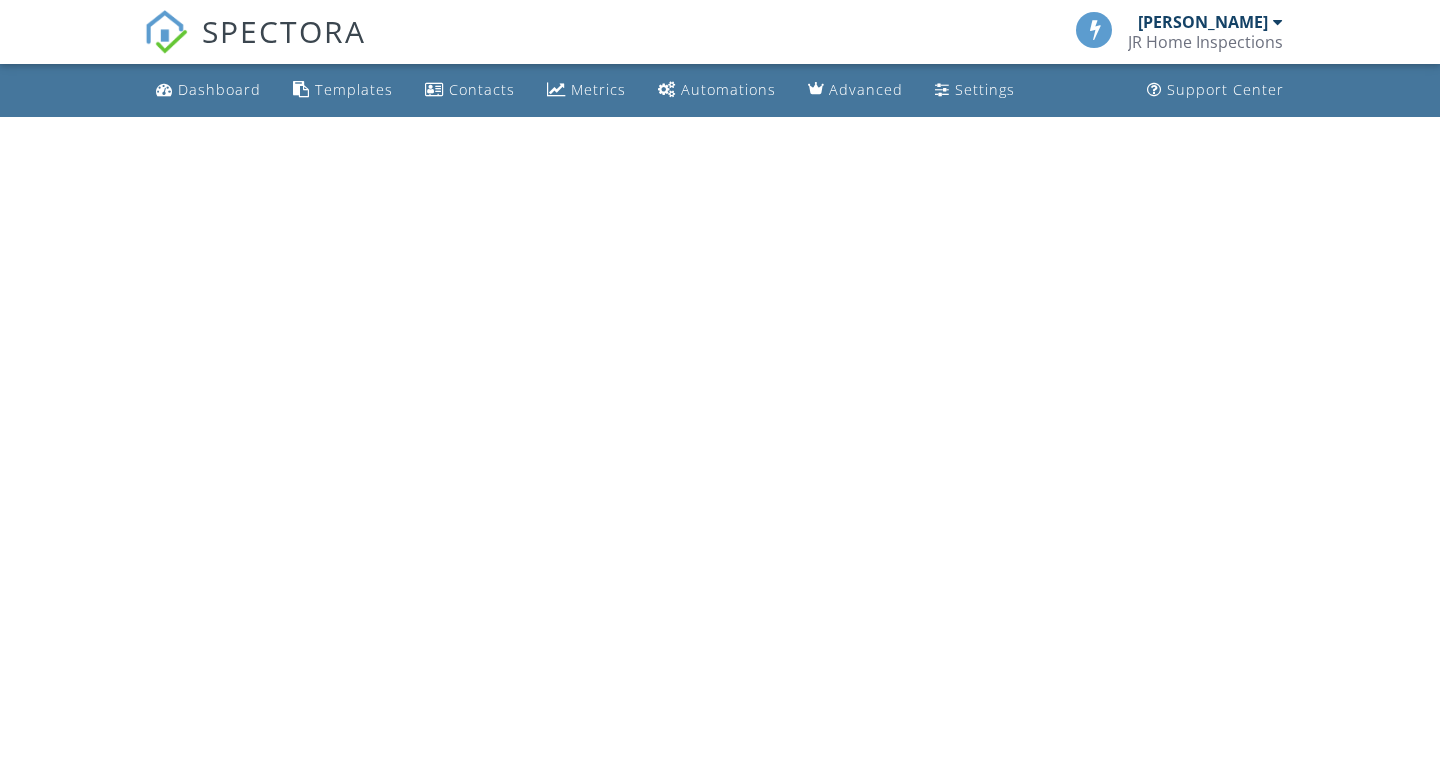 scroll, scrollTop: 0, scrollLeft: 0, axis: both 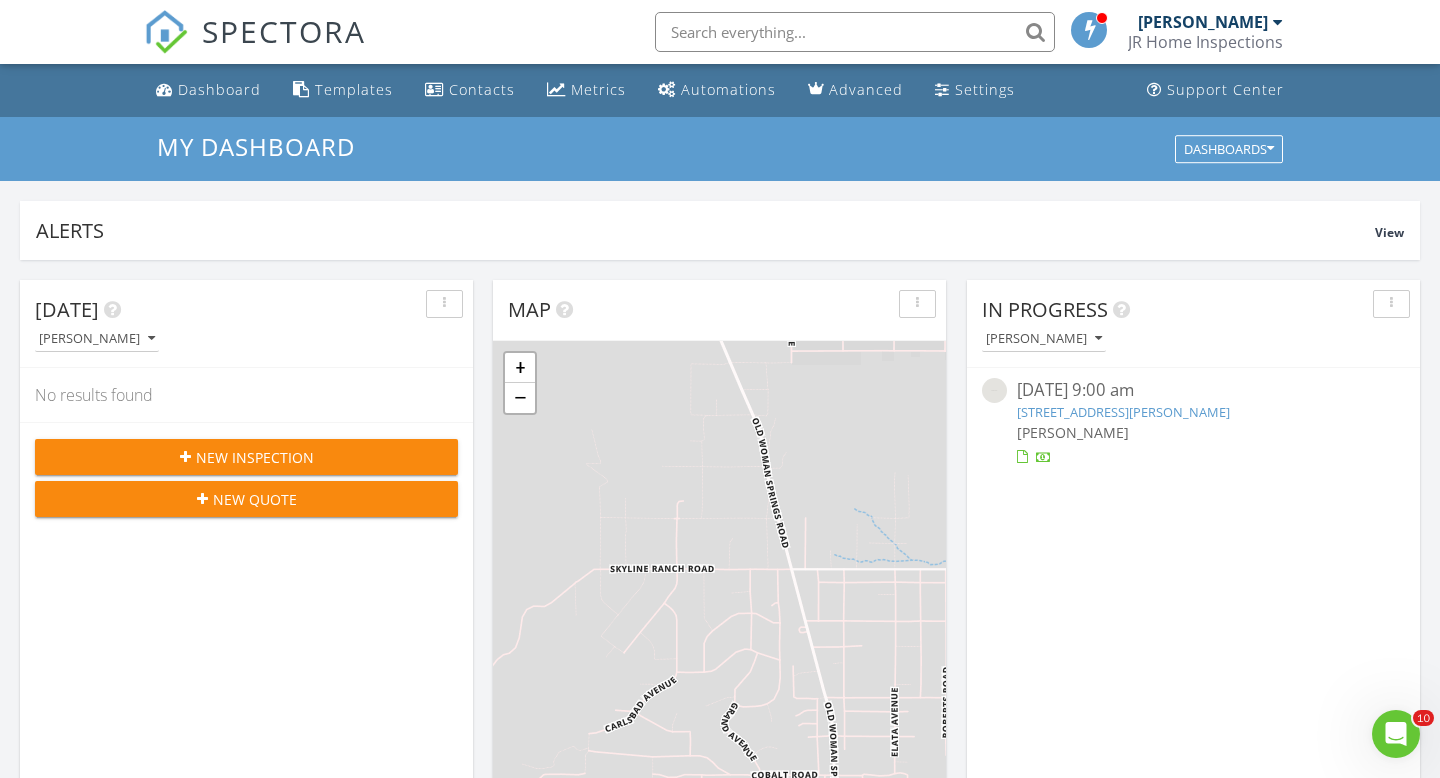 click on "New Inspection" at bounding box center (255, 457) 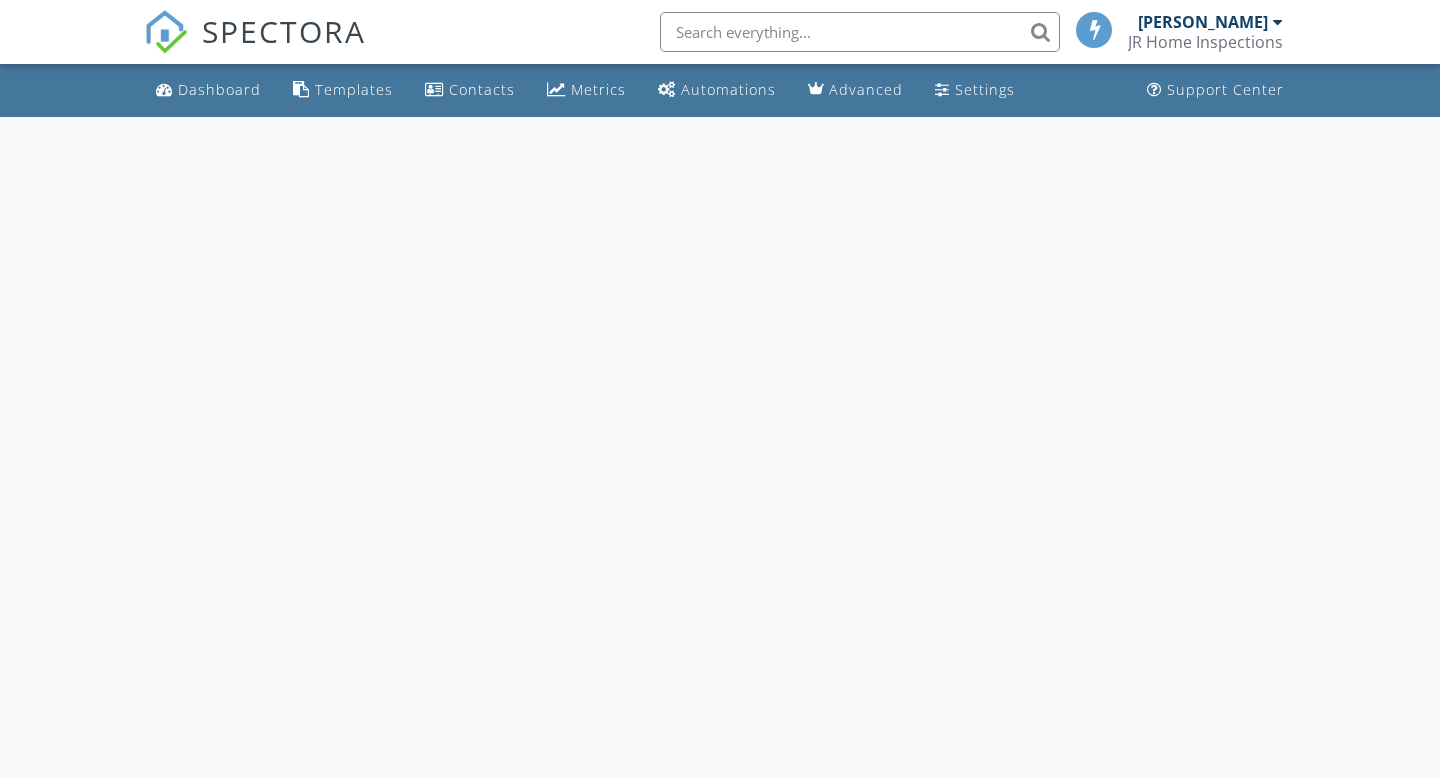 scroll, scrollTop: 0, scrollLeft: 0, axis: both 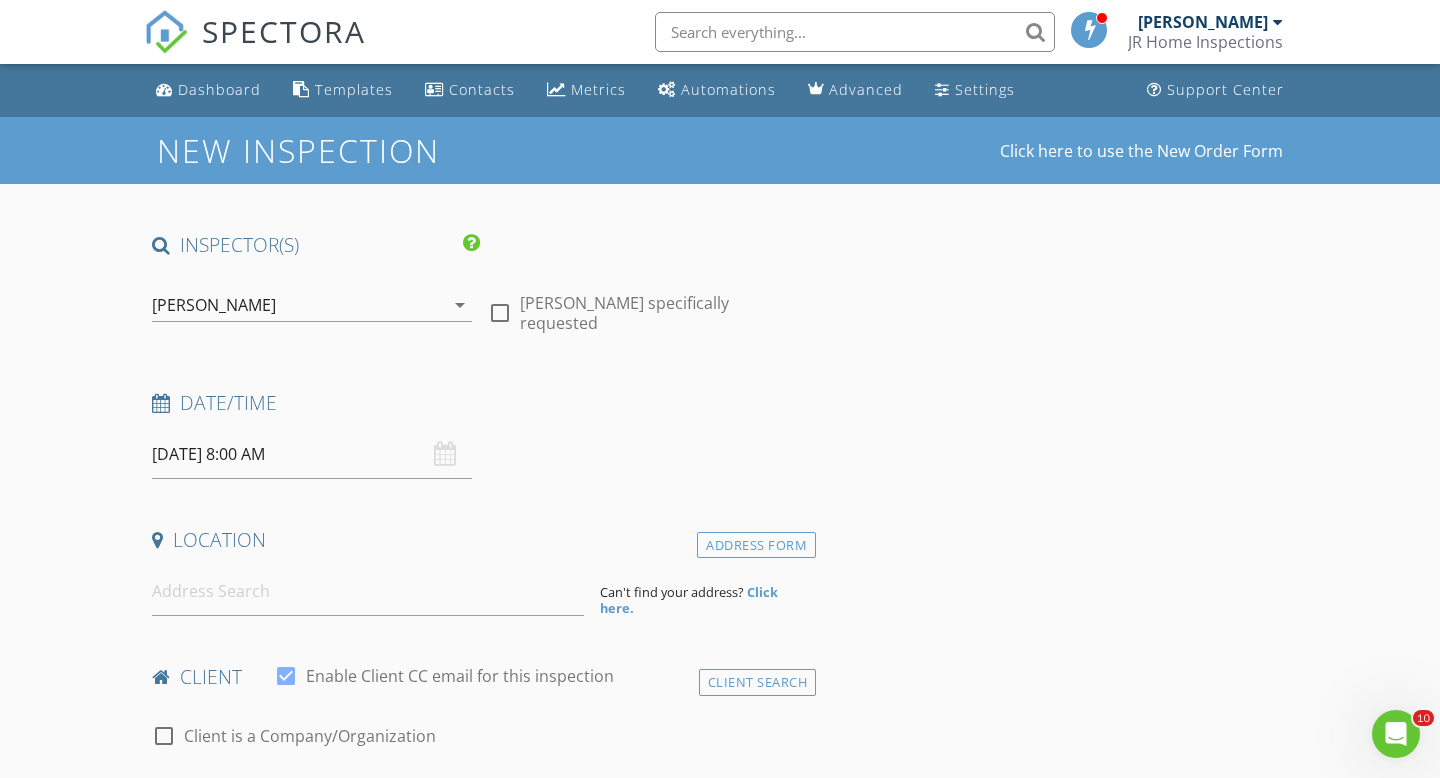 click on "[DATE] 8:00 AM" at bounding box center (312, 454) 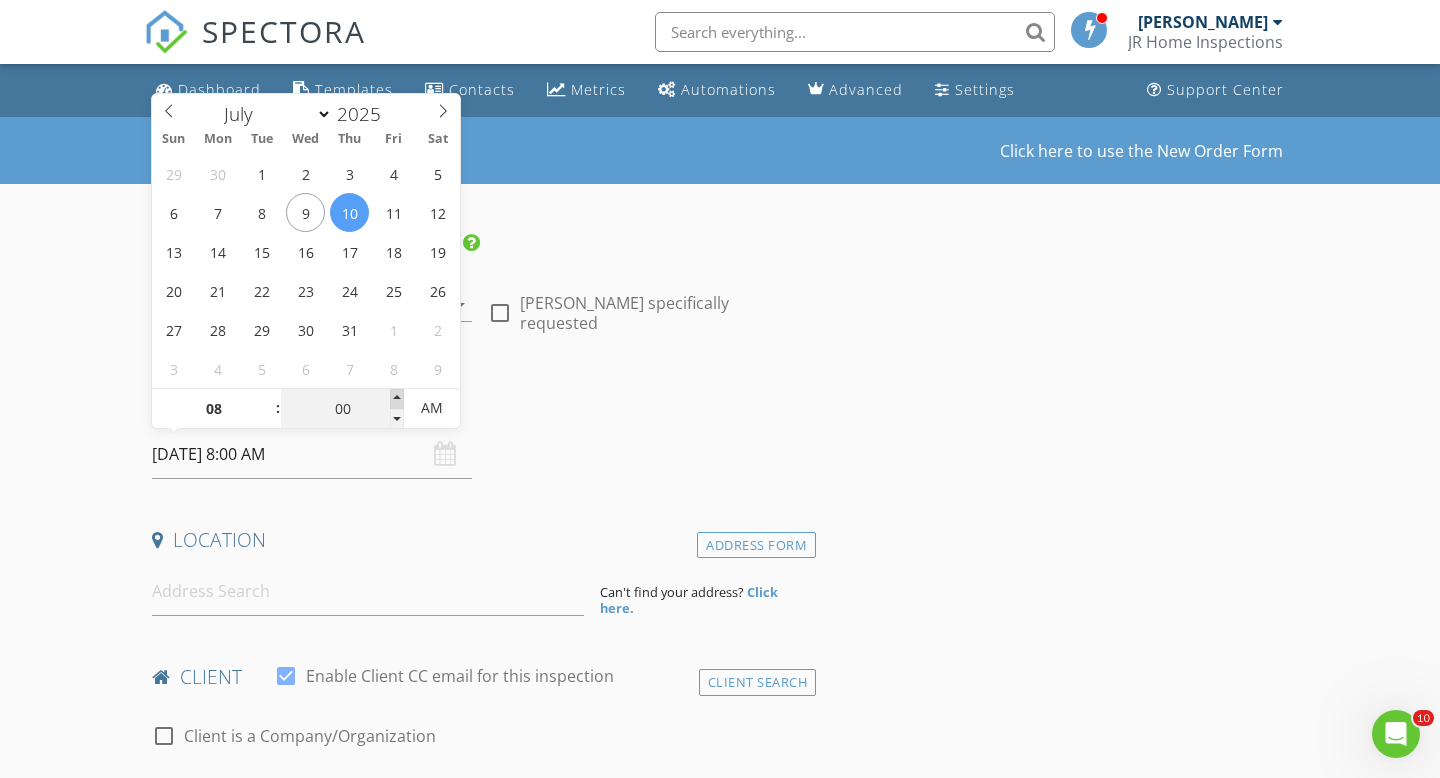 type on "05" 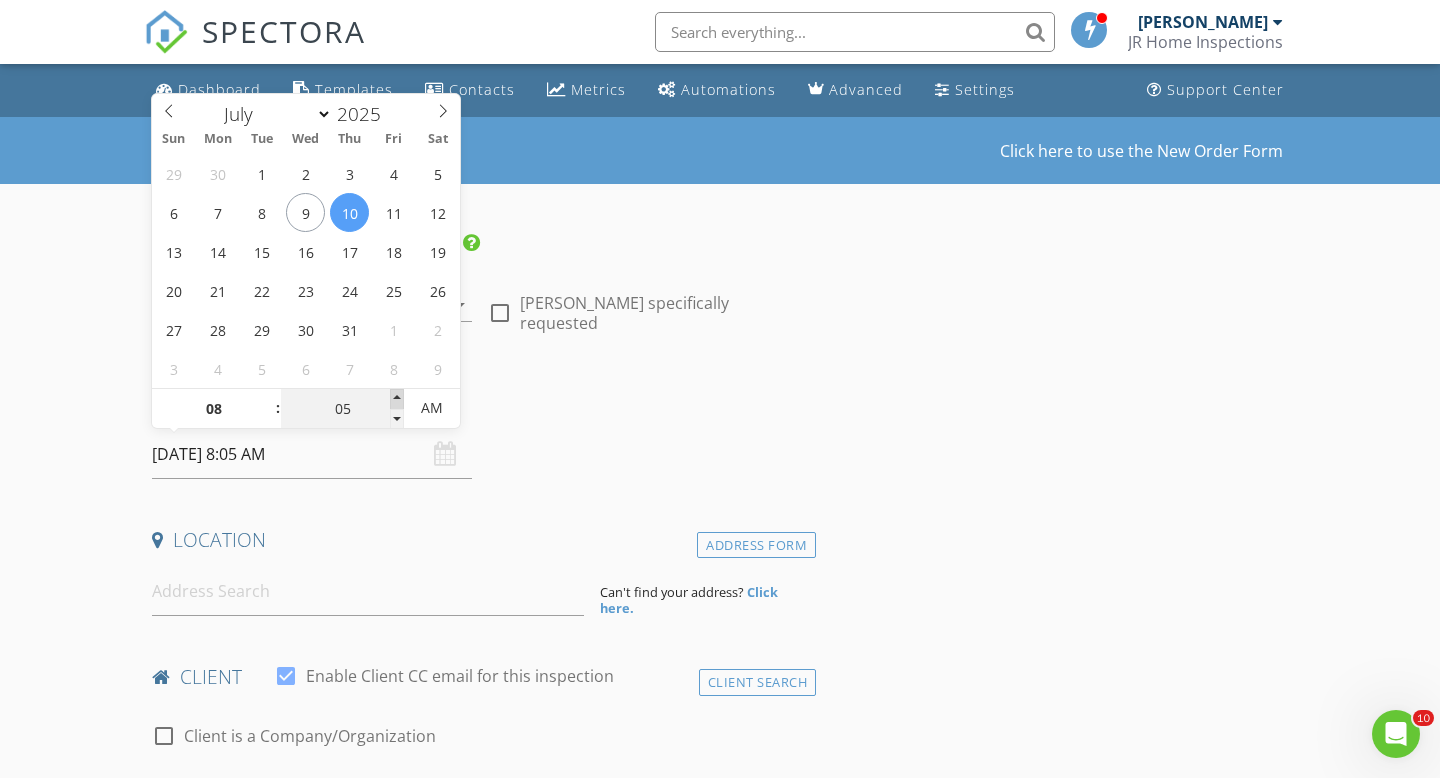 click at bounding box center (397, 399) 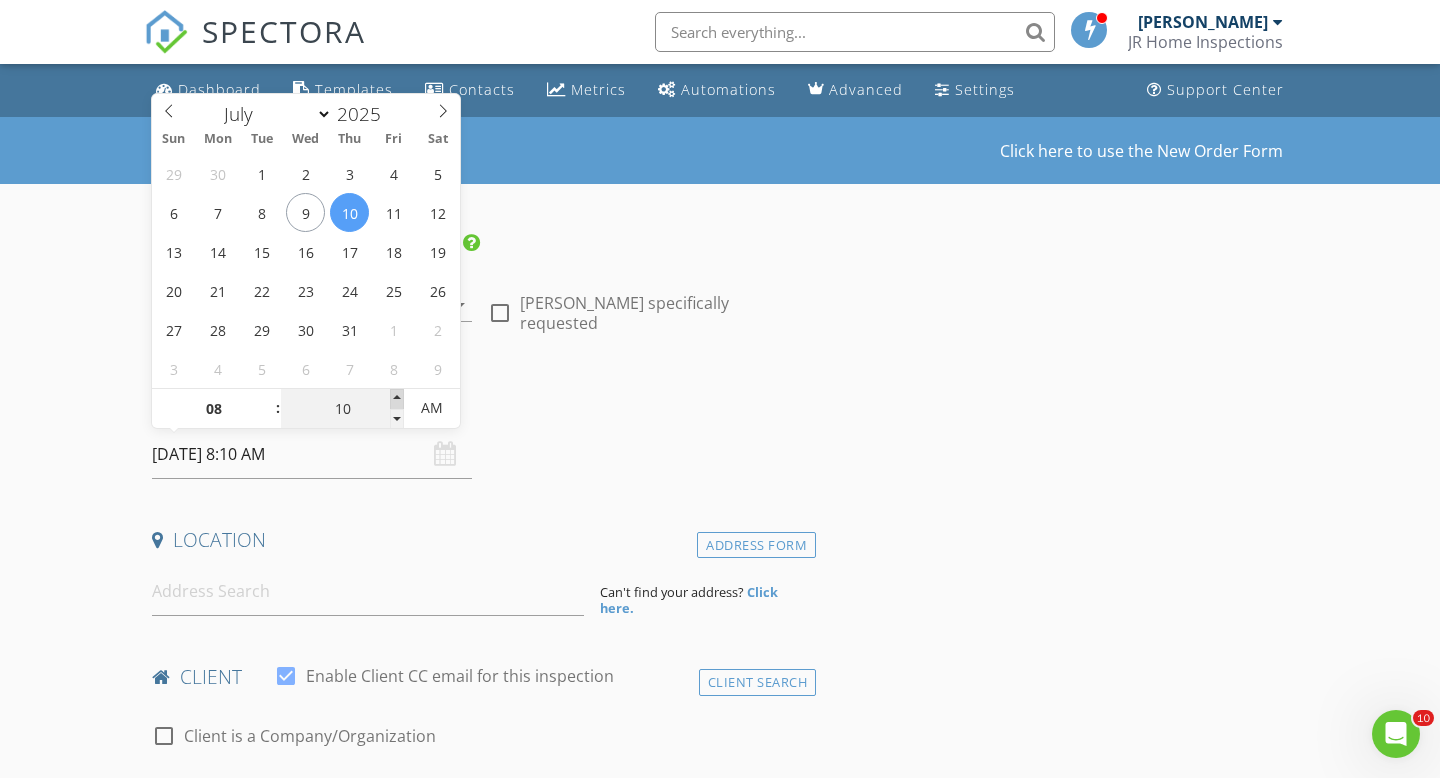 click at bounding box center [397, 399] 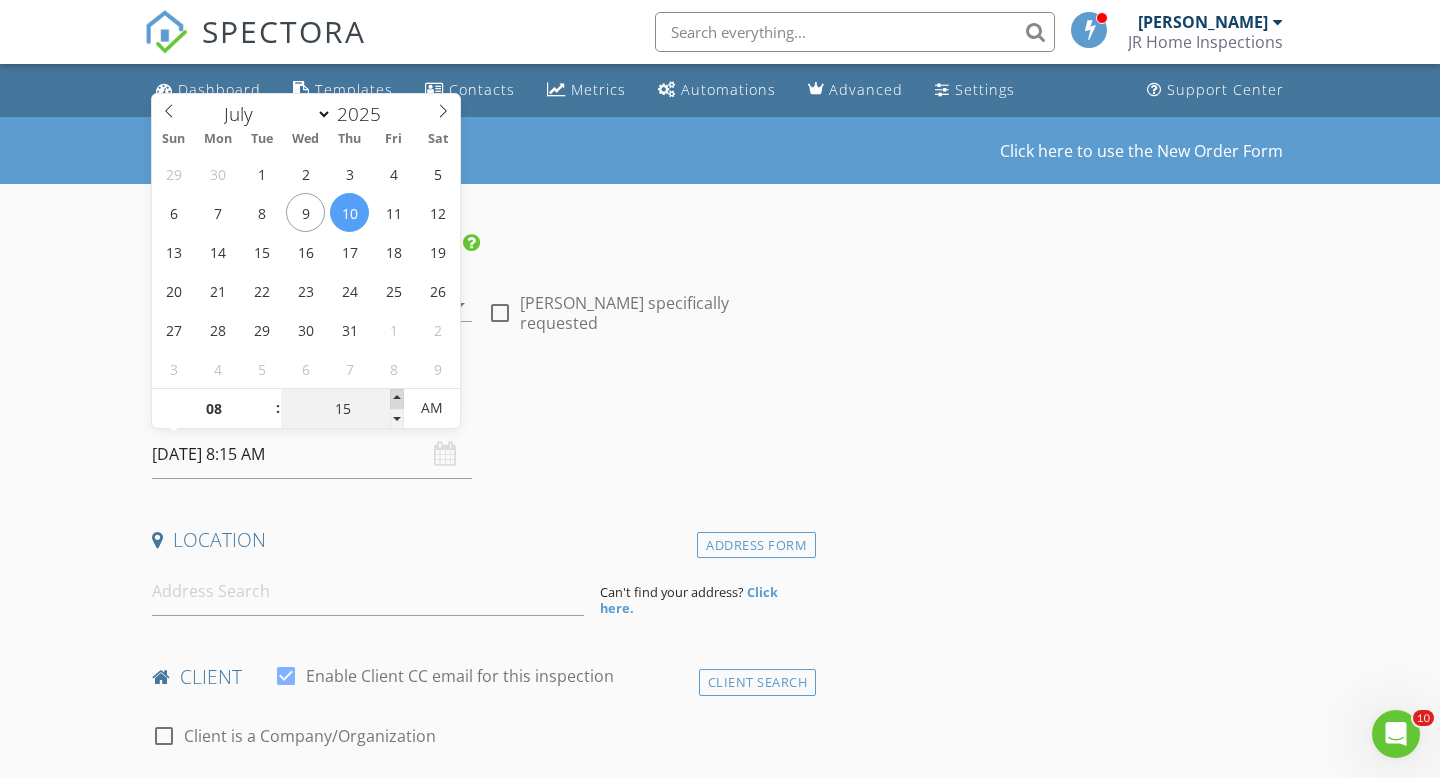 click at bounding box center [397, 399] 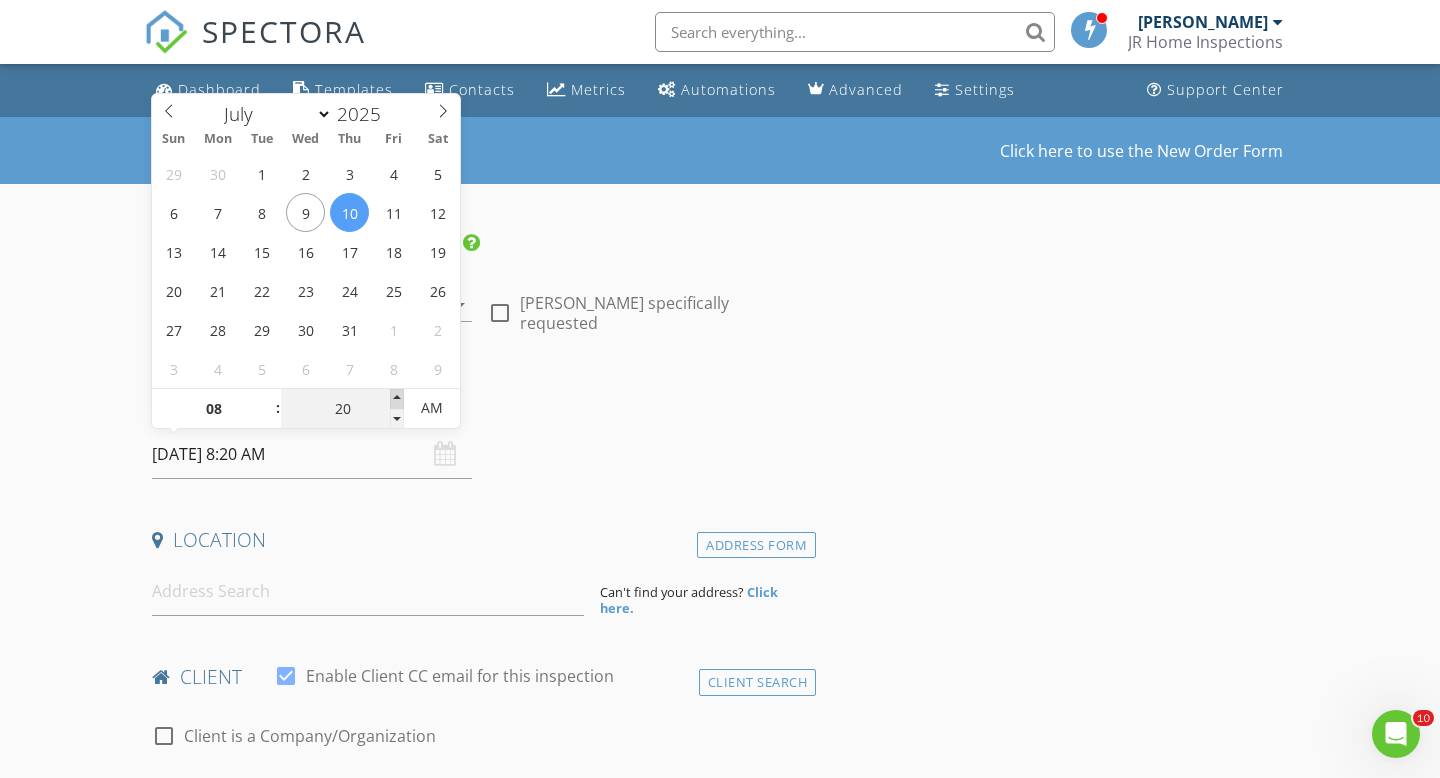 click at bounding box center [397, 399] 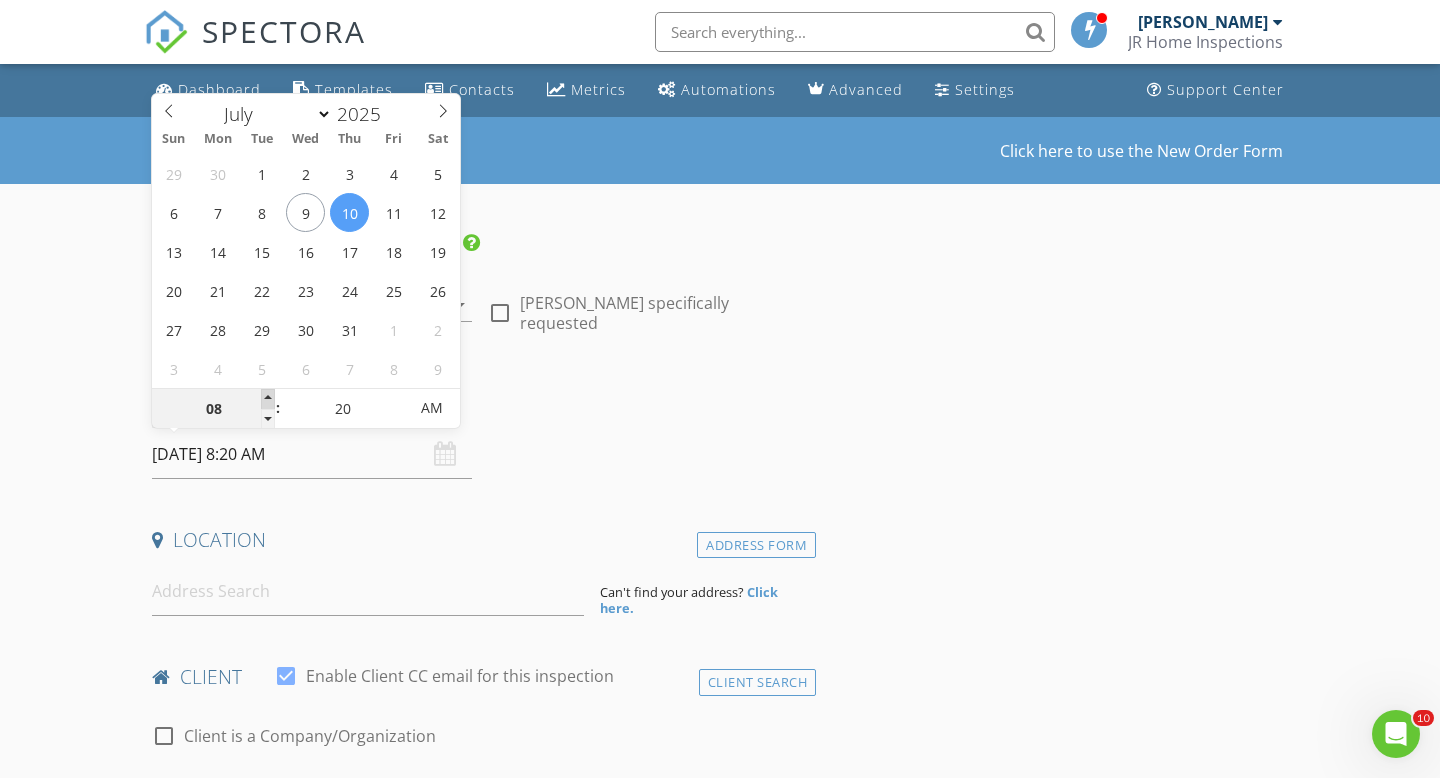 type on "09" 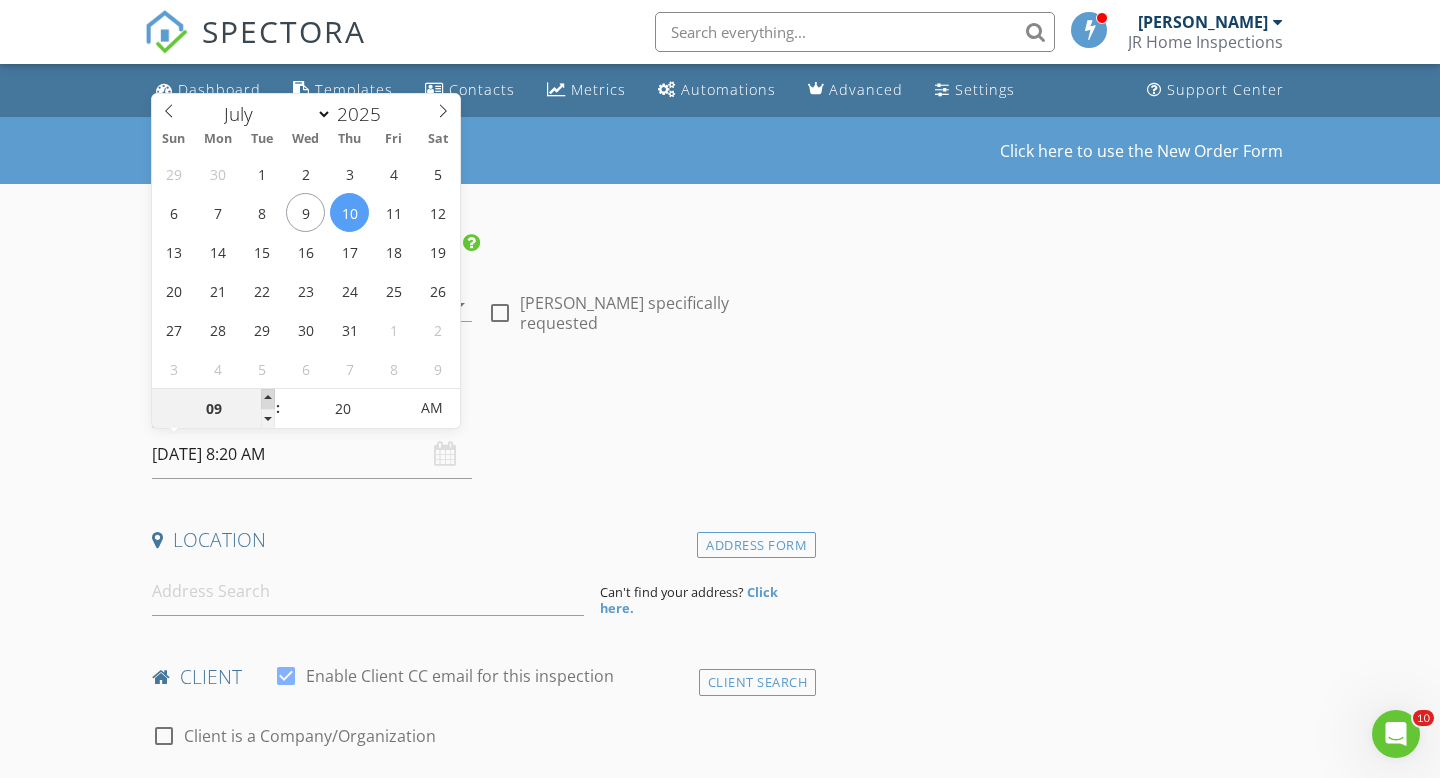 type on "07/10/2025 9:20 AM" 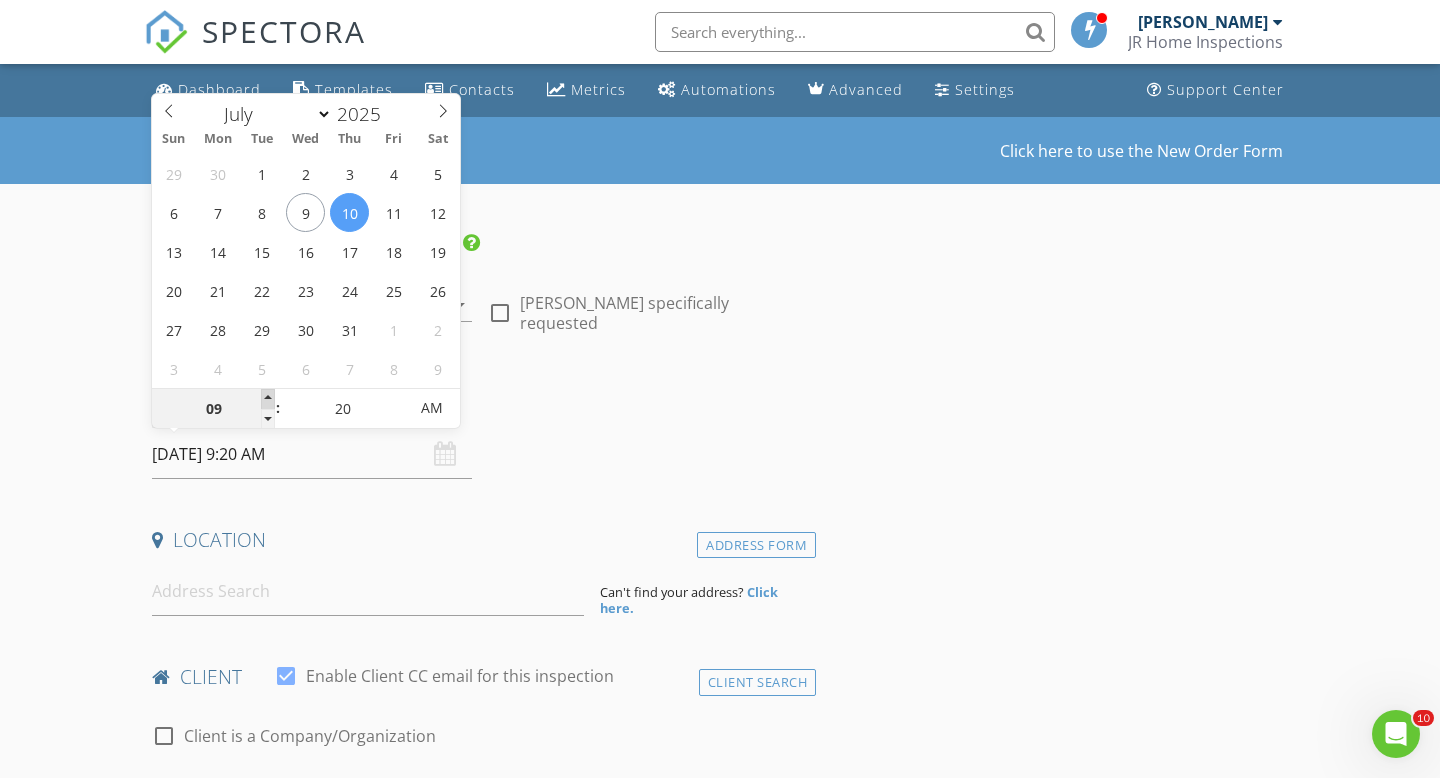 click at bounding box center (268, 399) 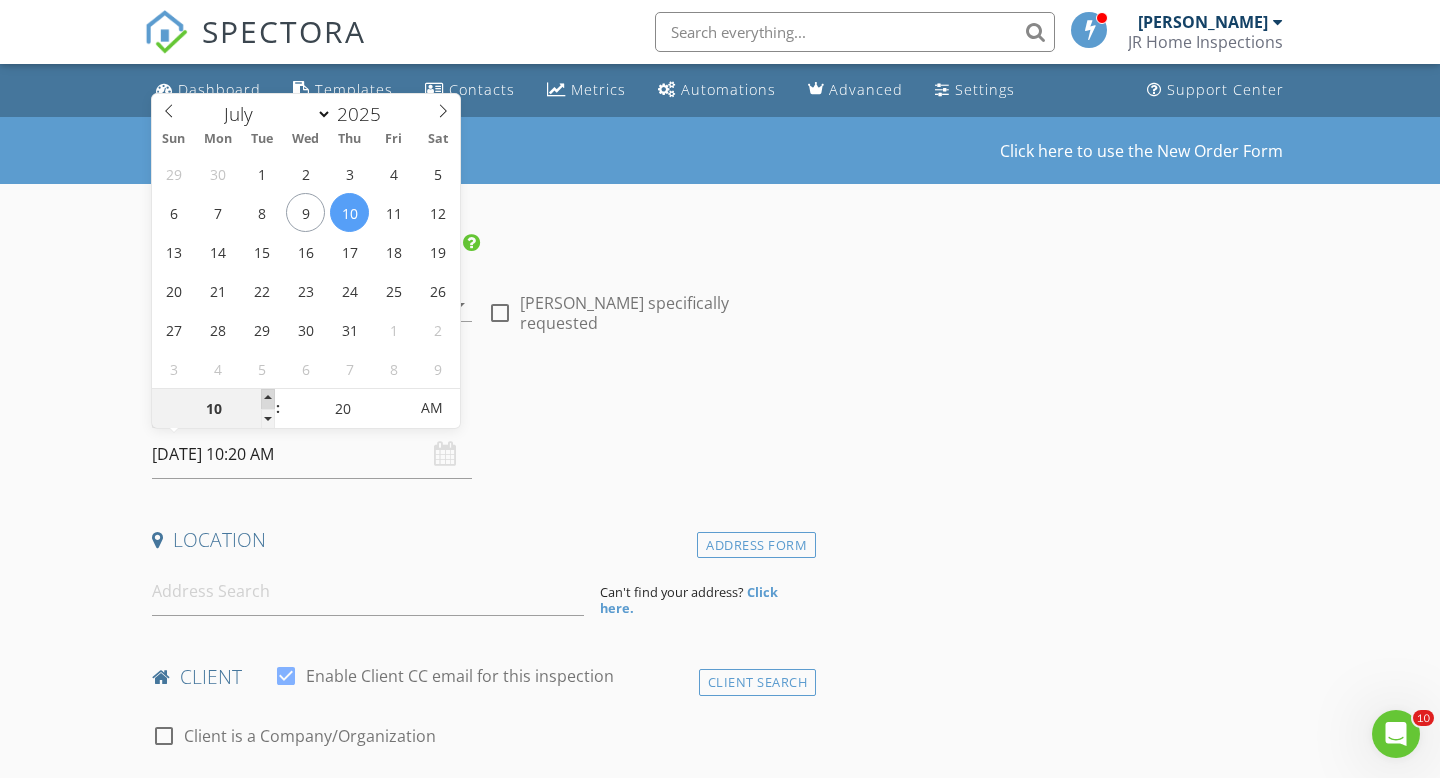 click at bounding box center [268, 399] 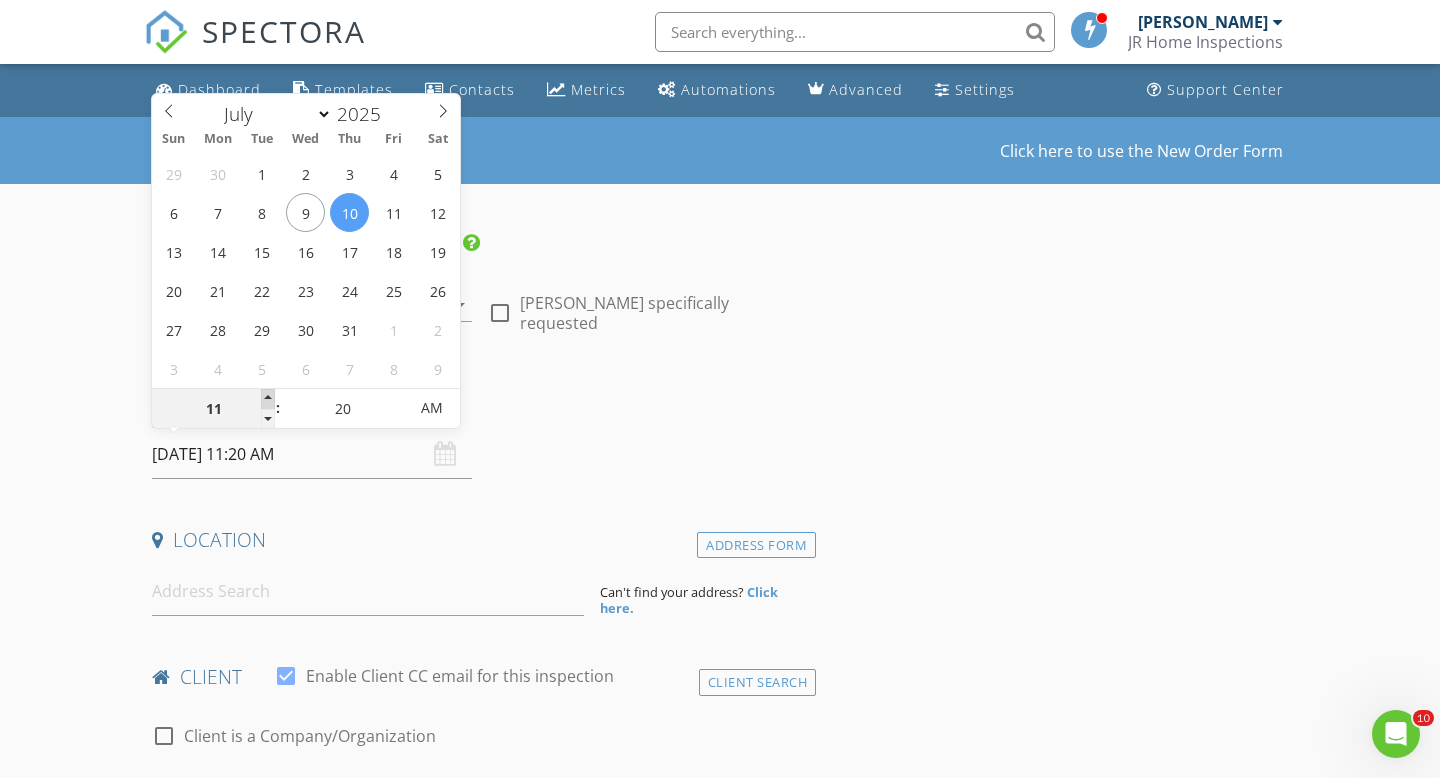click at bounding box center (268, 399) 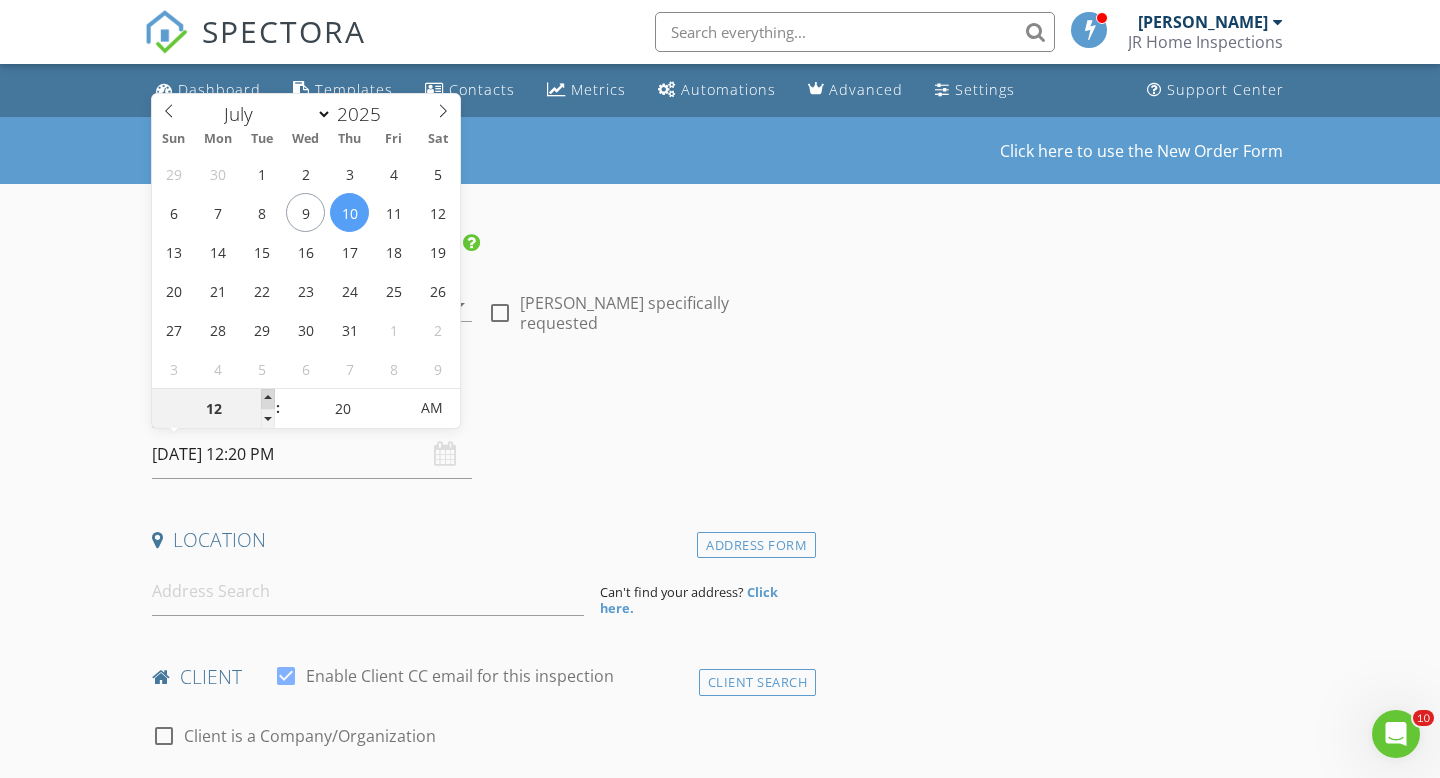 click at bounding box center (268, 399) 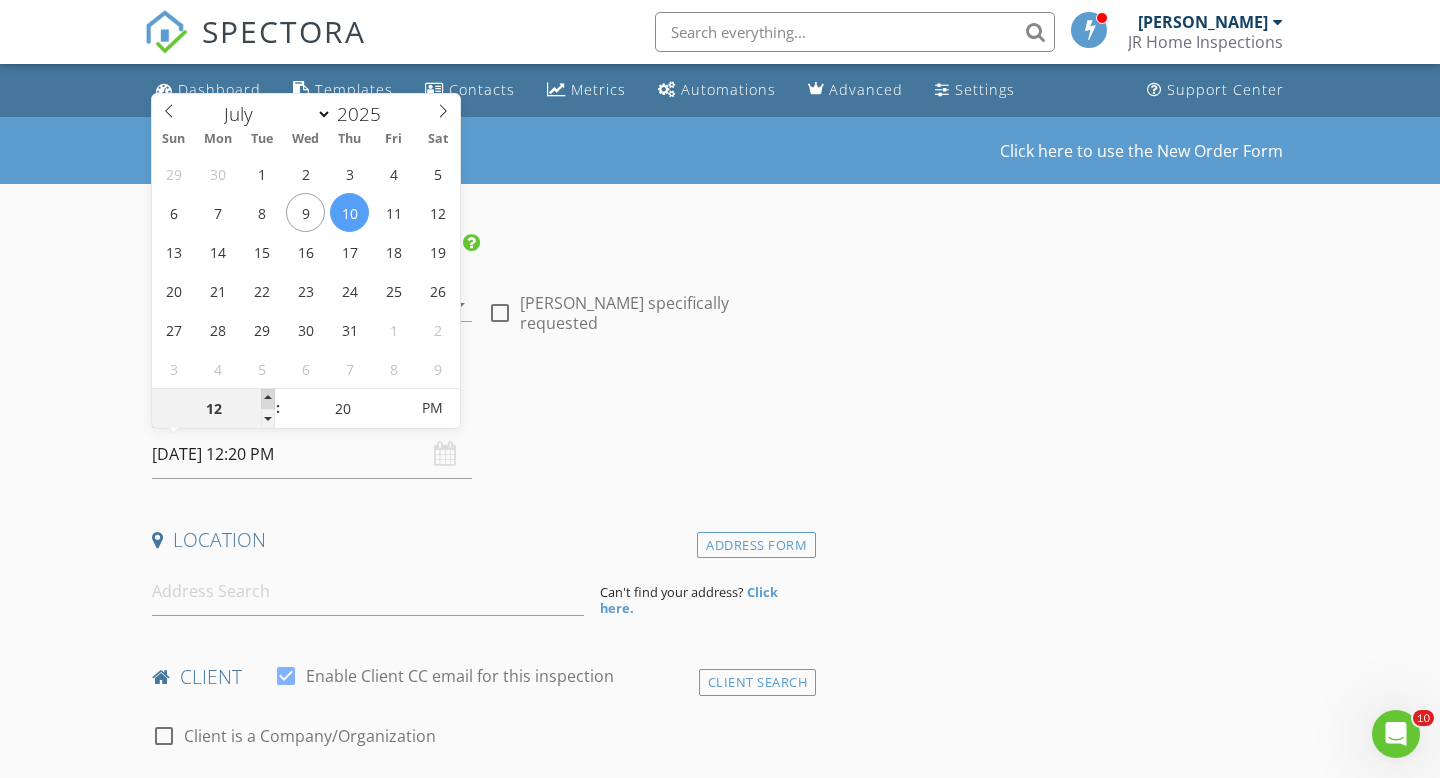 type on "01" 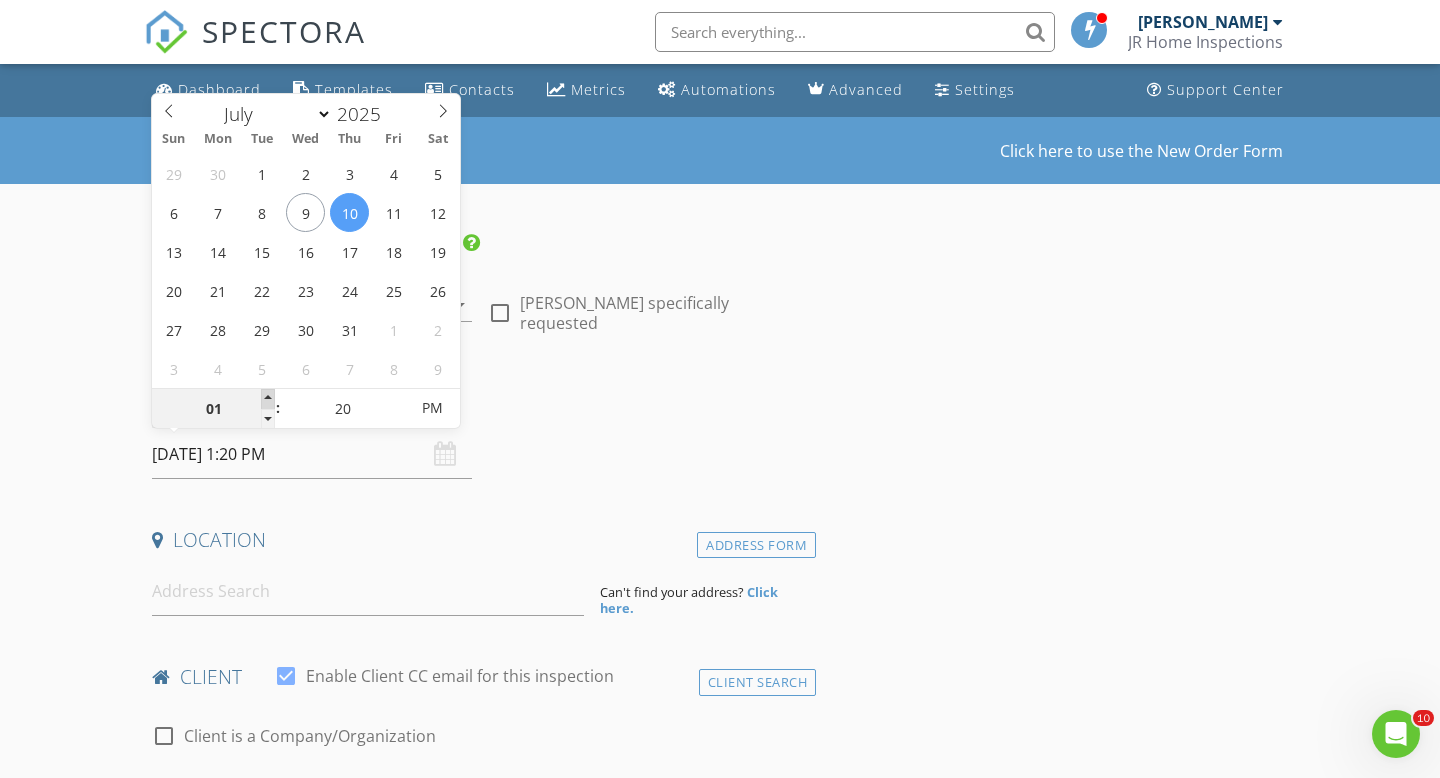 click at bounding box center (268, 399) 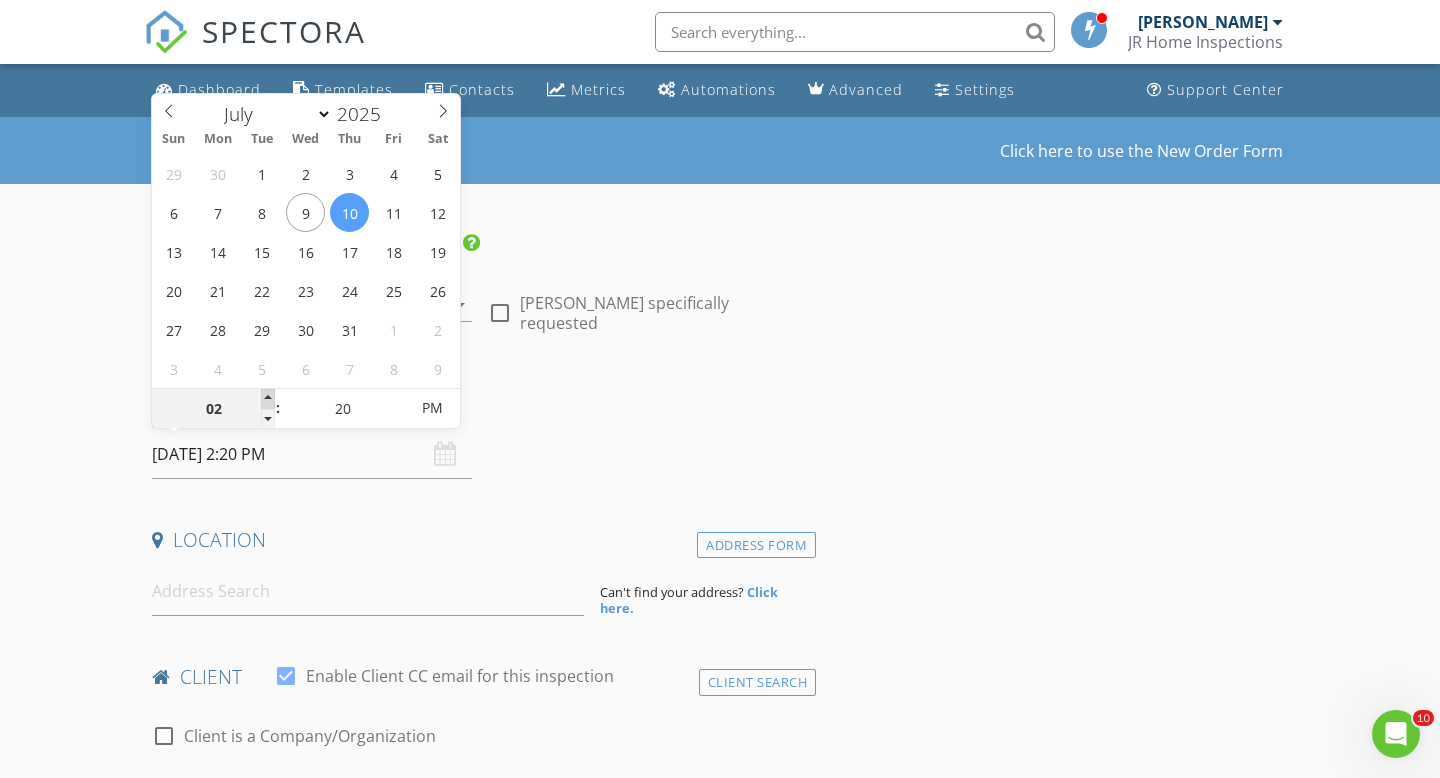click at bounding box center [268, 399] 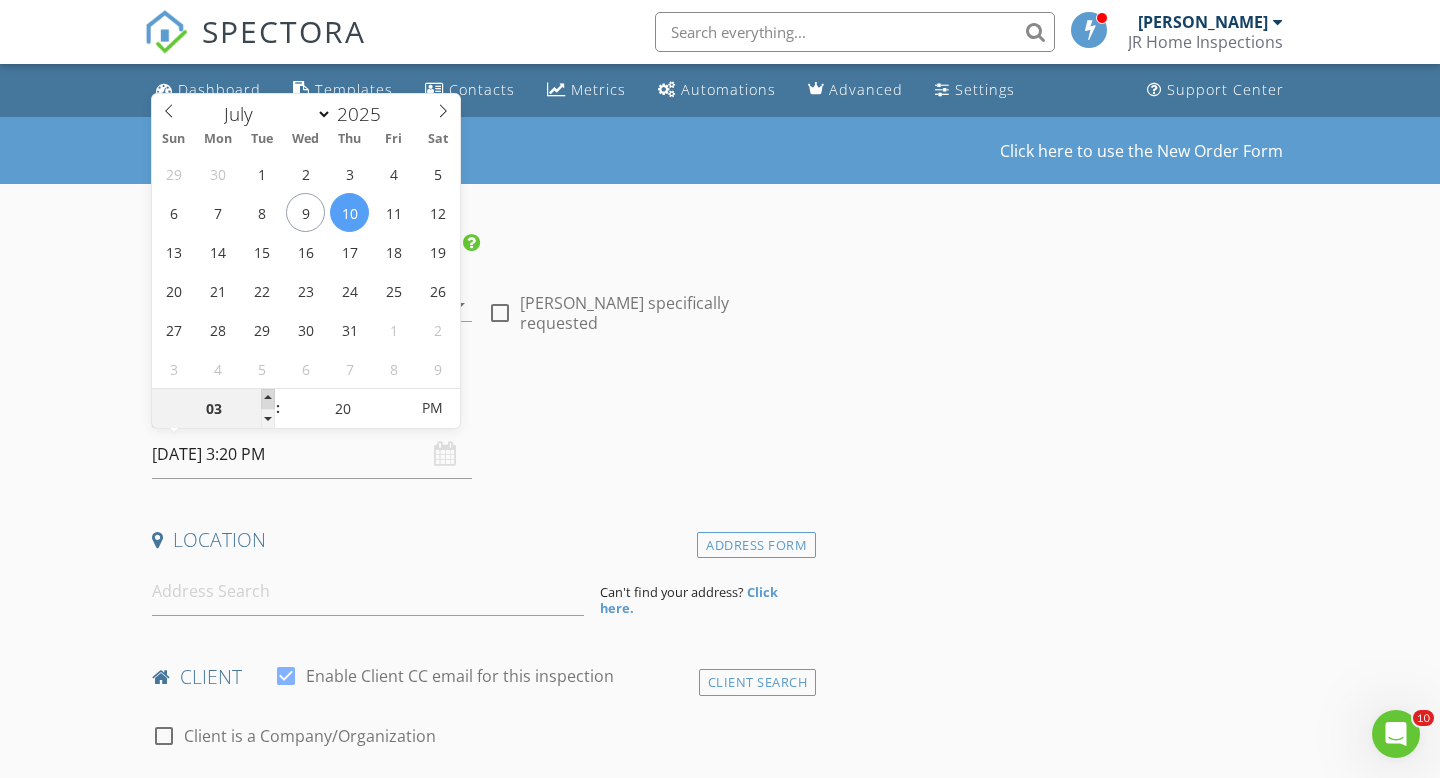 click at bounding box center (268, 399) 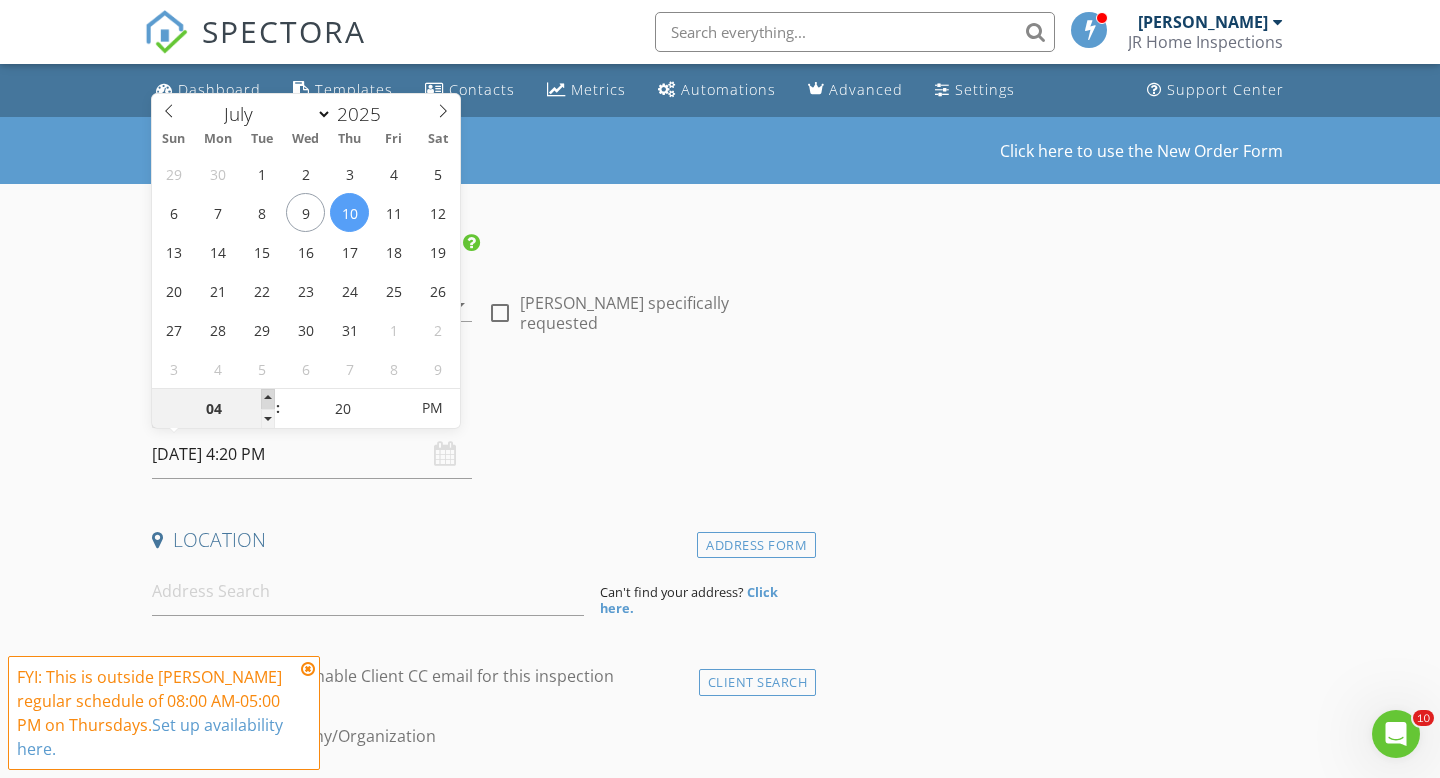 click at bounding box center (268, 399) 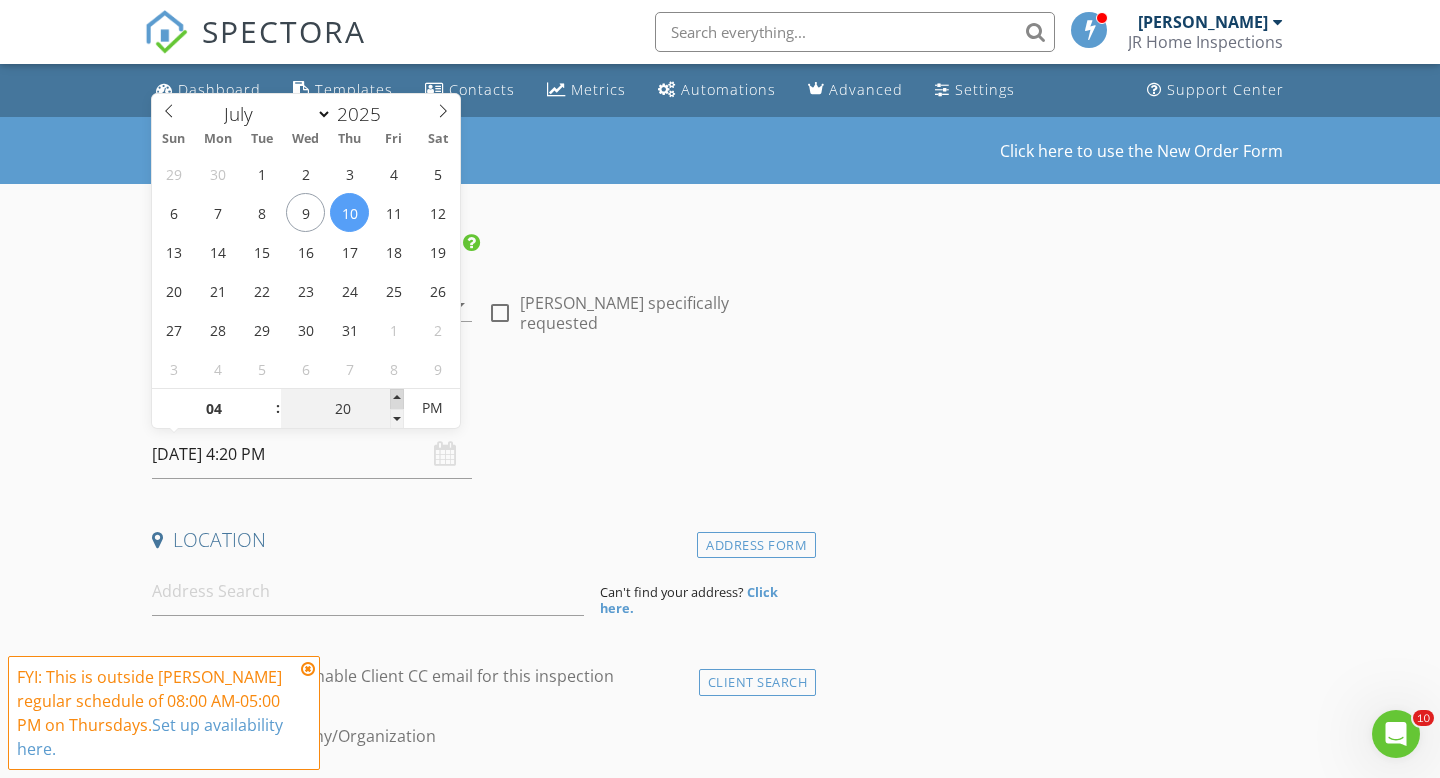 type on "25" 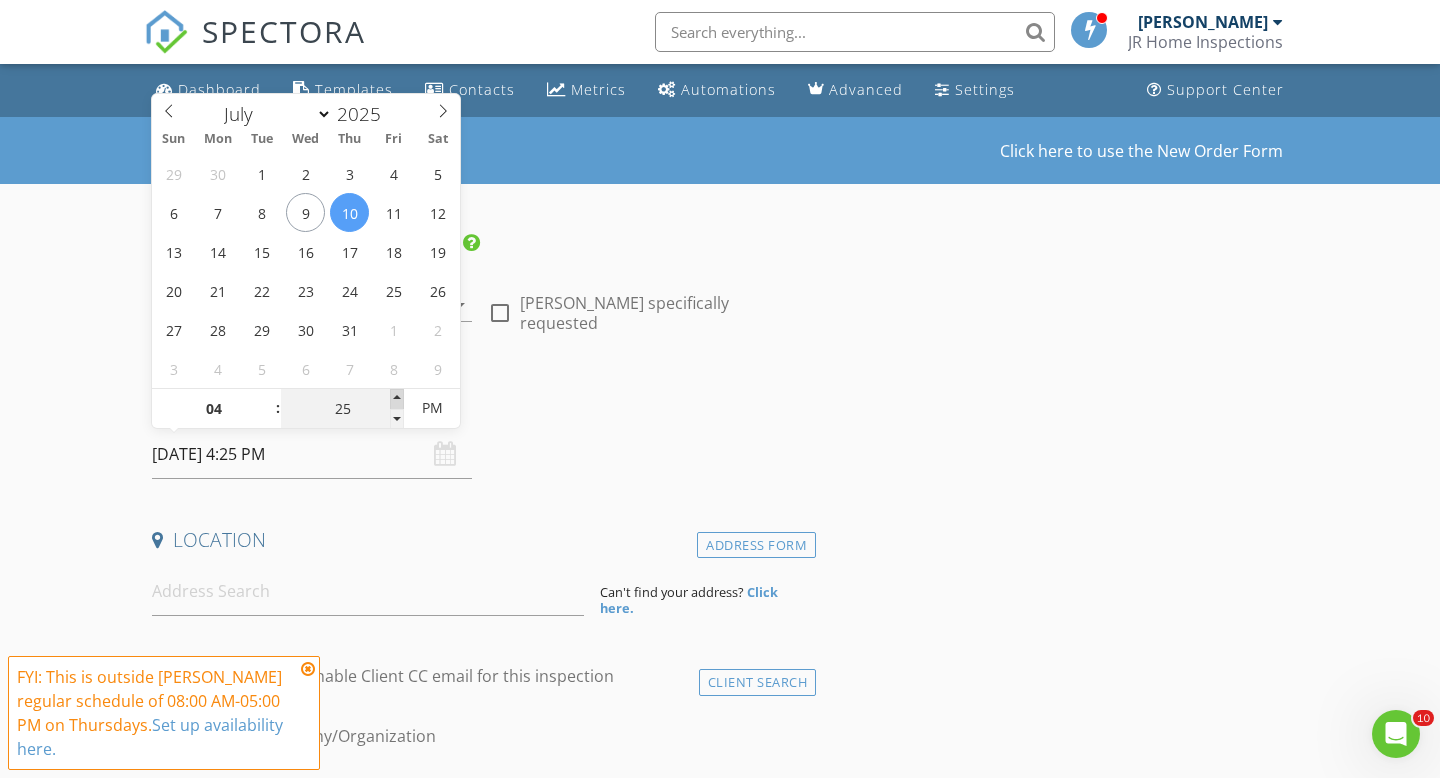 click at bounding box center [397, 399] 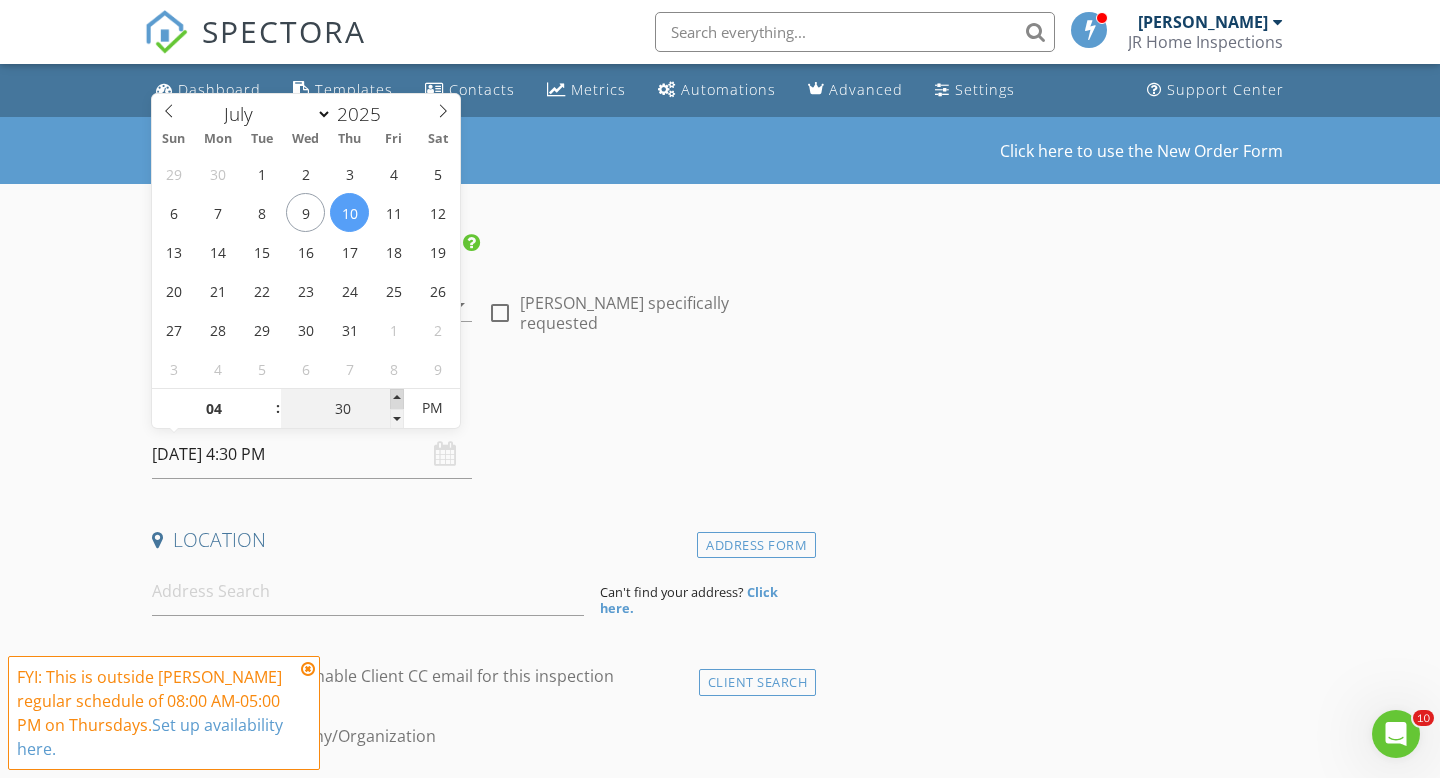 click at bounding box center [397, 399] 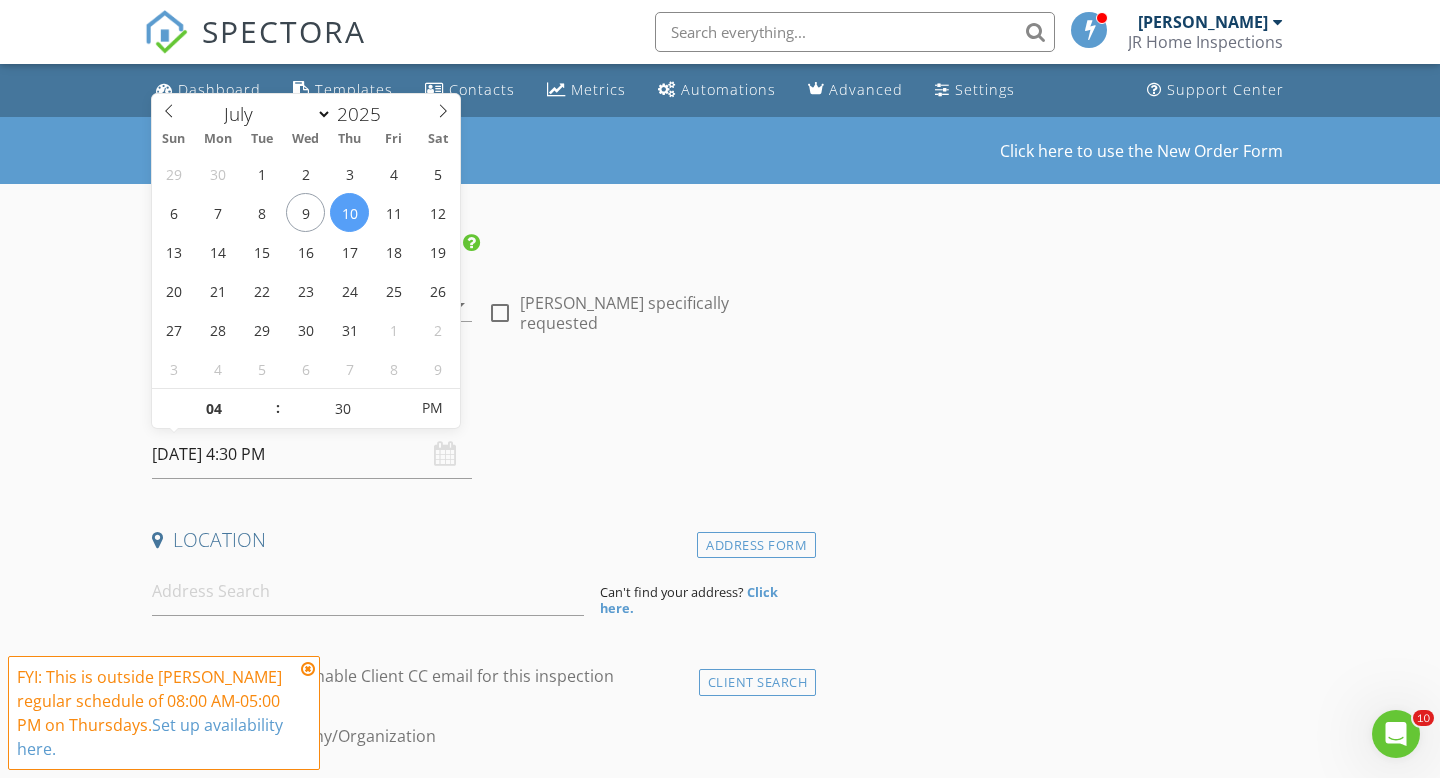 click on "Date/Time
07/10/2025 4:30 PM" at bounding box center [480, 434] 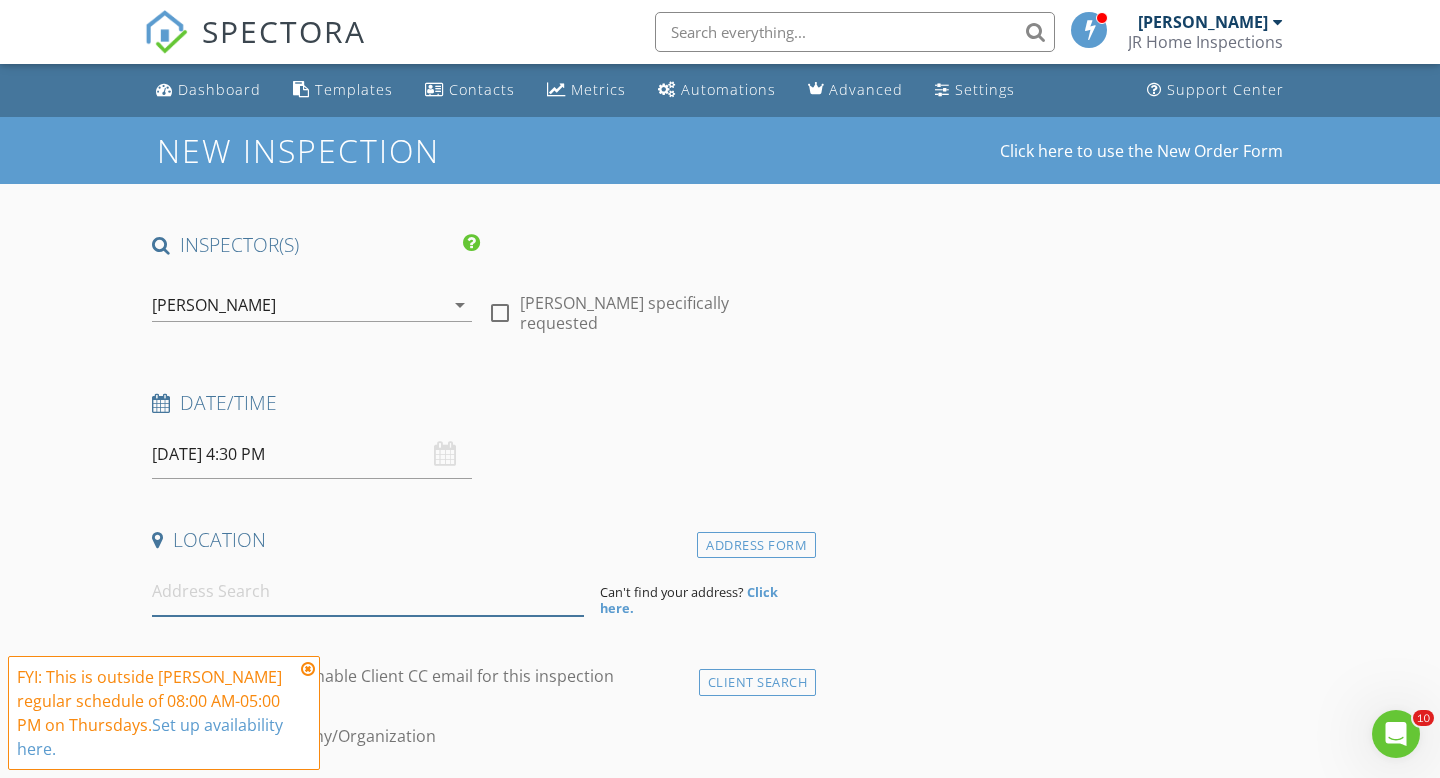 click at bounding box center [368, 591] 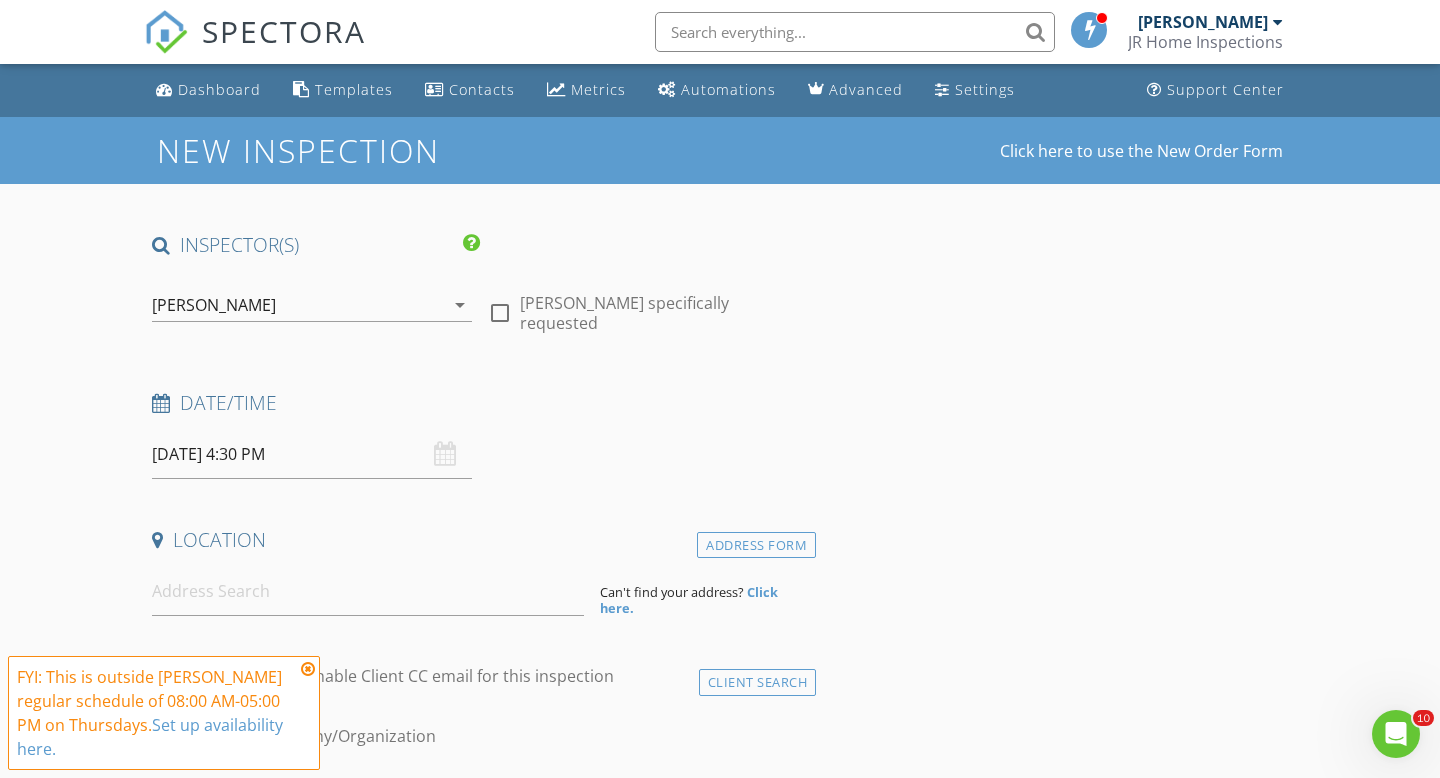 click at bounding box center (308, 669) 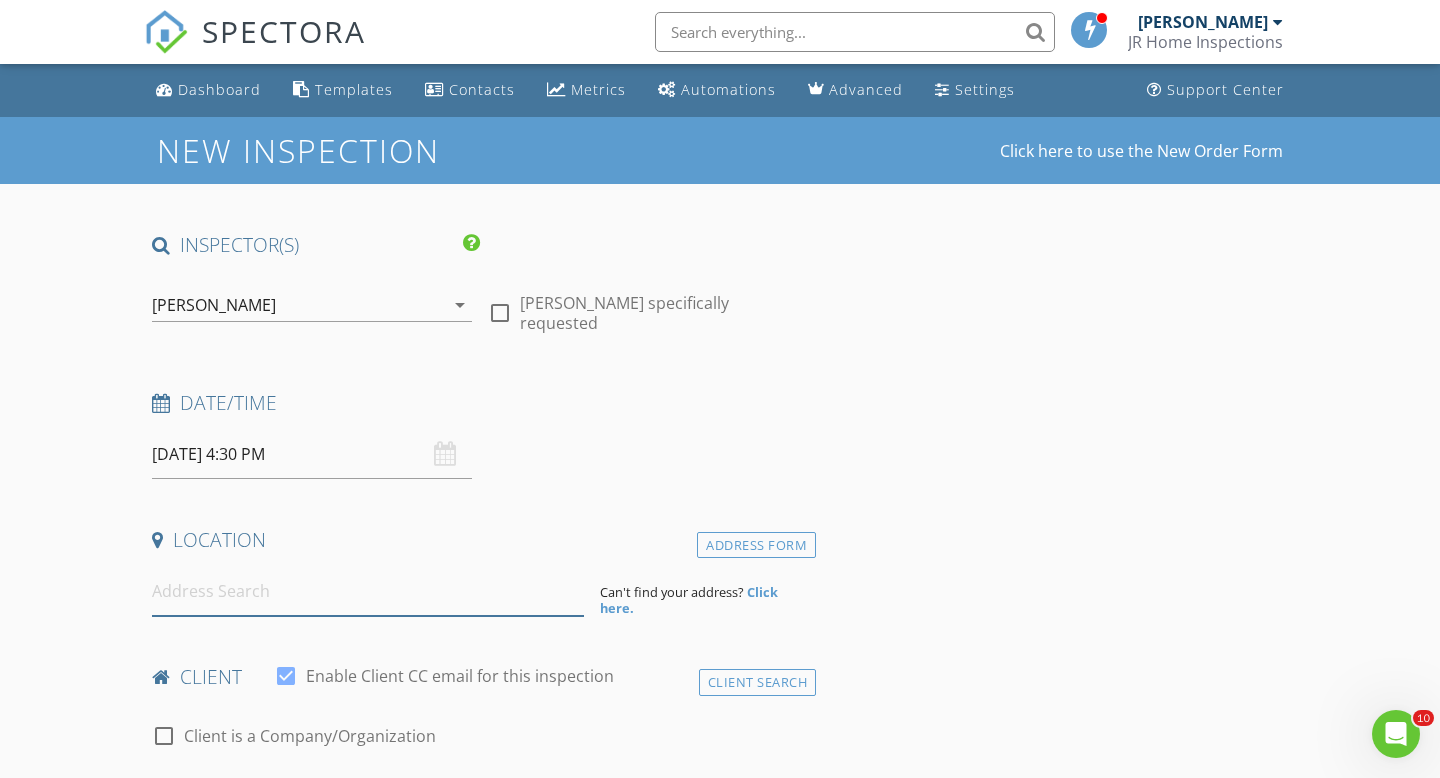 click at bounding box center (368, 591) 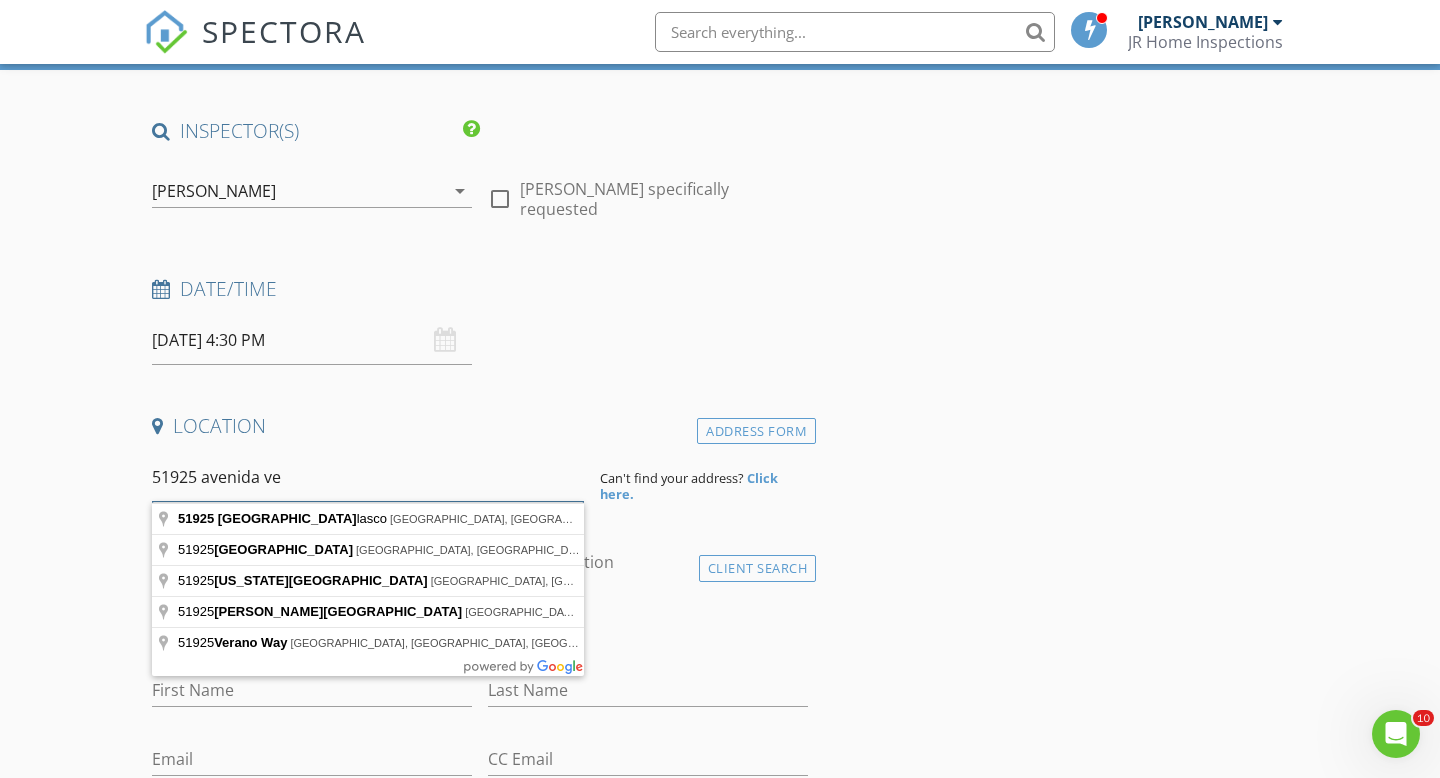scroll, scrollTop: 119, scrollLeft: 0, axis: vertical 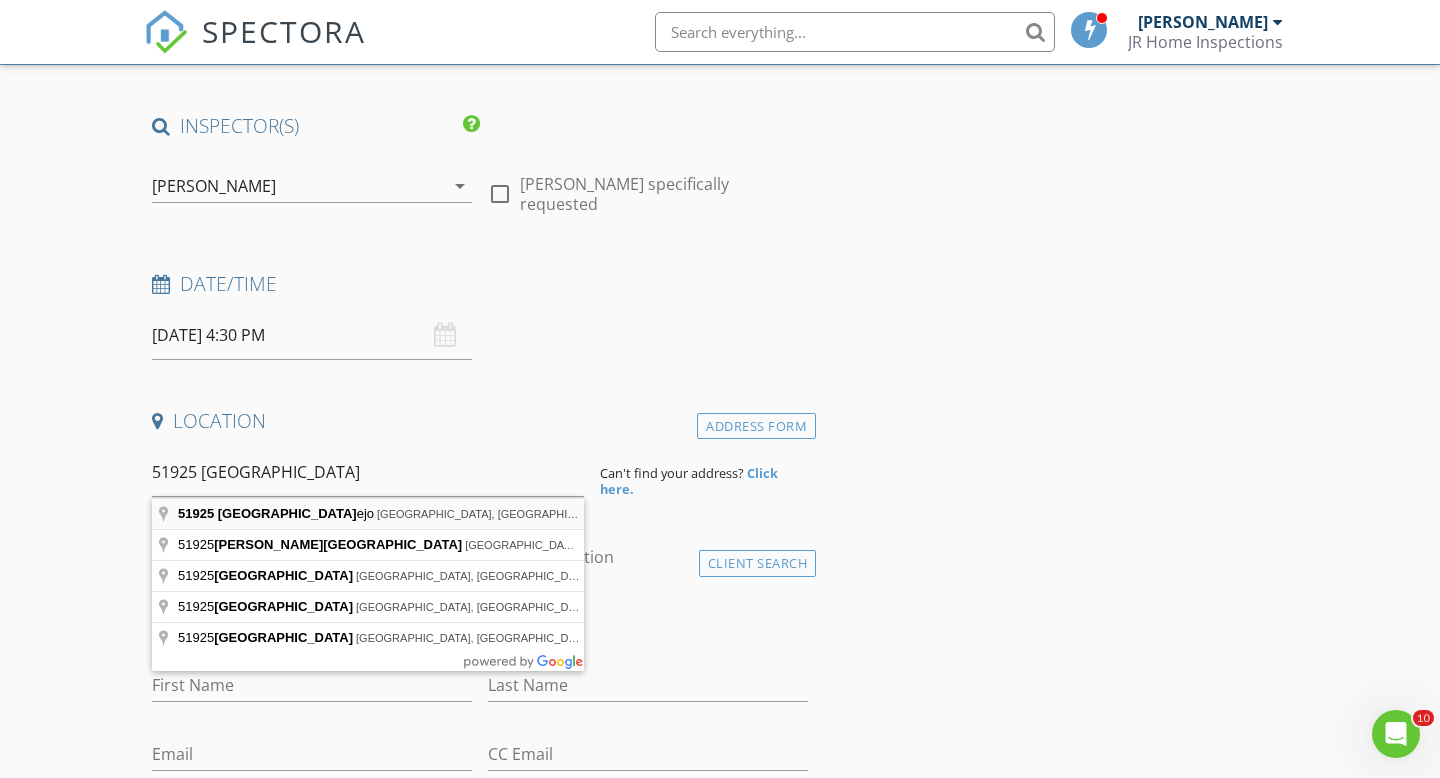 type on "51925 Avenida Vallejo, La Quinta, CA, USA" 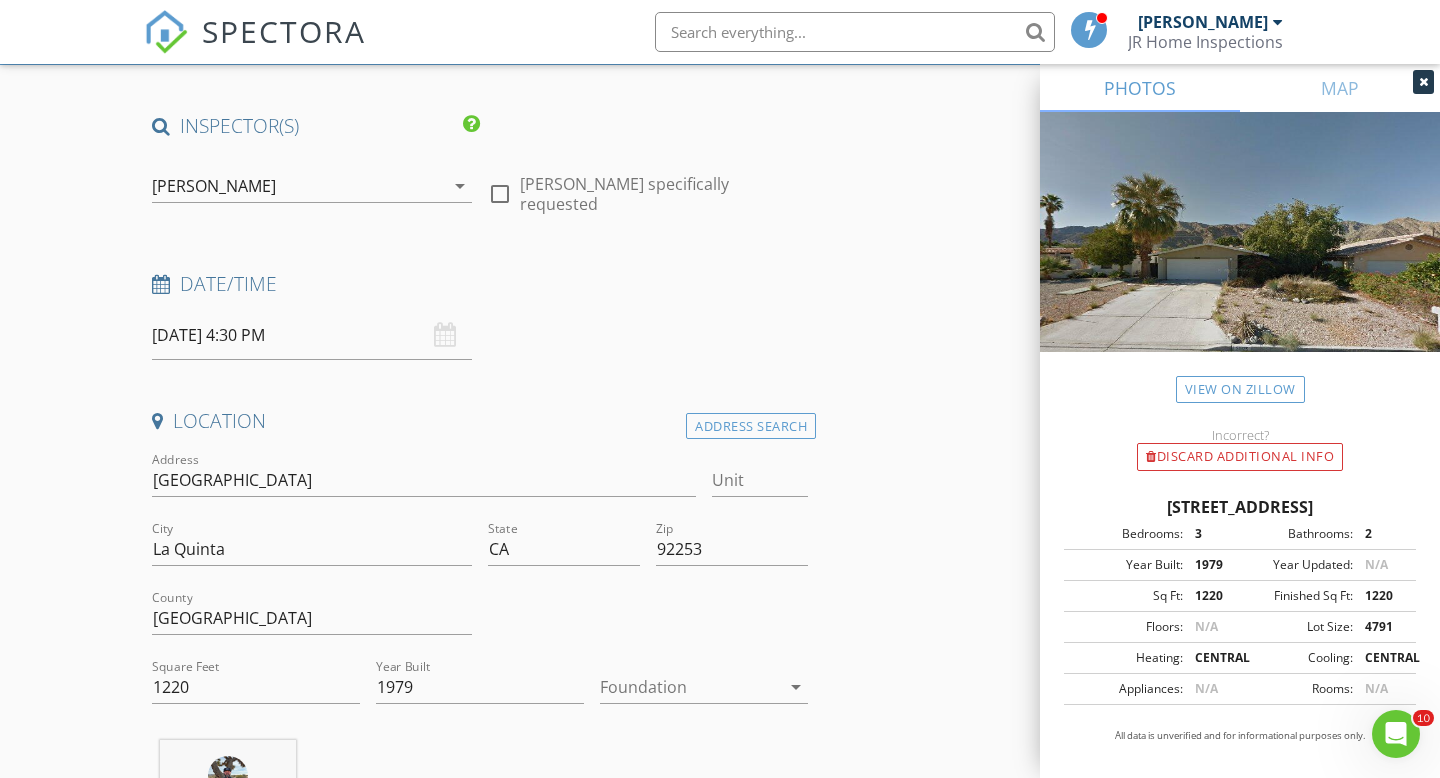 click at bounding box center (690, 687) 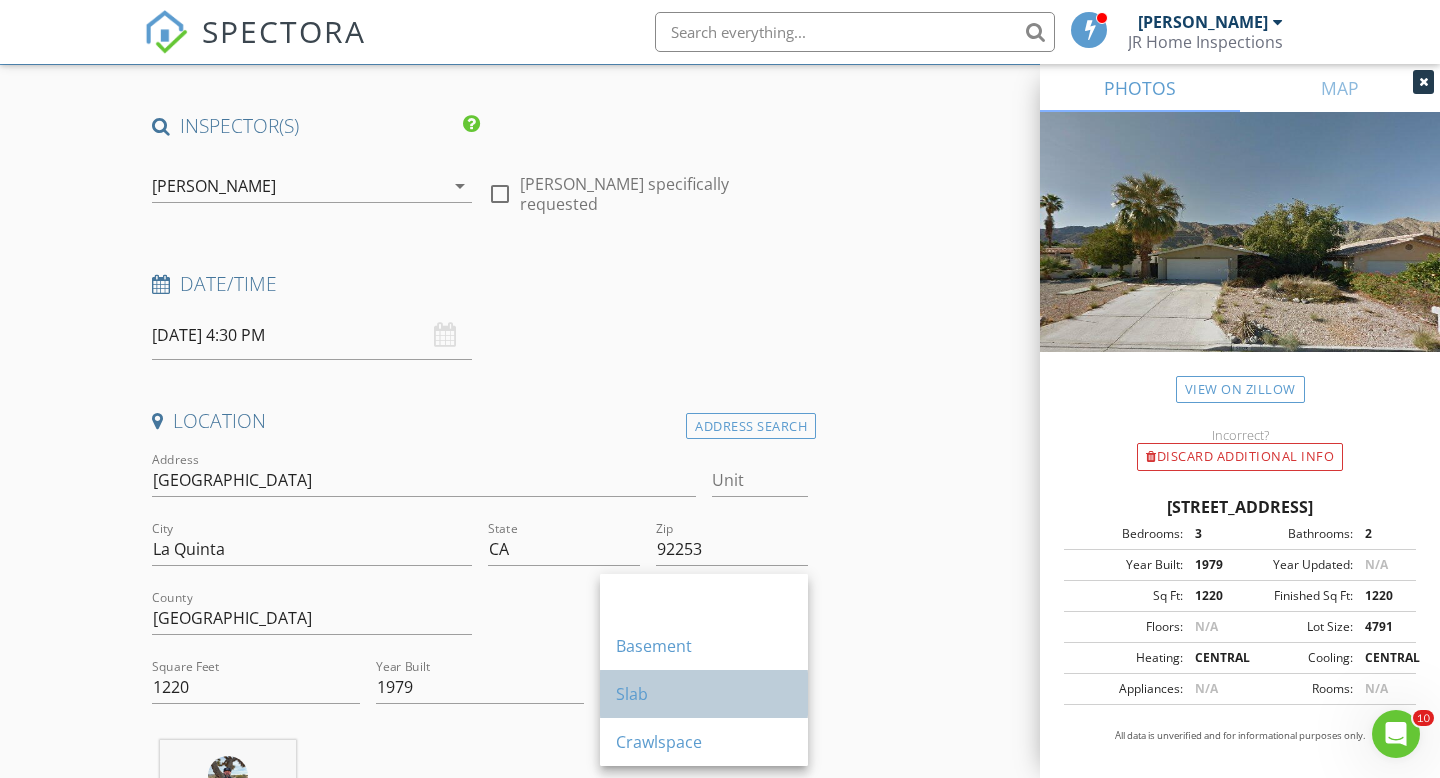 click on "Slab" at bounding box center [704, 694] 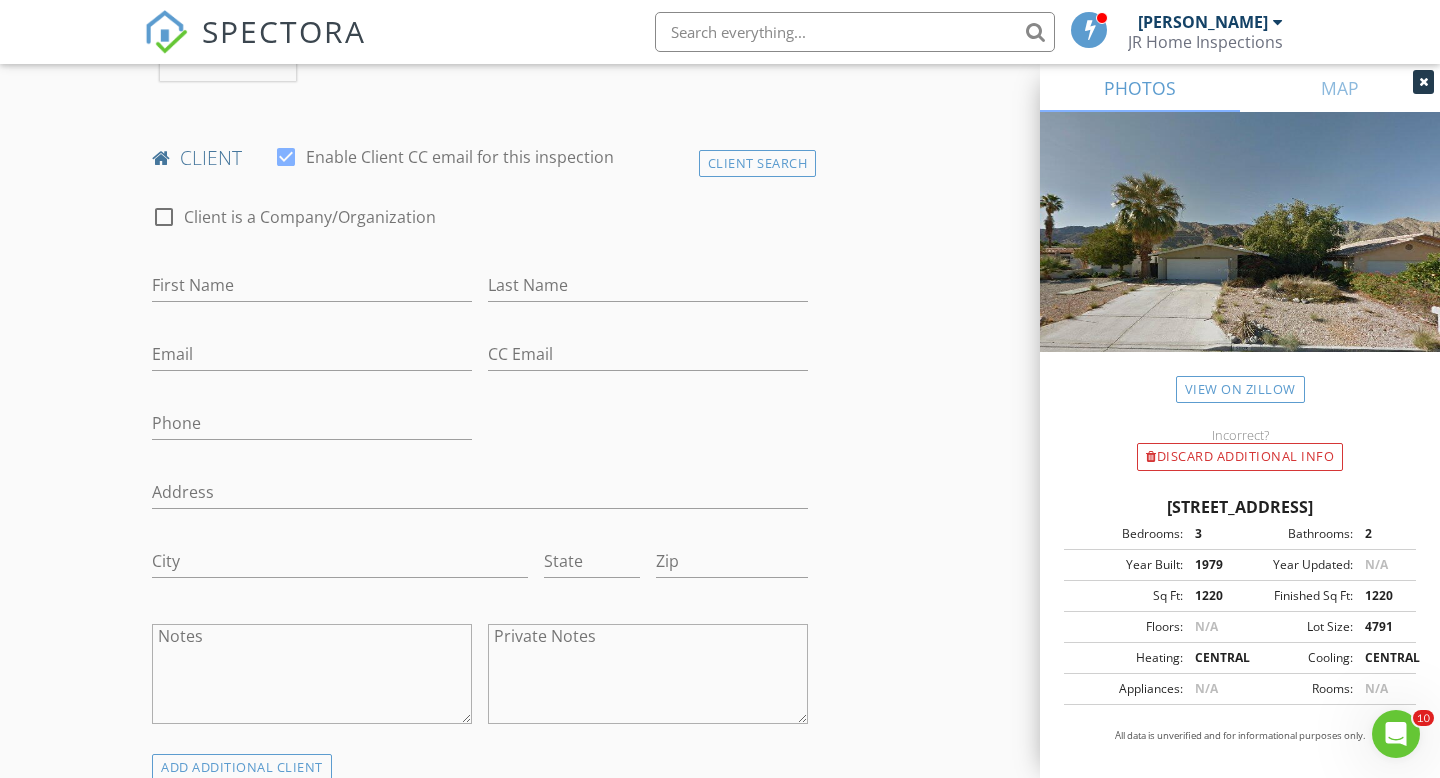 scroll, scrollTop: 929, scrollLeft: 0, axis: vertical 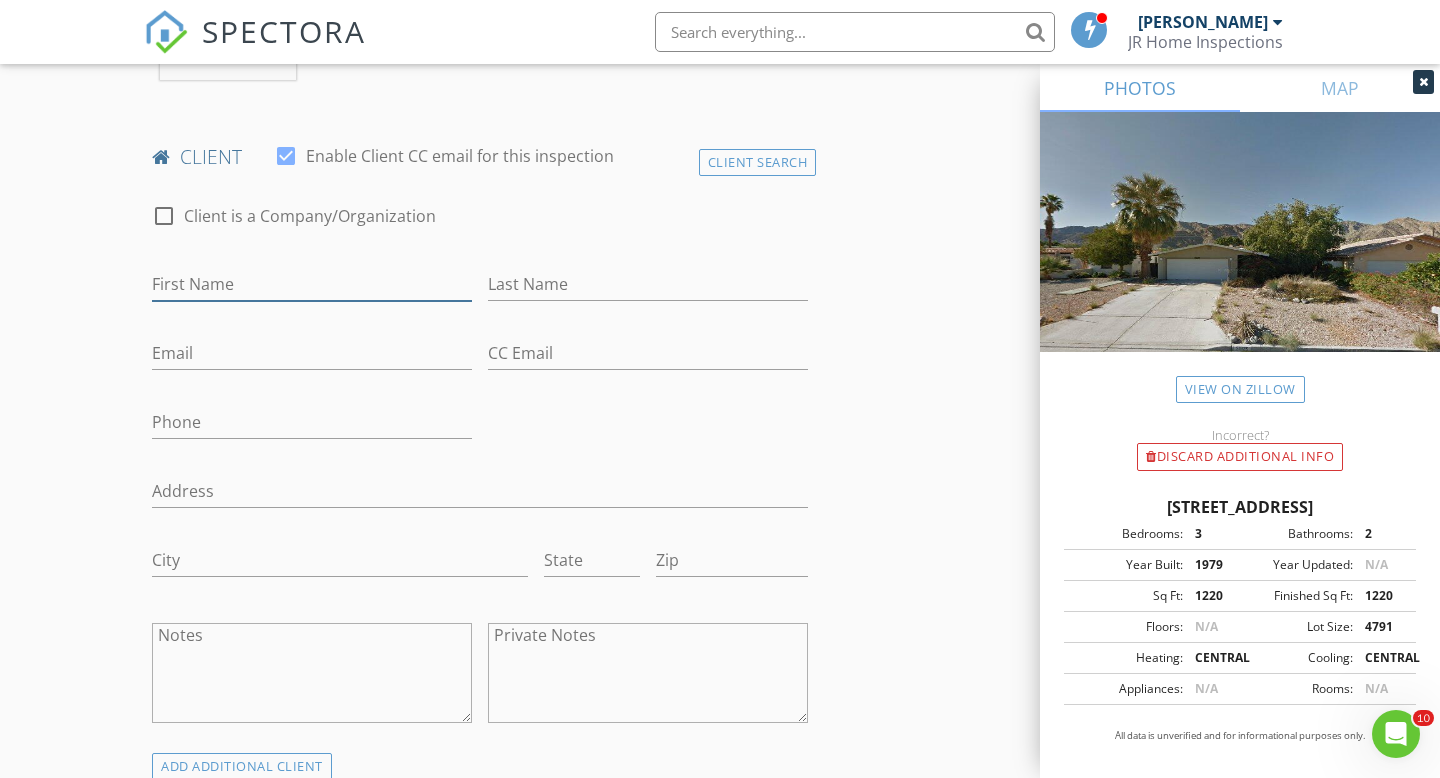 click on "First Name" at bounding box center (312, 284) 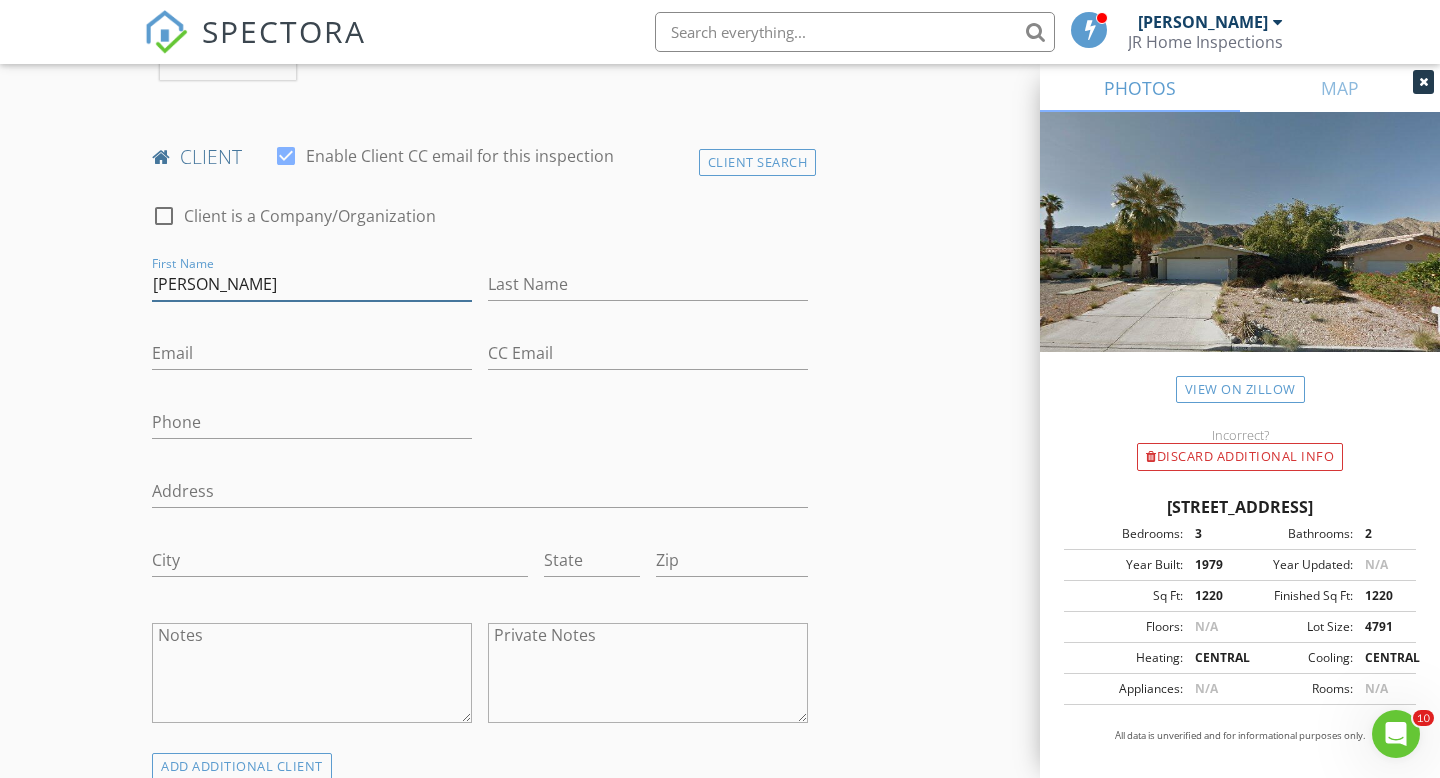 type on "[PERSON_NAME]" 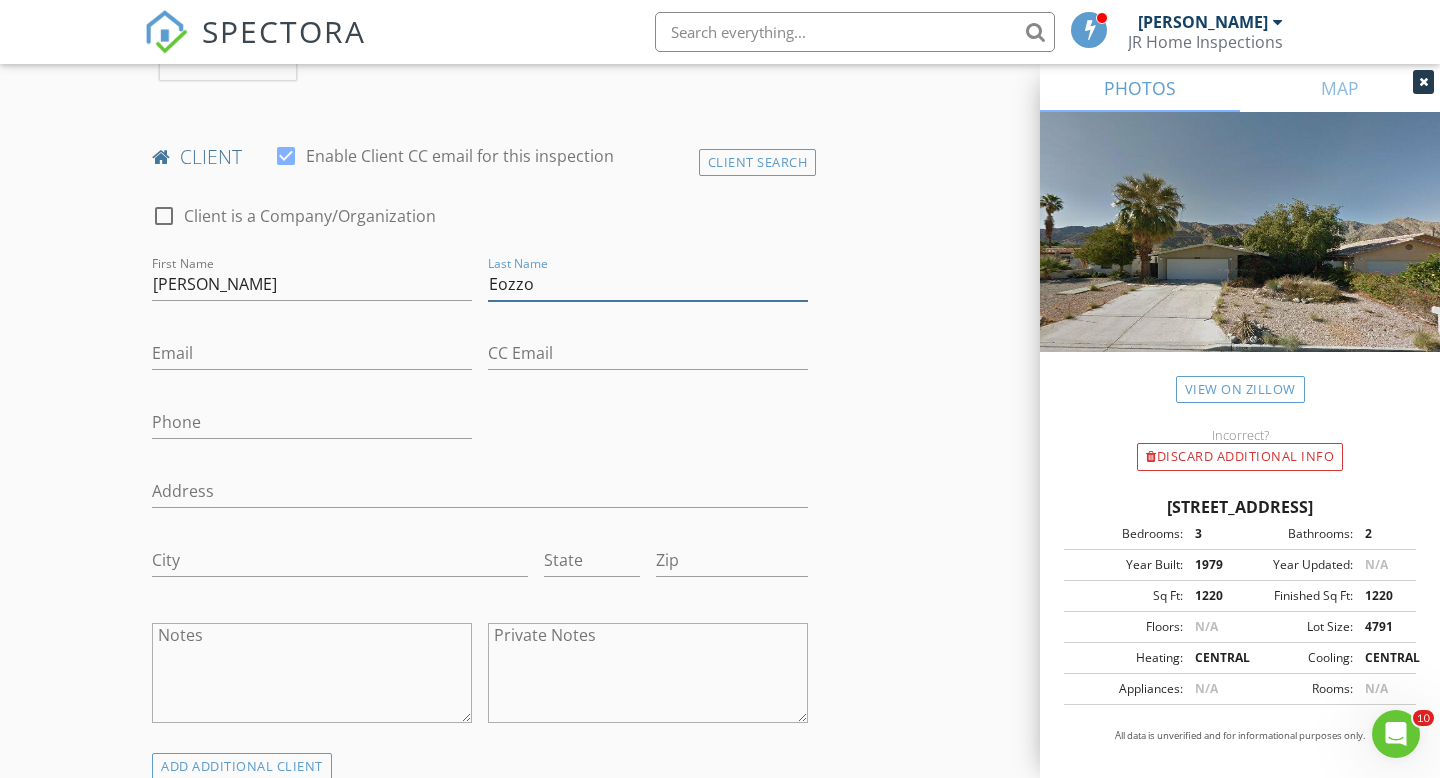 type on "Eozzo" 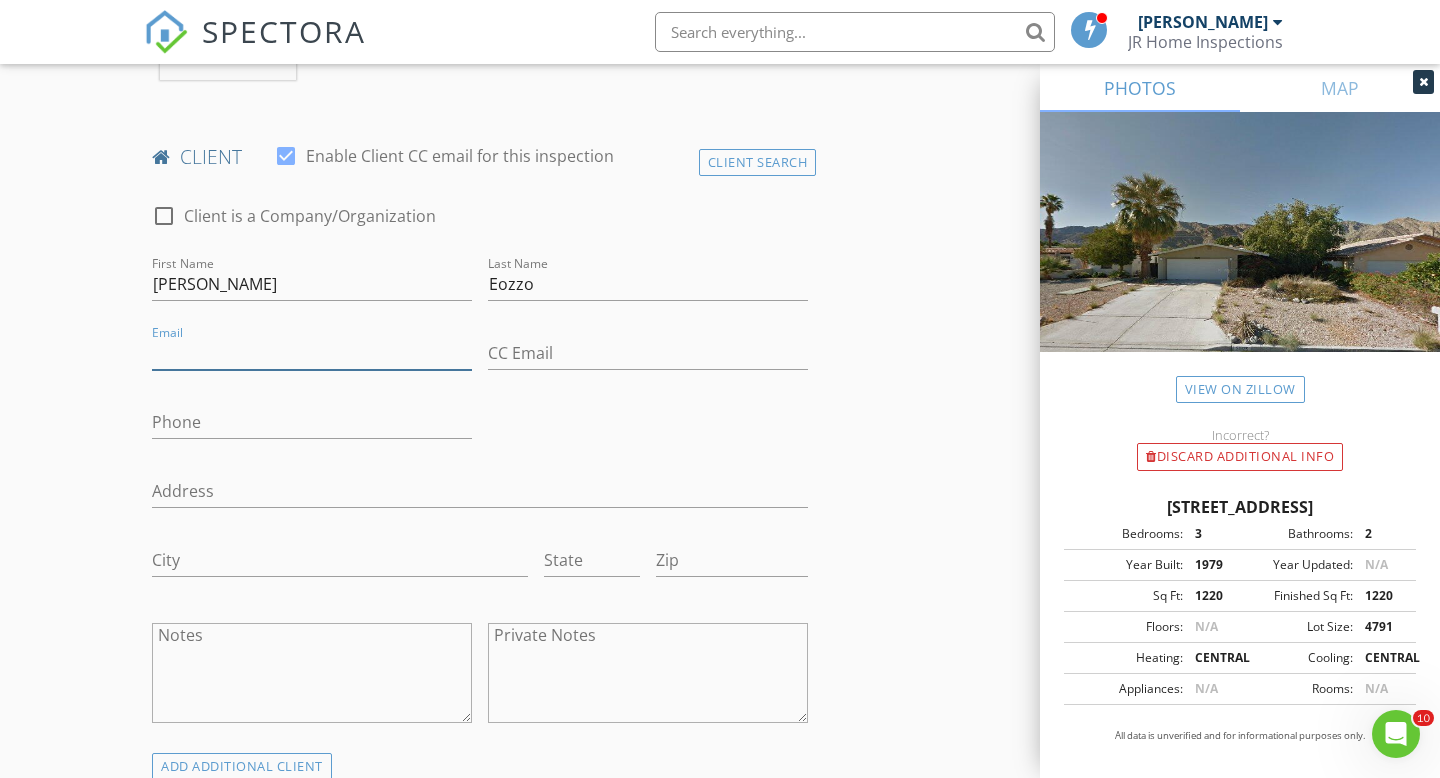 paste on "[EMAIL_ADDRESS][DOMAIN_NAME]" 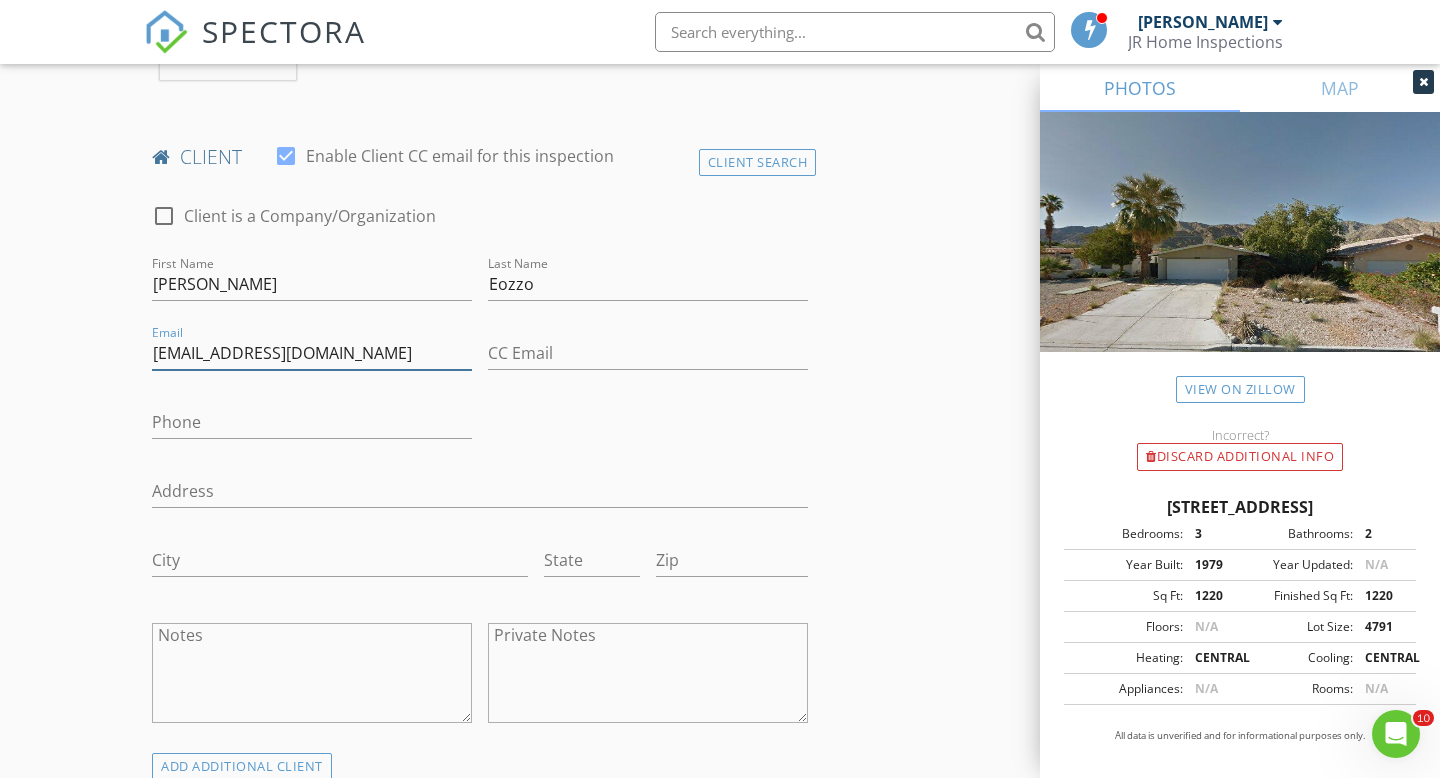 type on "[EMAIL_ADDRESS][DOMAIN_NAME]" 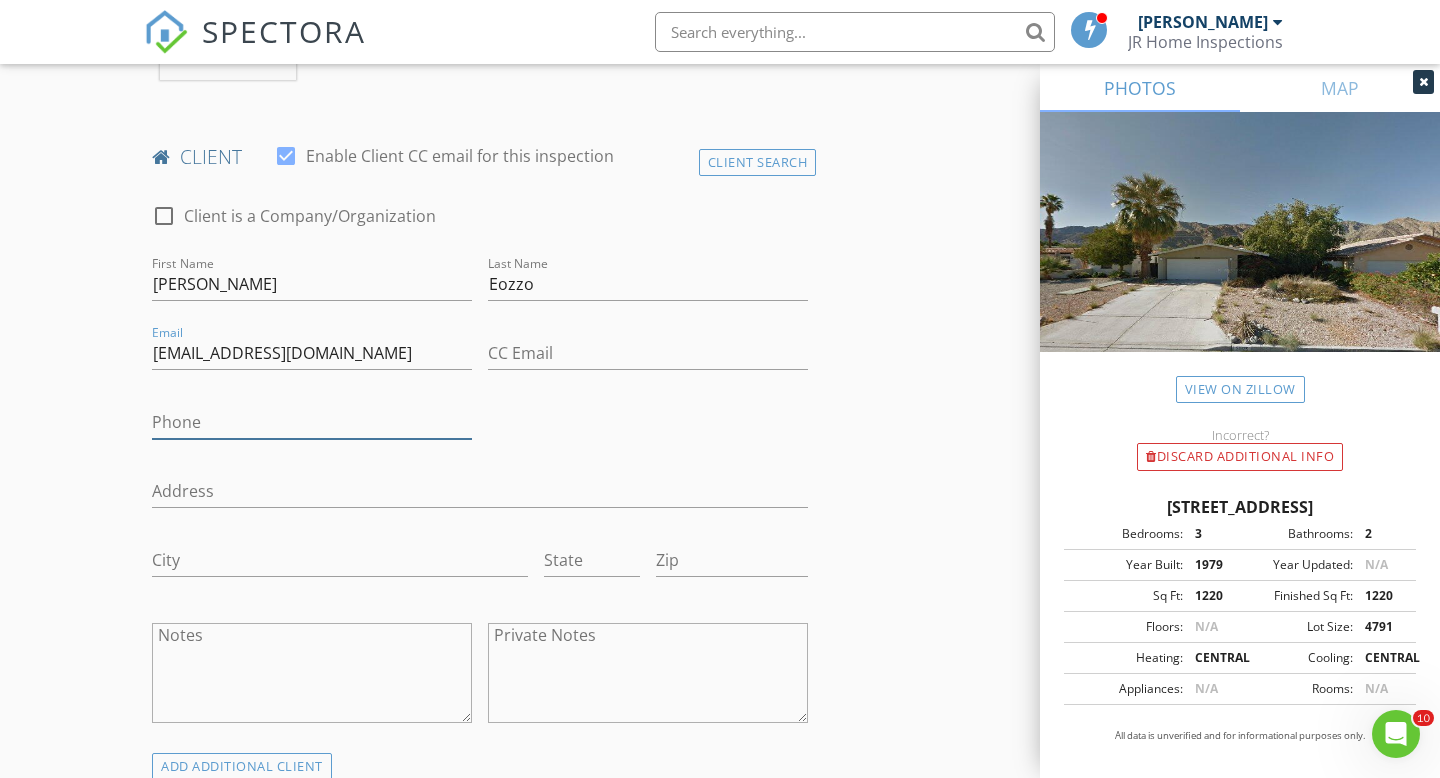 click on "Phone" at bounding box center (312, 422) 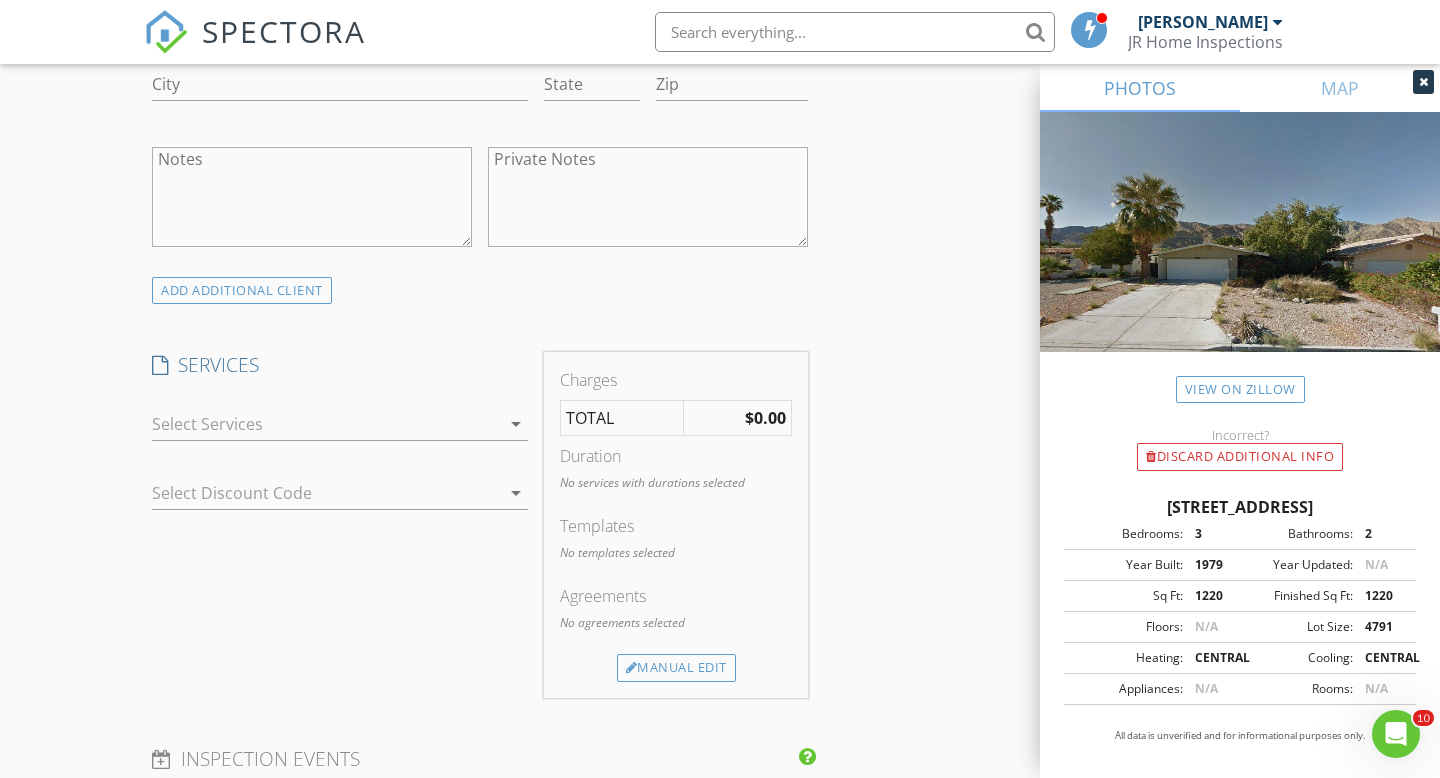 scroll, scrollTop: 1408, scrollLeft: 0, axis: vertical 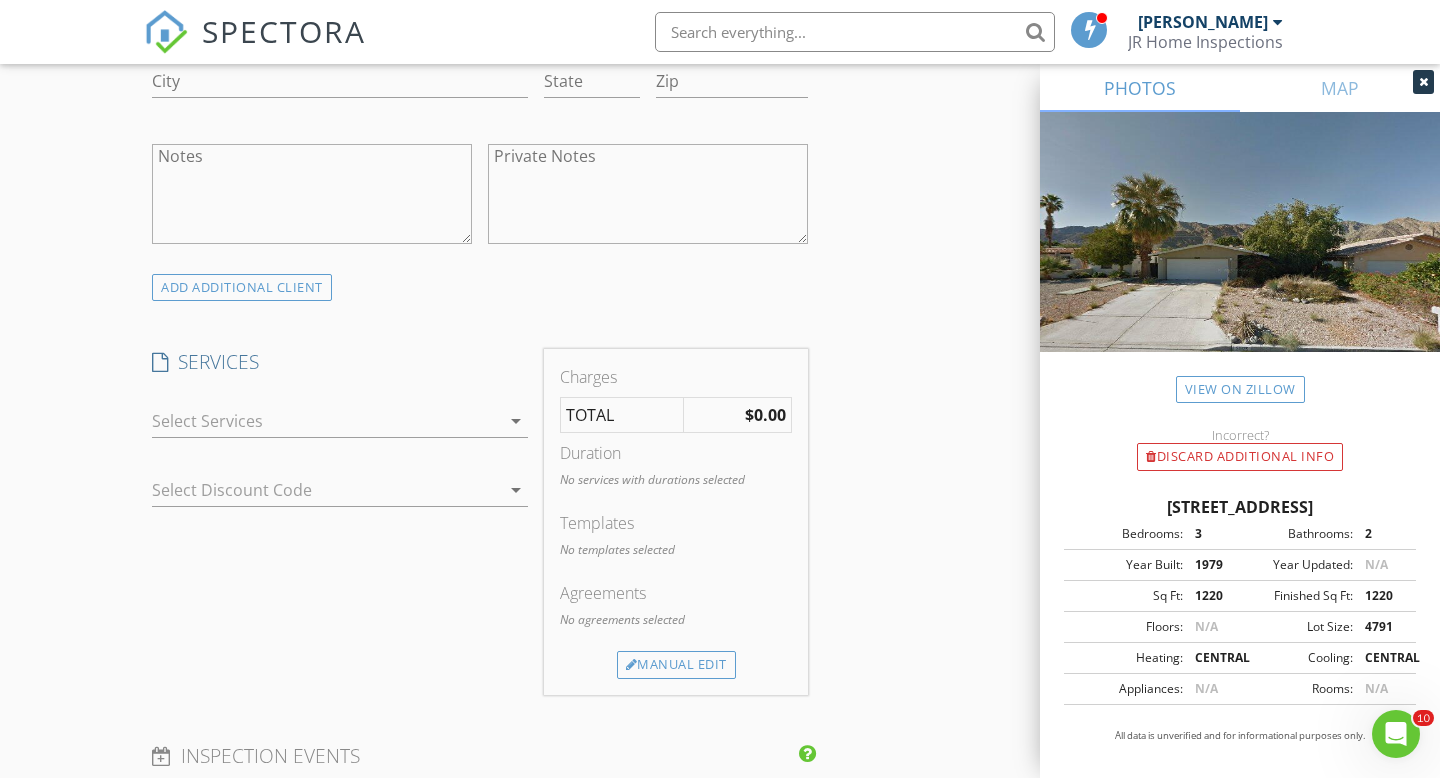 type on "[PHONE_NUMBER]" 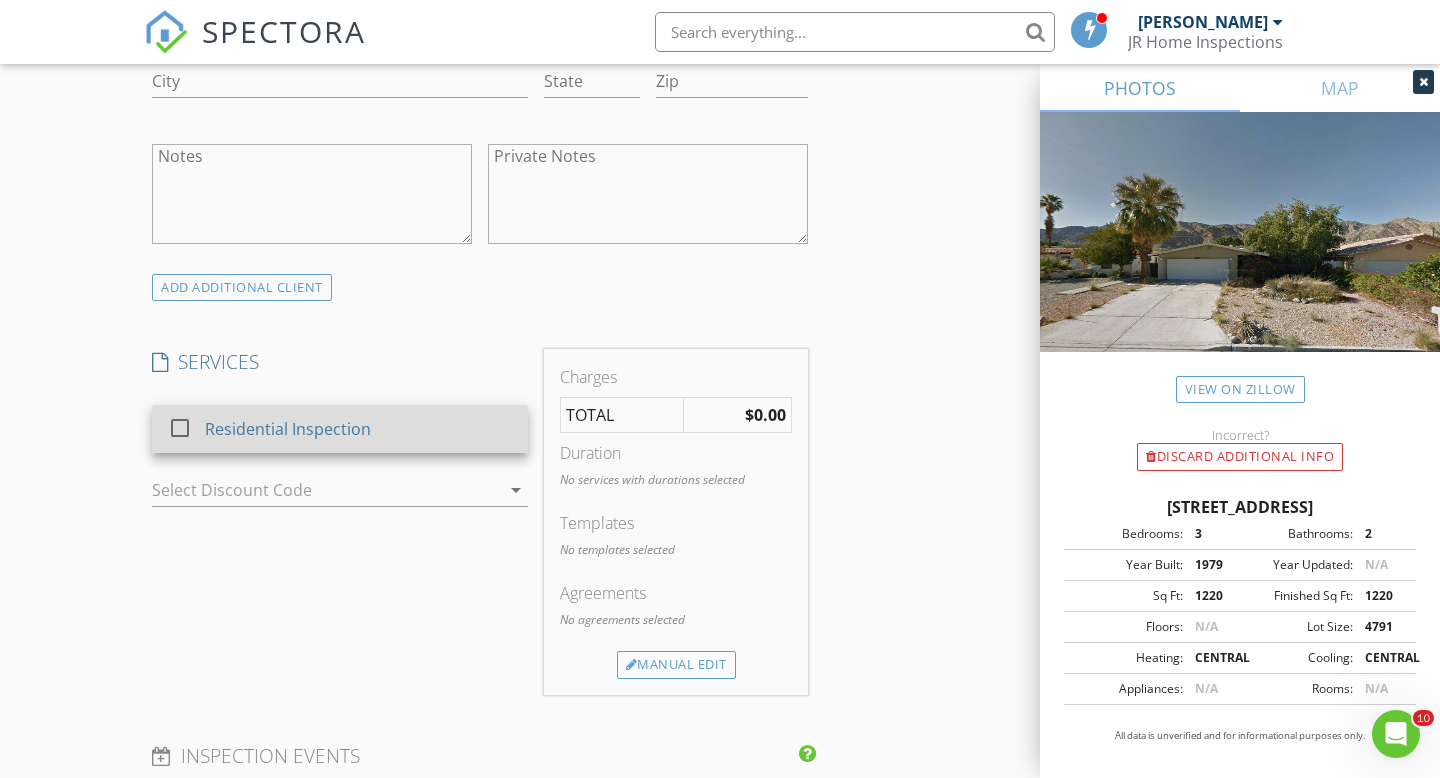 click on "Residential Inspection" at bounding box center (288, 429) 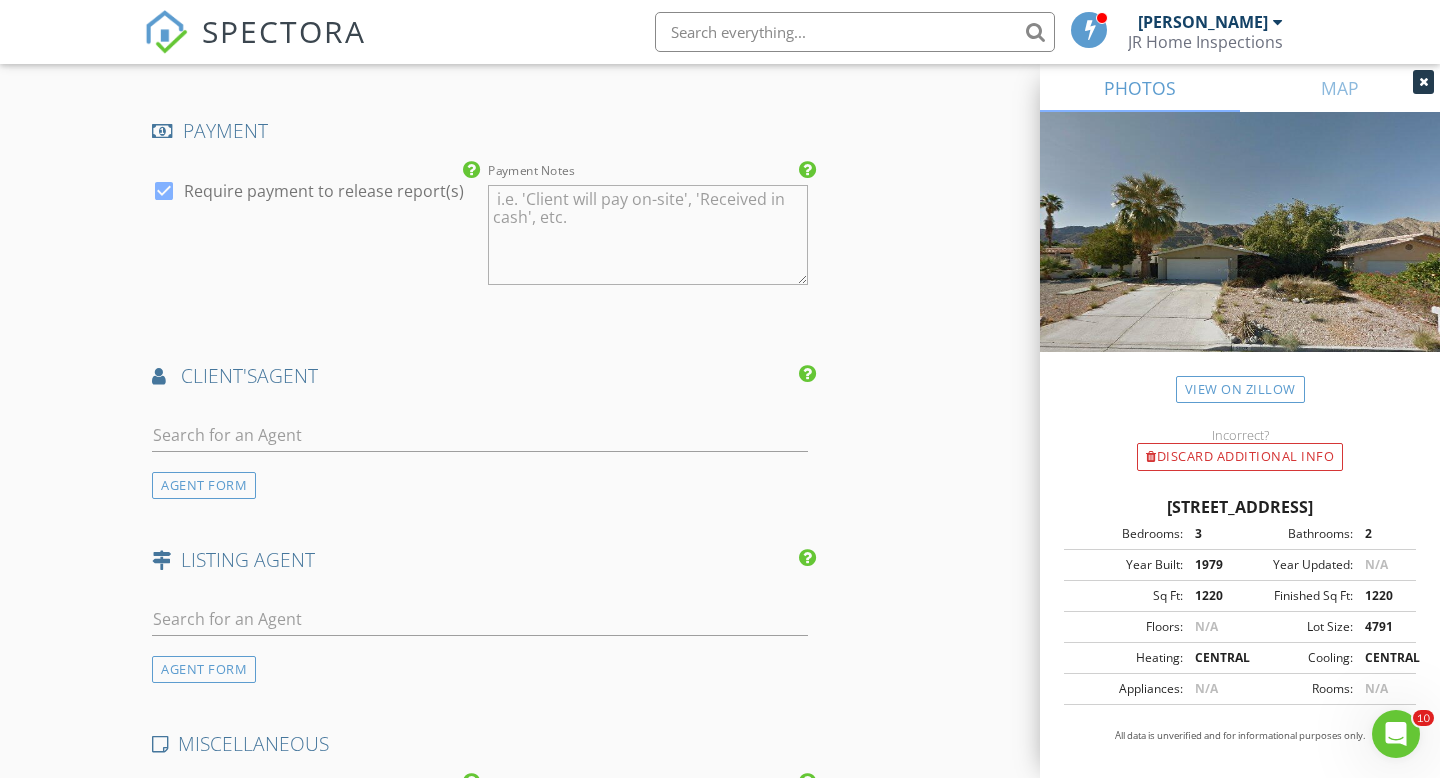 scroll, scrollTop: 2248, scrollLeft: 0, axis: vertical 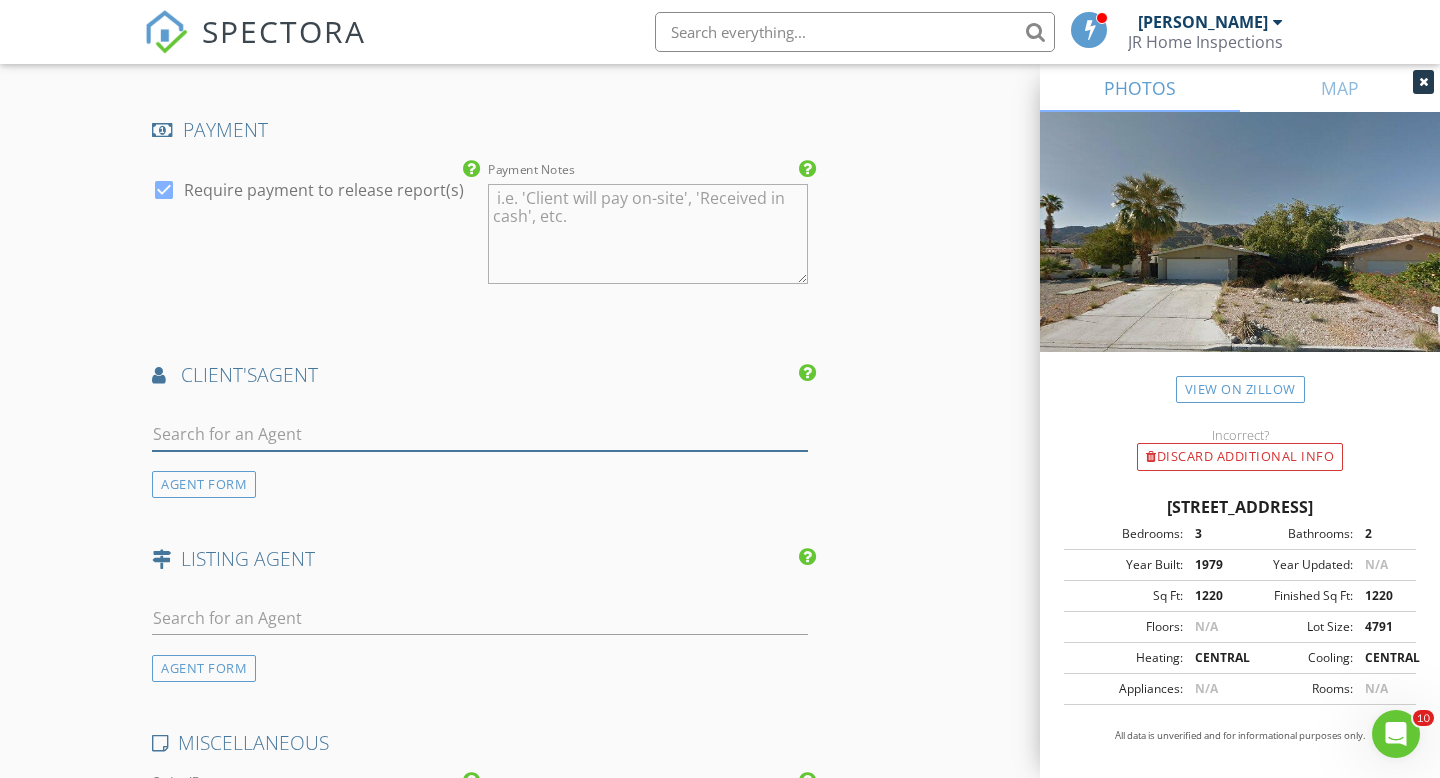 click at bounding box center [480, 434] 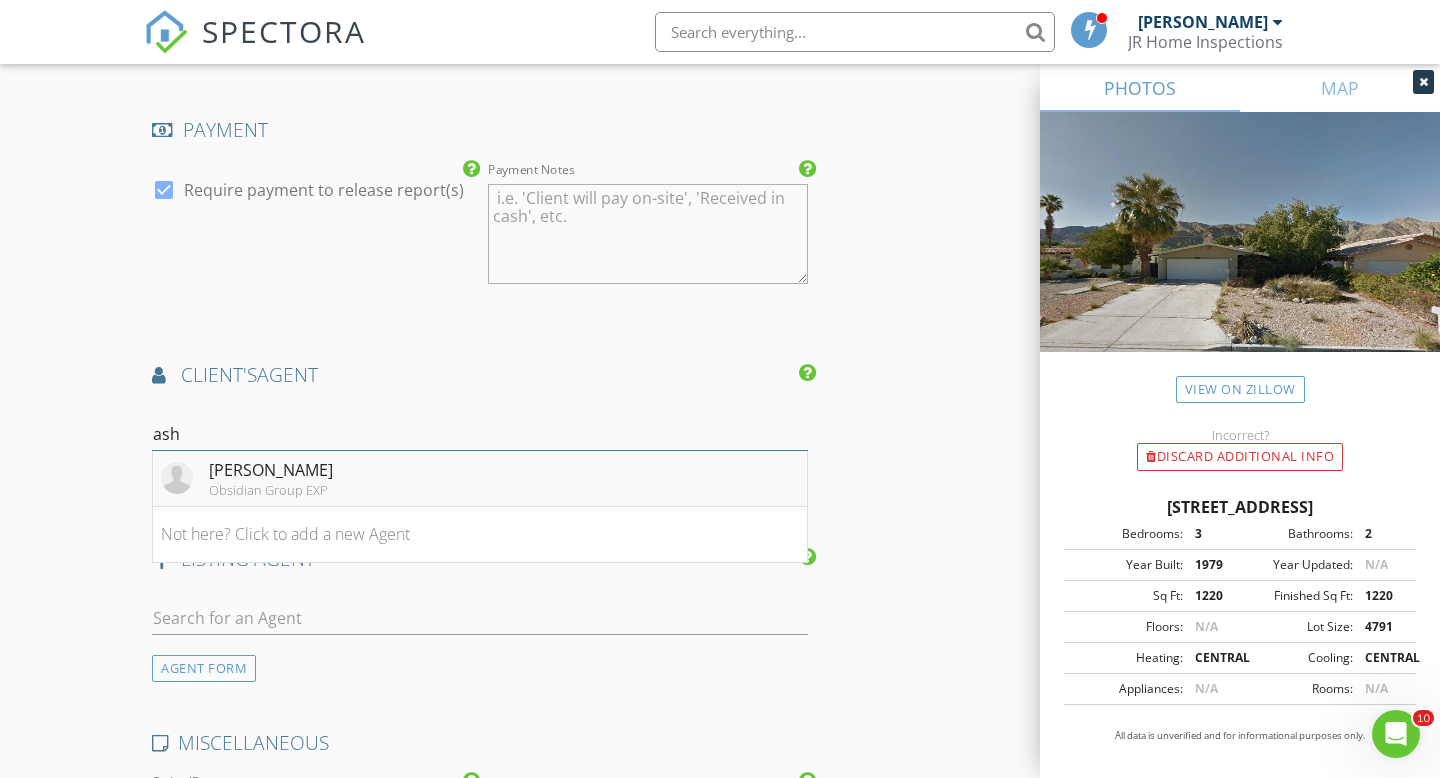 type on "ash" 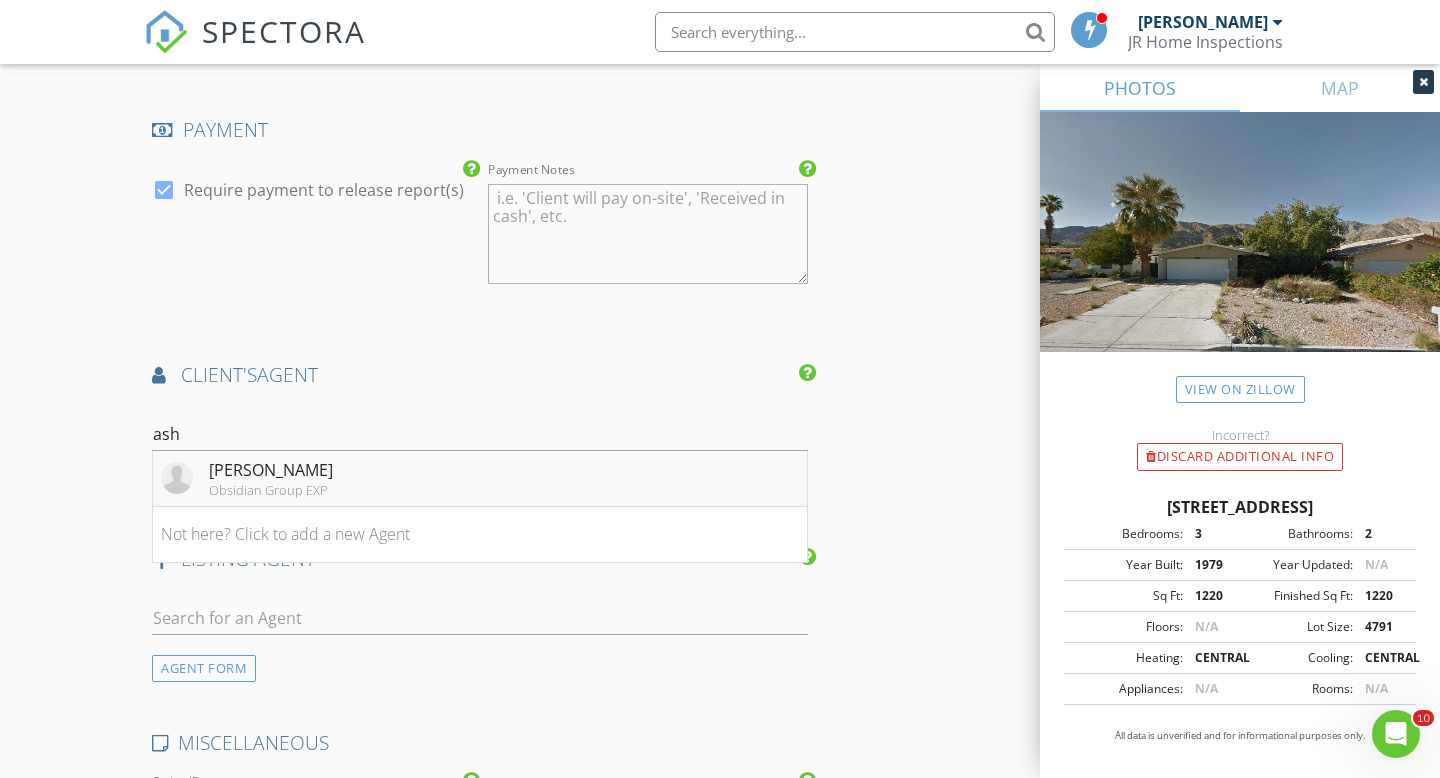 click on "[PERSON_NAME]" at bounding box center [271, 470] 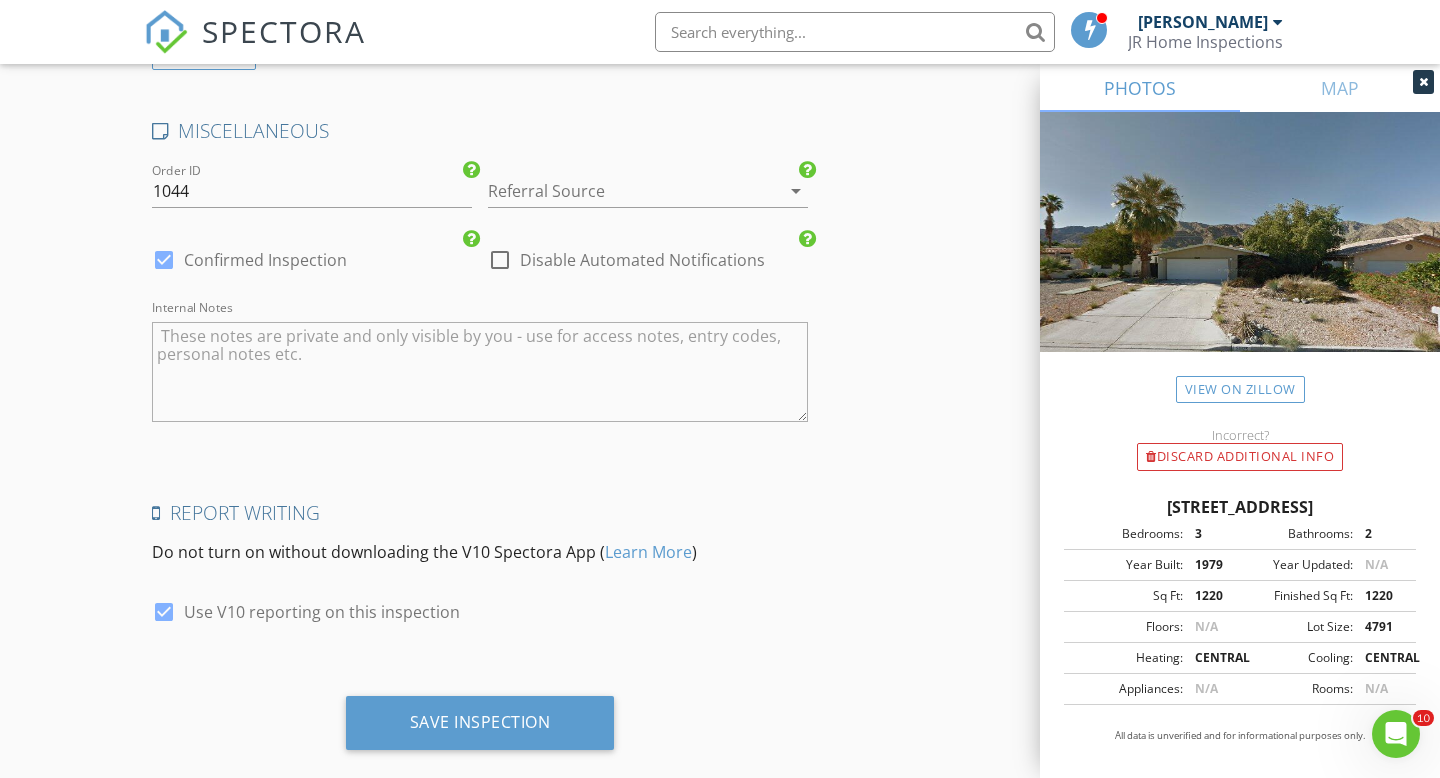 scroll, scrollTop: 3504, scrollLeft: 0, axis: vertical 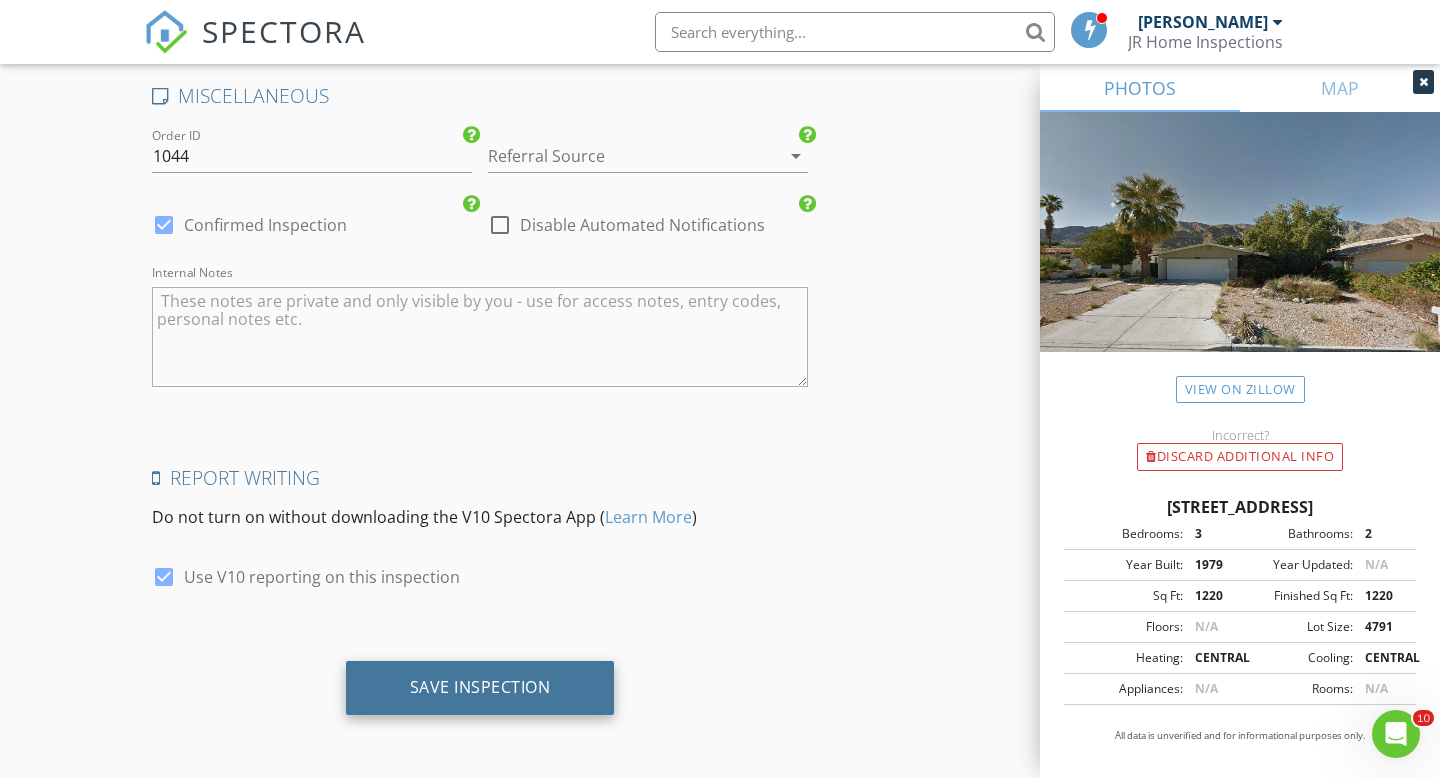 click on "Save Inspection" at bounding box center (480, 687) 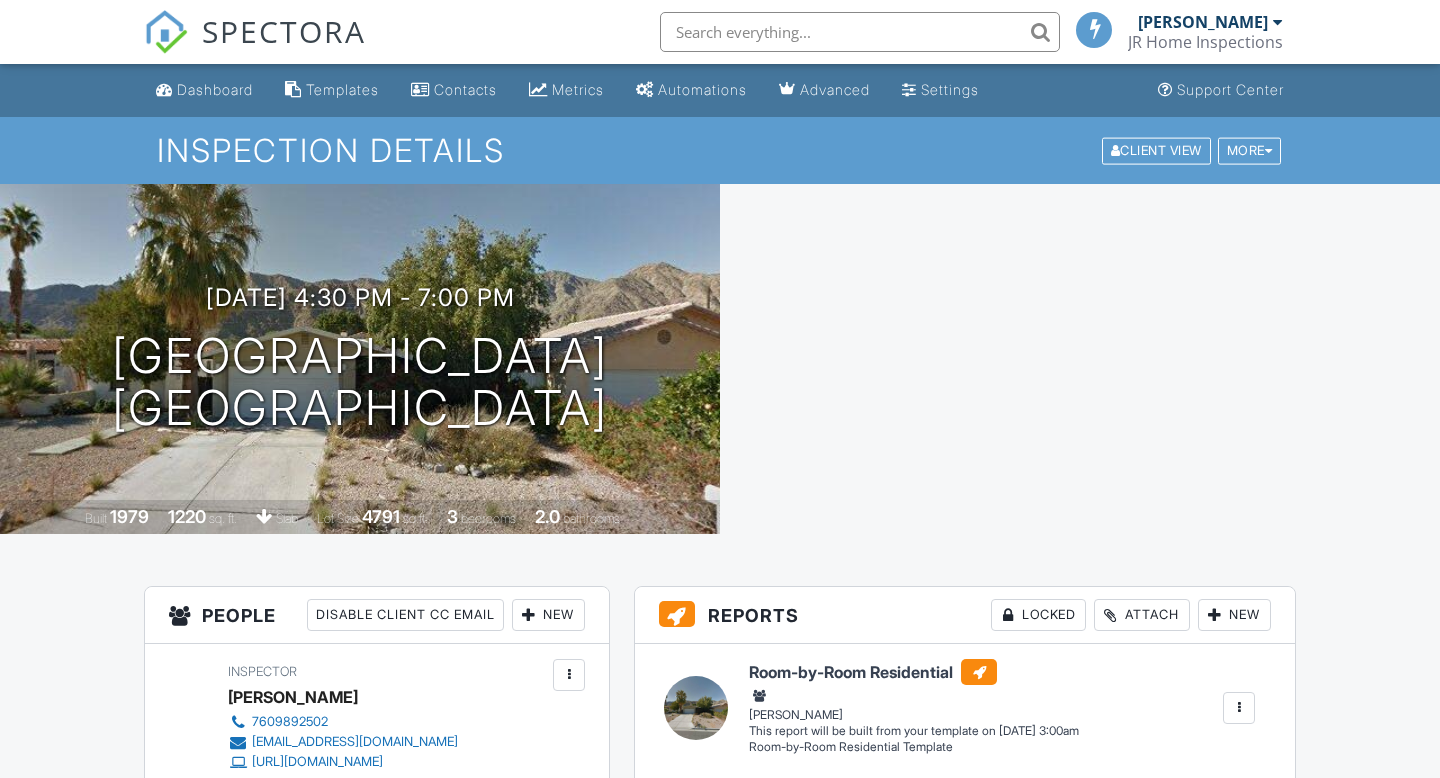 scroll, scrollTop: 0, scrollLeft: 0, axis: both 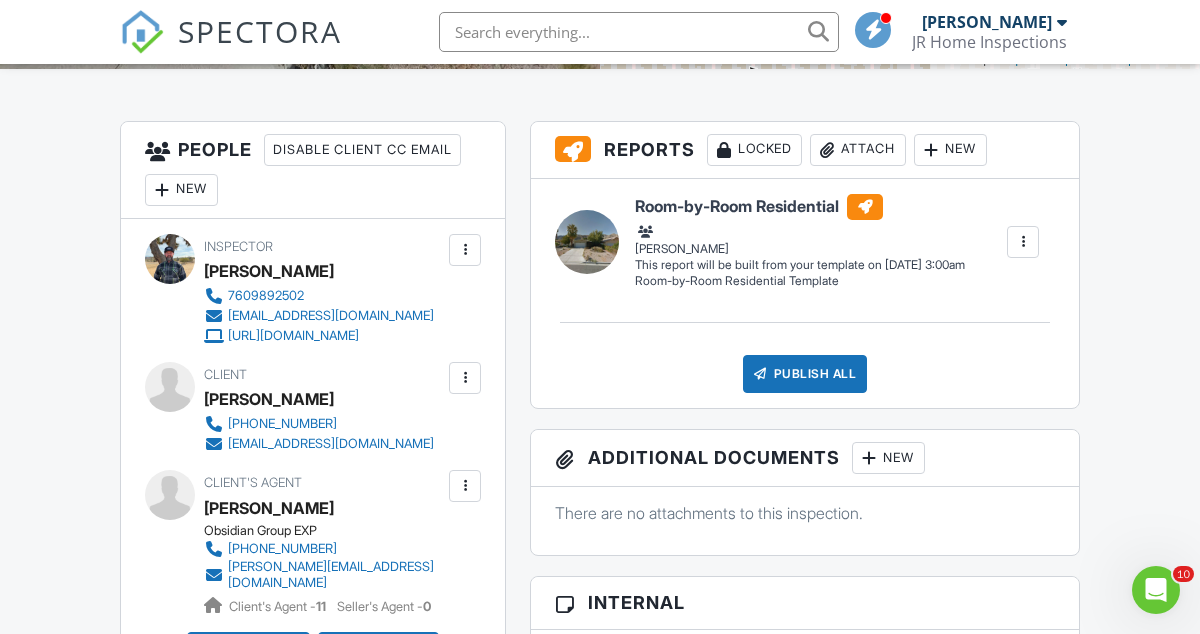 click on "New" at bounding box center (181, 190) 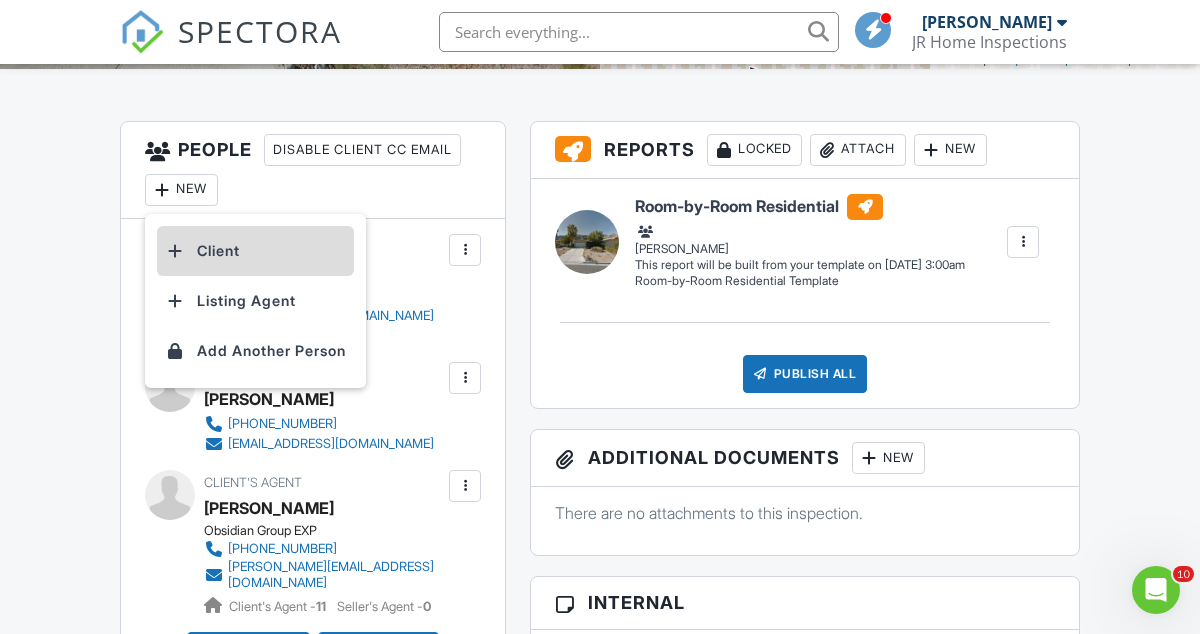 click on "Client" at bounding box center (255, 251) 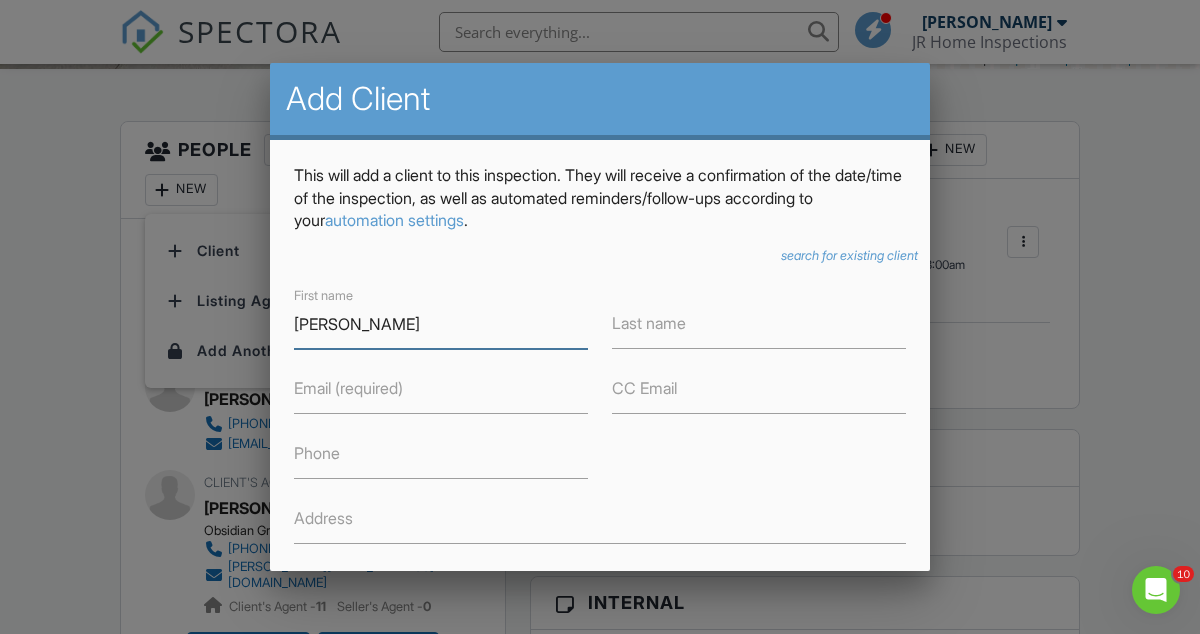 type on "[PERSON_NAME]" 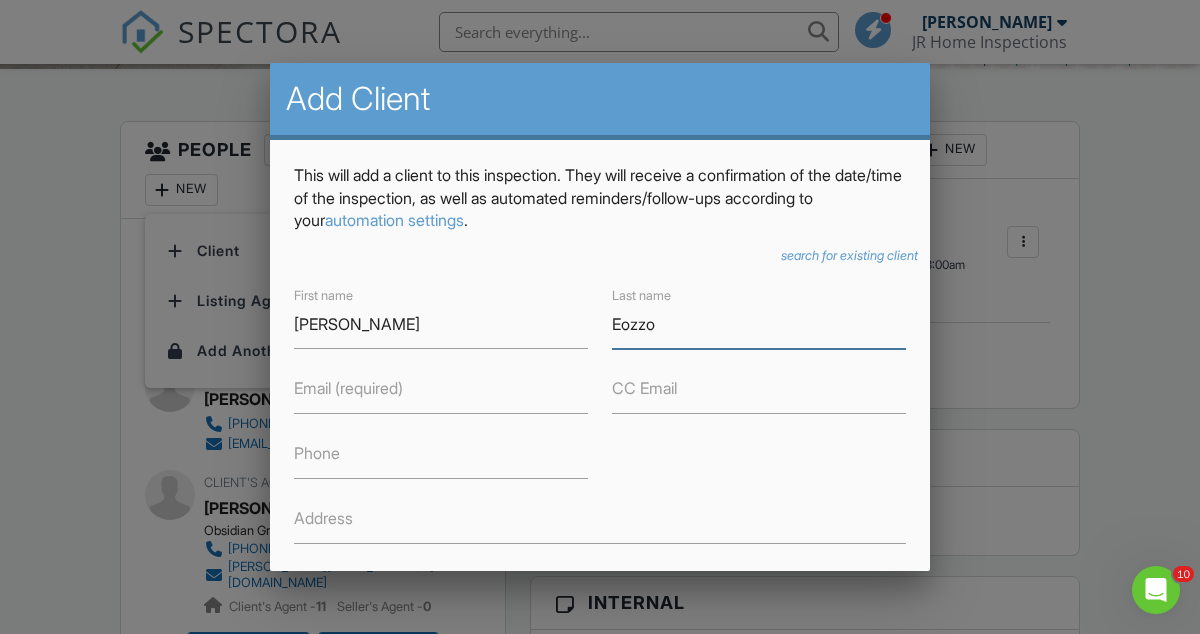 type on "Eozzo" 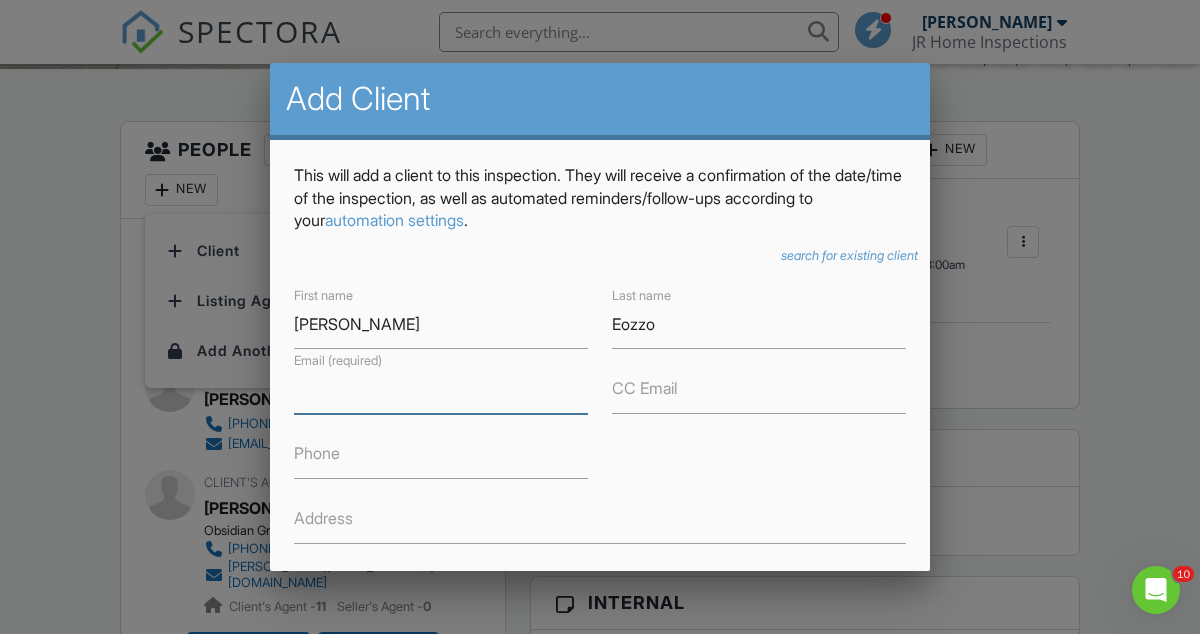 paste on "msspdr@aol.com" 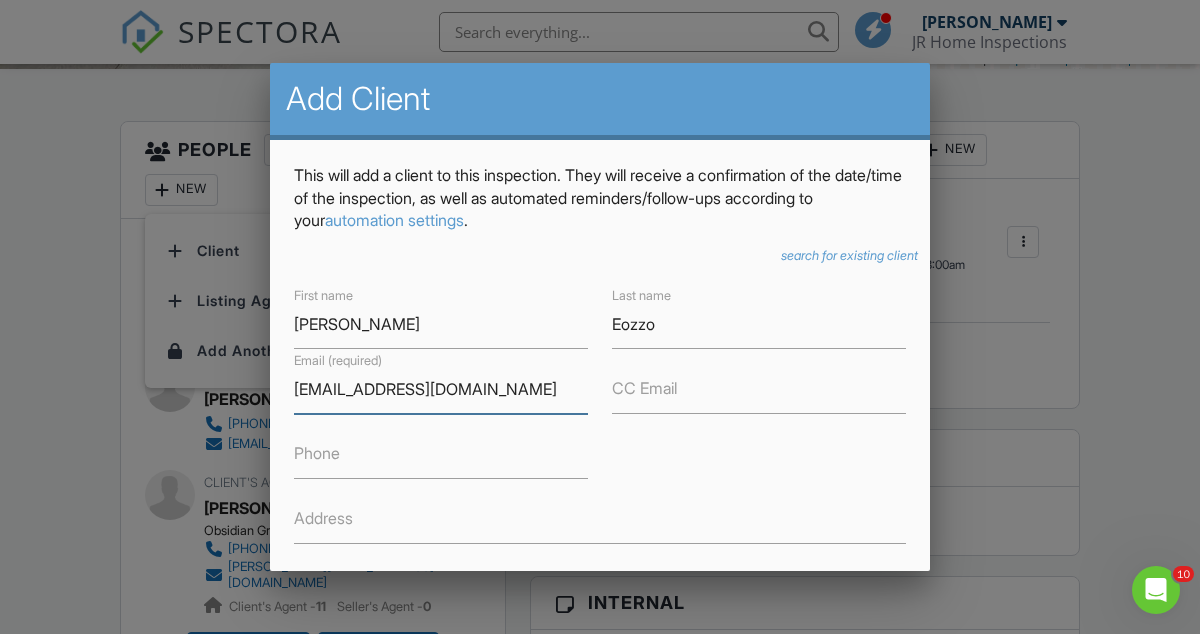 type on "msspdr@aol.com" 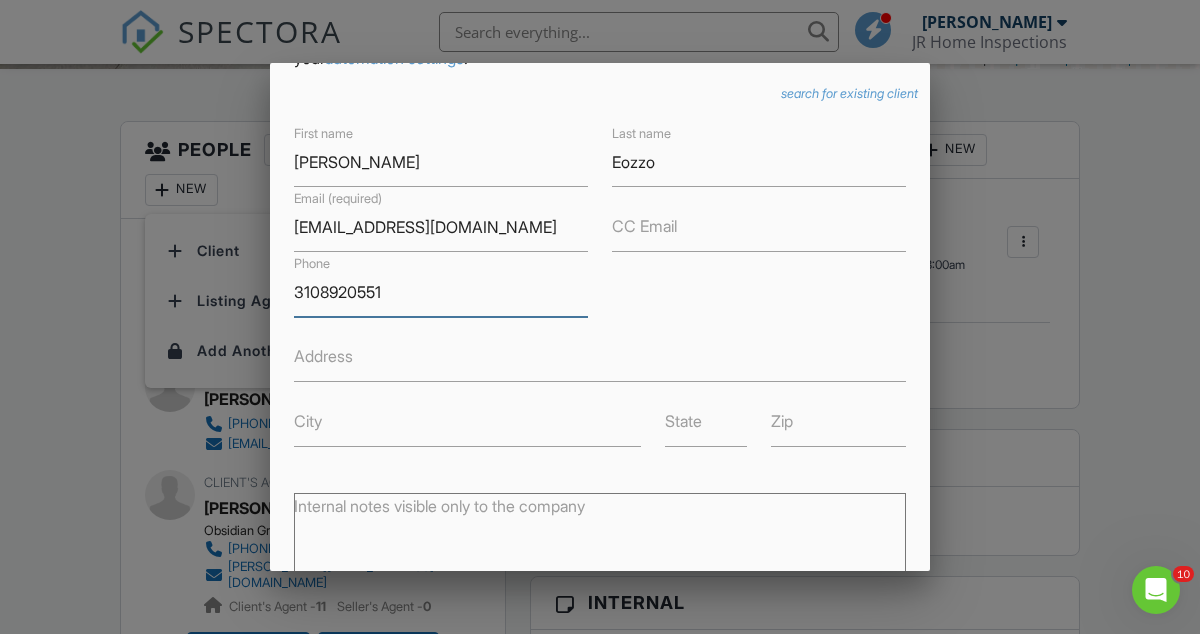 scroll, scrollTop: 457, scrollLeft: 0, axis: vertical 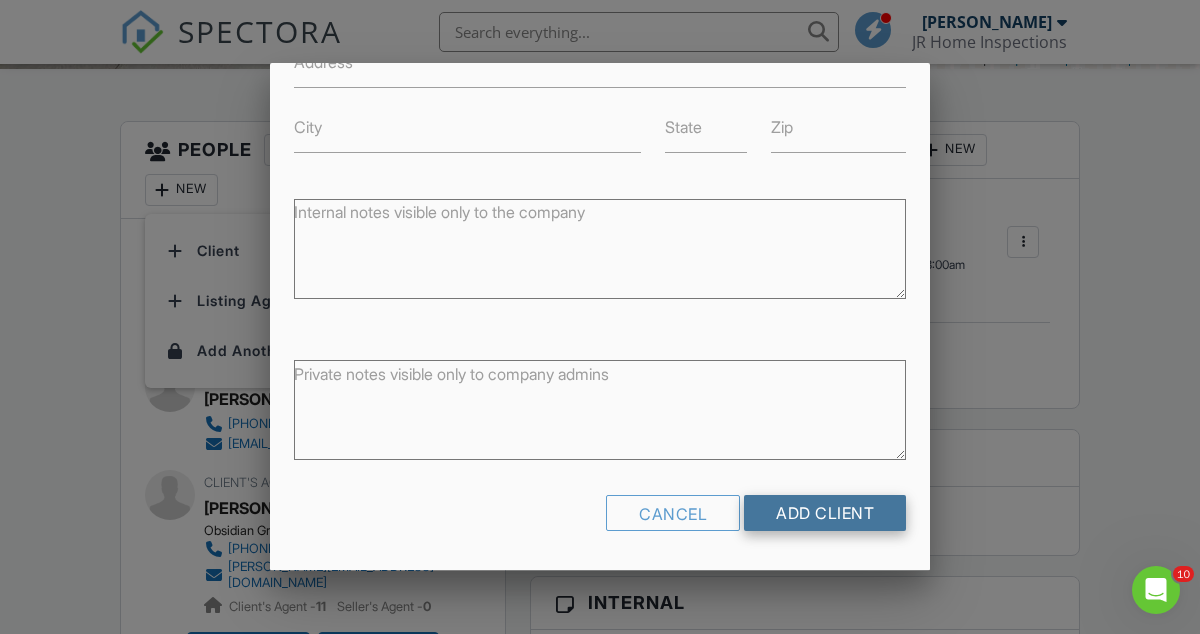 type on "3108920551" 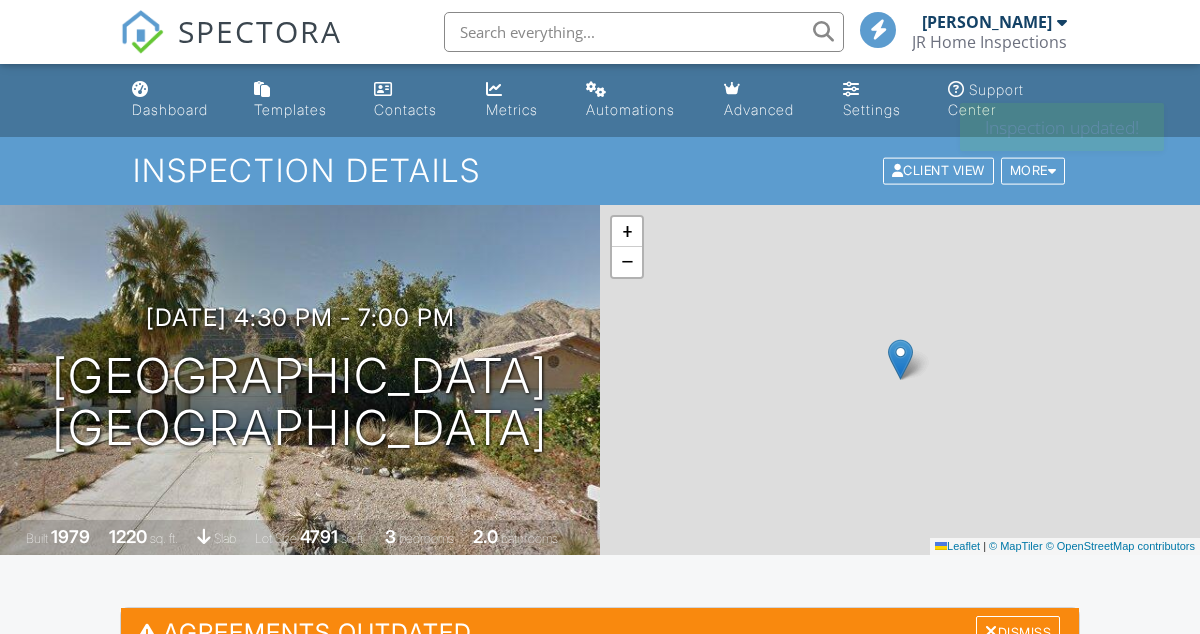 scroll, scrollTop: 300, scrollLeft: 0, axis: vertical 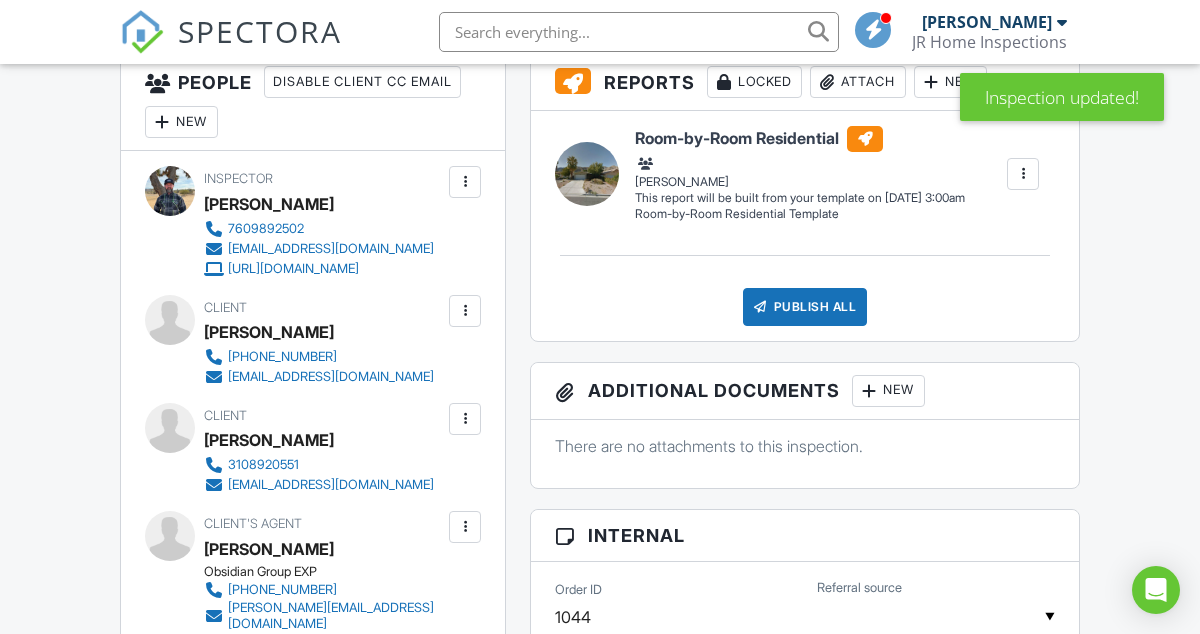 click at bounding box center (465, 311) 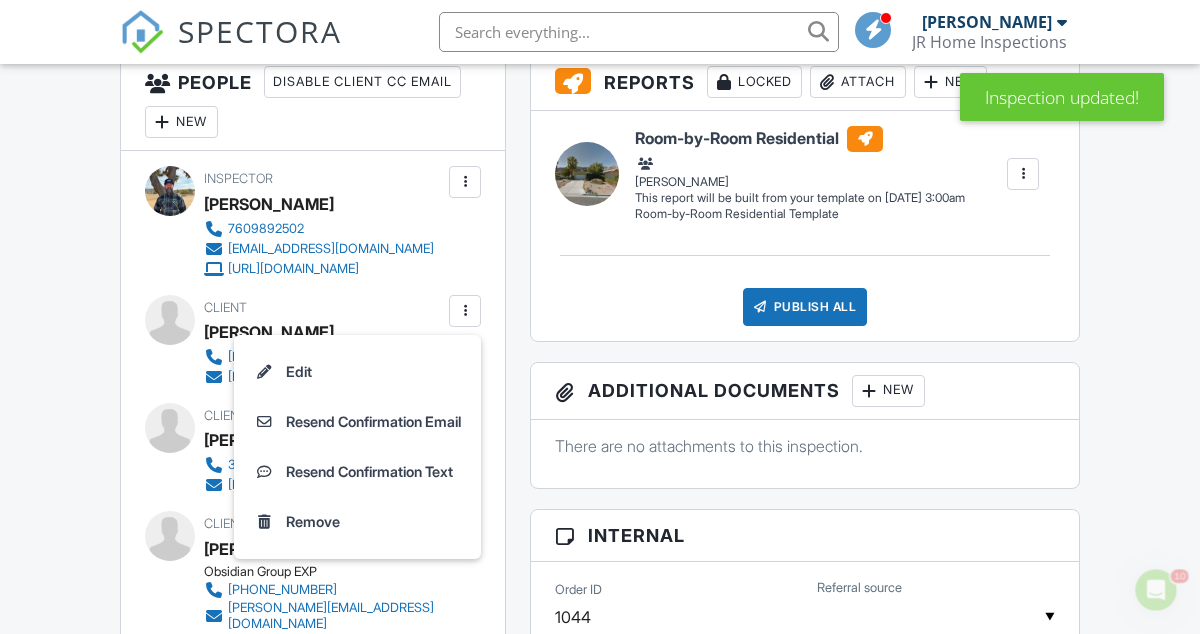 scroll, scrollTop: 0, scrollLeft: 0, axis: both 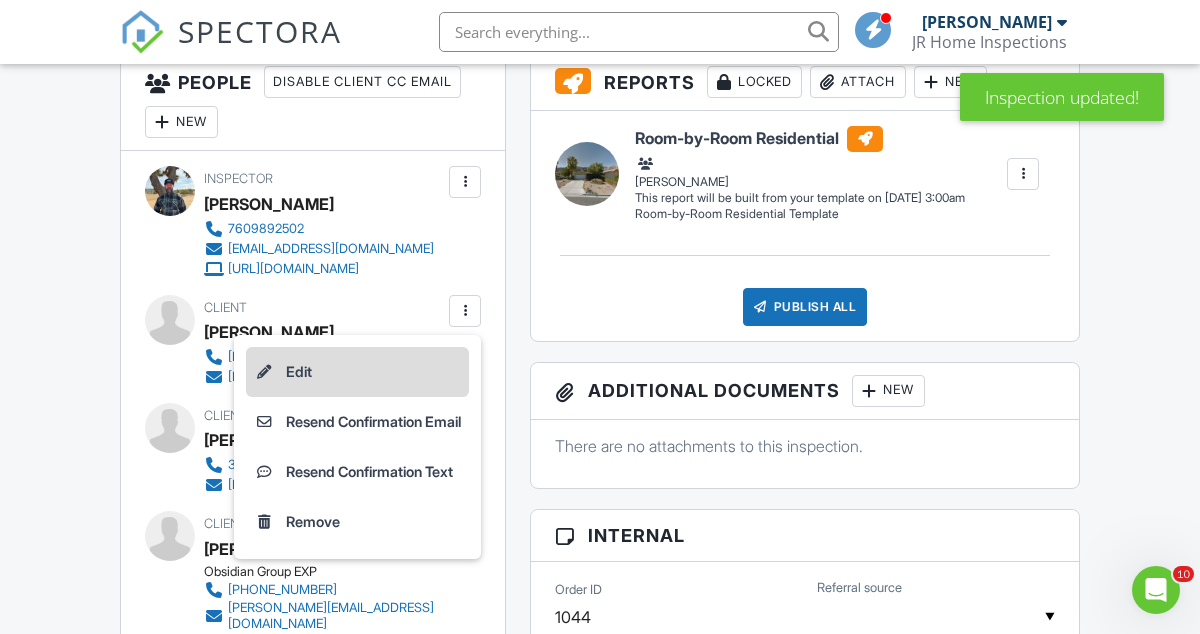 click on "Edit" at bounding box center (357, 372) 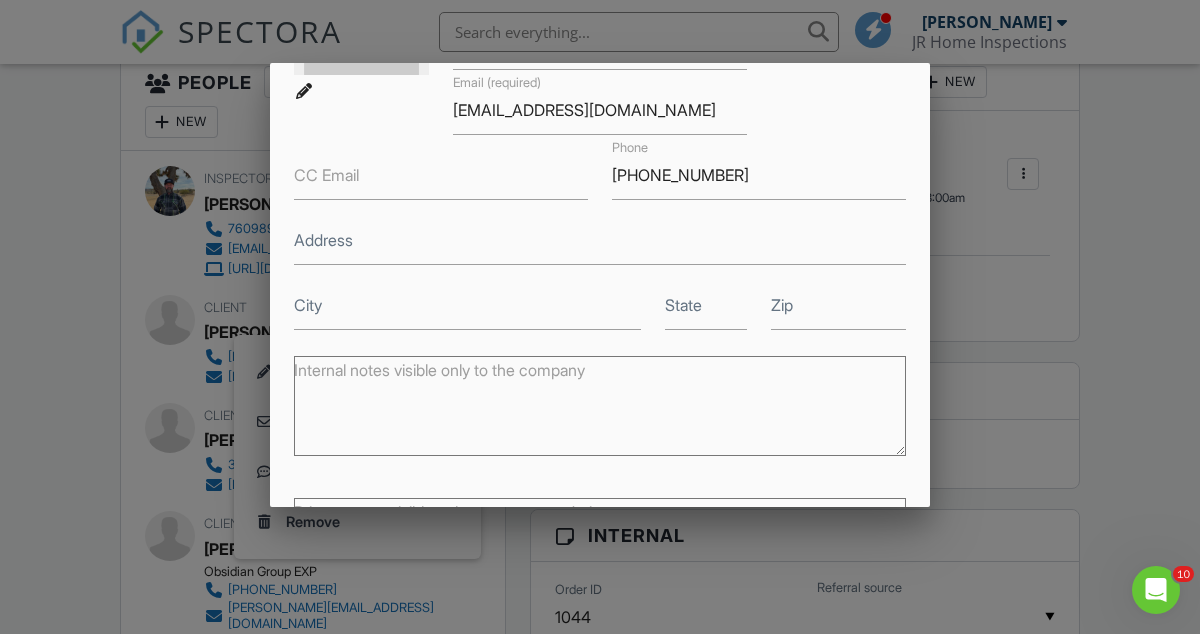 scroll, scrollTop: 406, scrollLeft: 0, axis: vertical 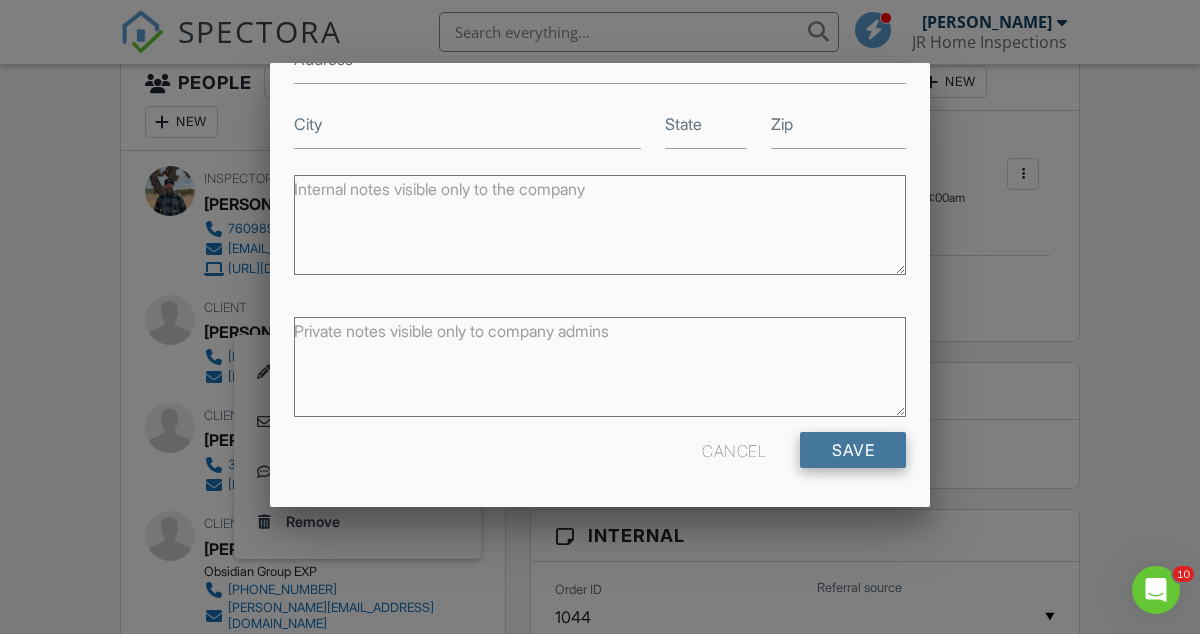 type on "John" 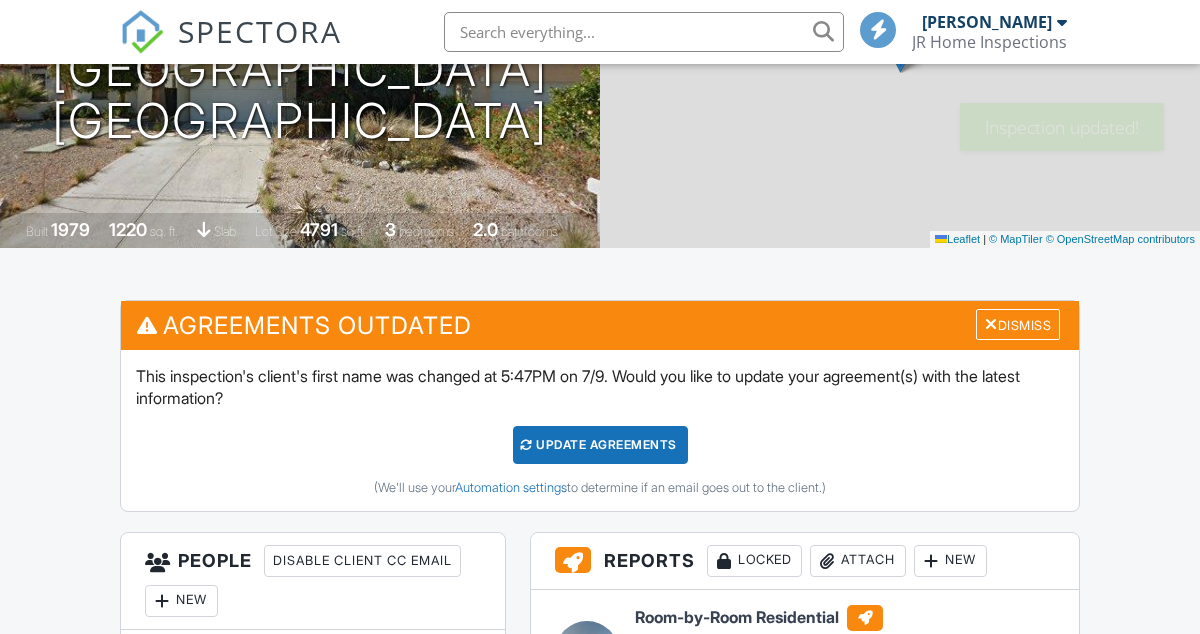 scroll, scrollTop: 0, scrollLeft: 0, axis: both 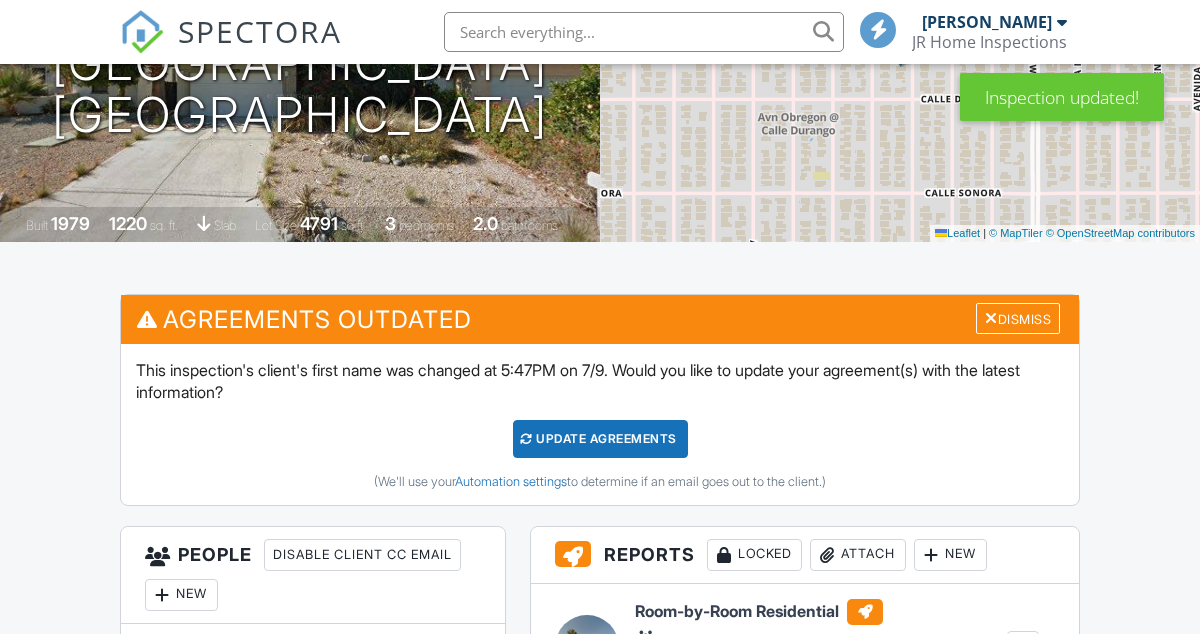 click on "Update Agreements" at bounding box center (600, 439) 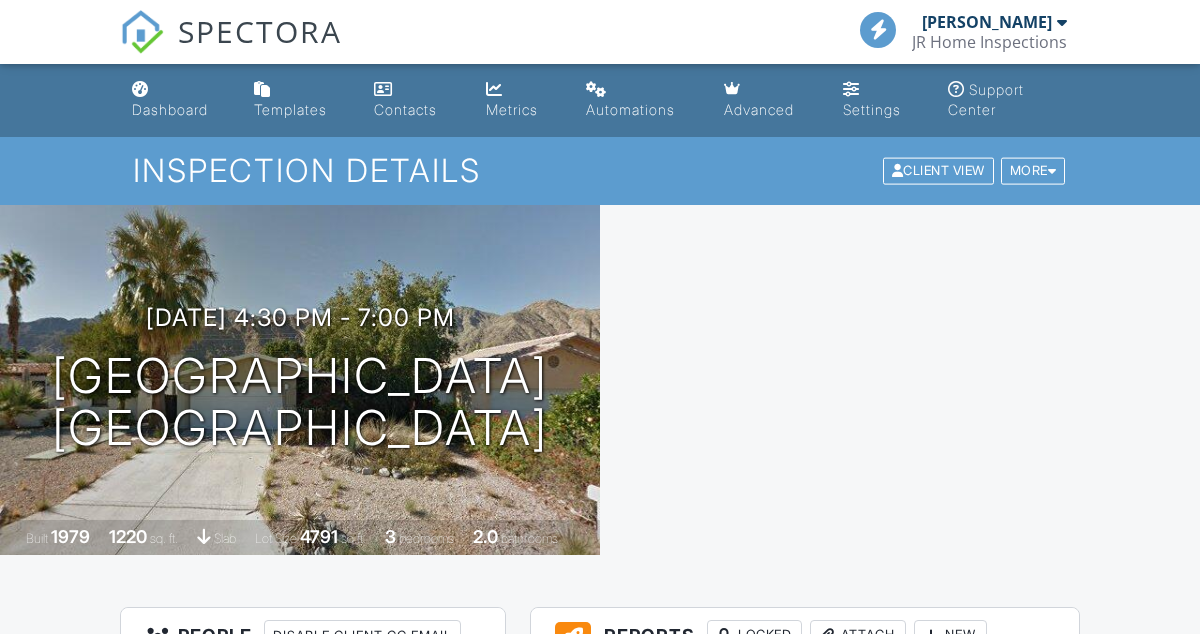 scroll, scrollTop: 0, scrollLeft: 0, axis: both 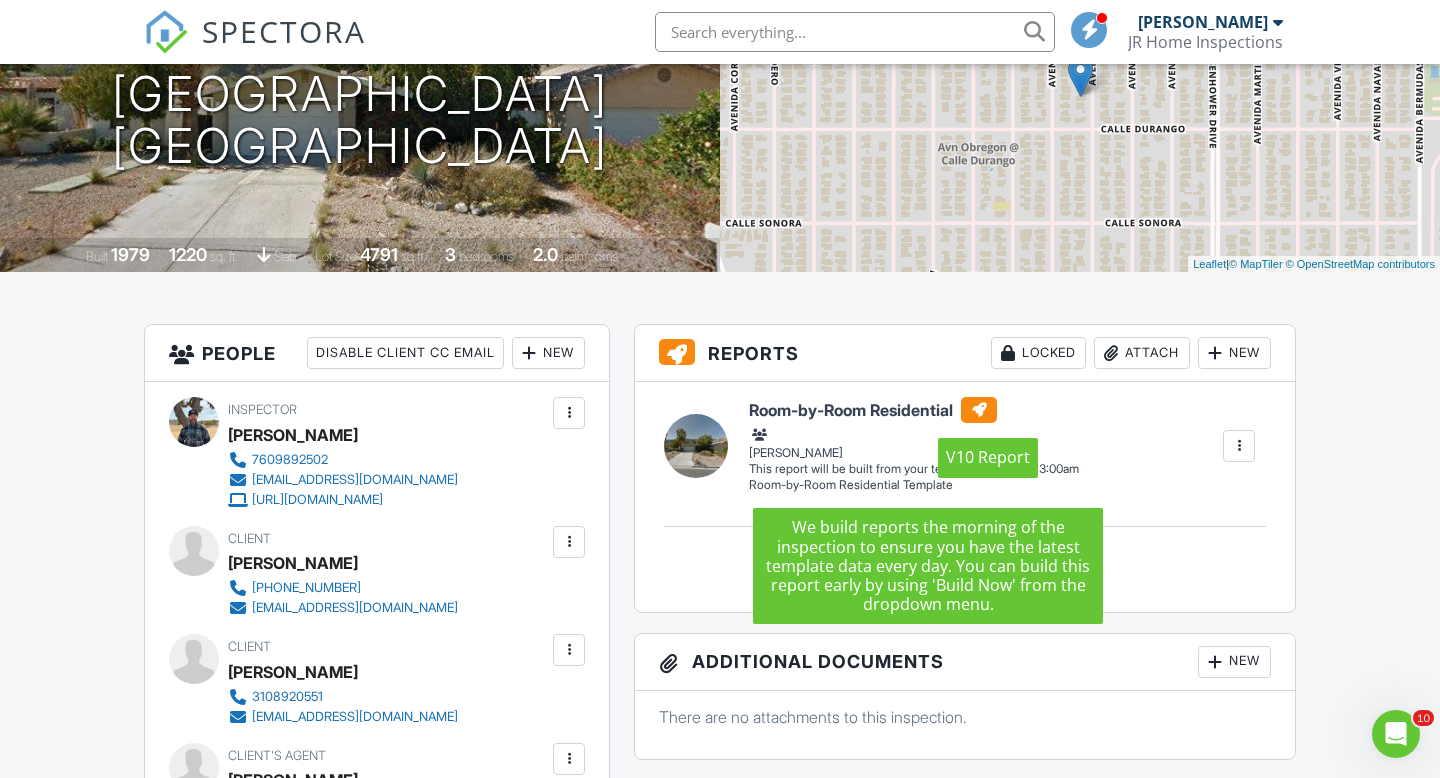 click at bounding box center [979, 410] 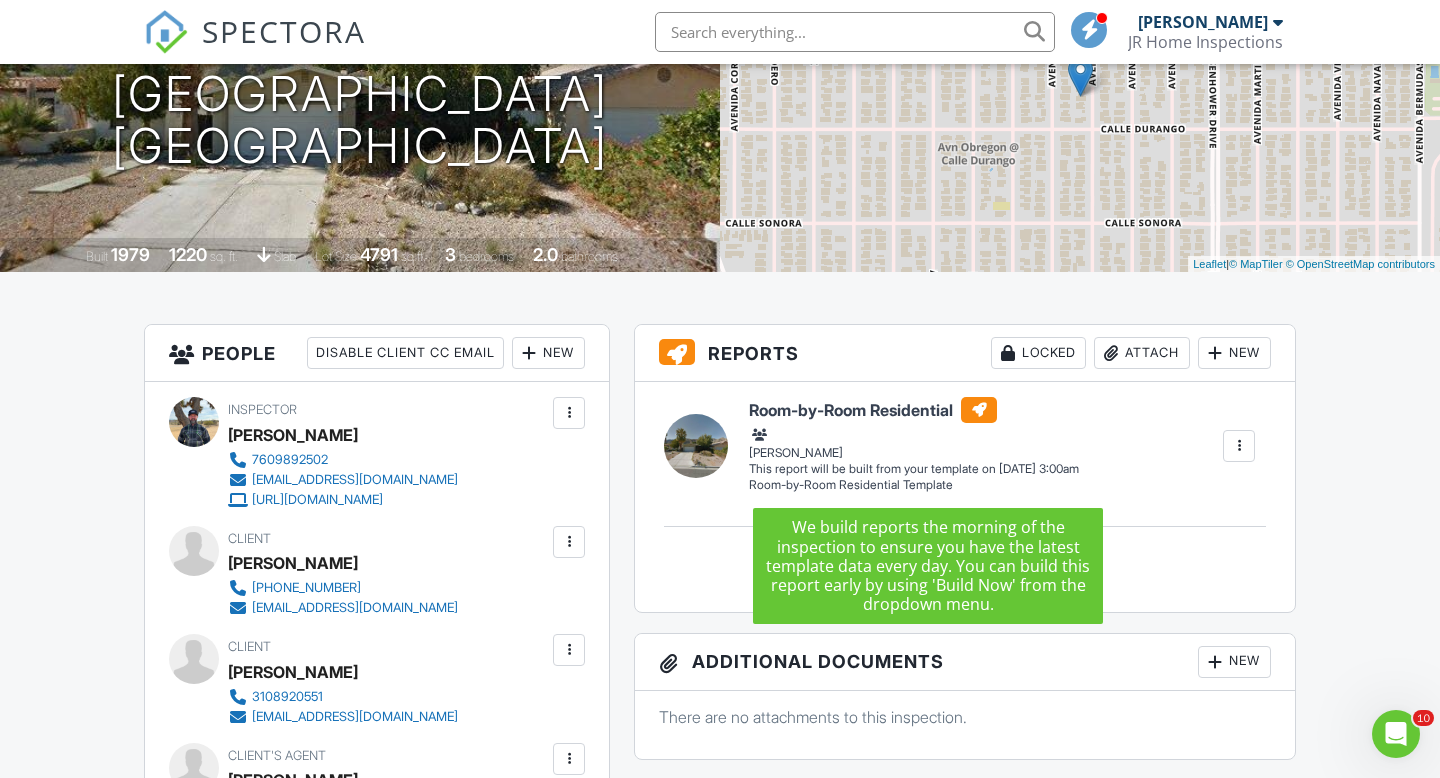 click on "[PERSON_NAME]" at bounding box center (914, 443) 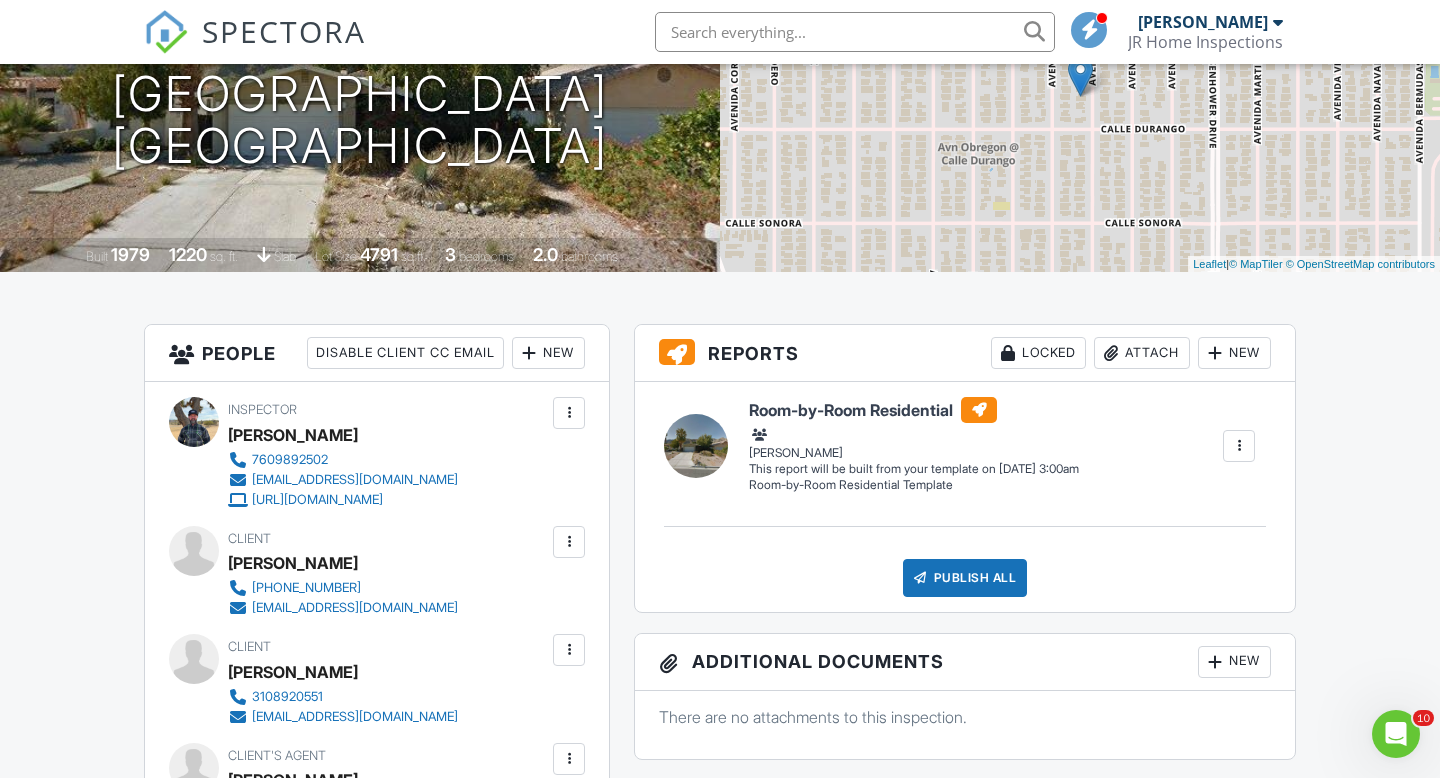 click at bounding box center (1239, 446) 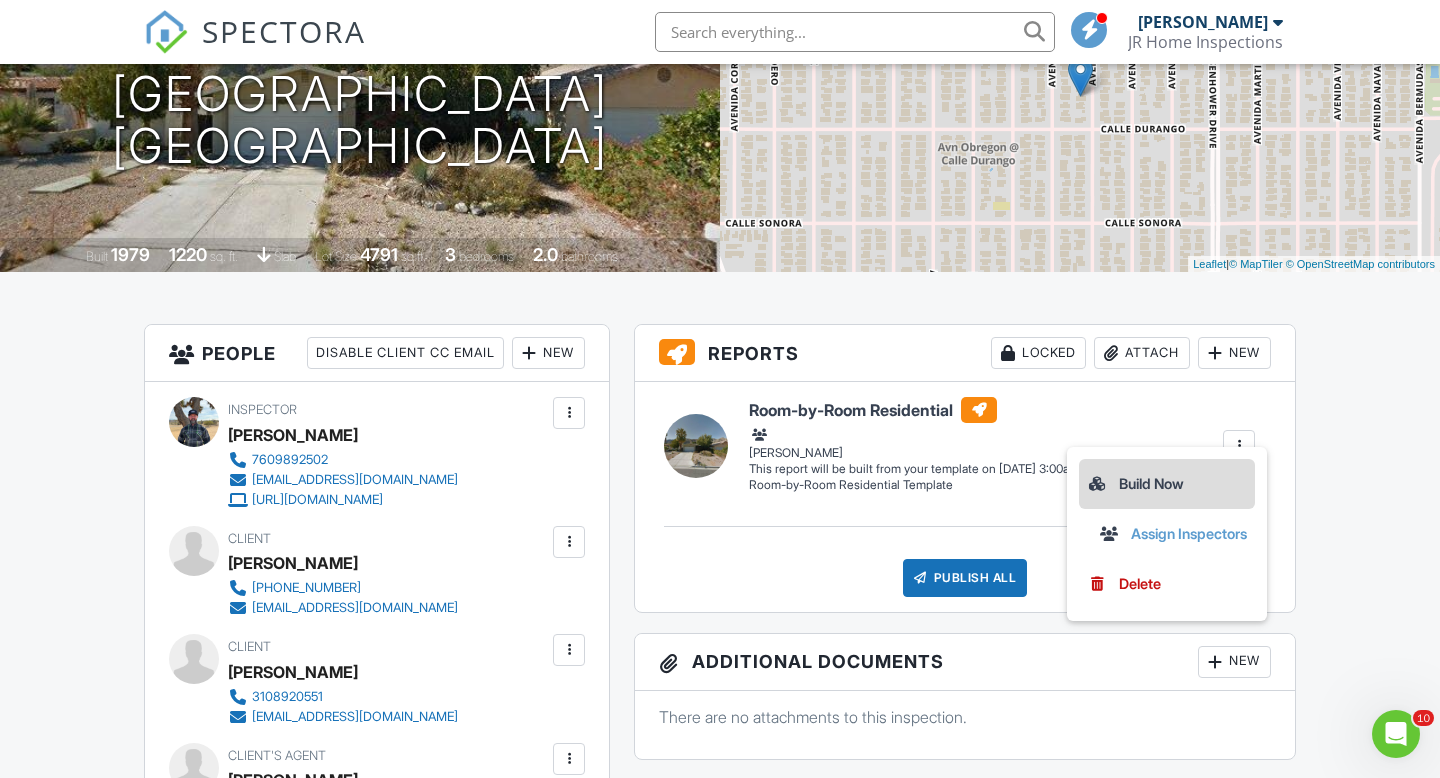 click on "Build Now" at bounding box center (1167, 484) 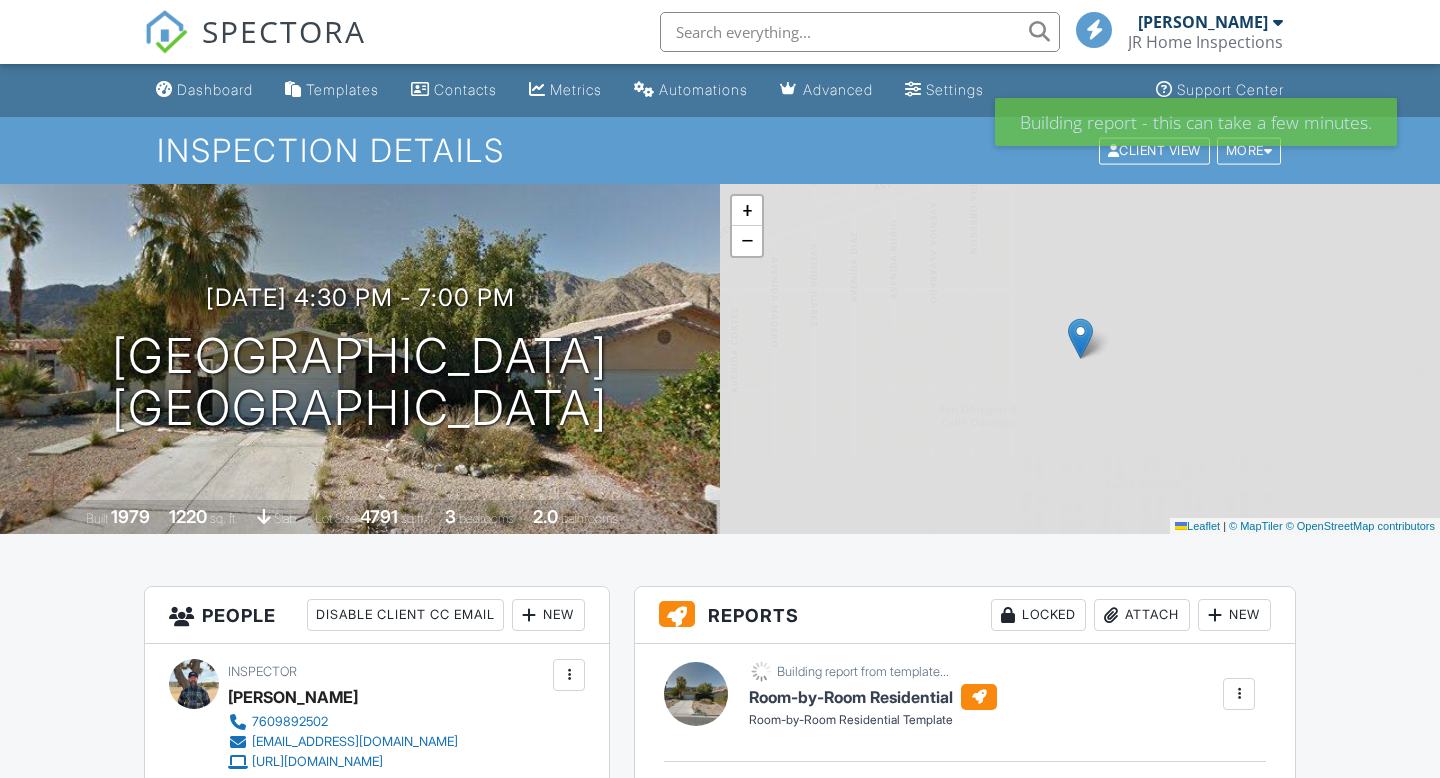 scroll, scrollTop: 0, scrollLeft: 0, axis: both 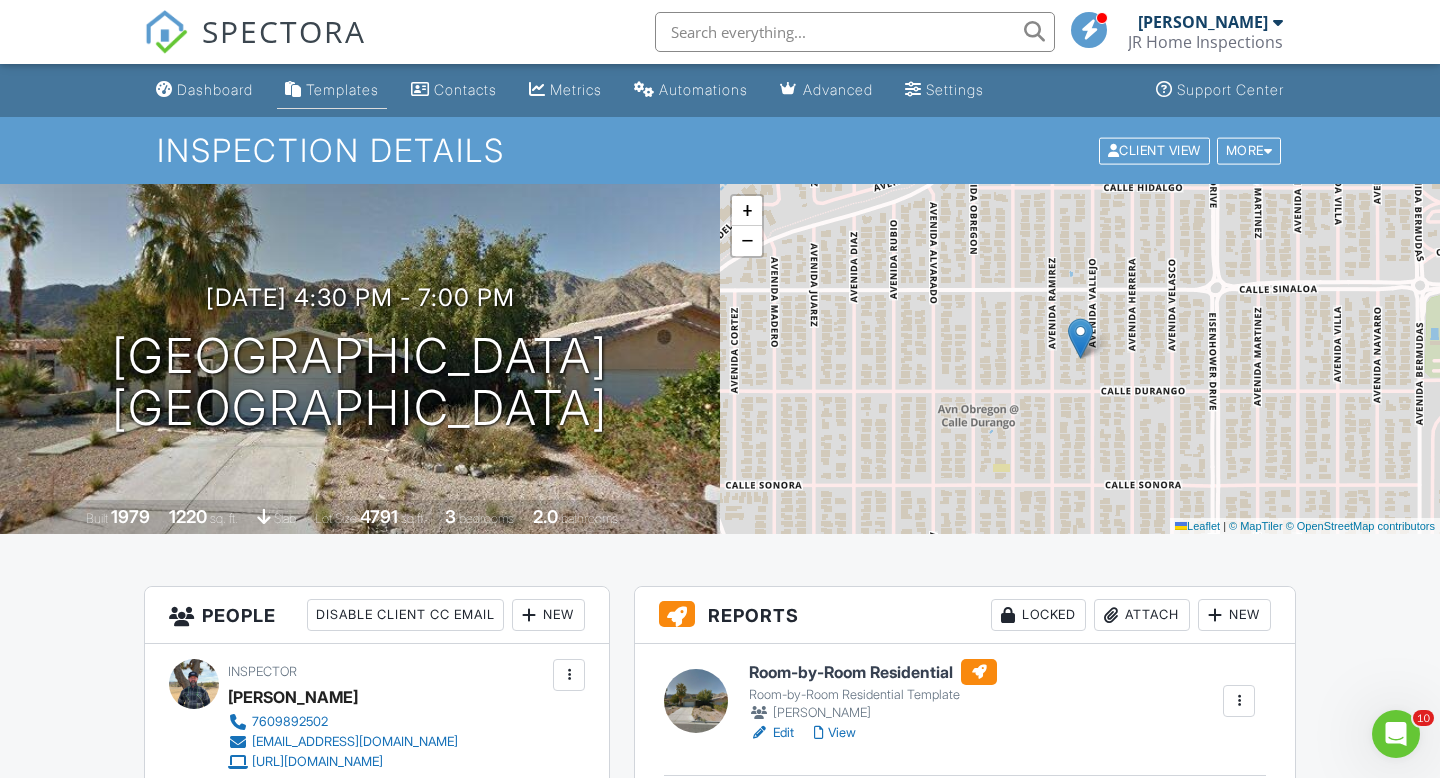 click on "Templates" at bounding box center (342, 89) 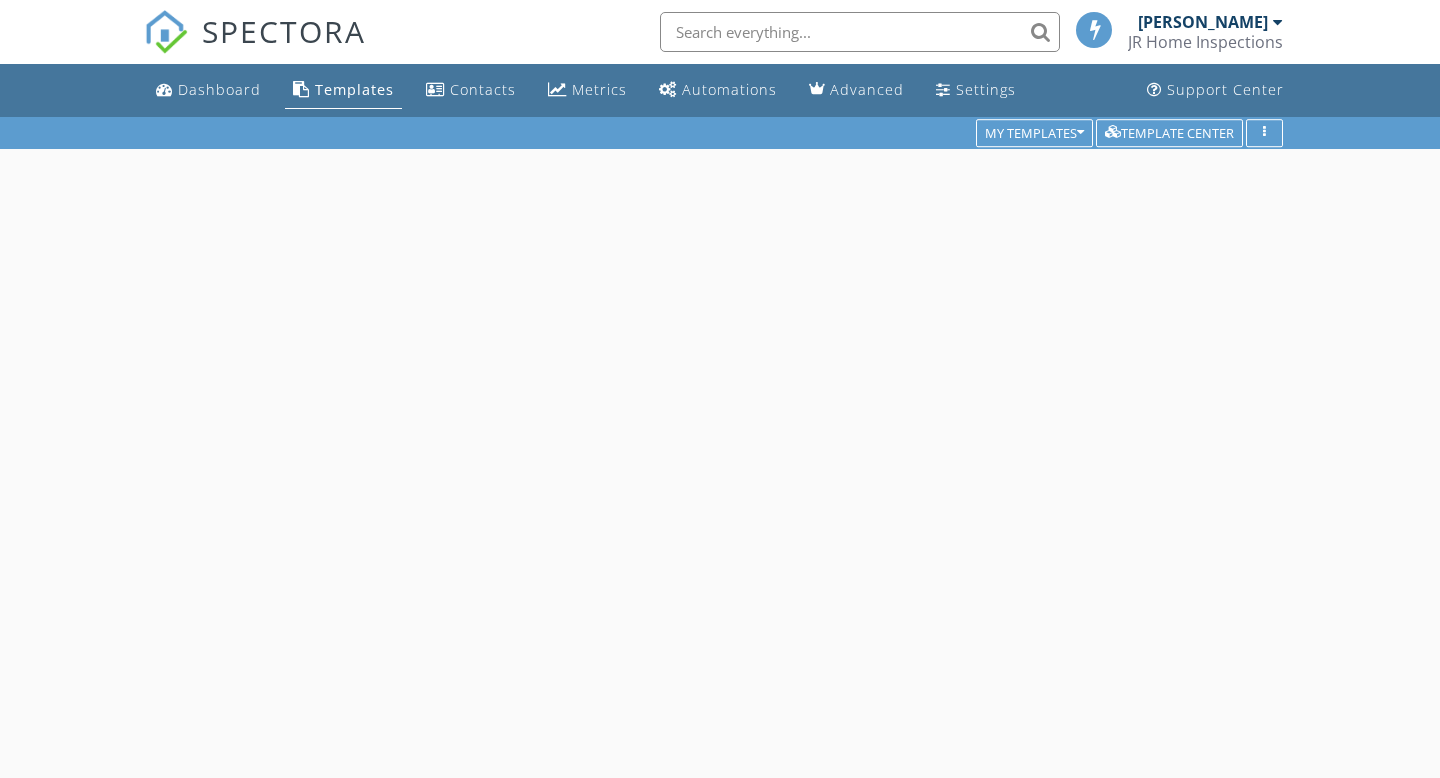 scroll, scrollTop: 0, scrollLeft: 0, axis: both 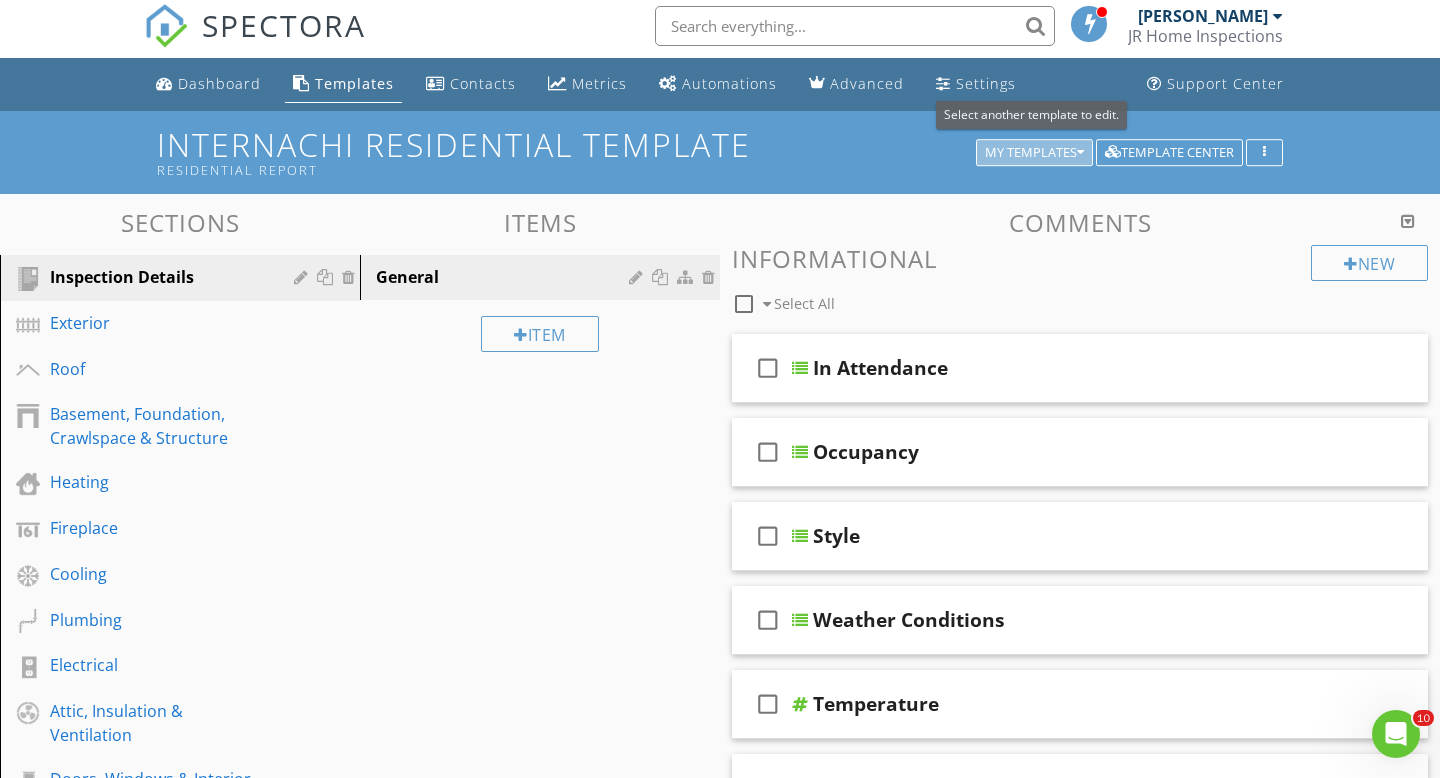 click at bounding box center [1080, 153] 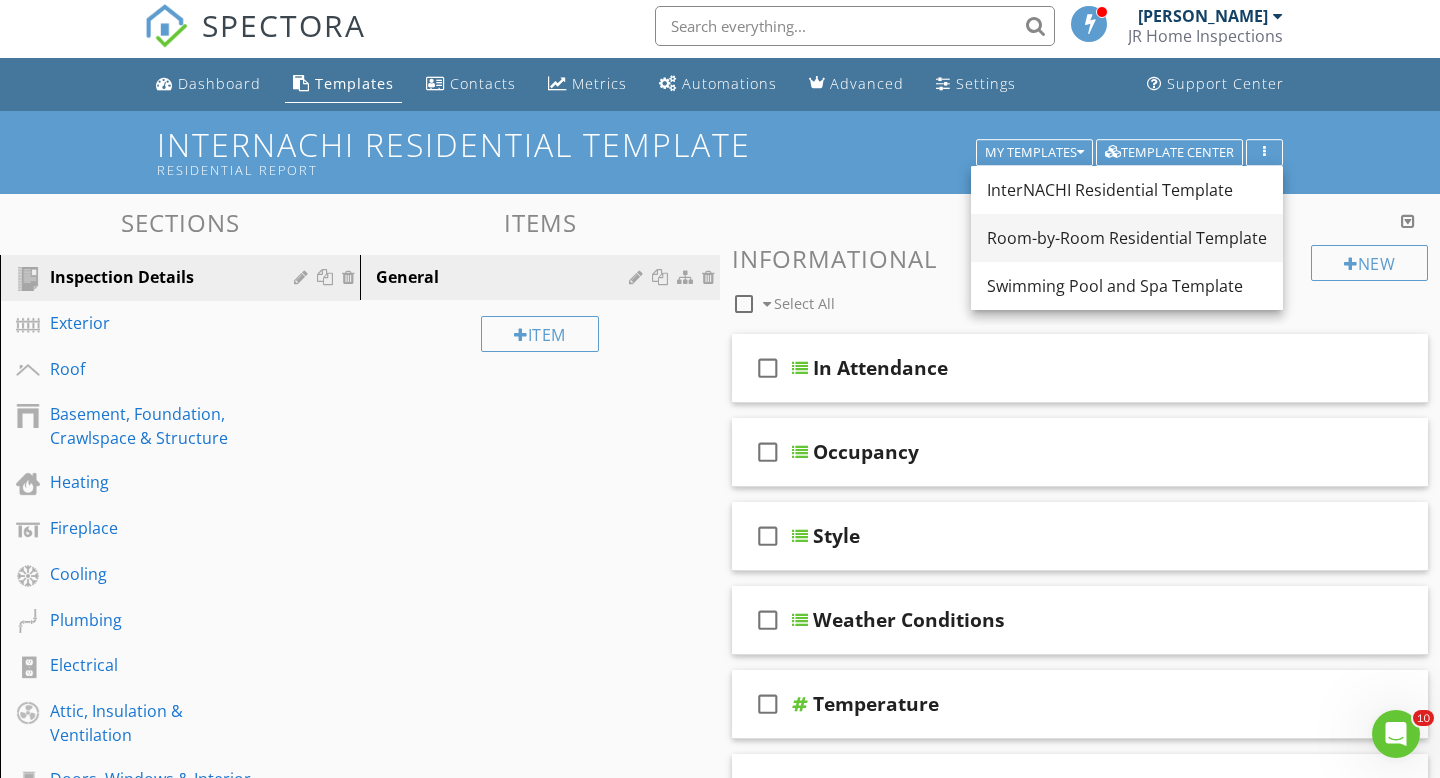 click on "Room-by-Room Residential Template" at bounding box center [1127, 238] 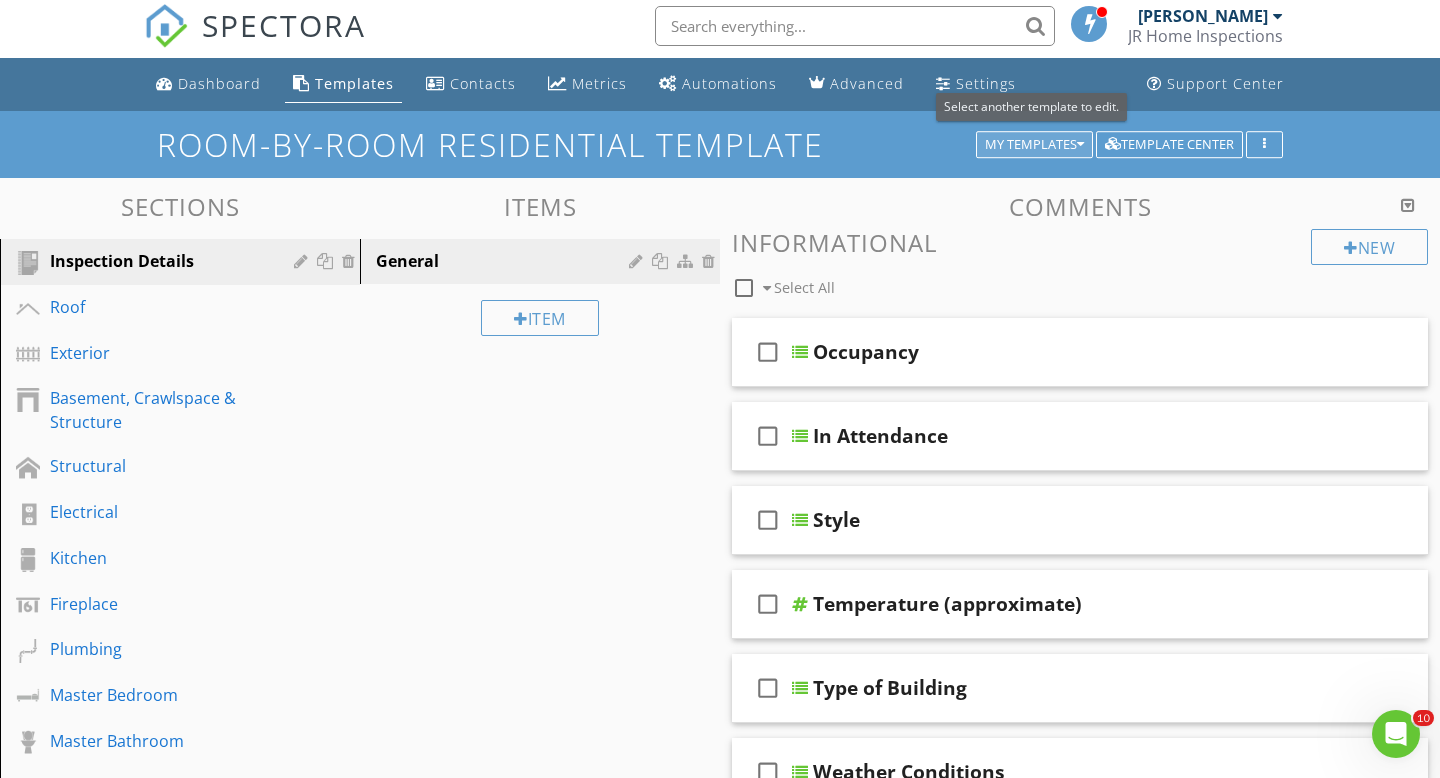 click at bounding box center [1080, 145] 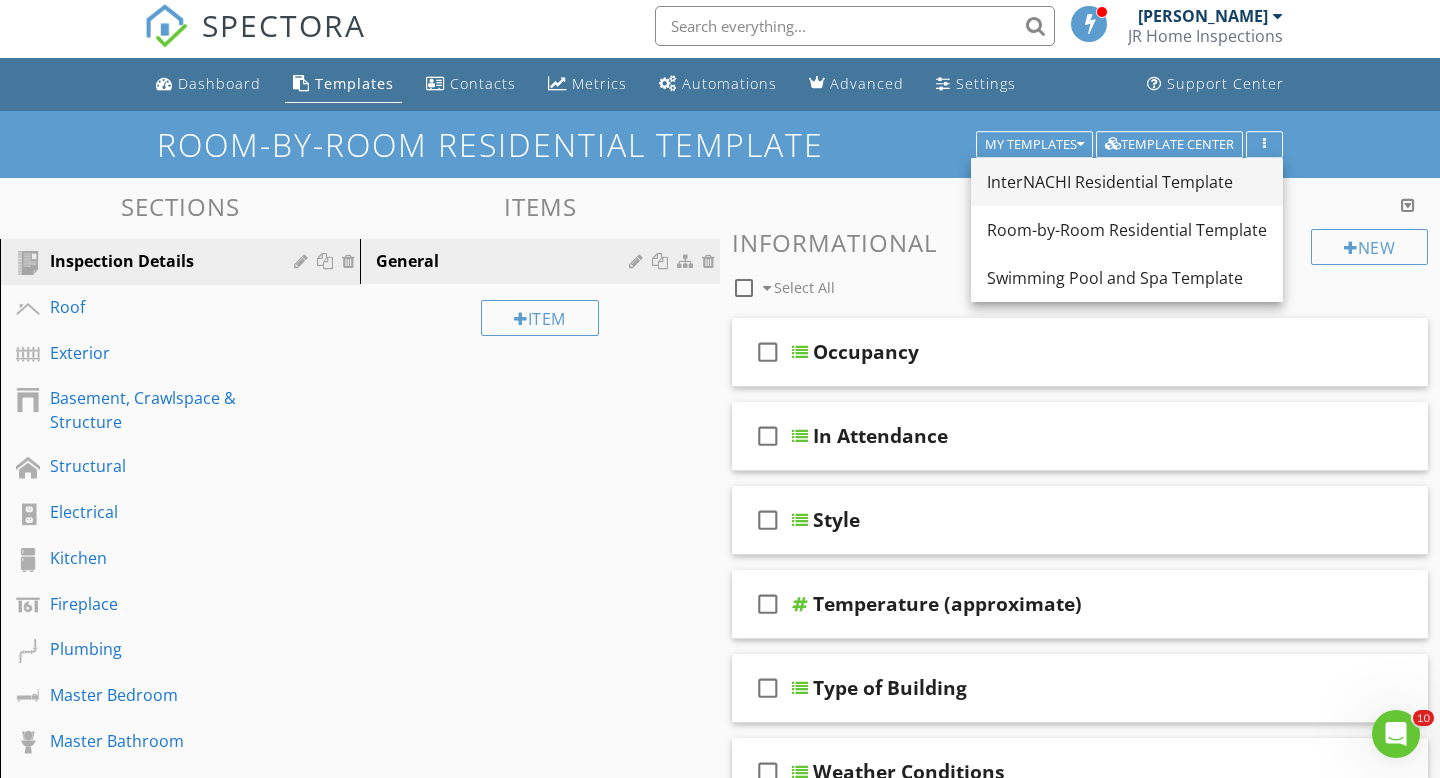 click on "InterNACHI Residential Template" at bounding box center (1127, 182) 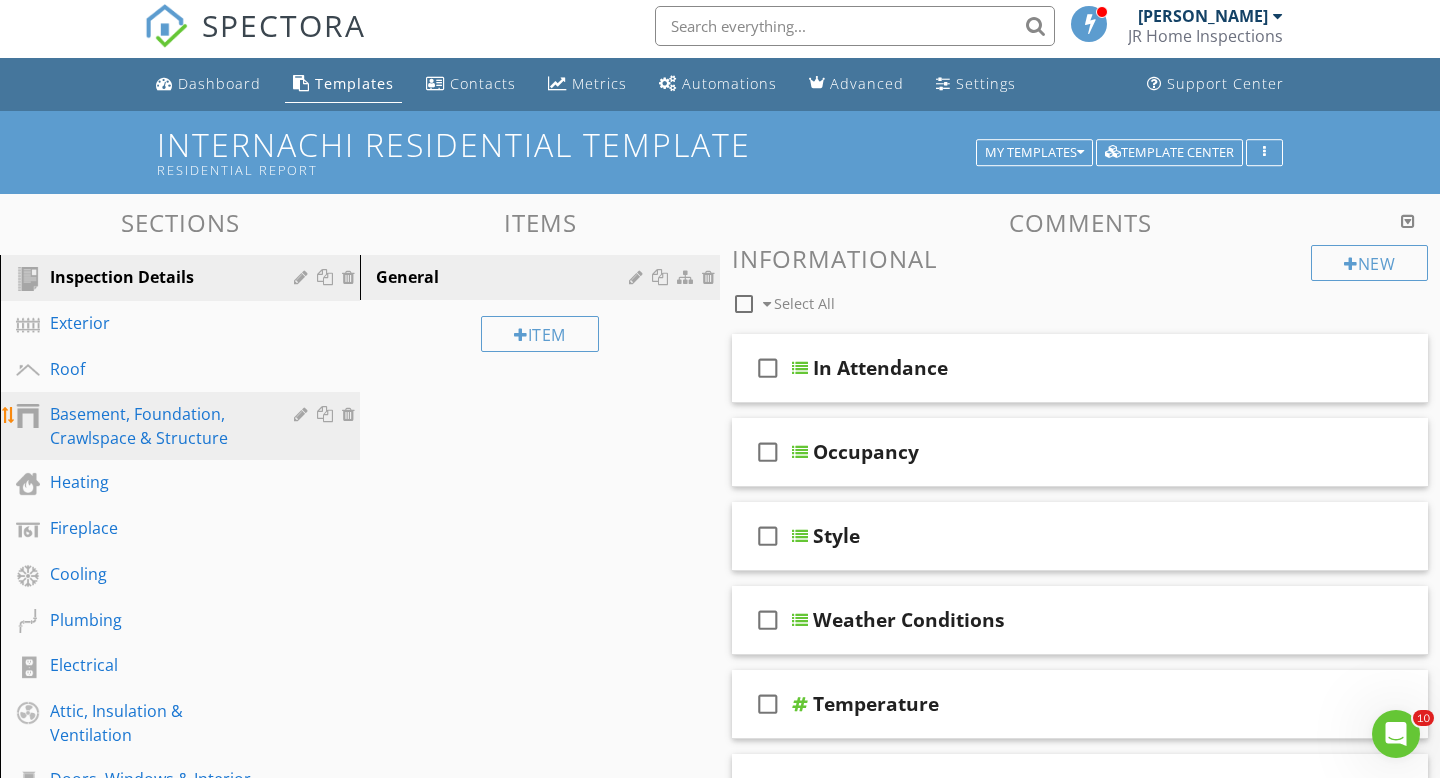 click on "Basement, Foundation, Crawlspace & Structure" at bounding box center (157, 426) 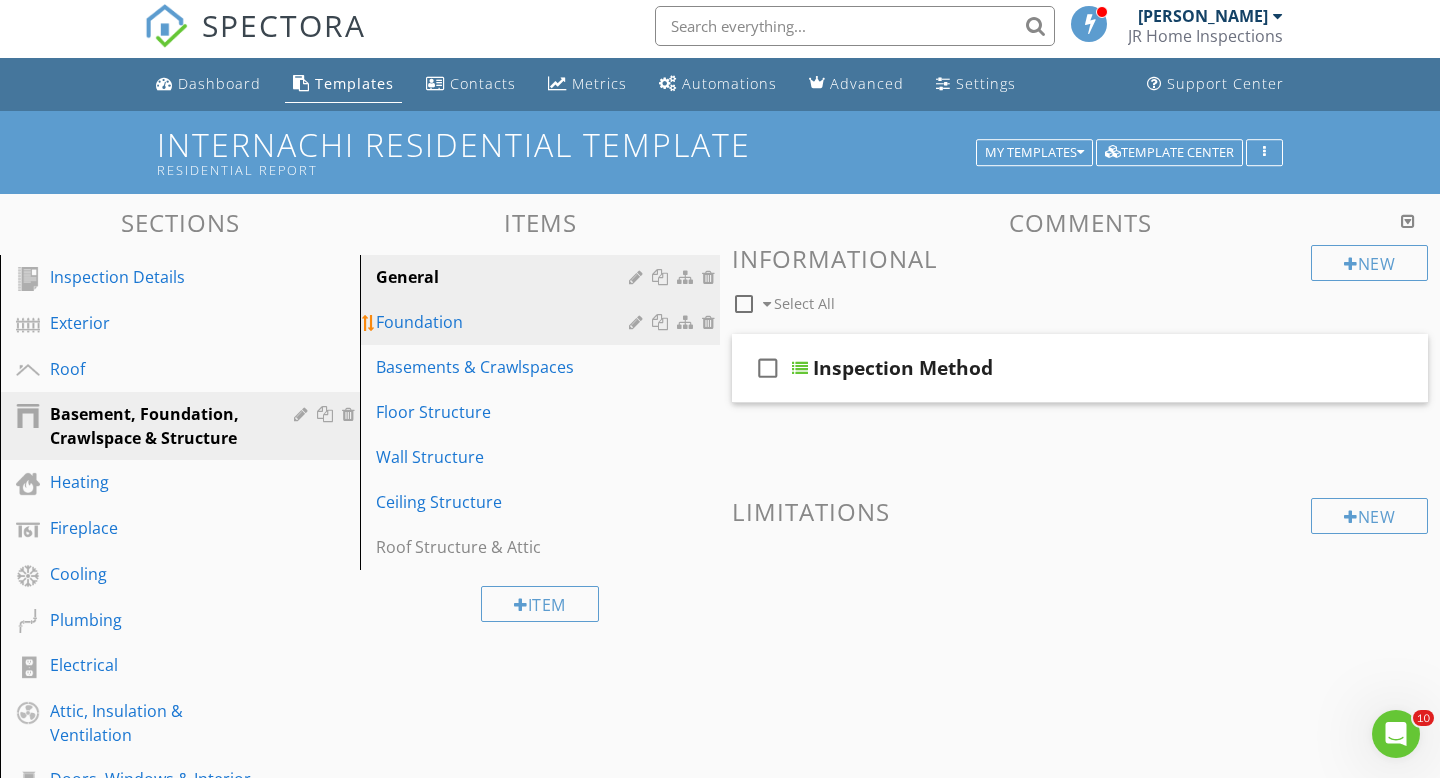 click on "Foundation" at bounding box center [505, 322] 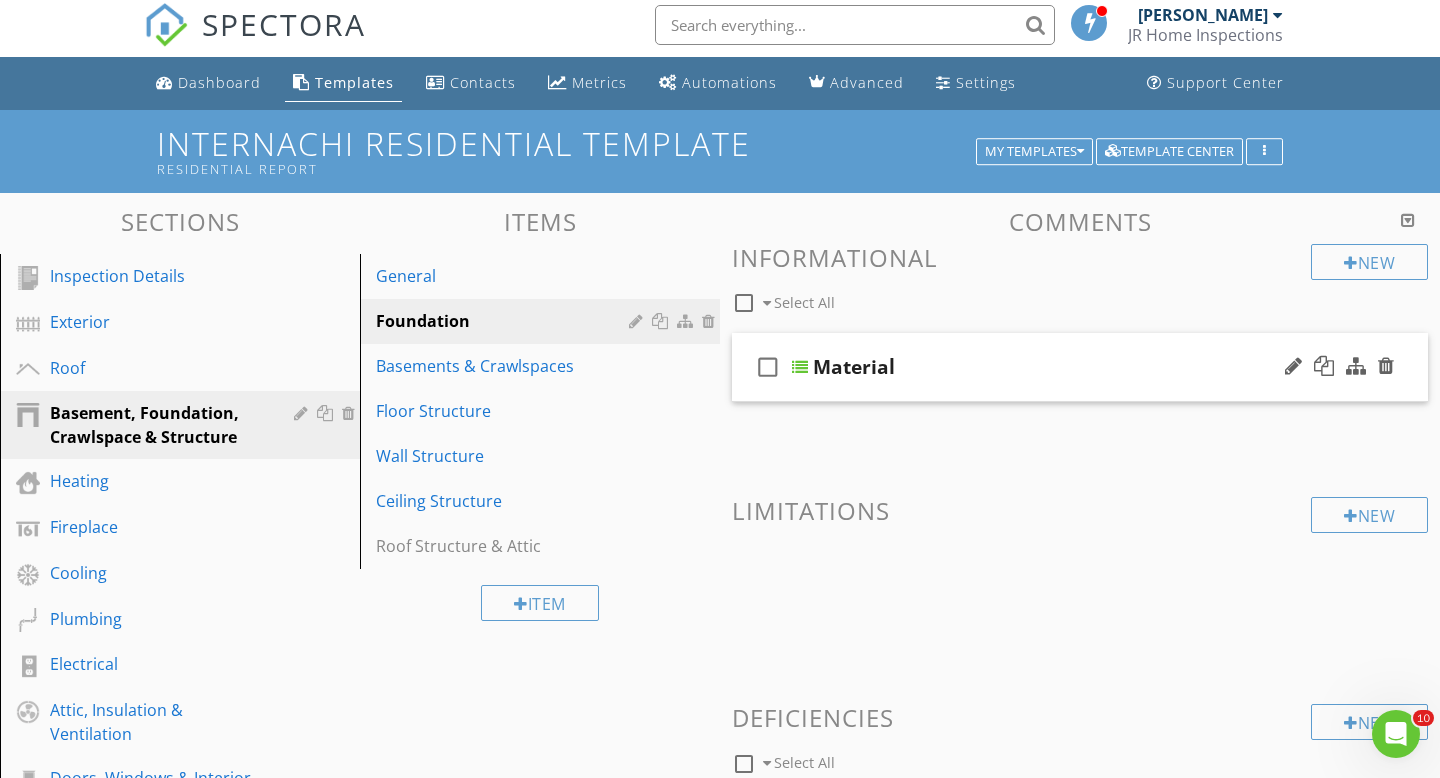 scroll, scrollTop: 2, scrollLeft: 0, axis: vertical 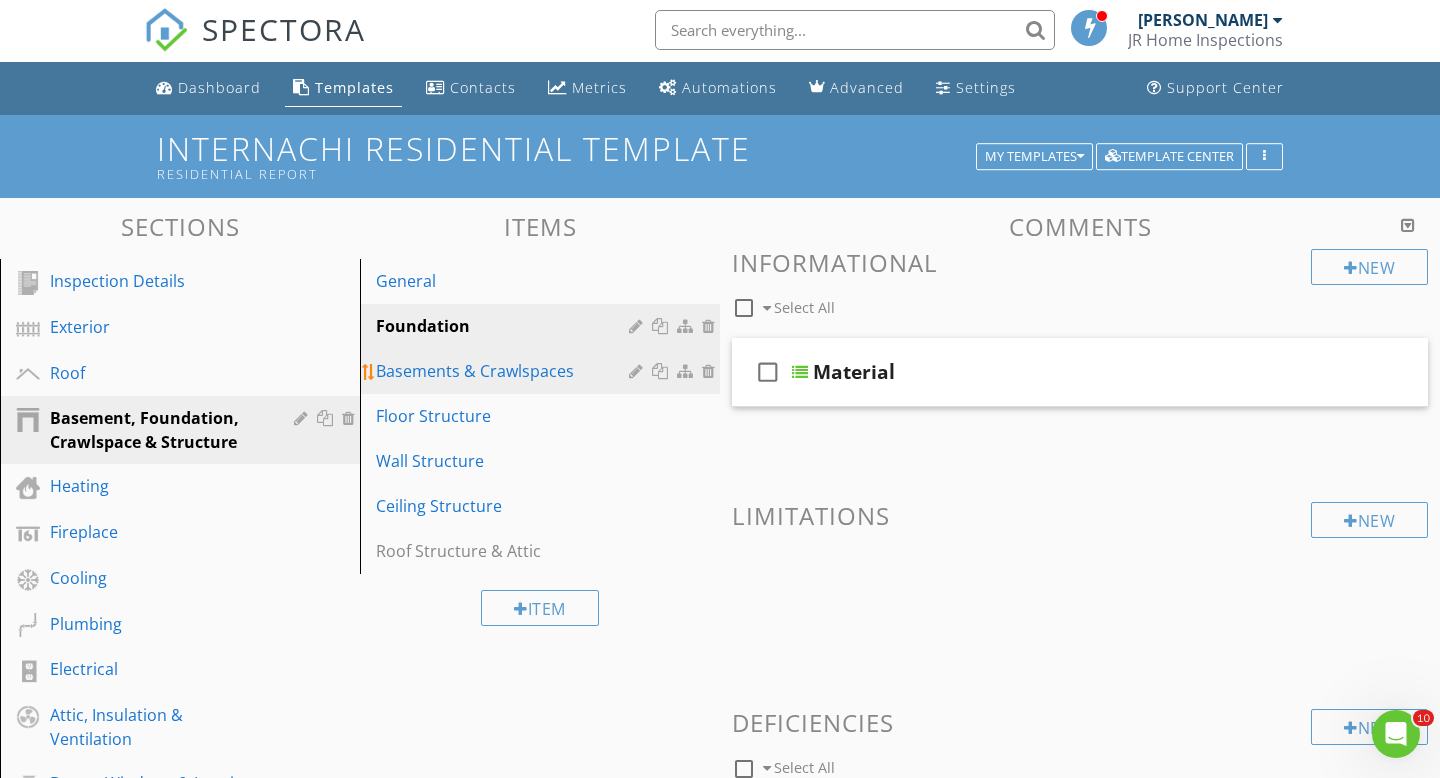 click on "Basements & Crawlspaces" at bounding box center (505, 371) 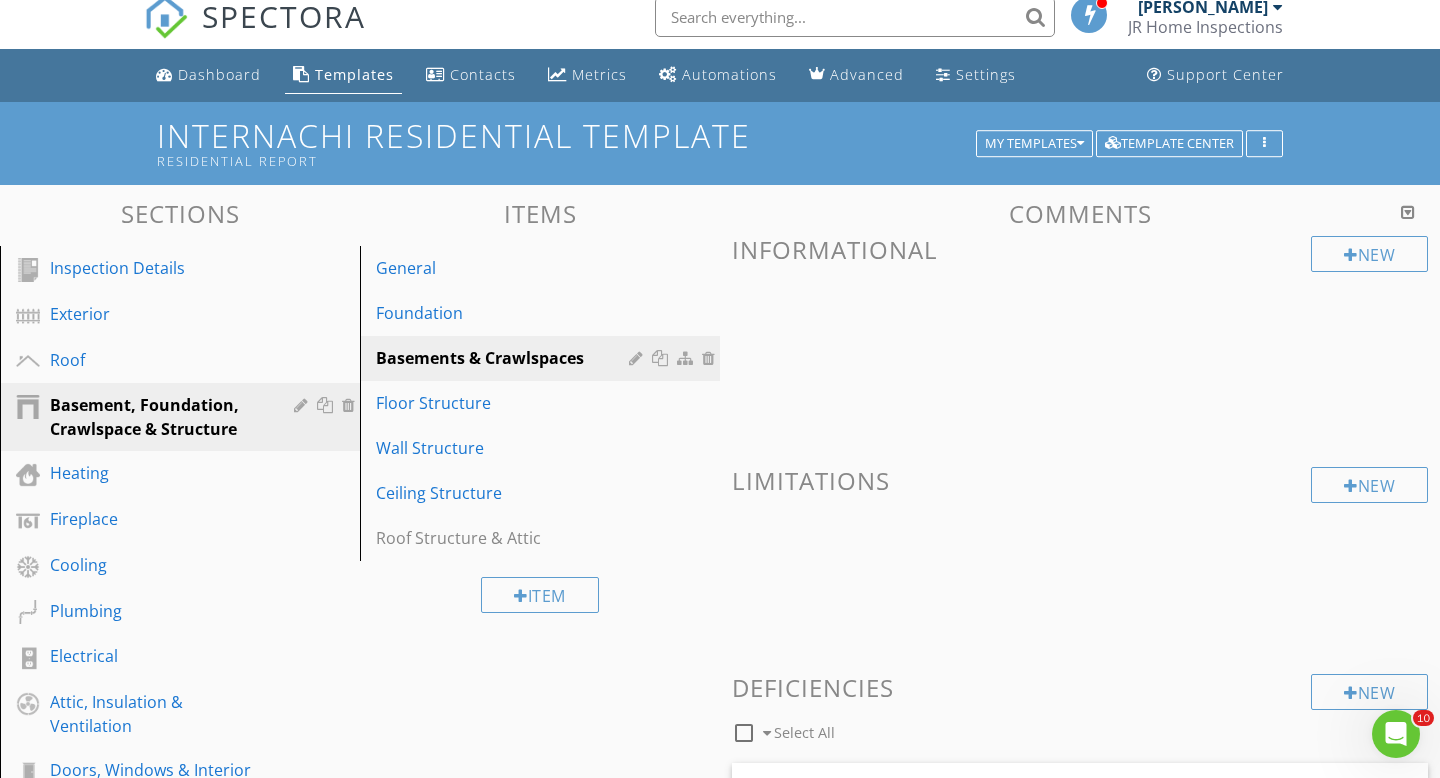 scroll, scrollTop: 0, scrollLeft: 0, axis: both 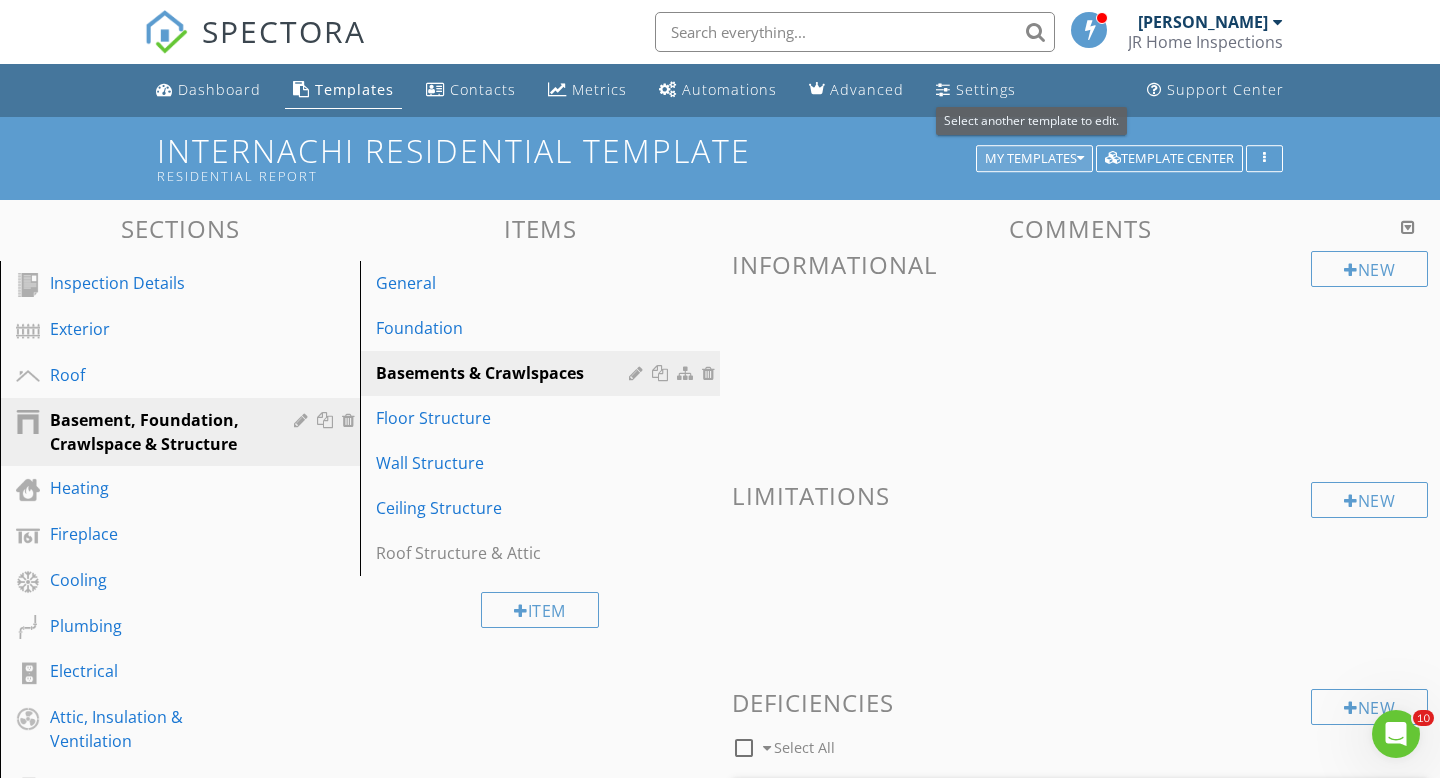 click at bounding box center [1080, 159] 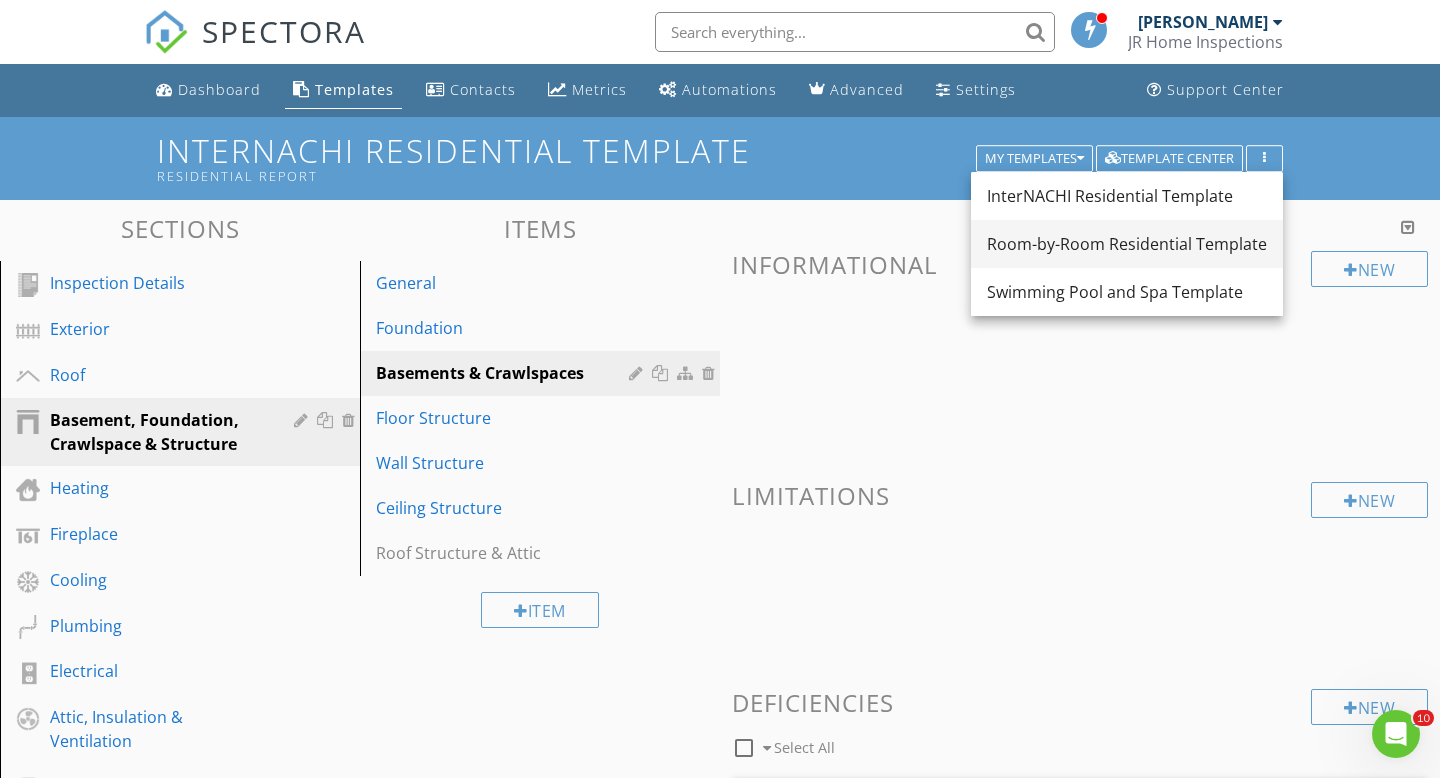 click on "Room-by-Room Residential Template" at bounding box center [1127, 244] 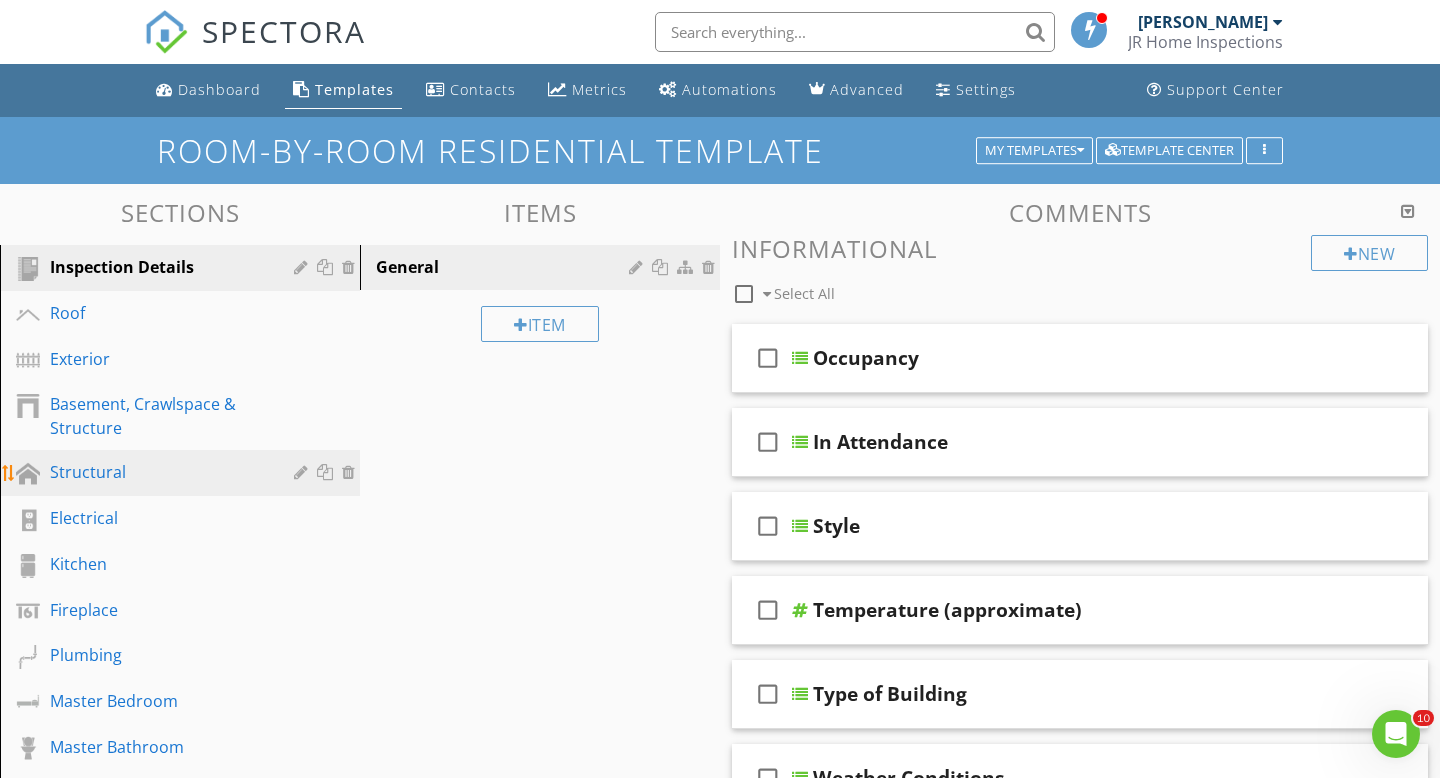click on "Structural" at bounding box center [157, 472] 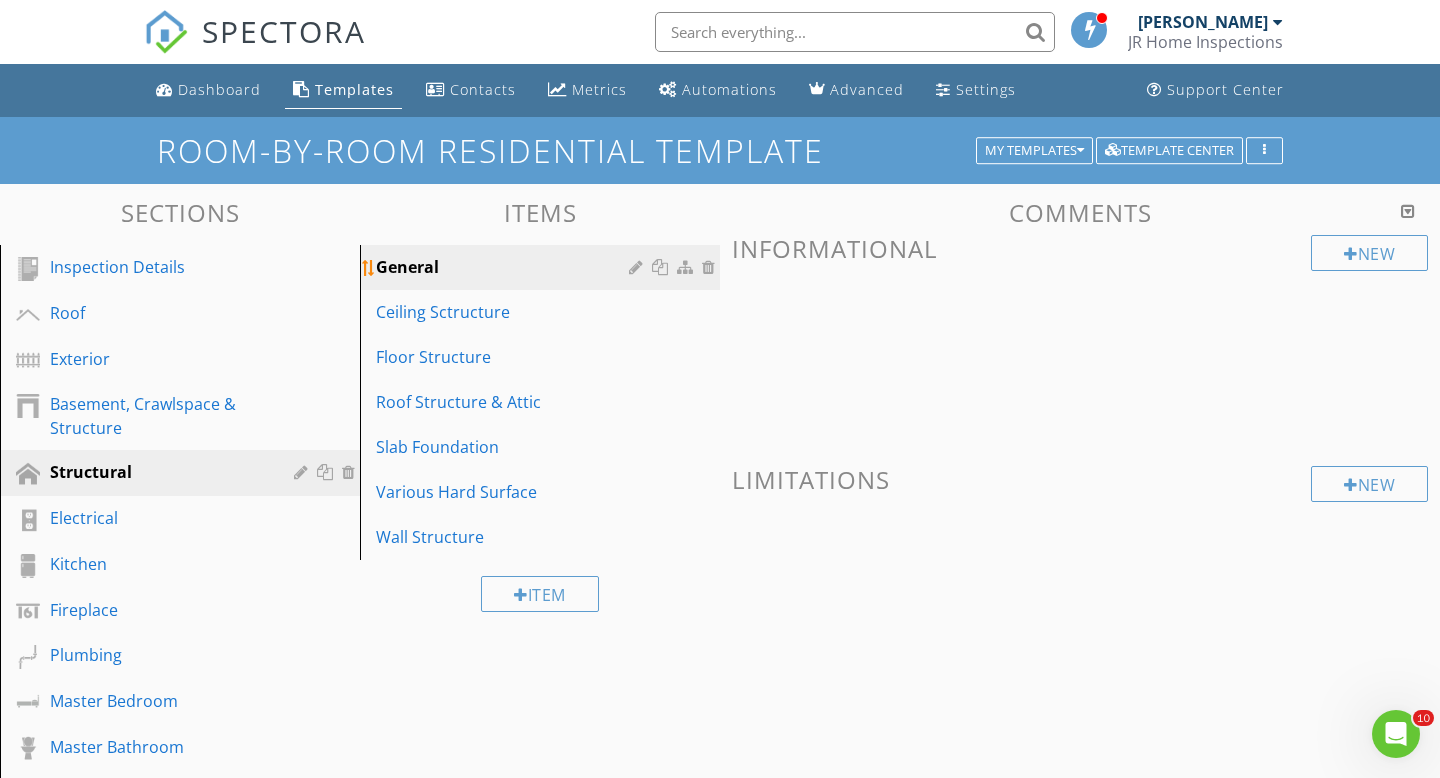 click on "General" at bounding box center (505, 267) 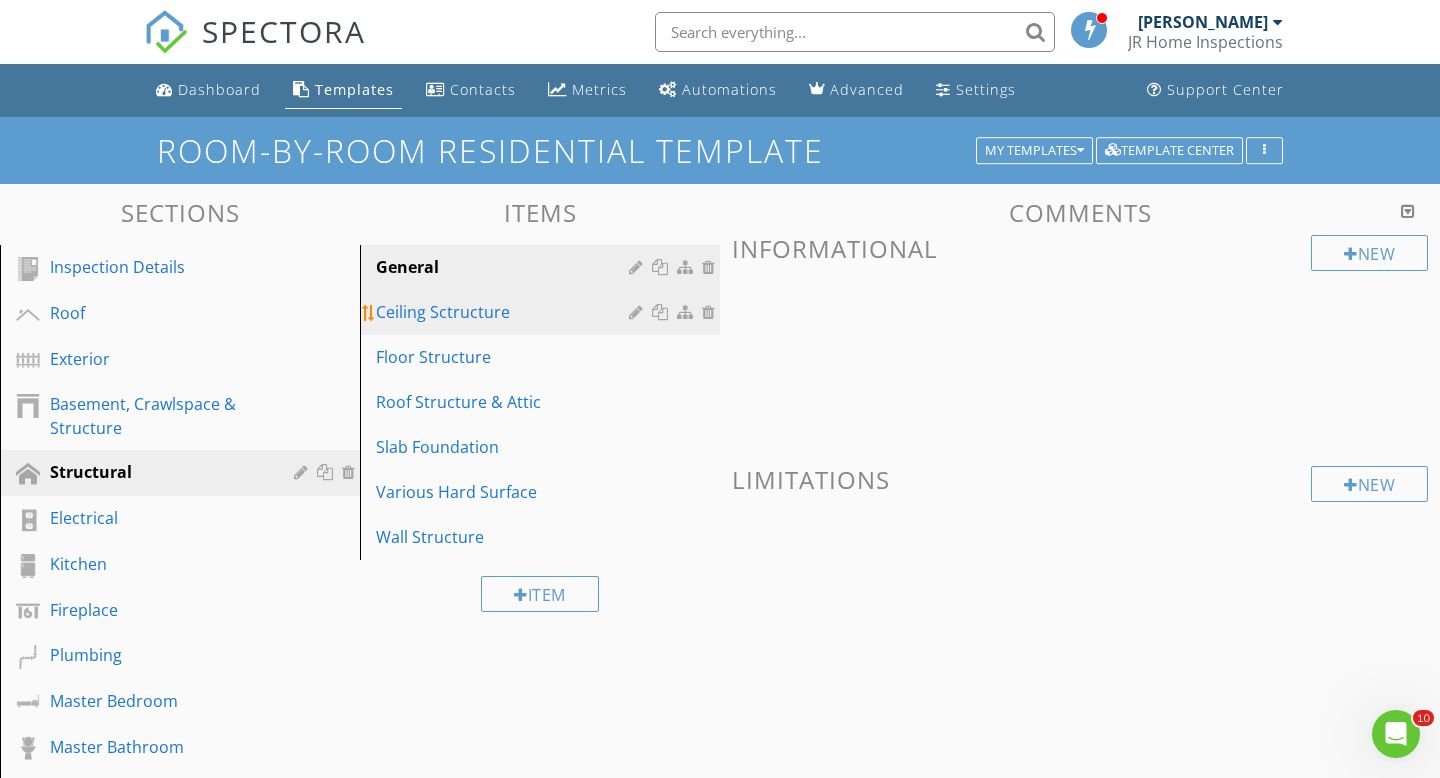 click on "Ceiling Sctructure" at bounding box center (505, 312) 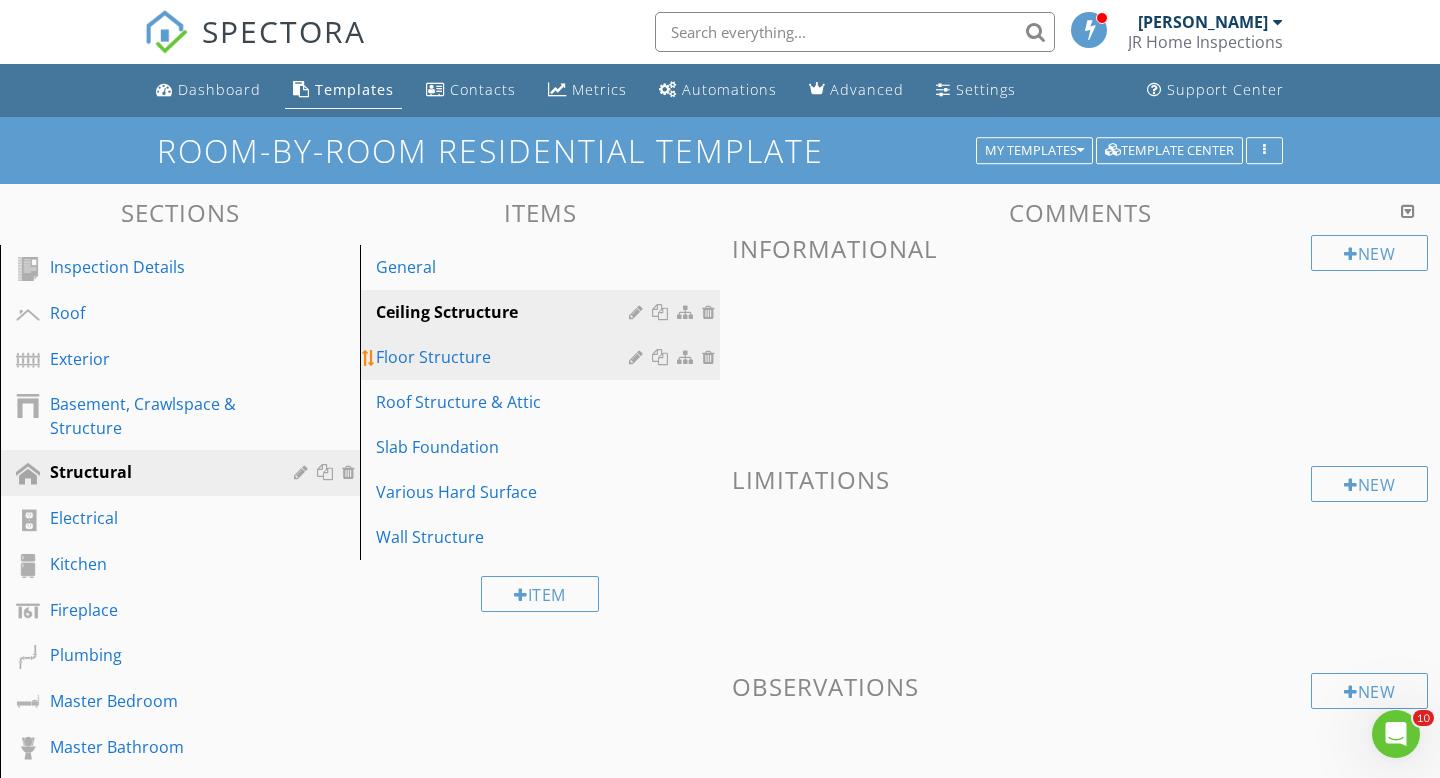 click on "Floor Structure" at bounding box center [505, 357] 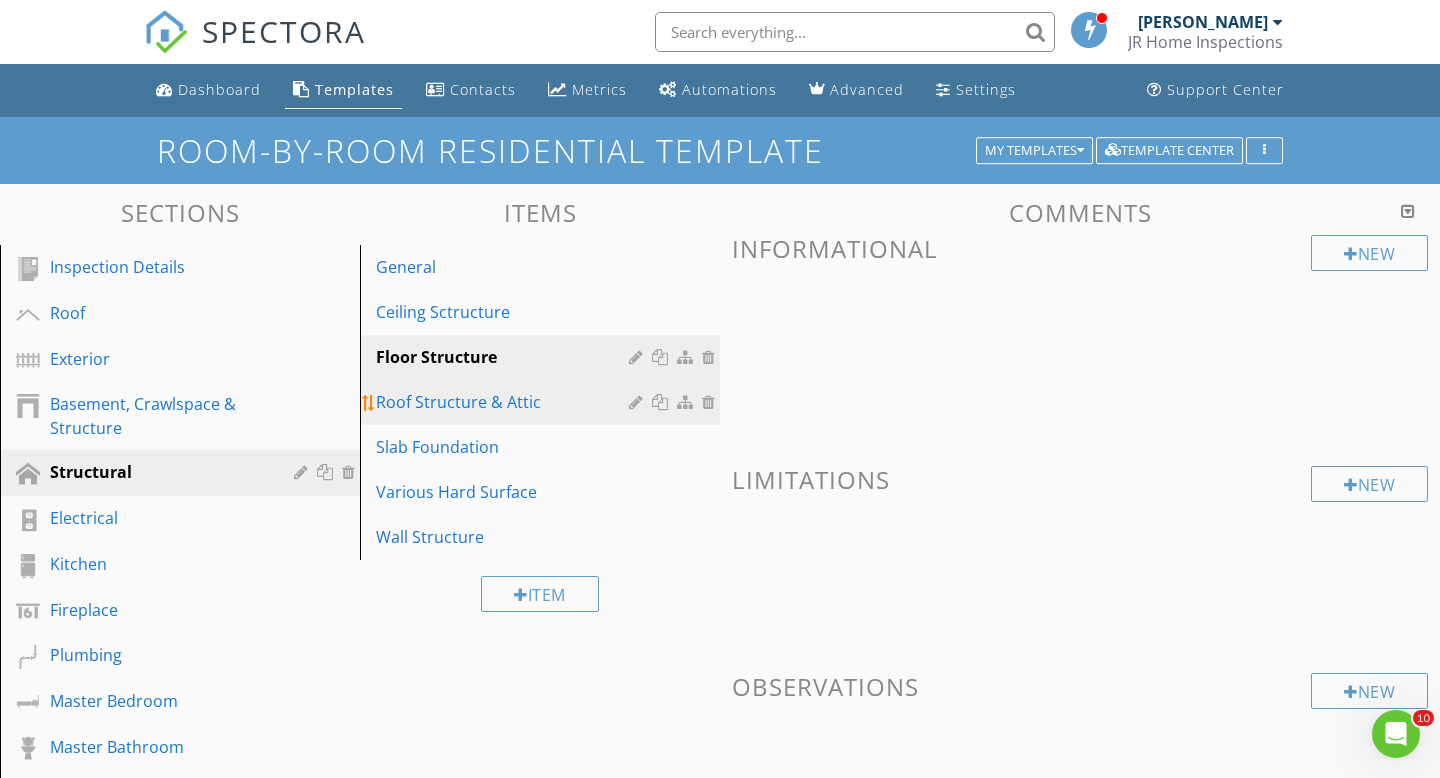 click on "Roof Structure & Attic" at bounding box center (505, 402) 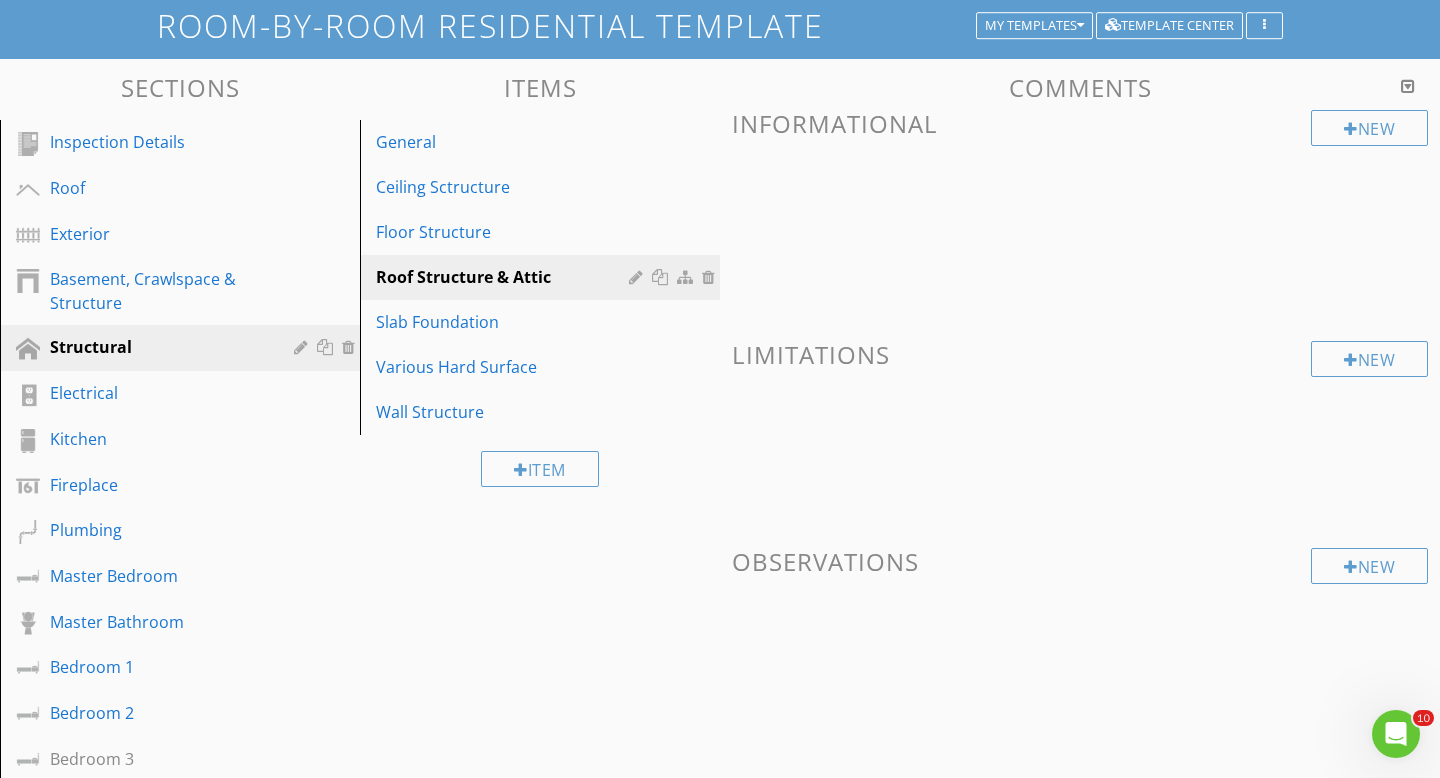 scroll, scrollTop: 0, scrollLeft: 0, axis: both 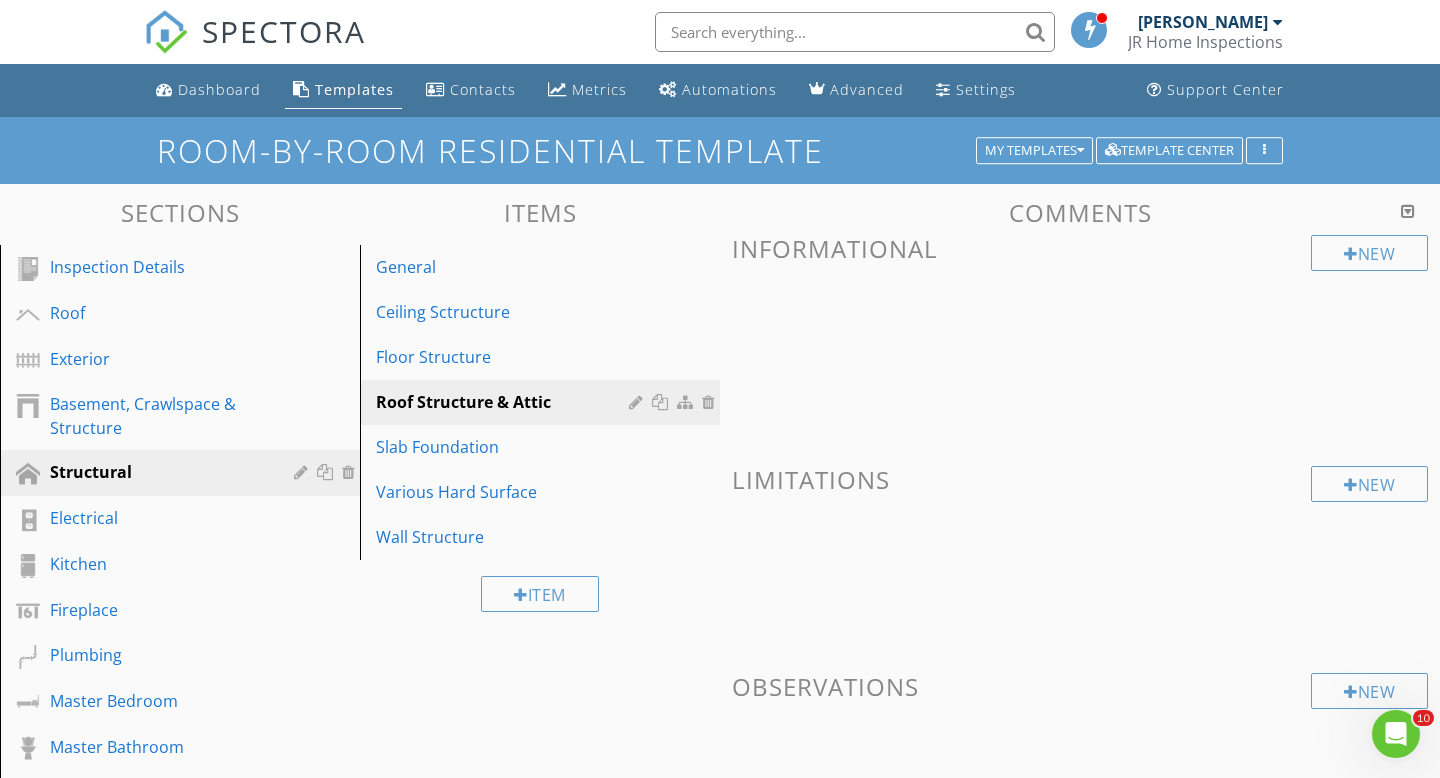 click on "[PERSON_NAME]" at bounding box center [1203, 22] 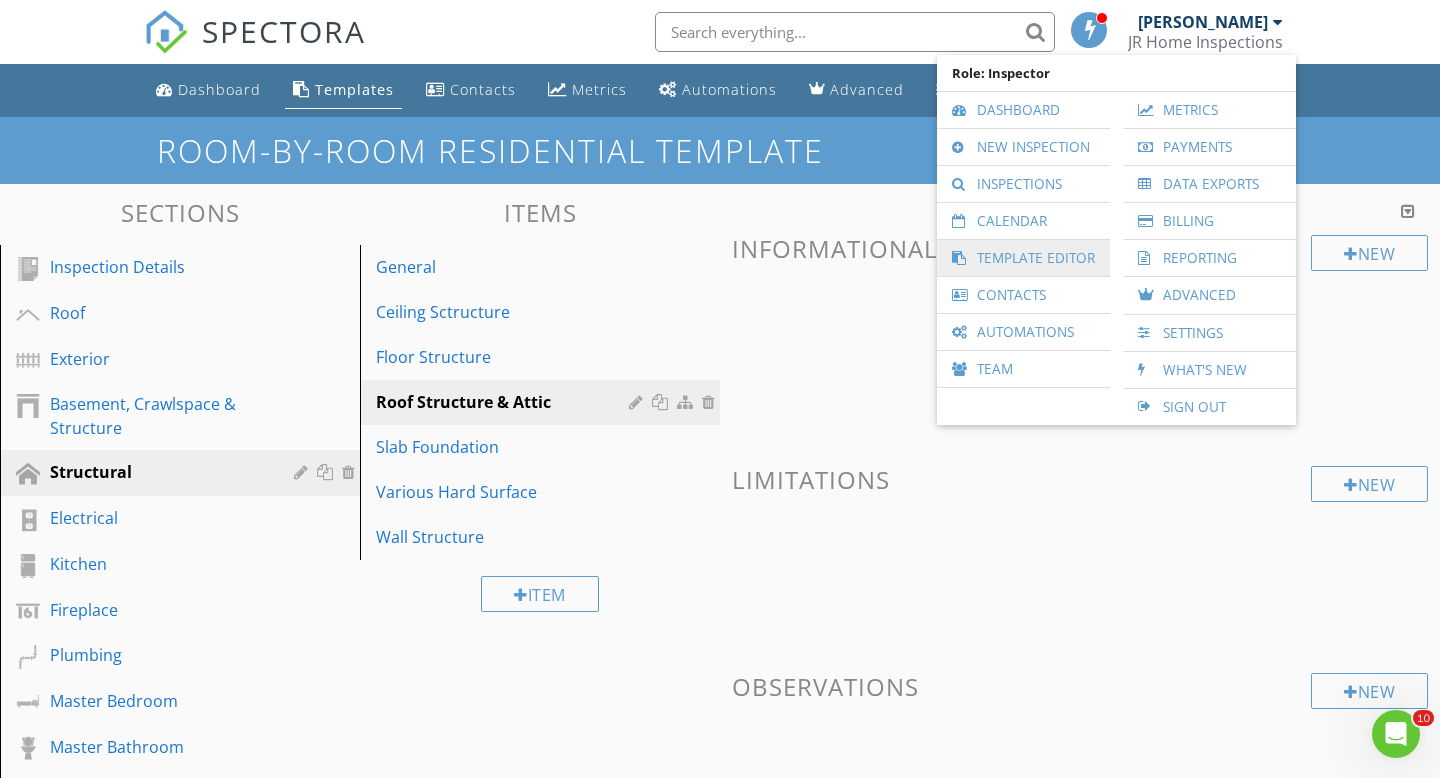 click on "Template Editor" at bounding box center [1023, 258] 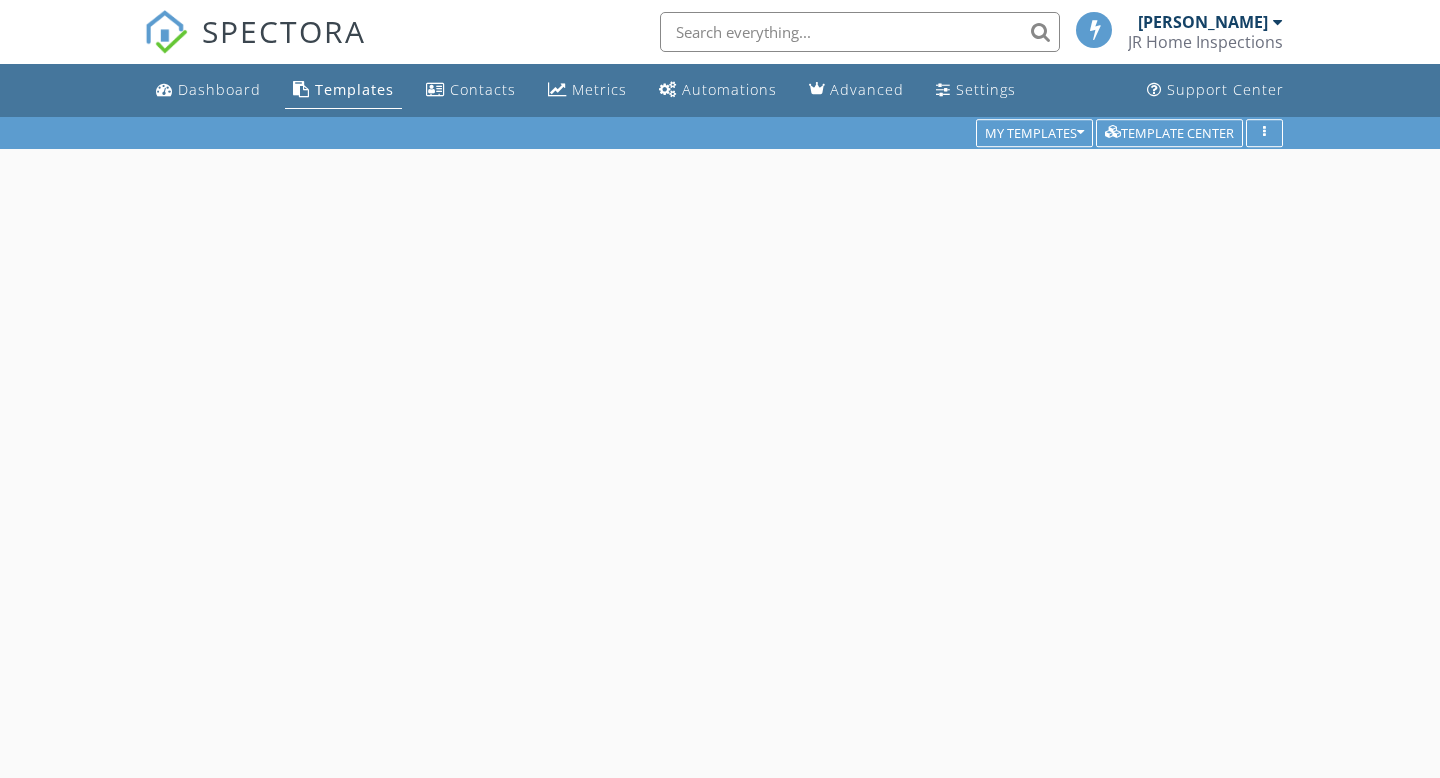 scroll, scrollTop: 0, scrollLeft: 0, axis: both 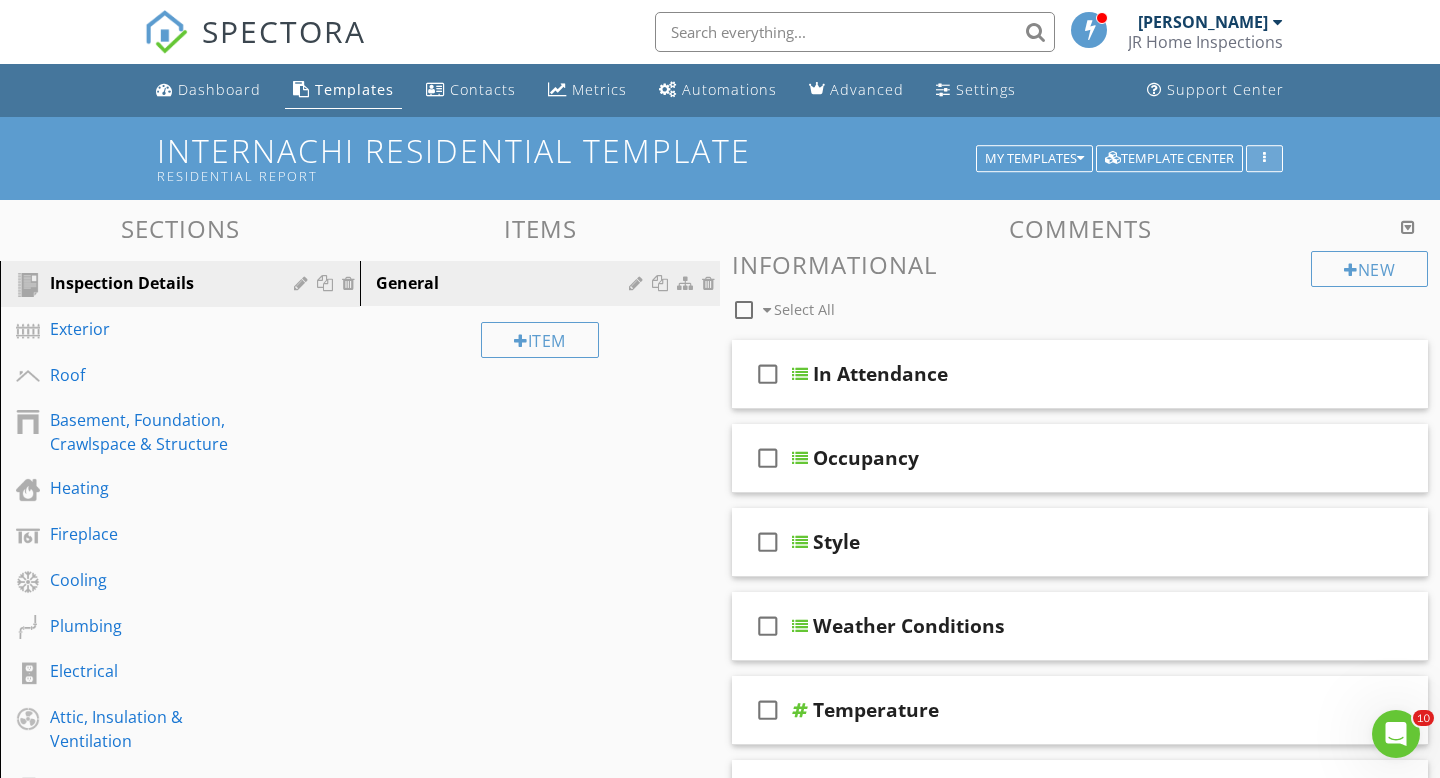 click at bounding box center (1264, 159) 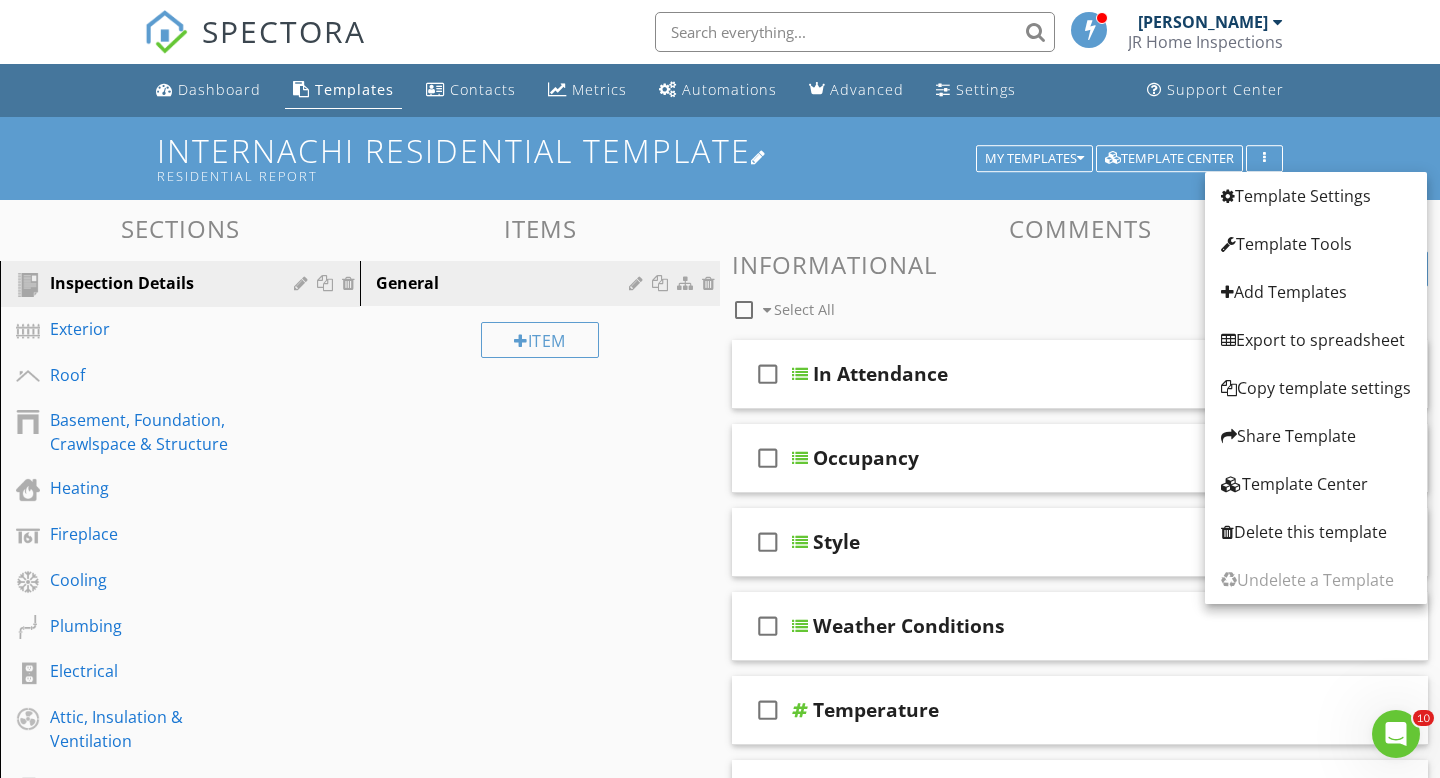 click on "Residential Report" at bounding box center (570, 176) 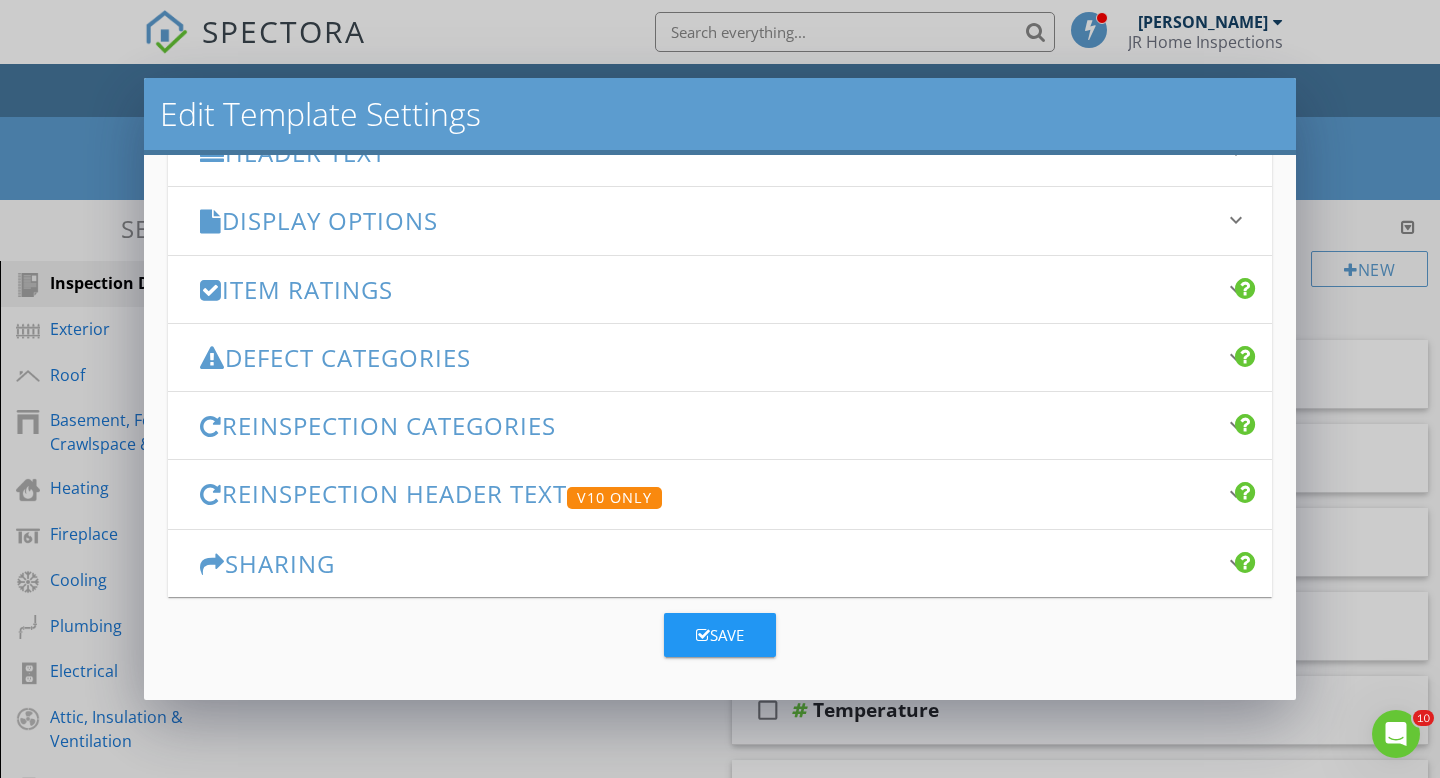 scroll, scrollTop: 0, scrollLeft: 0, axis: both 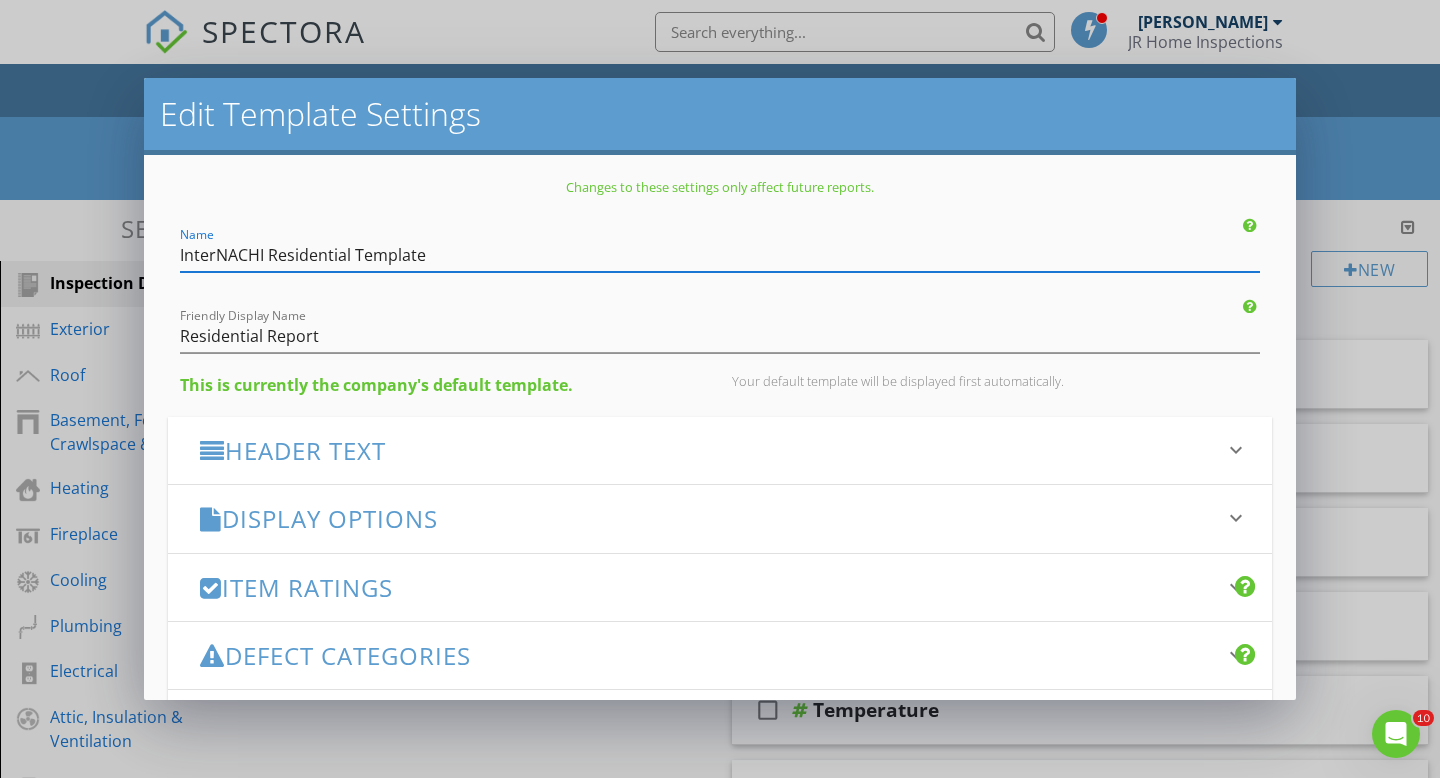 click on "Edit Template Settings   Changes to these settings only affect future reports.     Name InterNACHI Residential Template     Friendly Display Name Residential Report
This is currently the company's default template.
Your default template will be displayed first
automatically.
Header Text
keyboard_arrow_down   Full Report Header Text     Summary Header Text
Display Options
keyboard_arrow_down     check_box Display Category Counts Summary
What does this look like?
check_box_outline_blank Display 'Items Inspected' Count
With
vs
without
check_box_outline_blank Display Inspector Signature   Configure Signature
Where does this display?
check_box Display Standards of Practice
Set per-section by clicking the 'pencil' icon next to each
section.
What does this look like?" at bounding box center (720, 389) 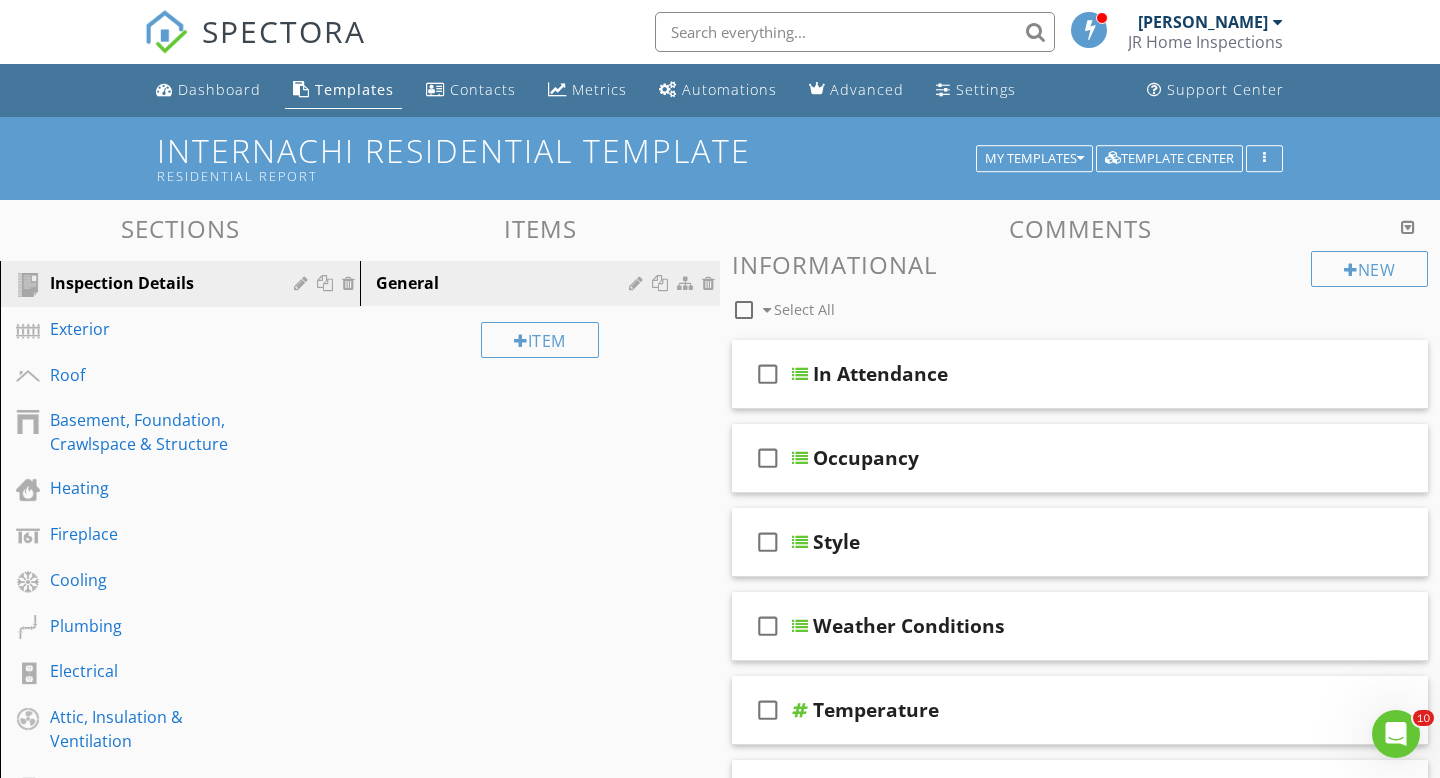 click on "JR Home Inspections" at bounding box center [1205, 42] 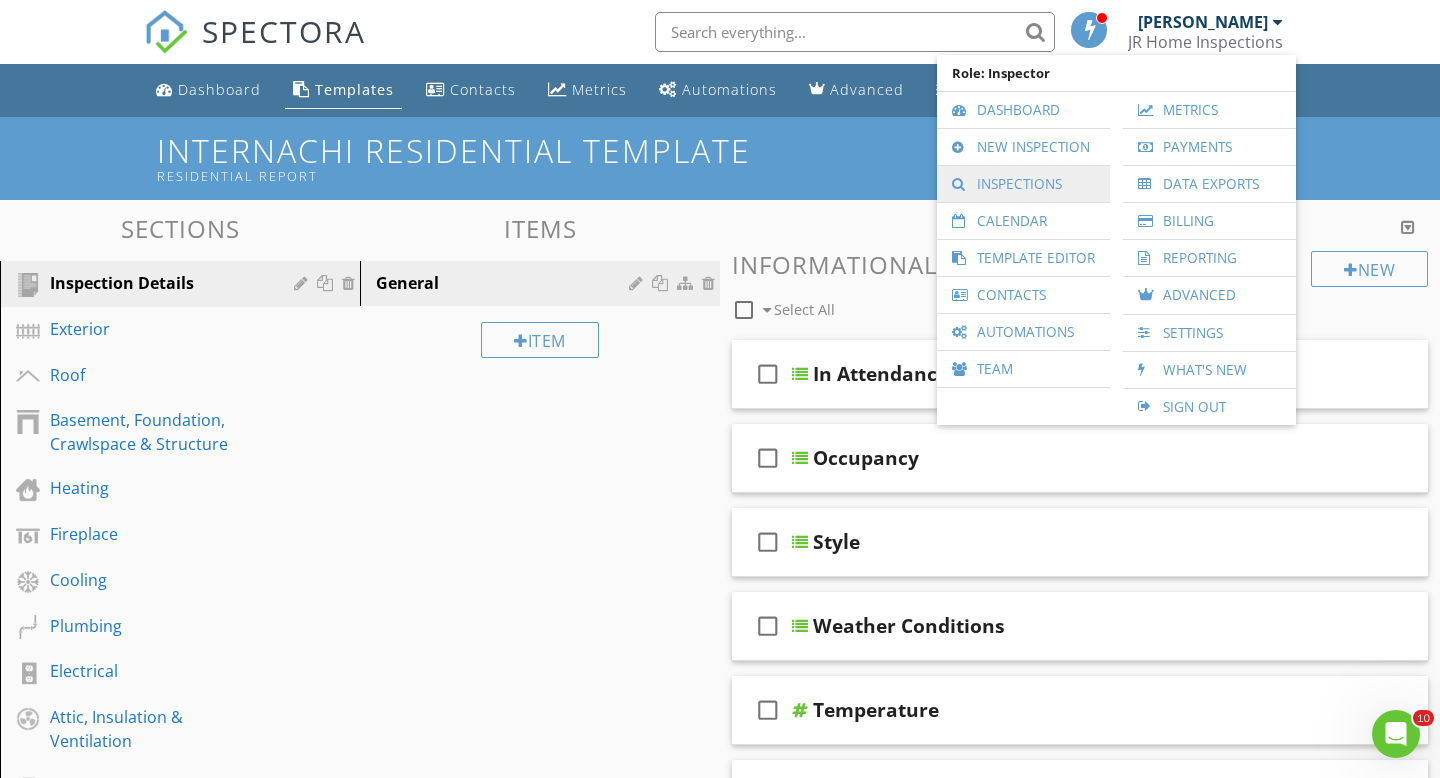 click on "Inspections" at bounding box center [1023, 184] 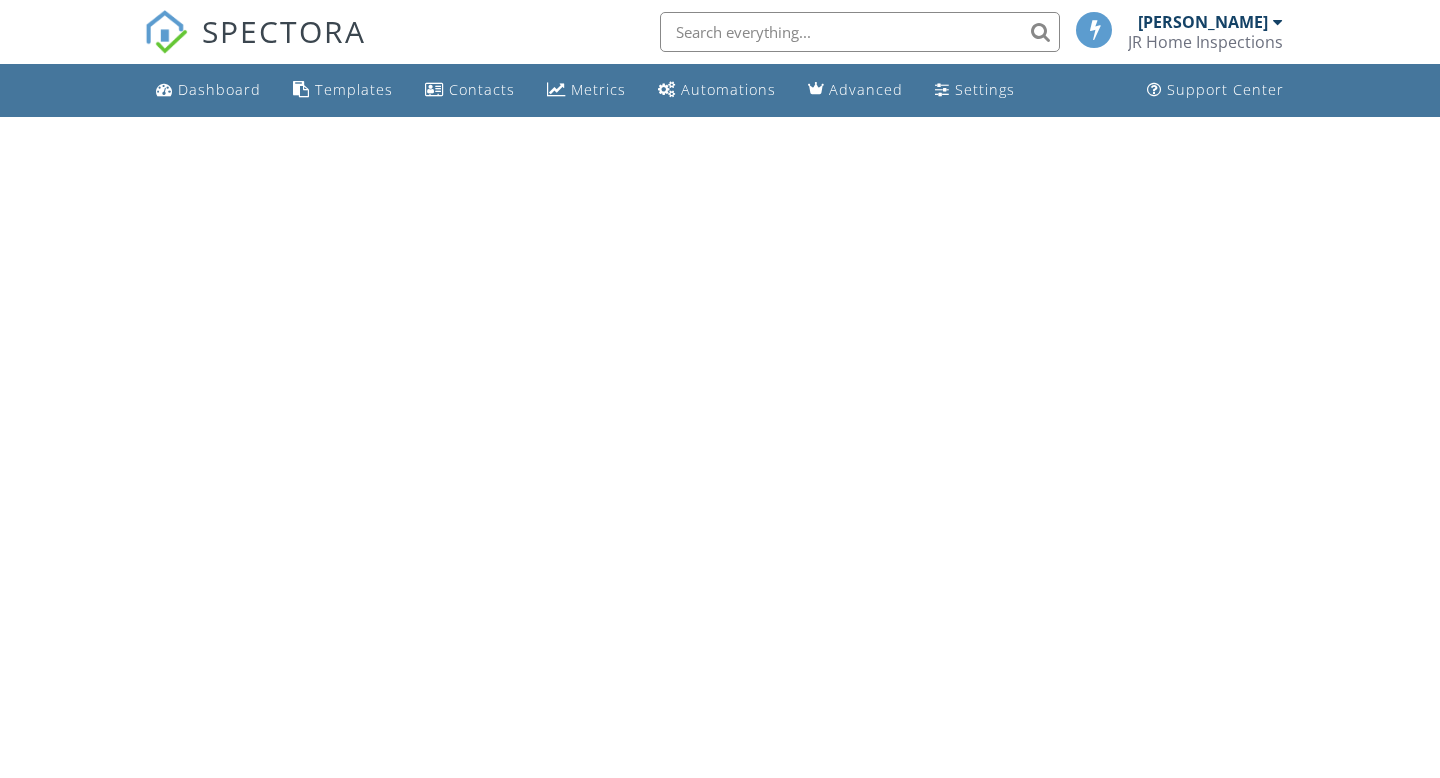 scroll, scrollTop: 0, scrollLeft: 0, axis: both 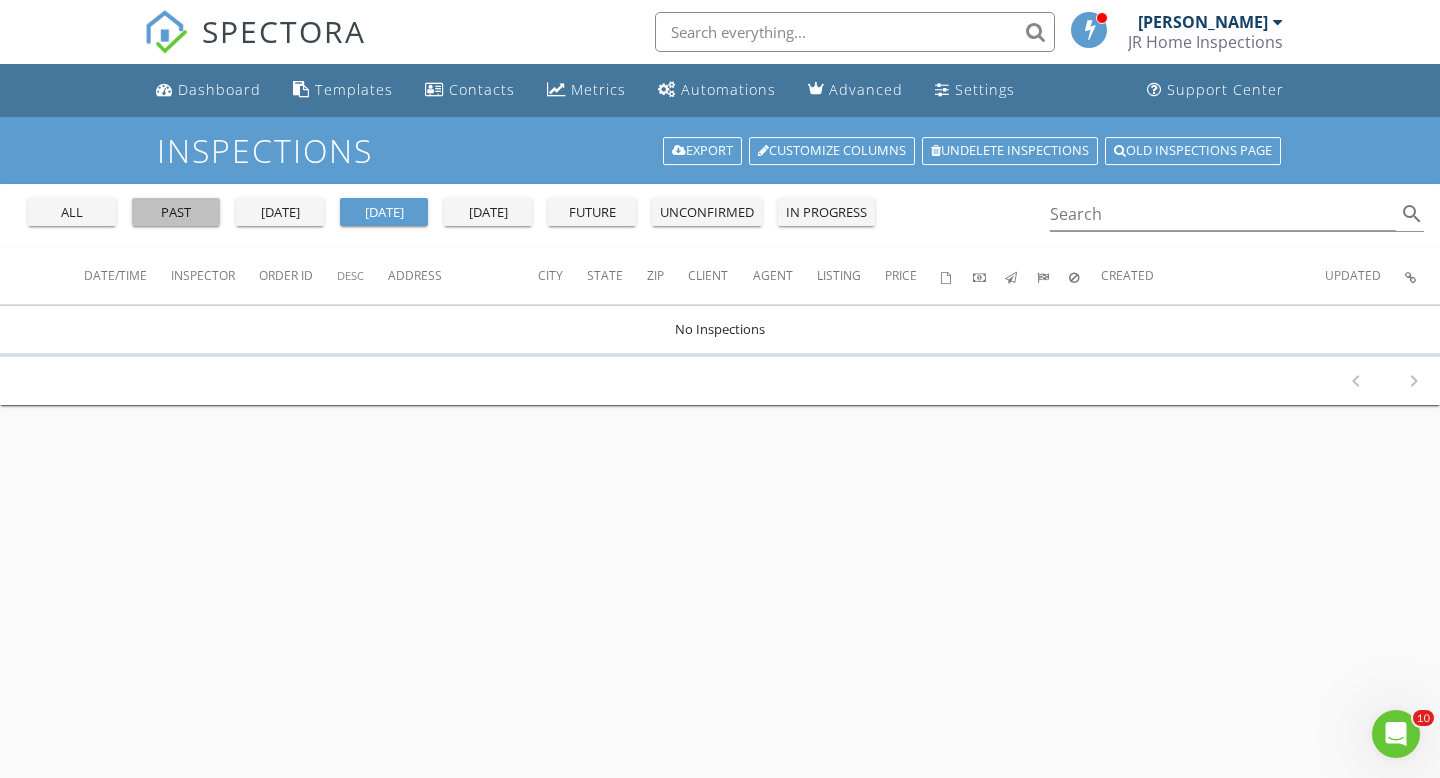click on "past" at bounding box center (176, 213) 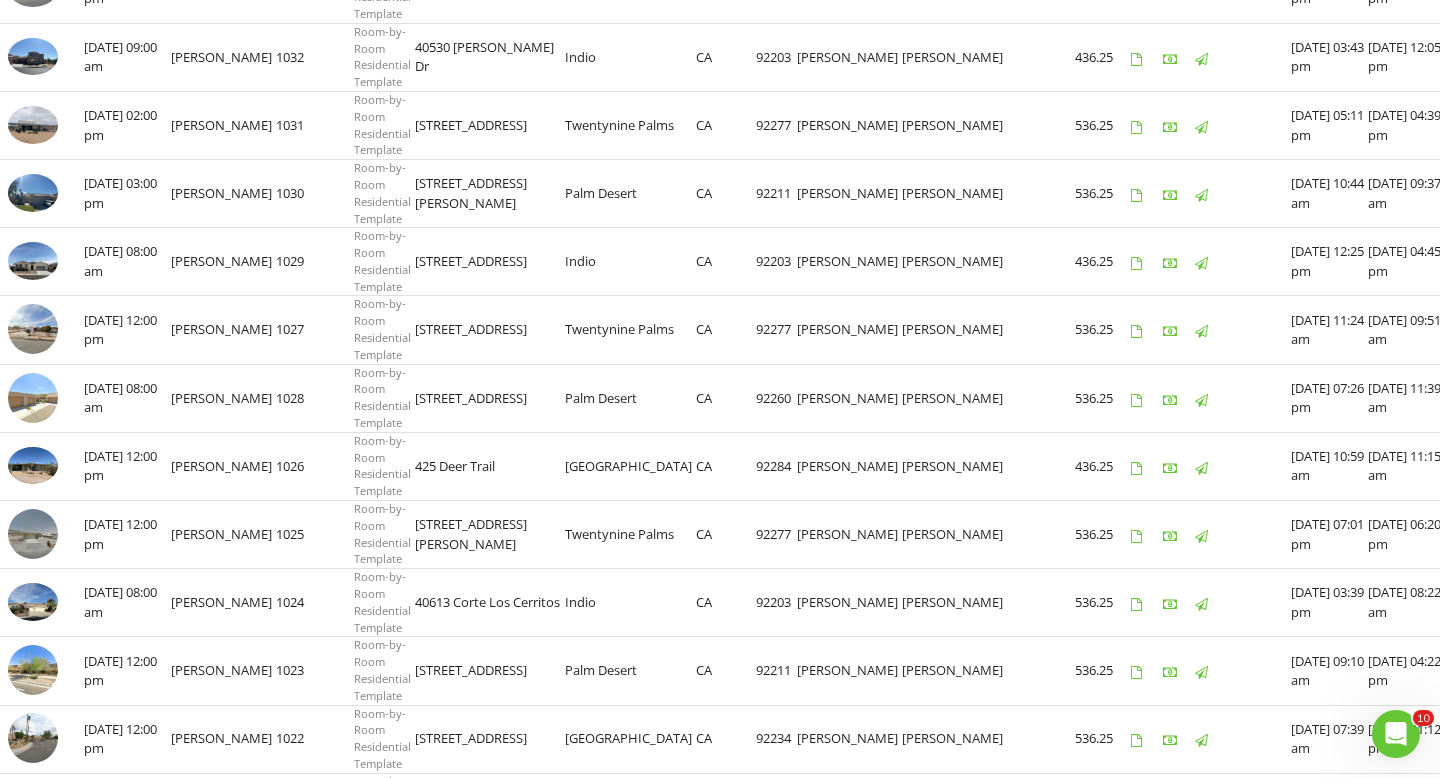 scroll, scrollTop: 971, scrollLeft: 0, axis: vertical 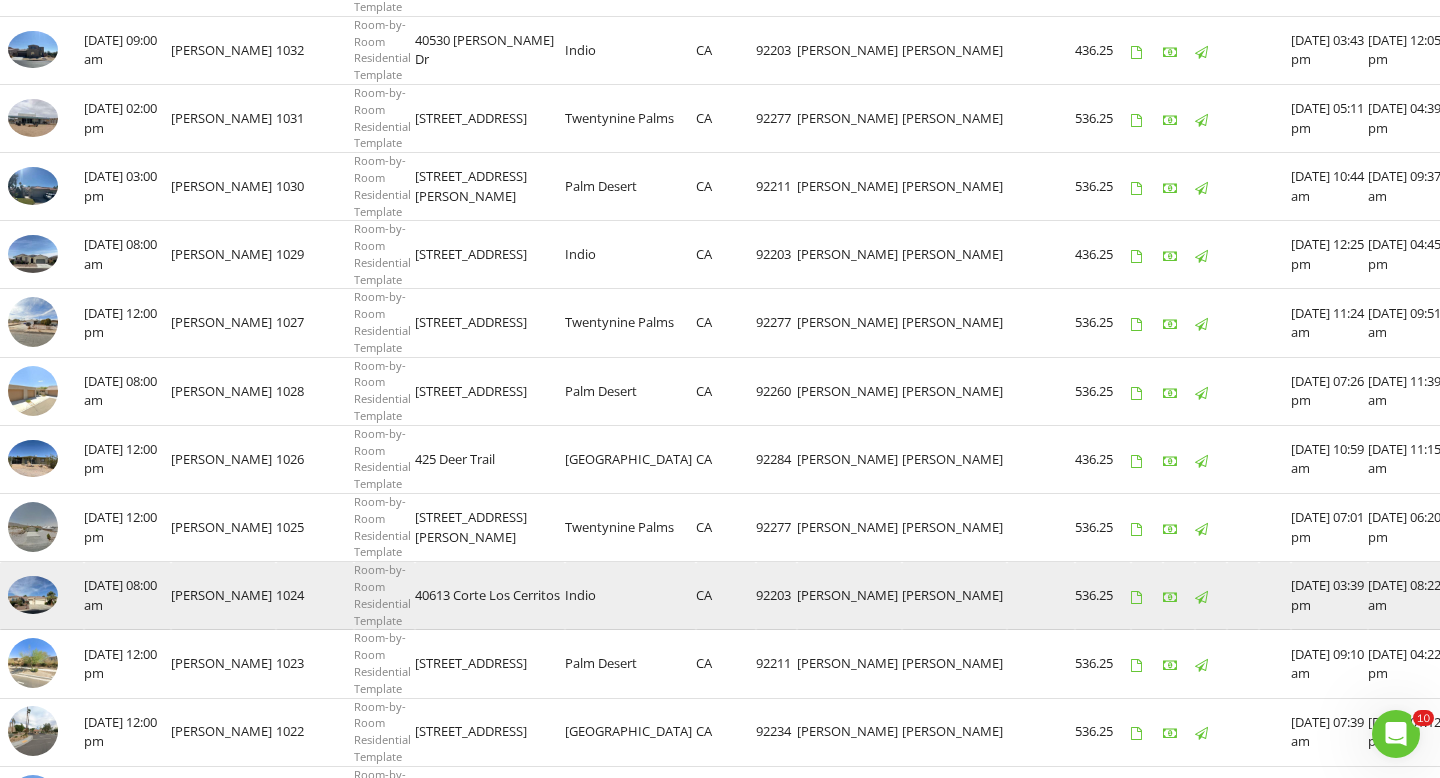 click on "[PERSON_NAME]" at bounding box center [223, 596] 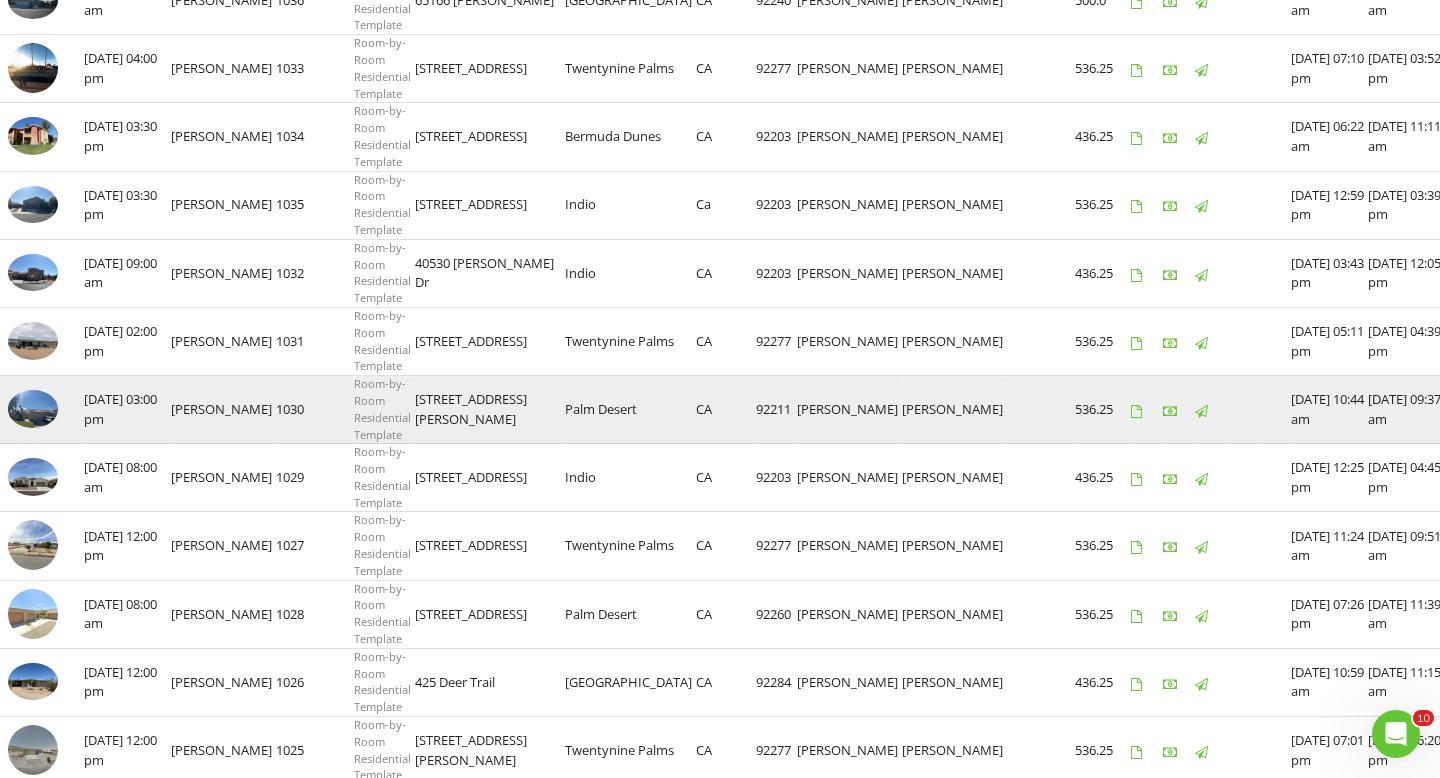 scroll, scrollTop: 0, scrollLeft: 0, axis: both 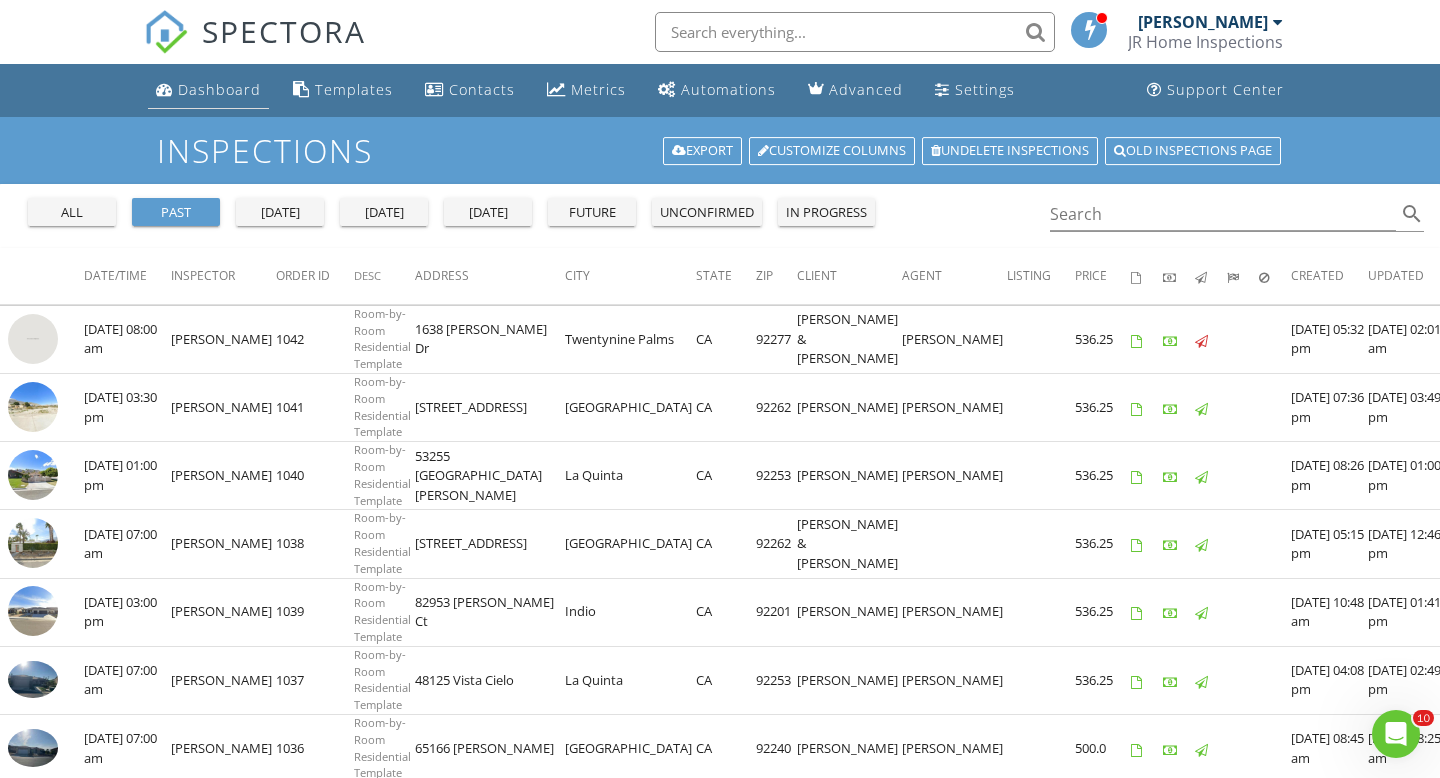 click on "Dashboard" at bounding box center [219, 89] 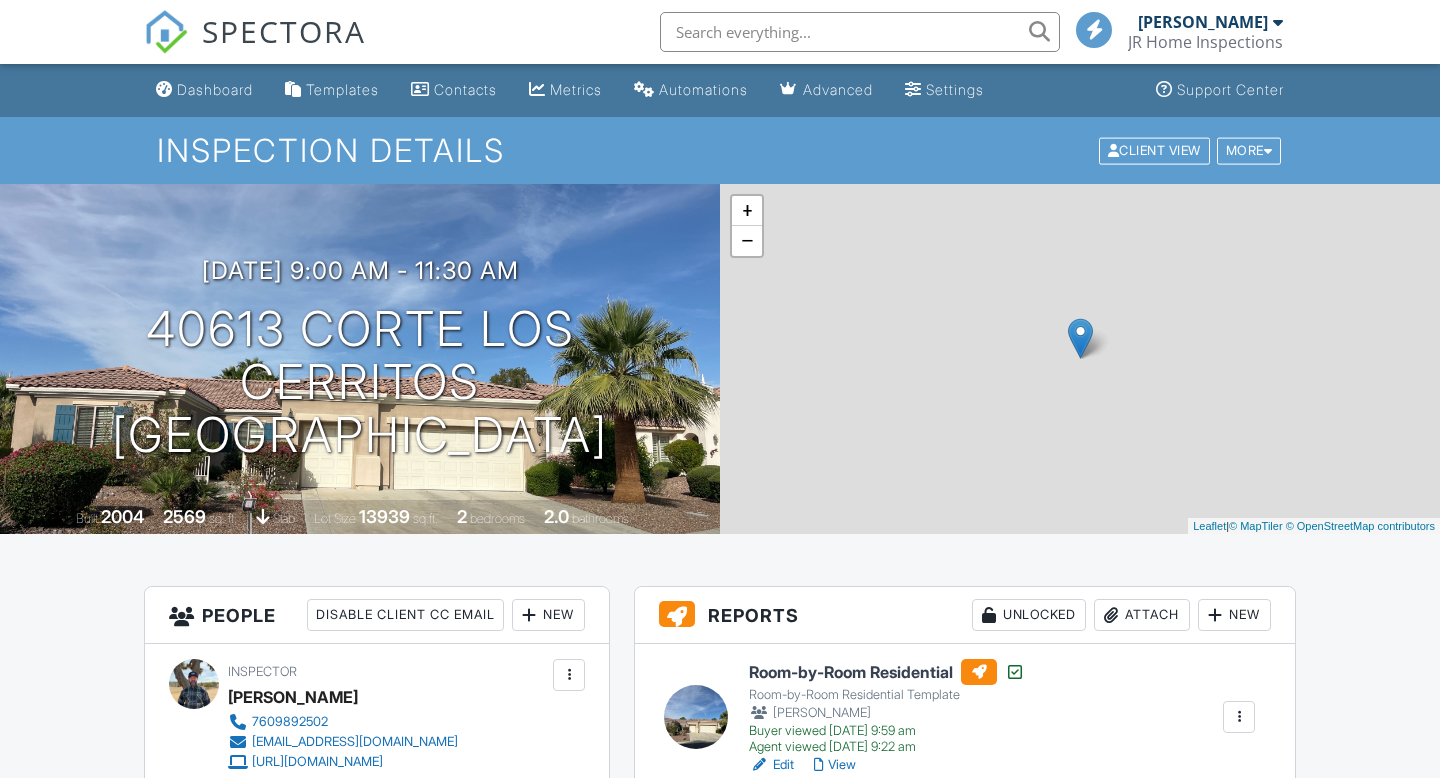 scroll, scrollTop: 0, scrollLeft: 0, axis: both 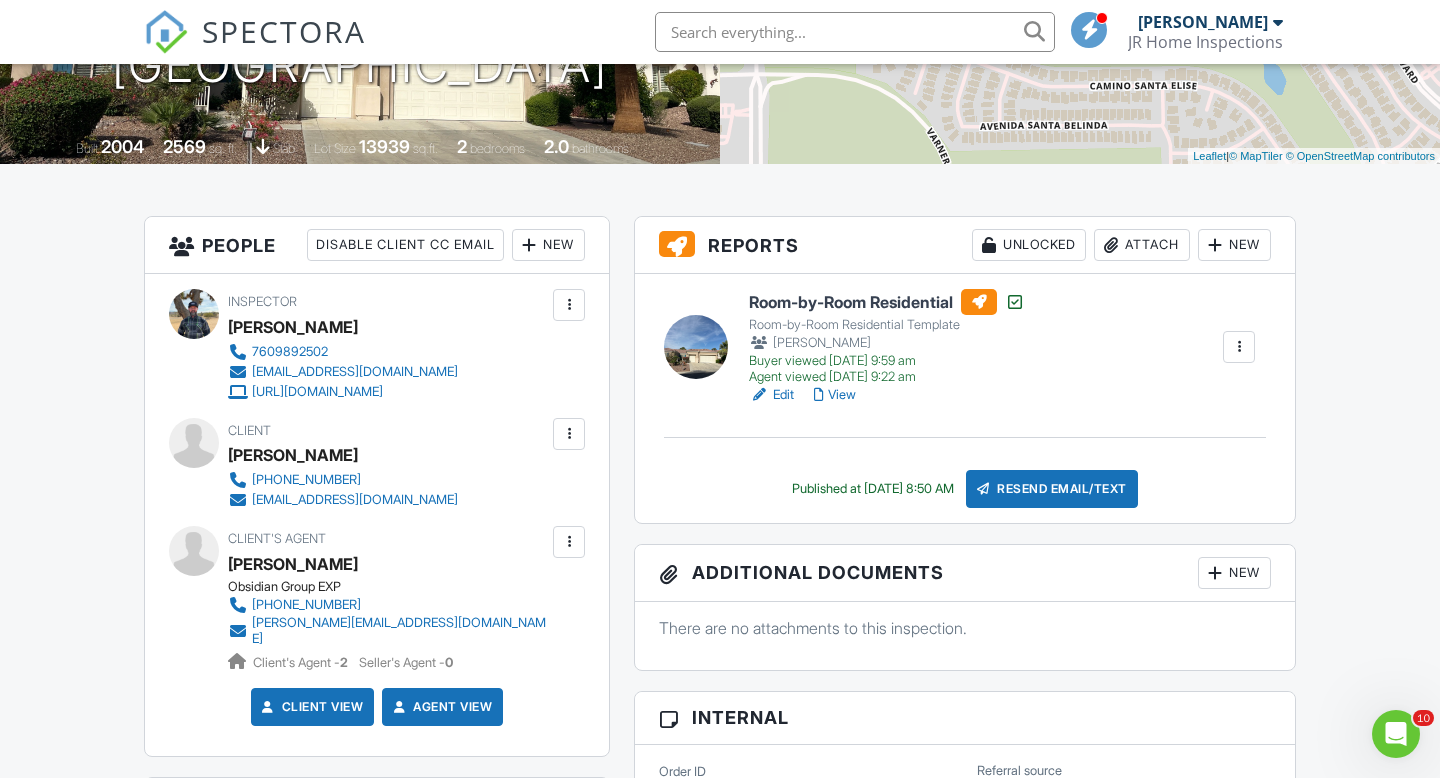 click on "Edit" at bounding box center (771, 395) 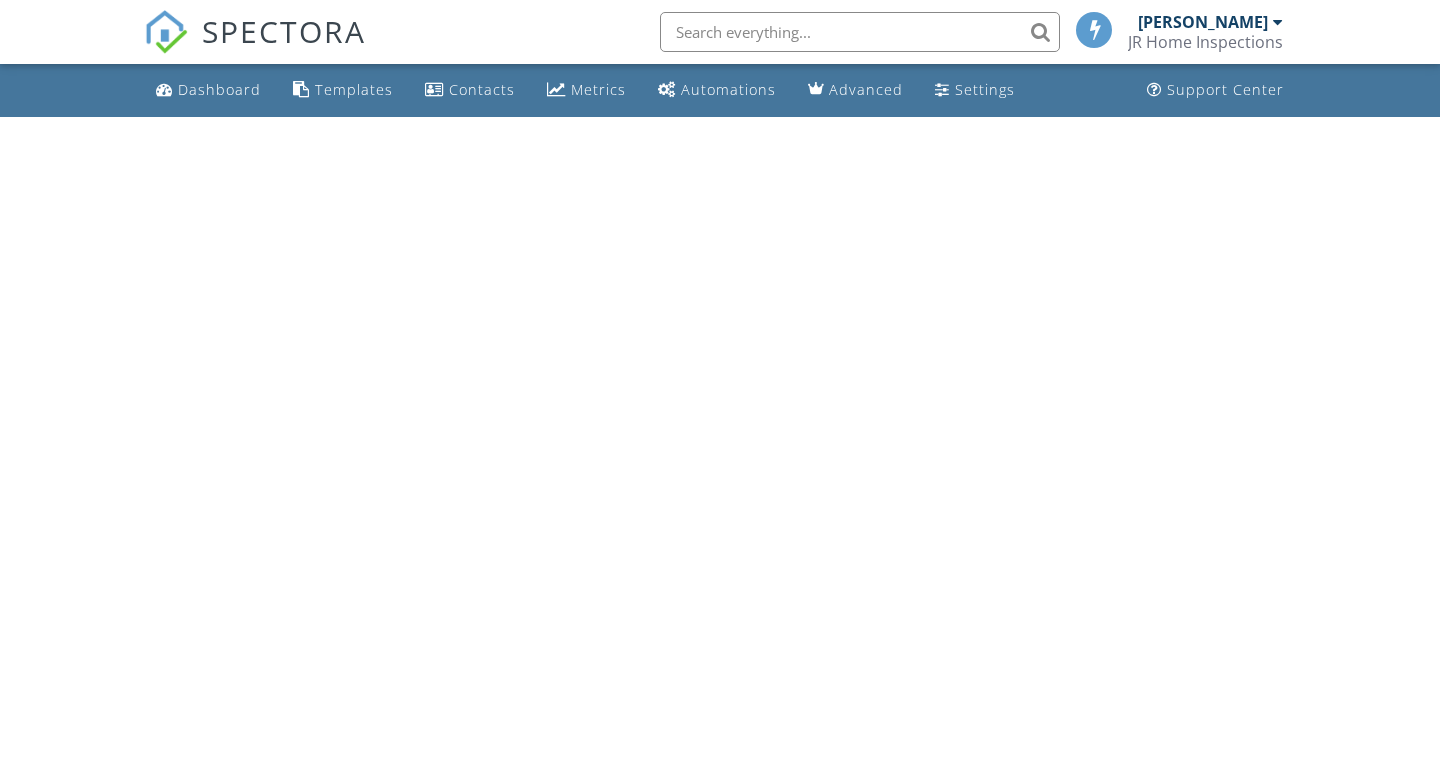 scroll, scrollTop: 0, scrollLeft: 0, axis: both 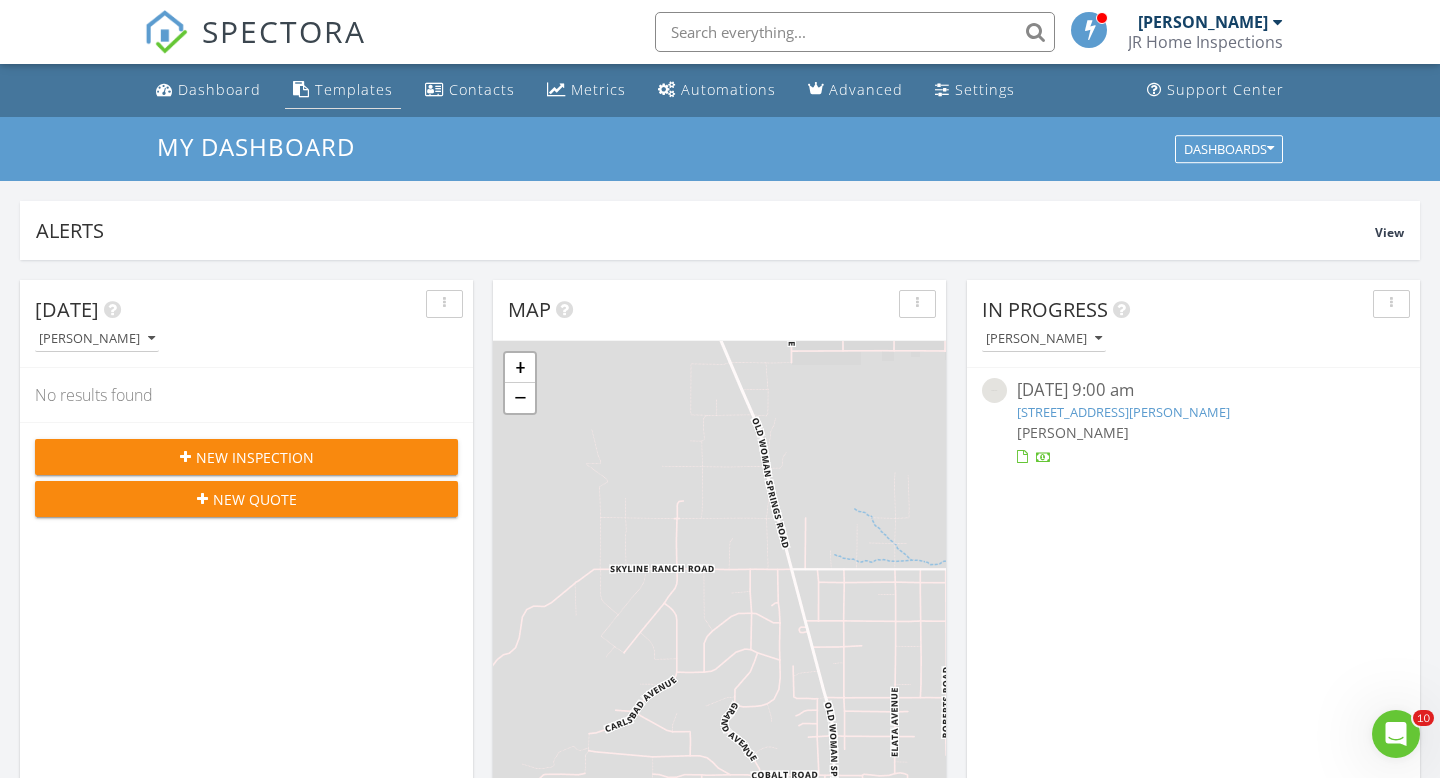 click on "Templates" at bounding box center [354, 89] 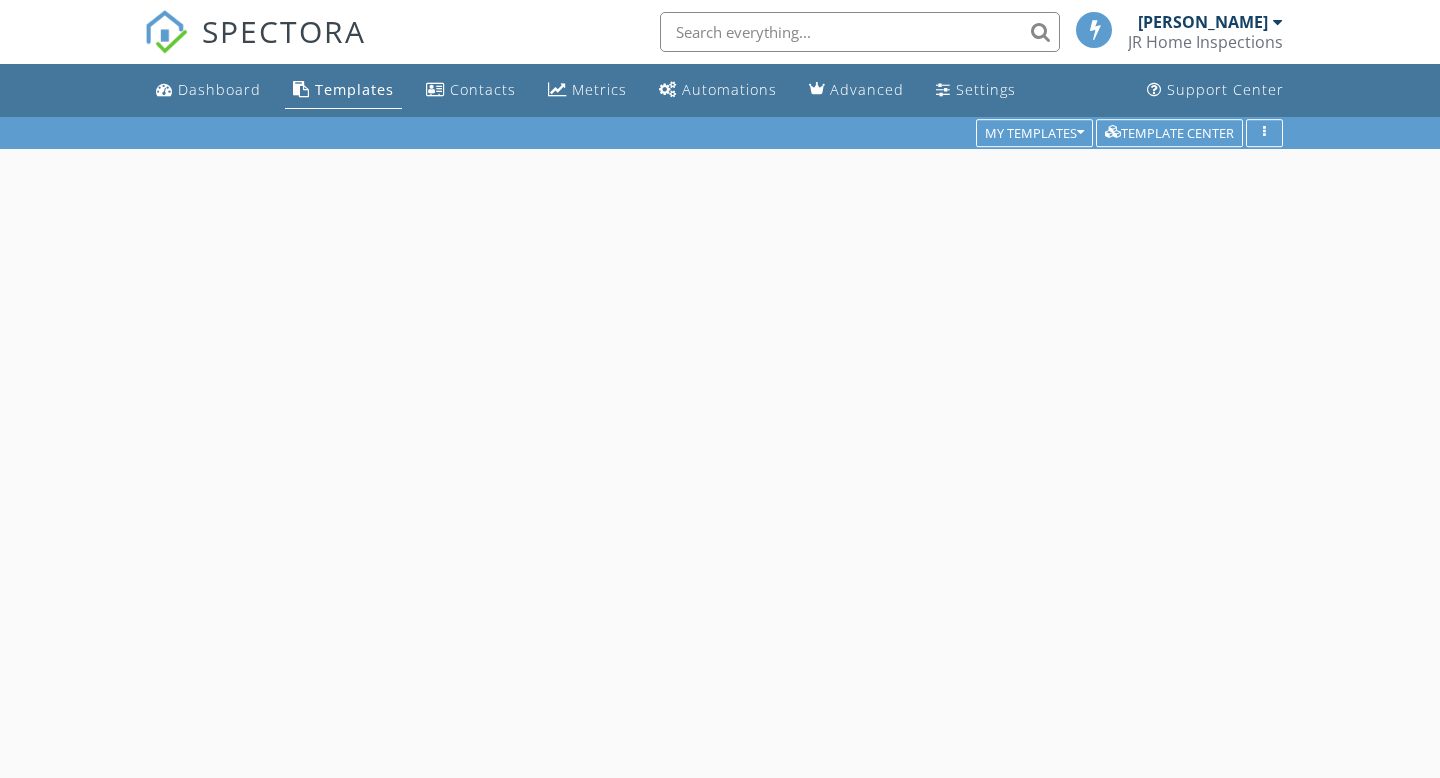 scroll, scrollTop: 0, scrollLeft: 0, axis: both 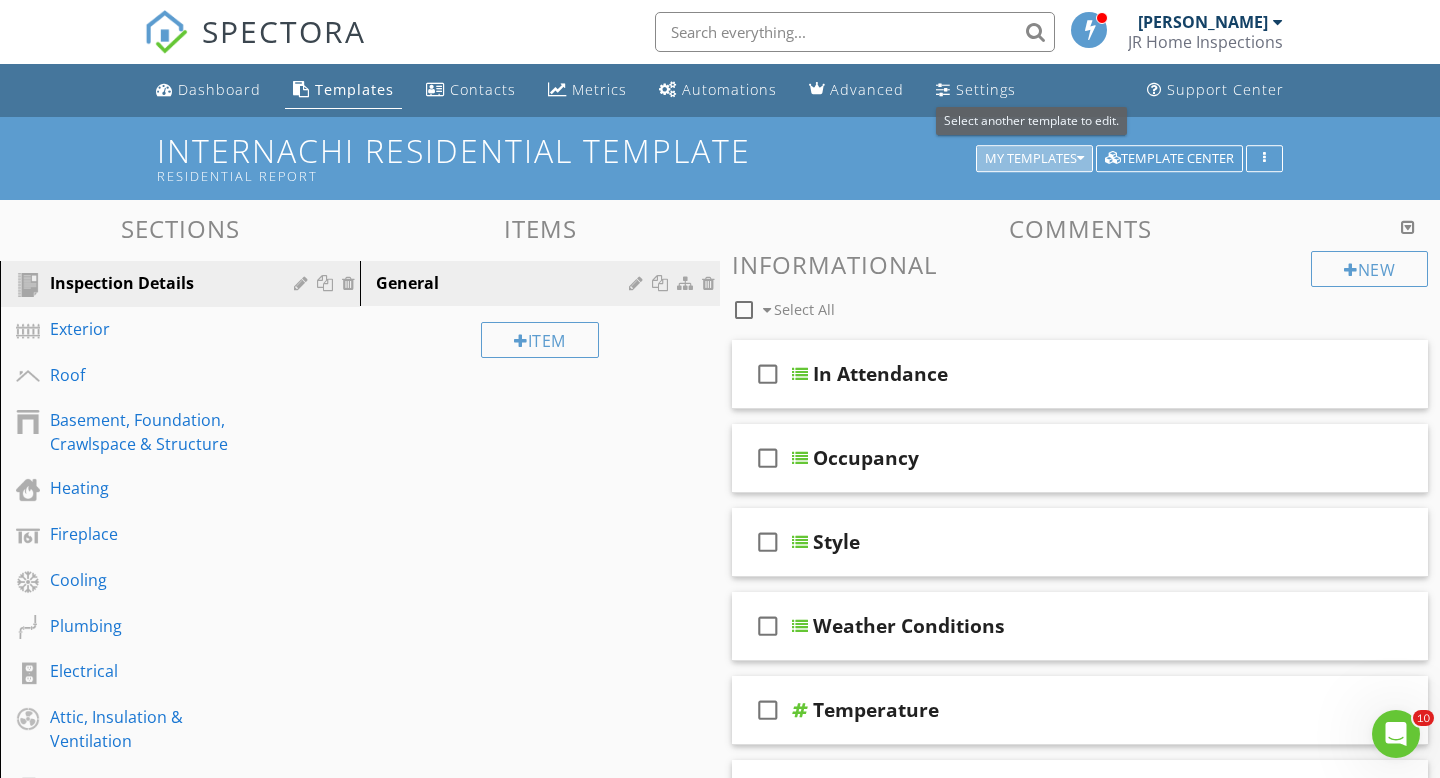 click on "My Templates" at bounding box center [1034, 159] 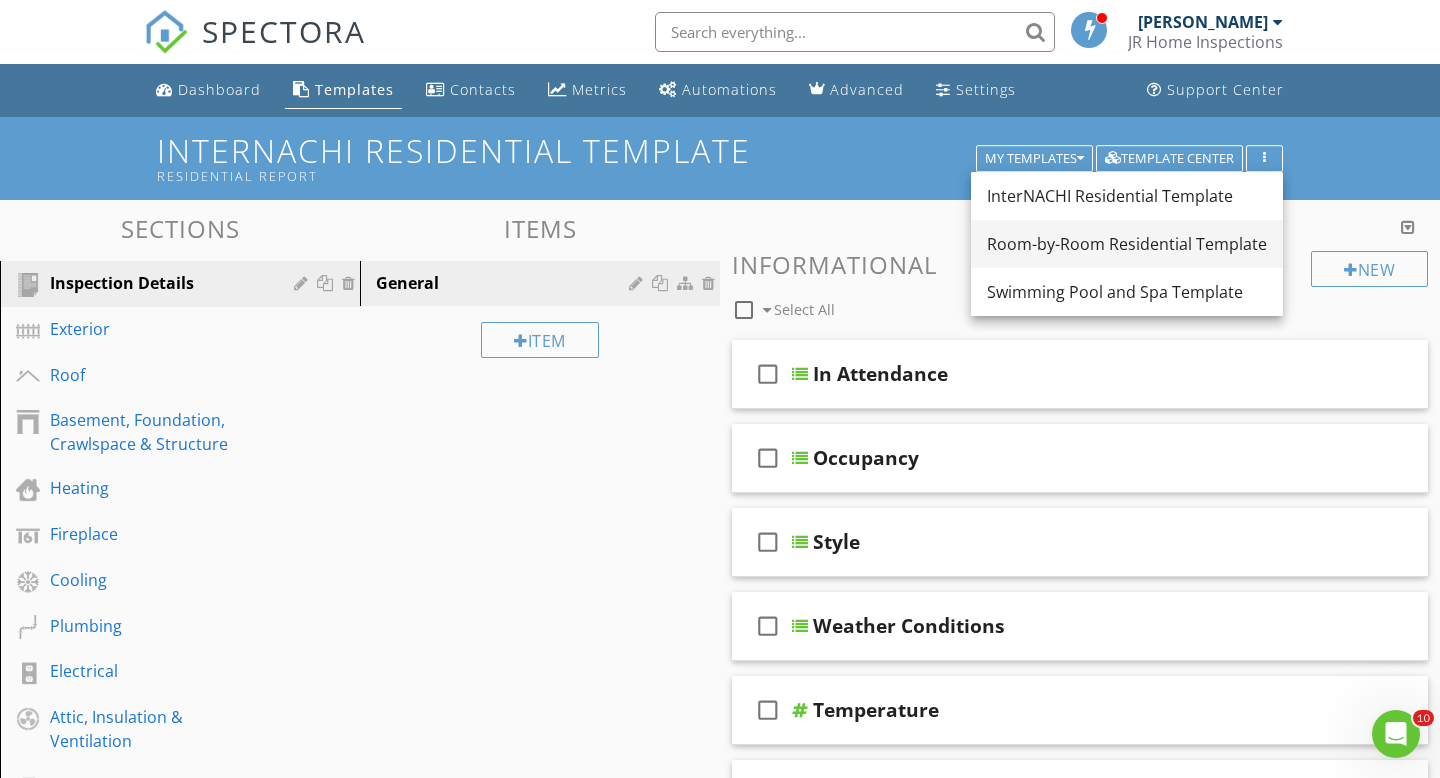 click on "Room-by-Room Residential Template" at bounding box center [1127, 244] 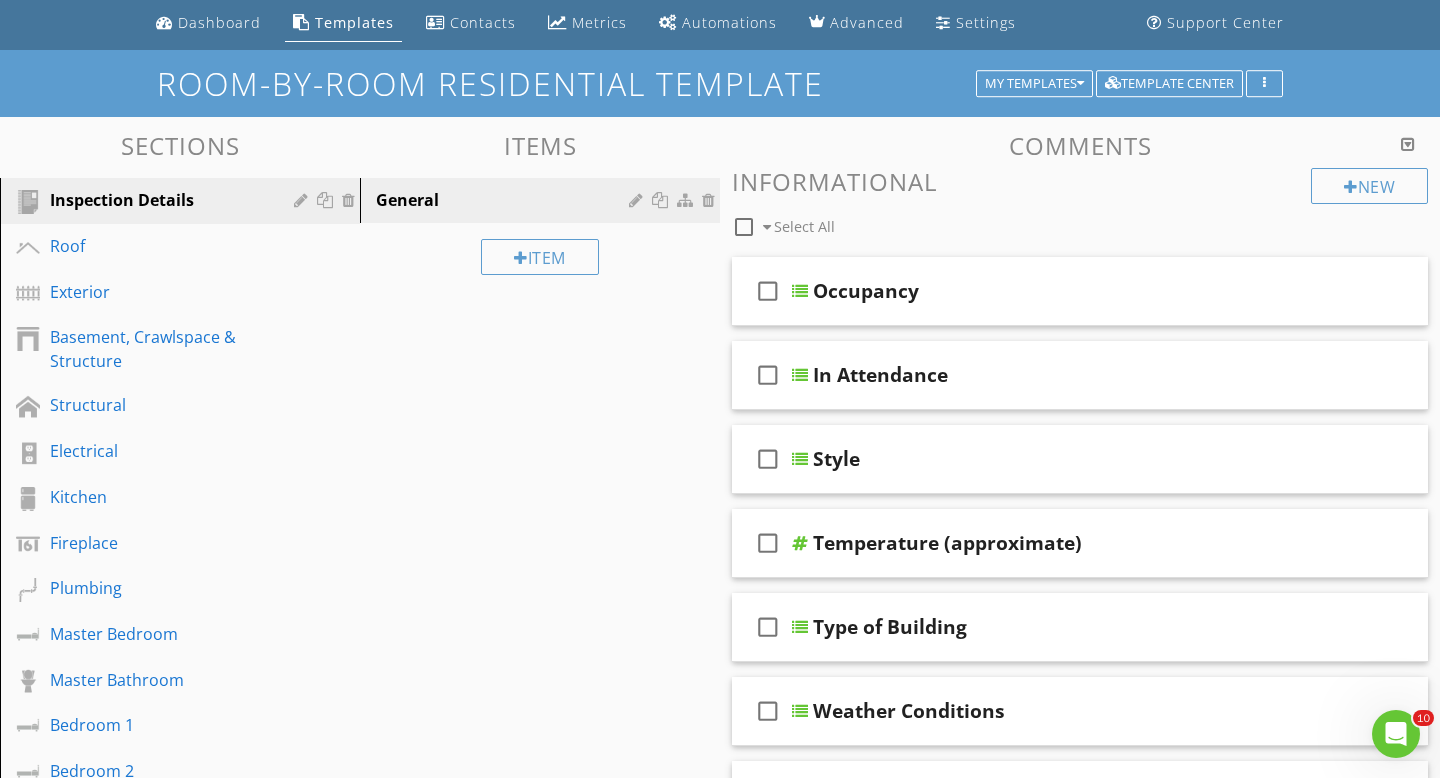 scroll, scrollTop: 104, scrollLeft: 0, axis: vertical 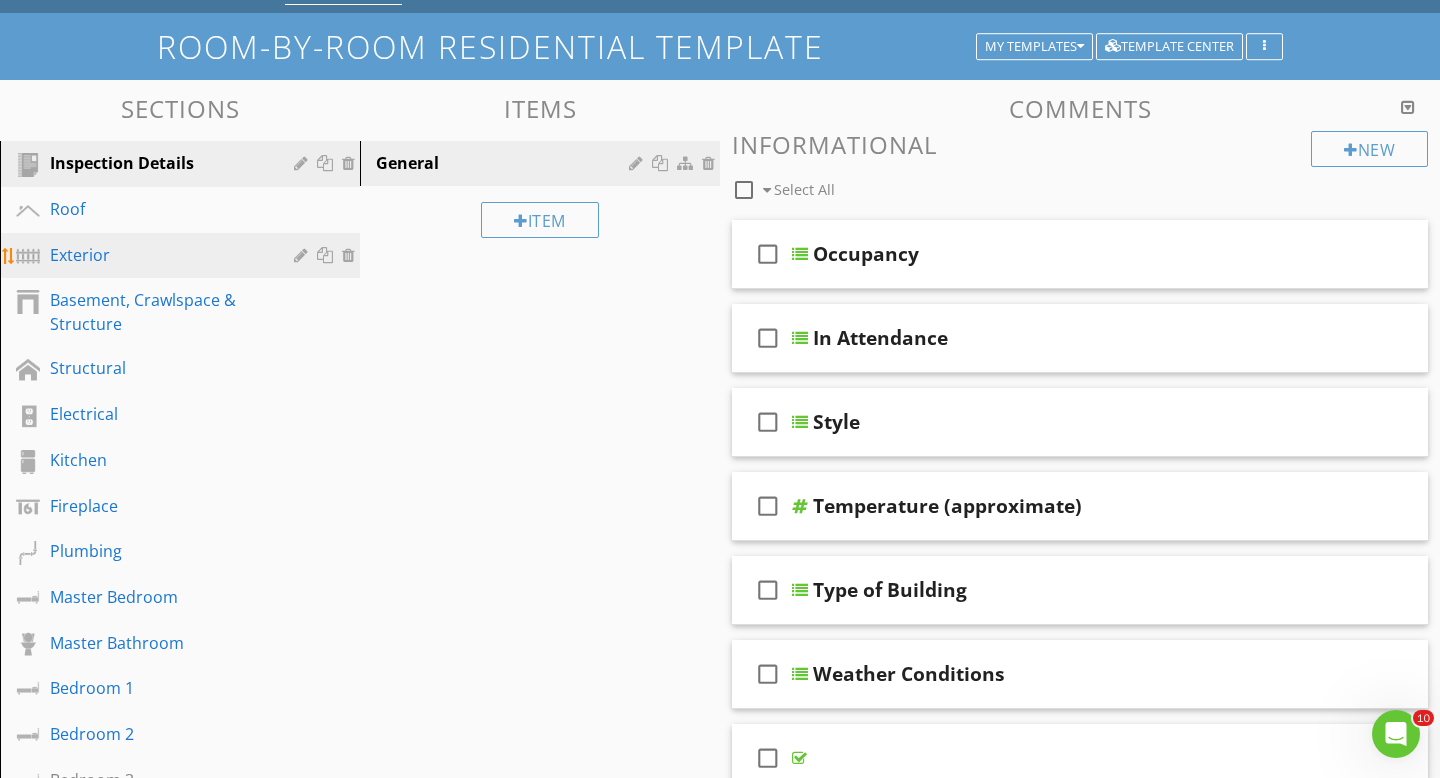 click on "Exterior" at bounding box center (195, 256) 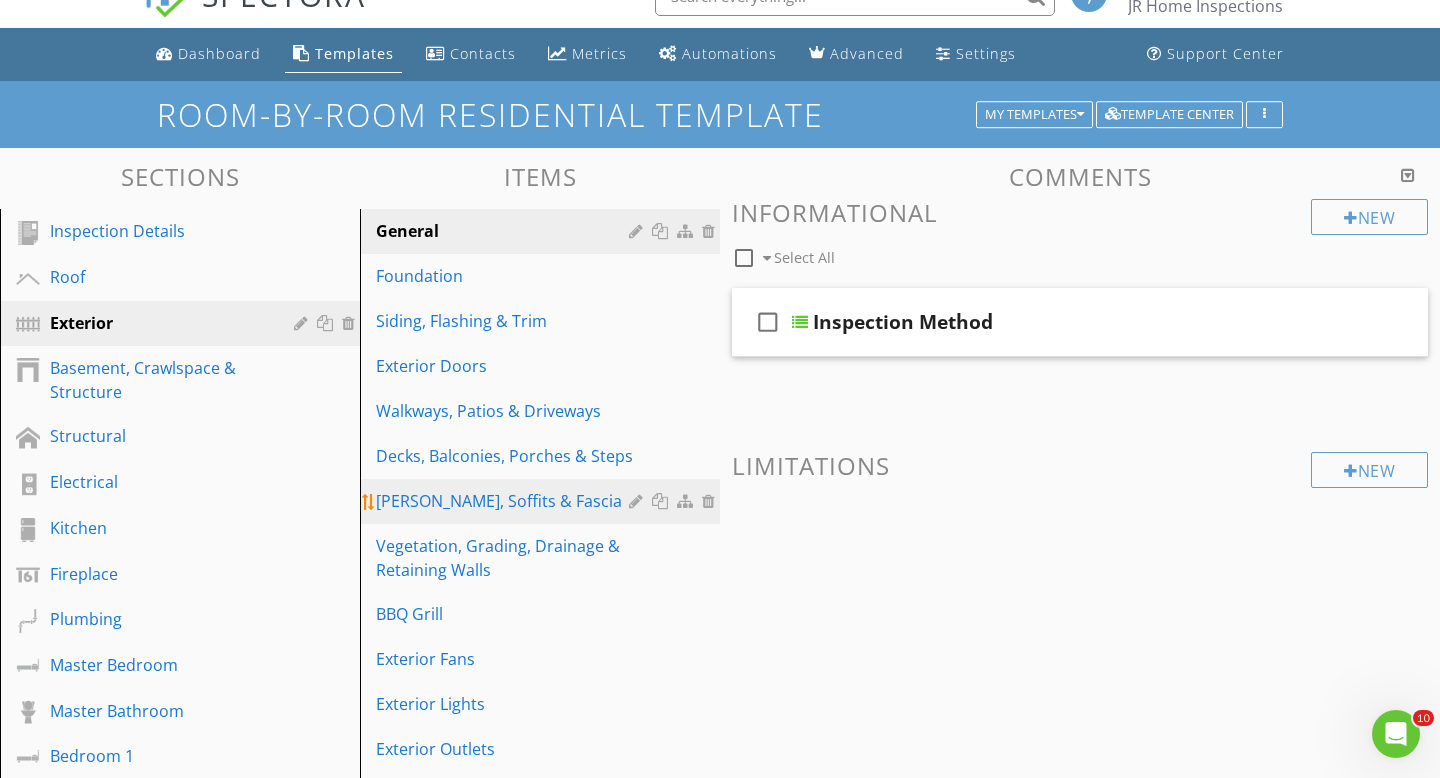 scroll, scrollTop: 0, scrollLeft: 0, axis: both 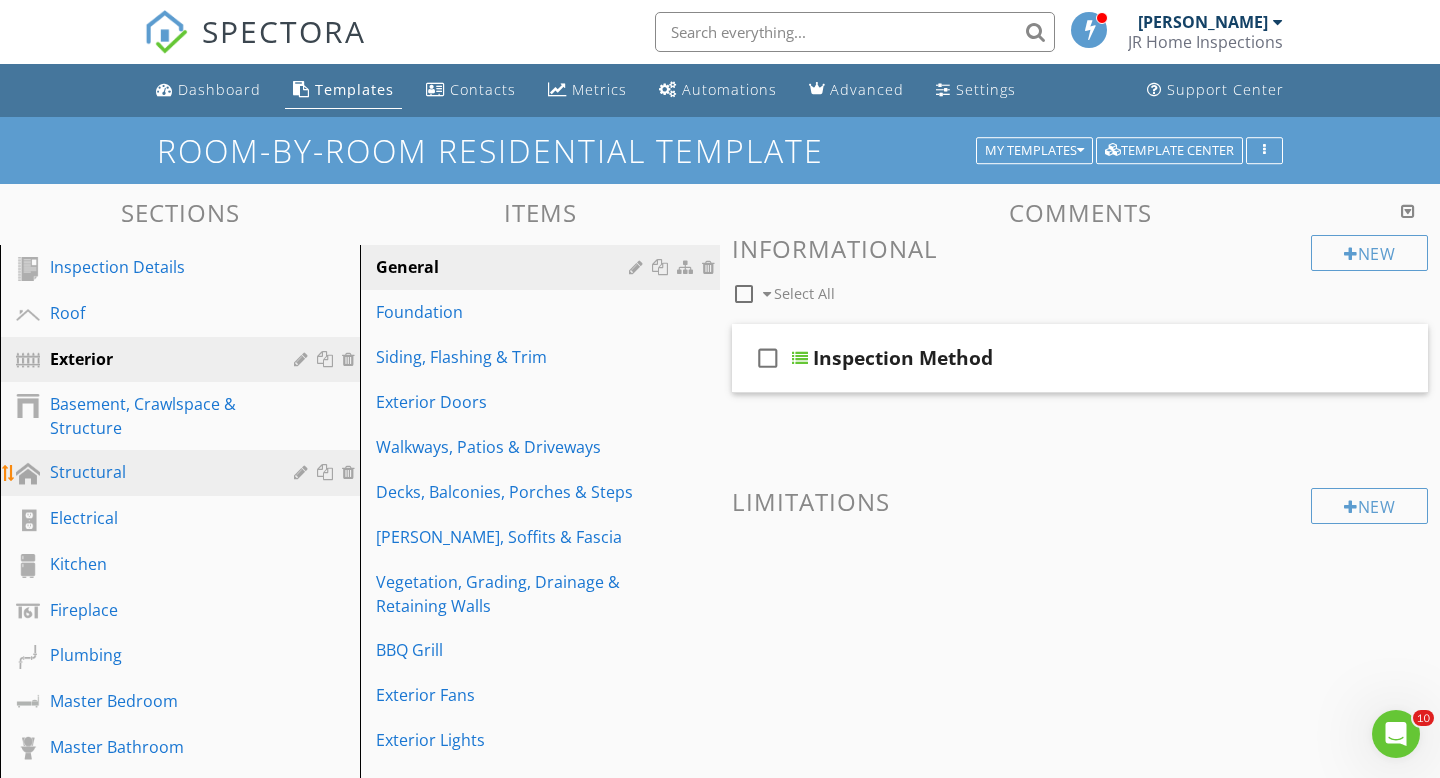 click at bounding box center [351, 472] 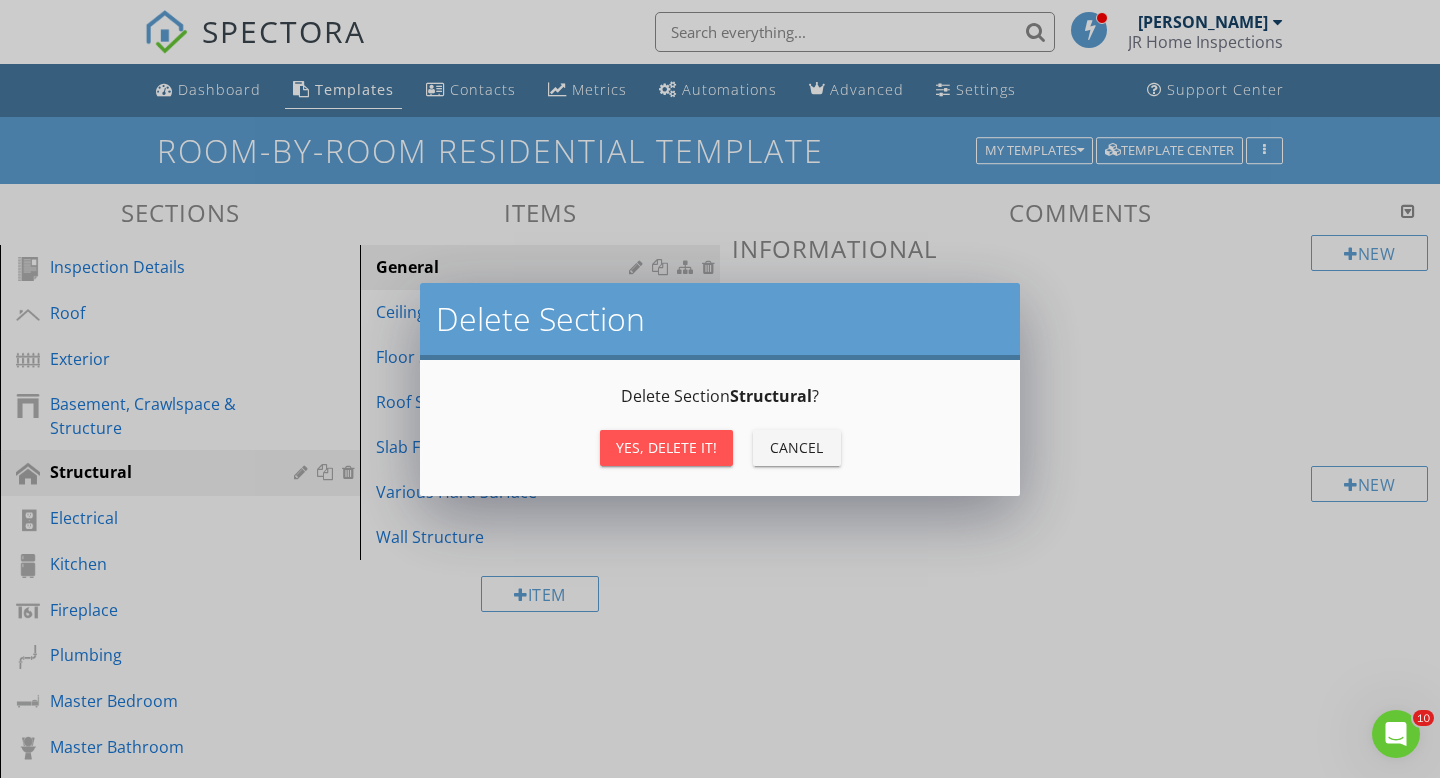click on "Yes, Delete it!" at bounding box center (666, 447) 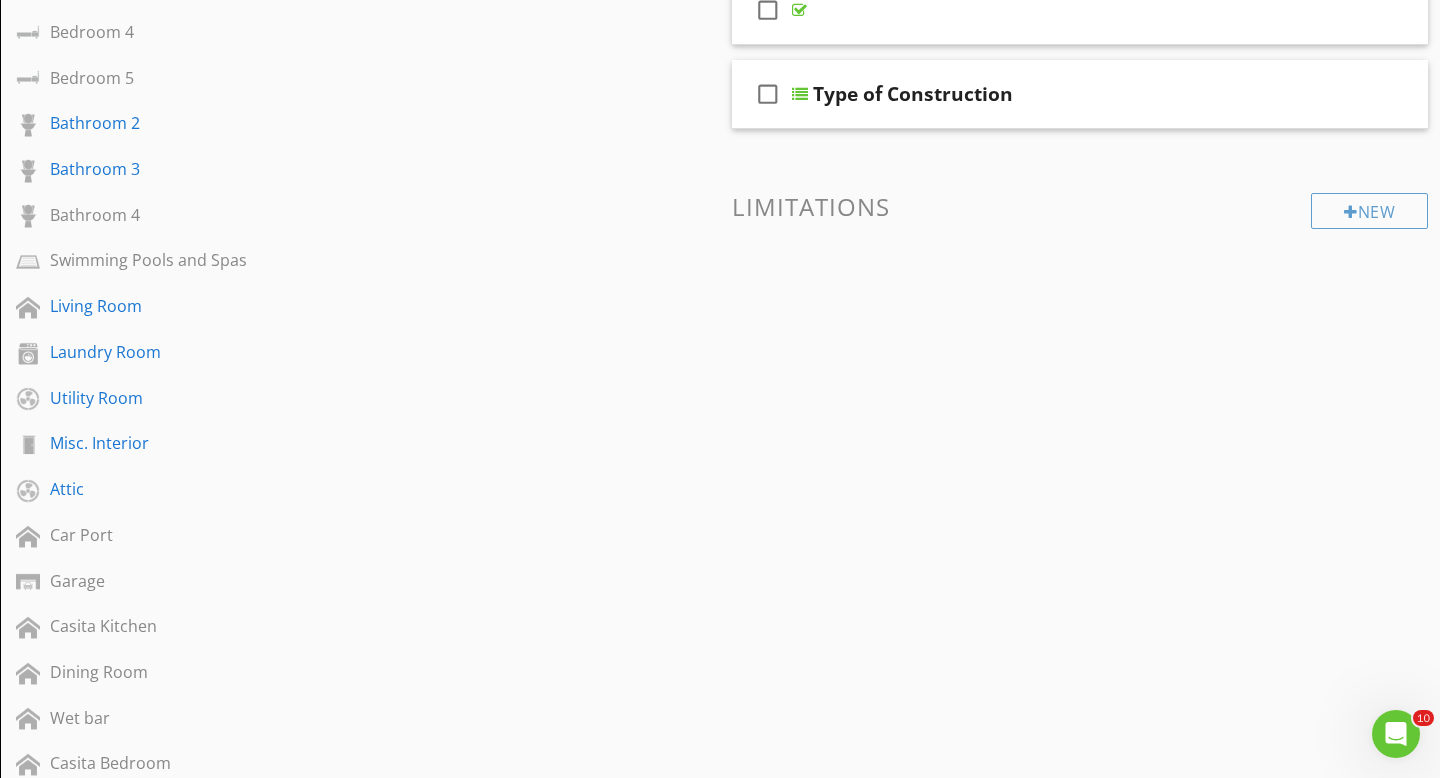scroll, scrollTop: 856, scrollLeft: 0, axis: vertical 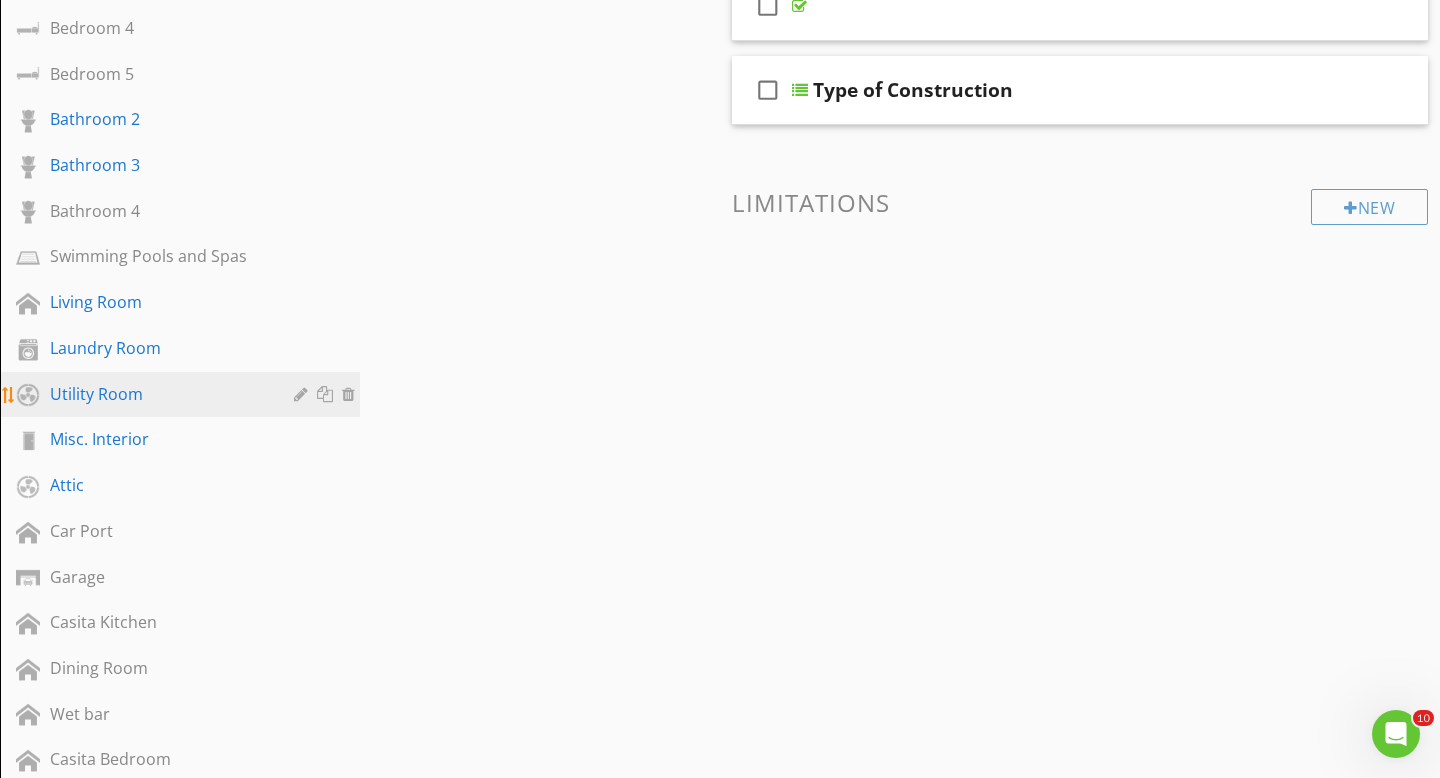 click on "Utility Room" at bounding box center (157, 394) 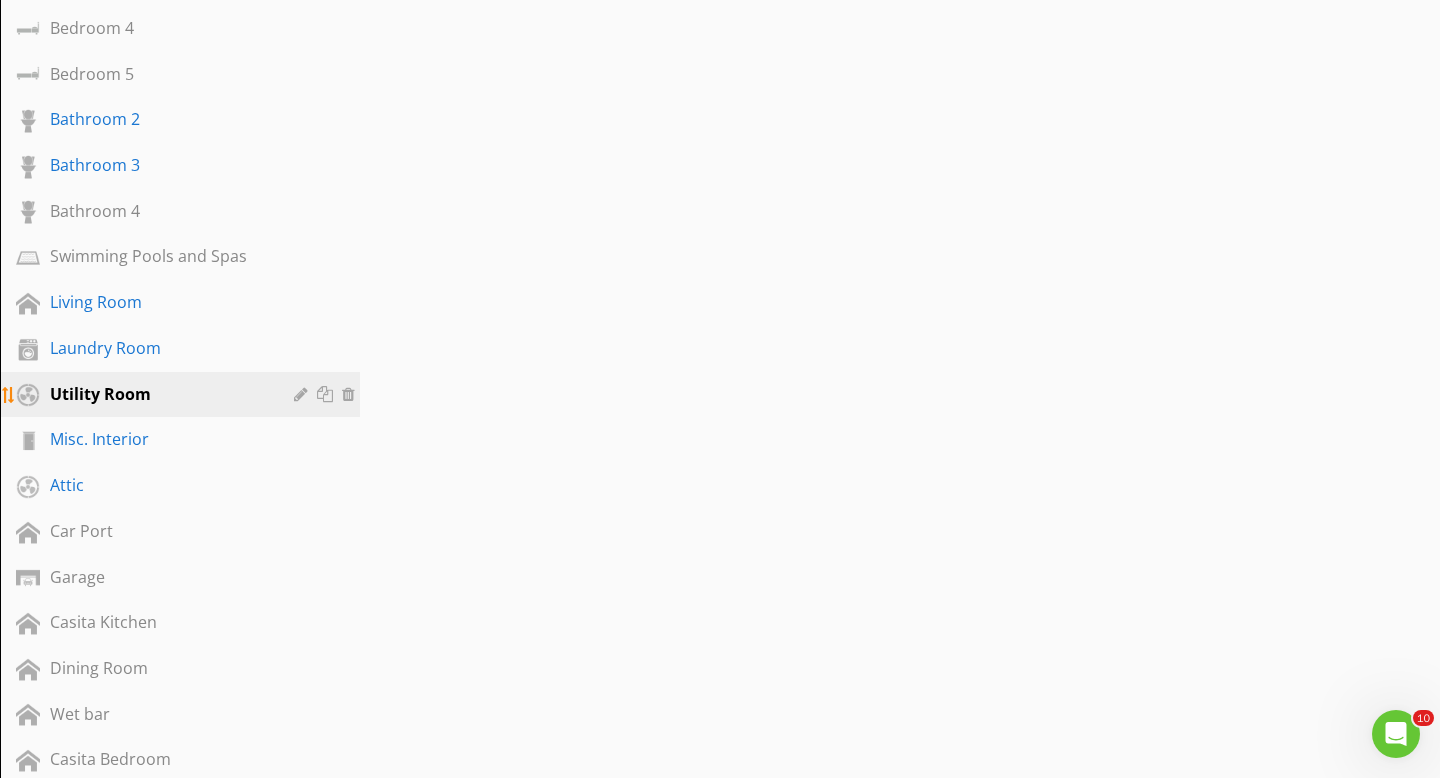 click on "Utility Room" at bounding box center [157, 394] 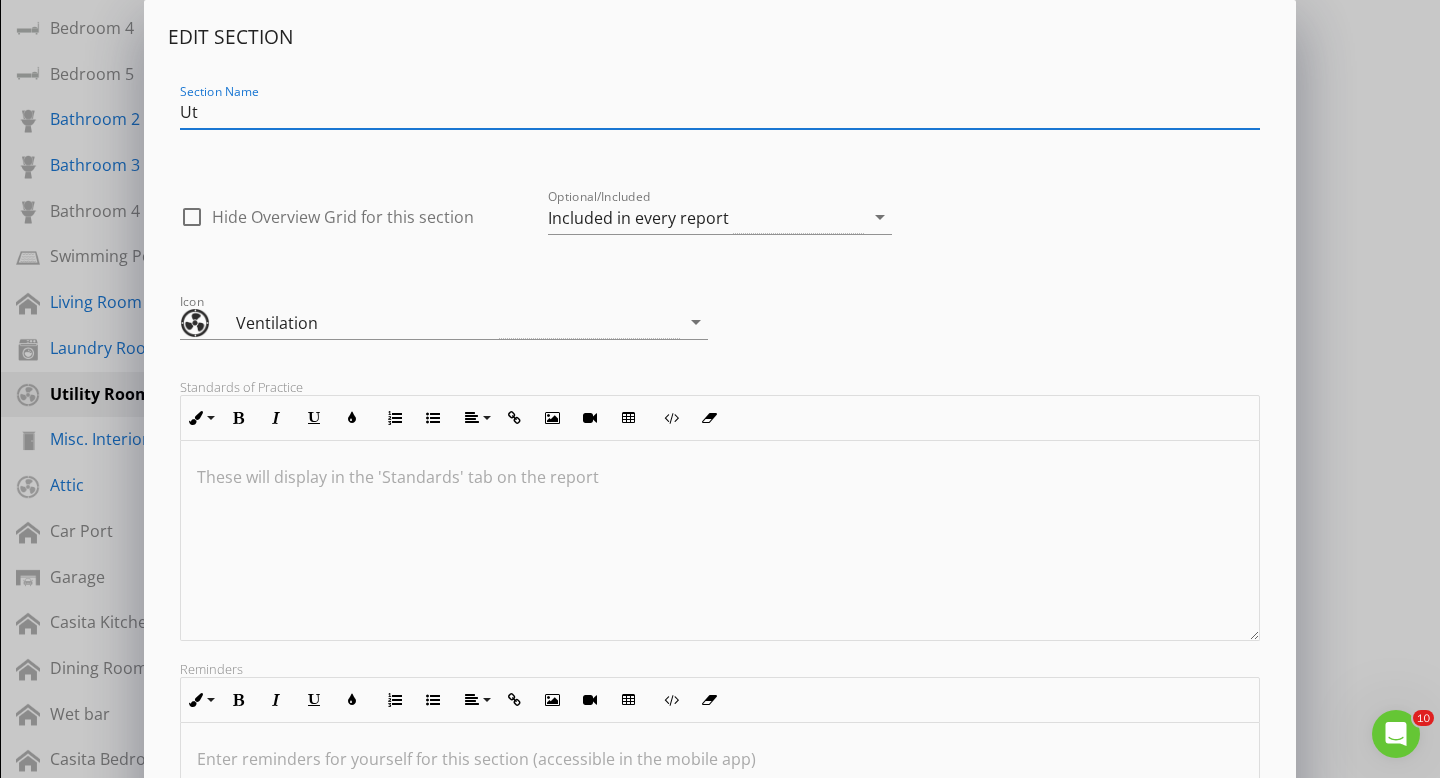 type on "U" 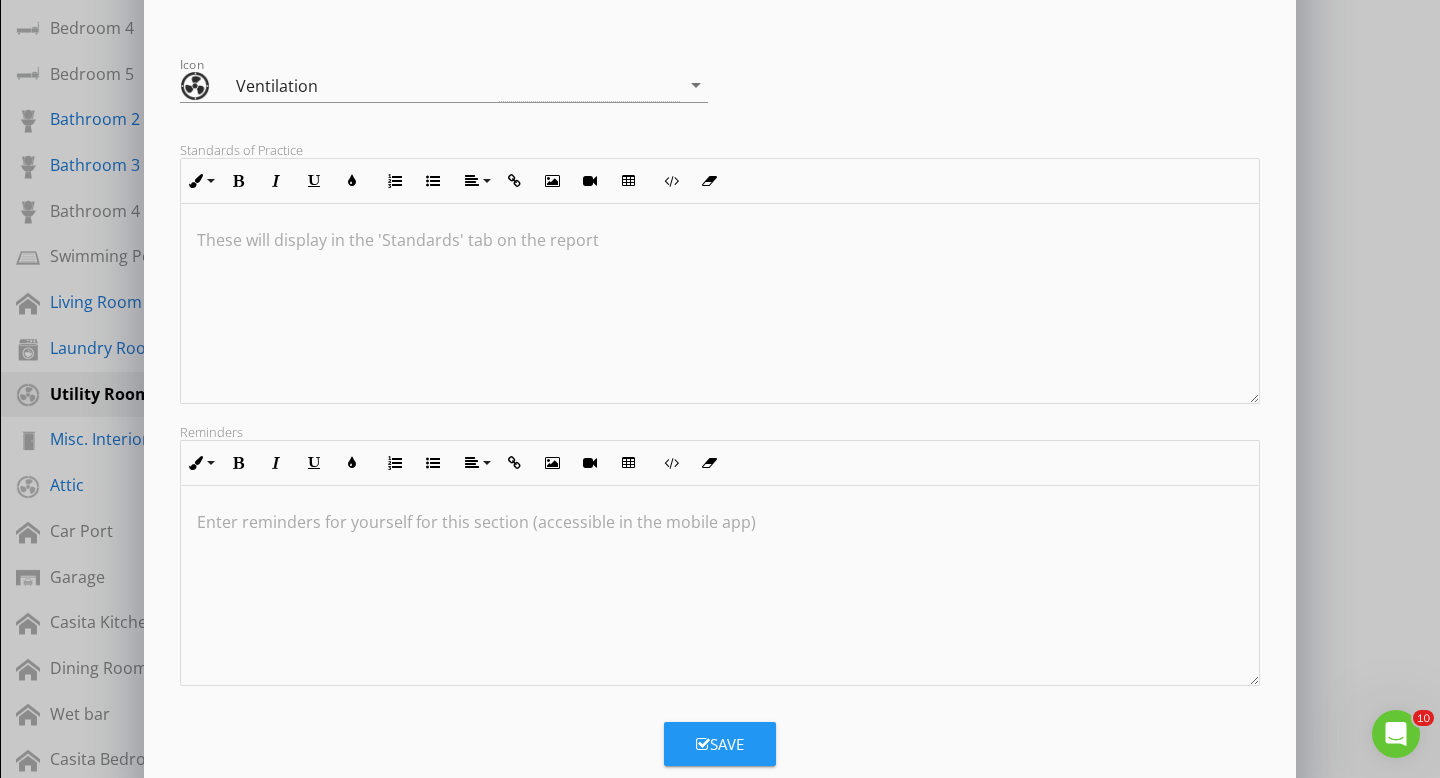 scroll, scrollTop: 246, scrollLeft: 0, axis: vertical 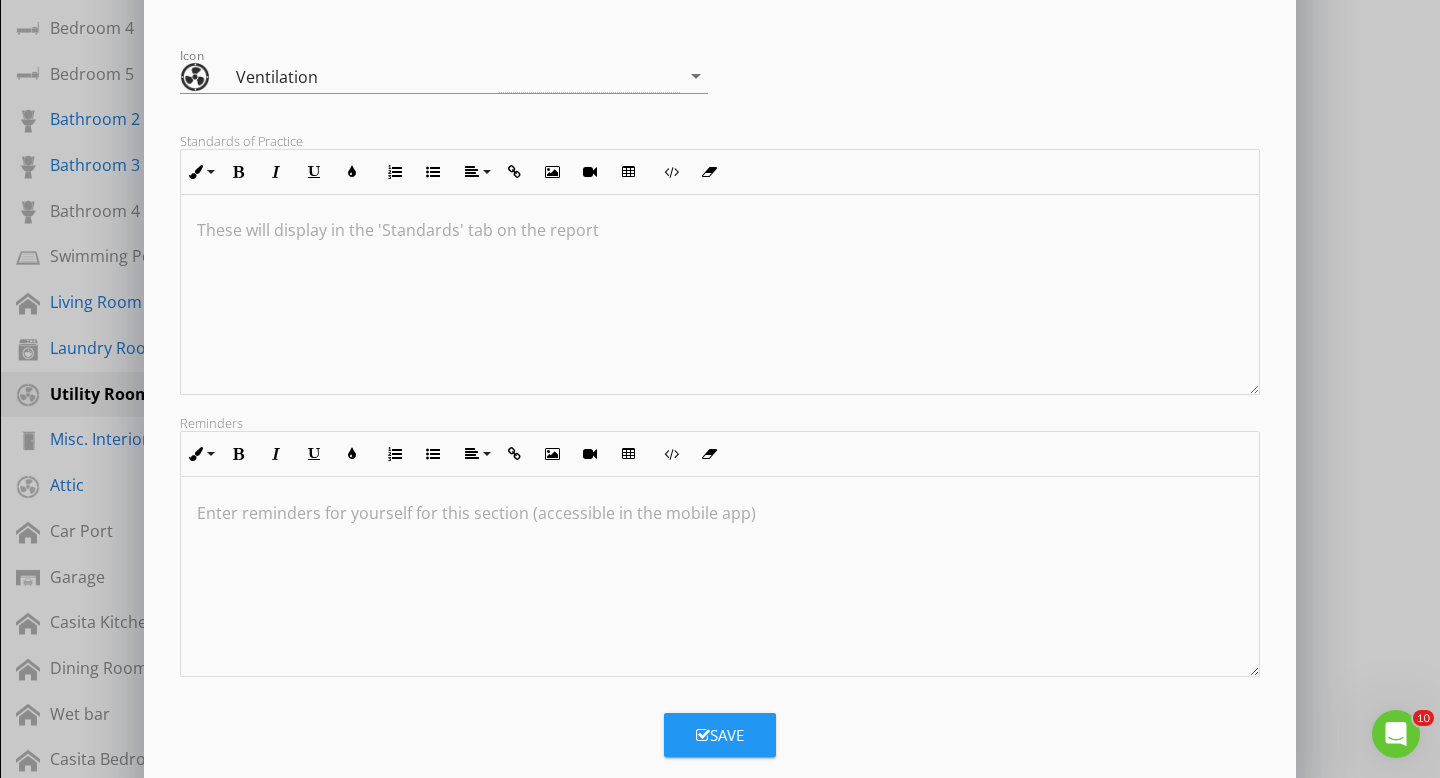 type on "HVAC" 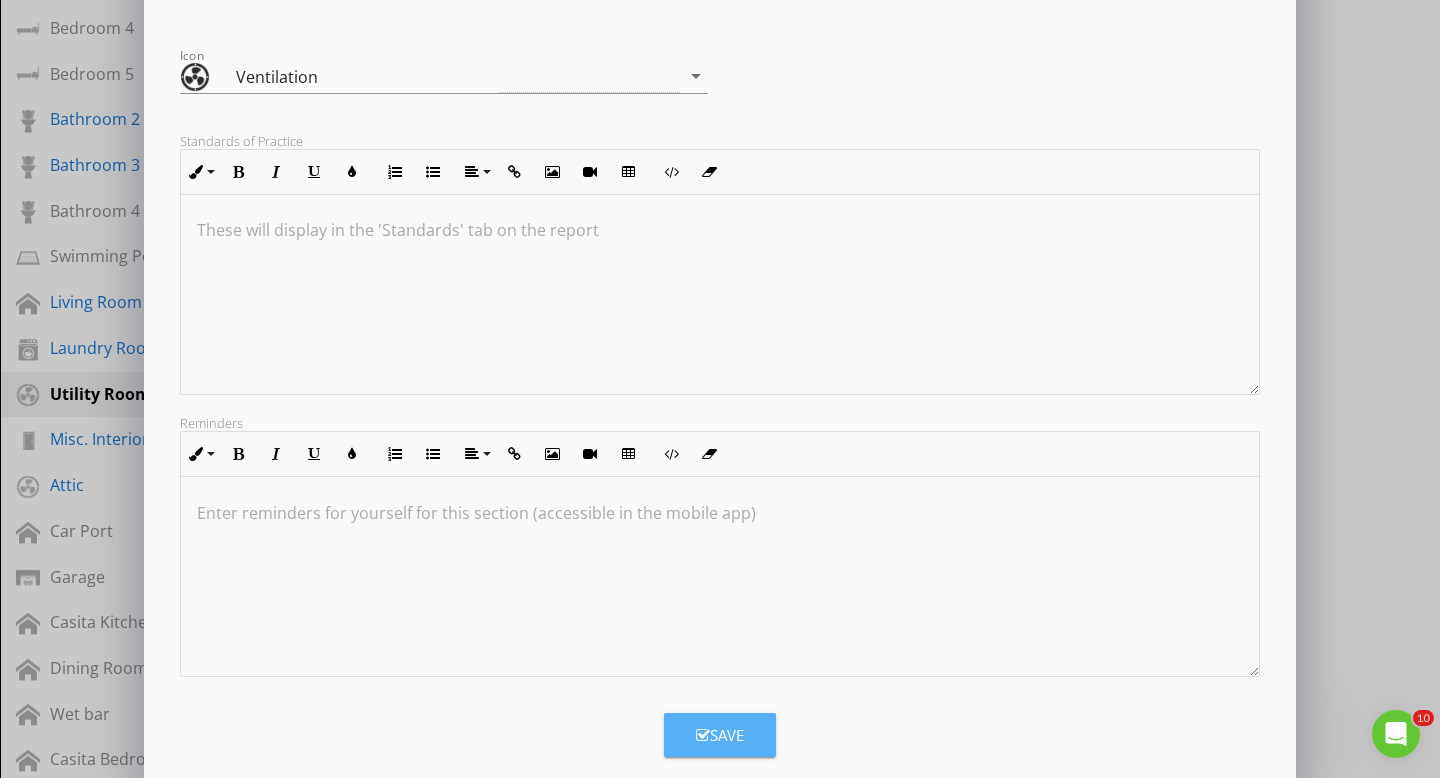 click on "Save" at bounding box center (720, 735) 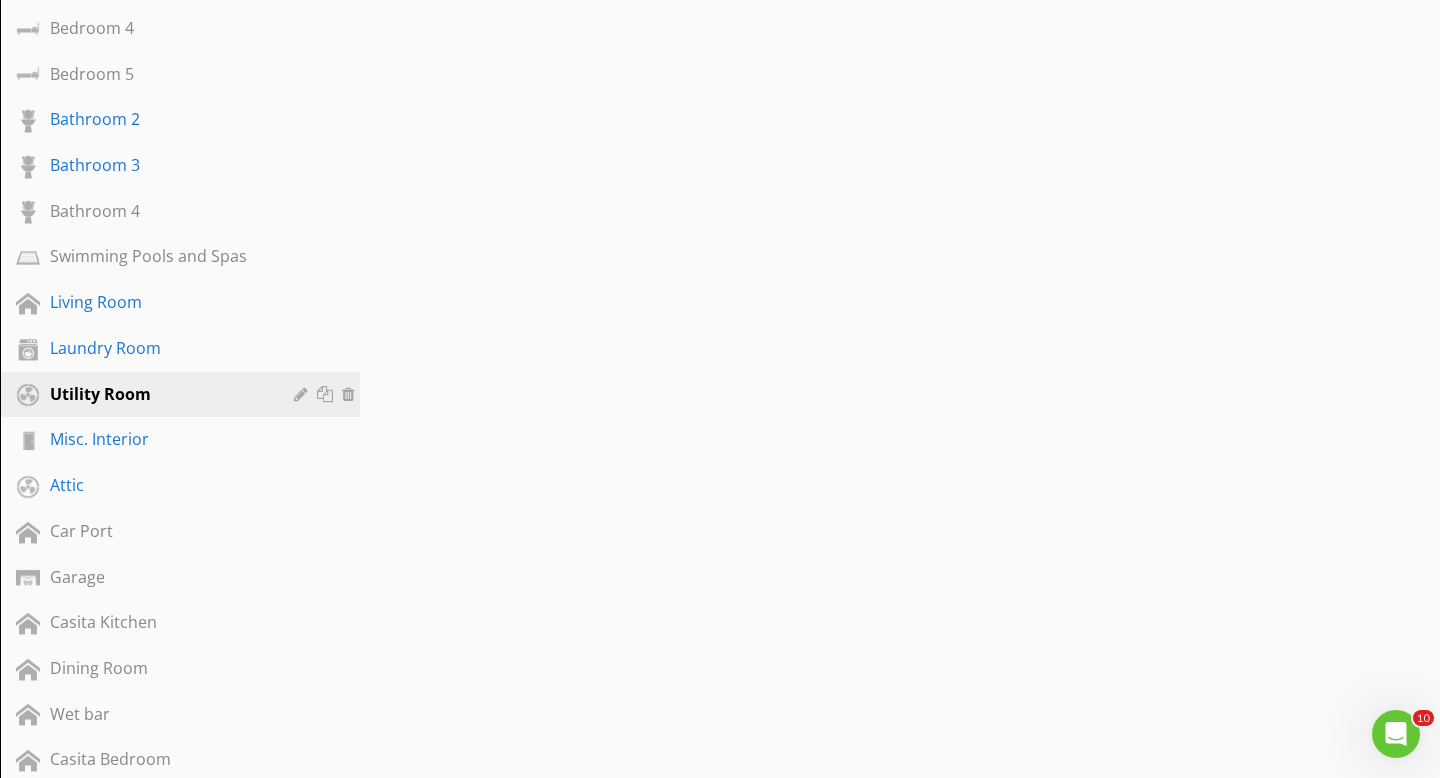 scroll, scrollTop: 64, scrollLeft: 0, axis: vertical 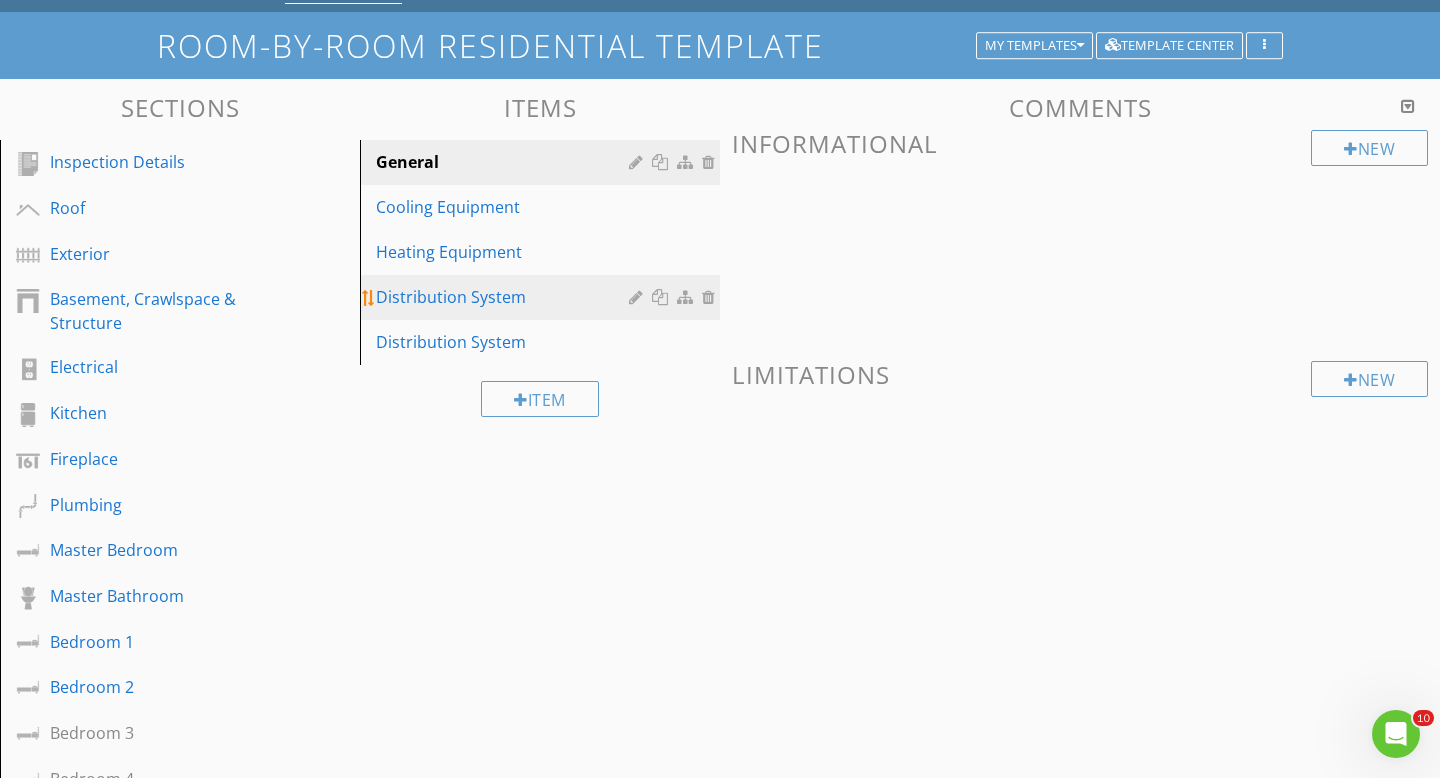 click on "Distribution System" at bounding box center (505, 297) 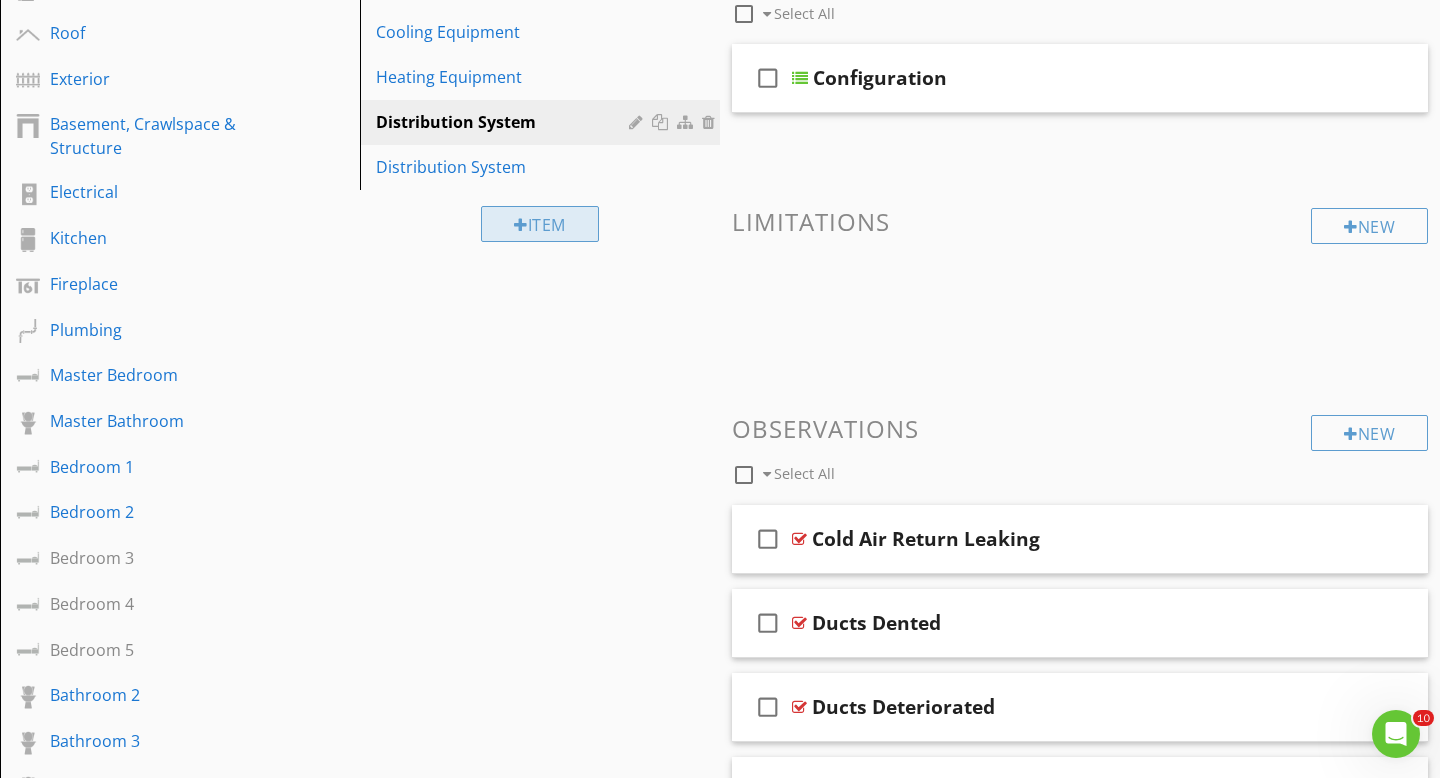 scroll, scrollTop: 278, scrollLeft: 0, axis: vertical 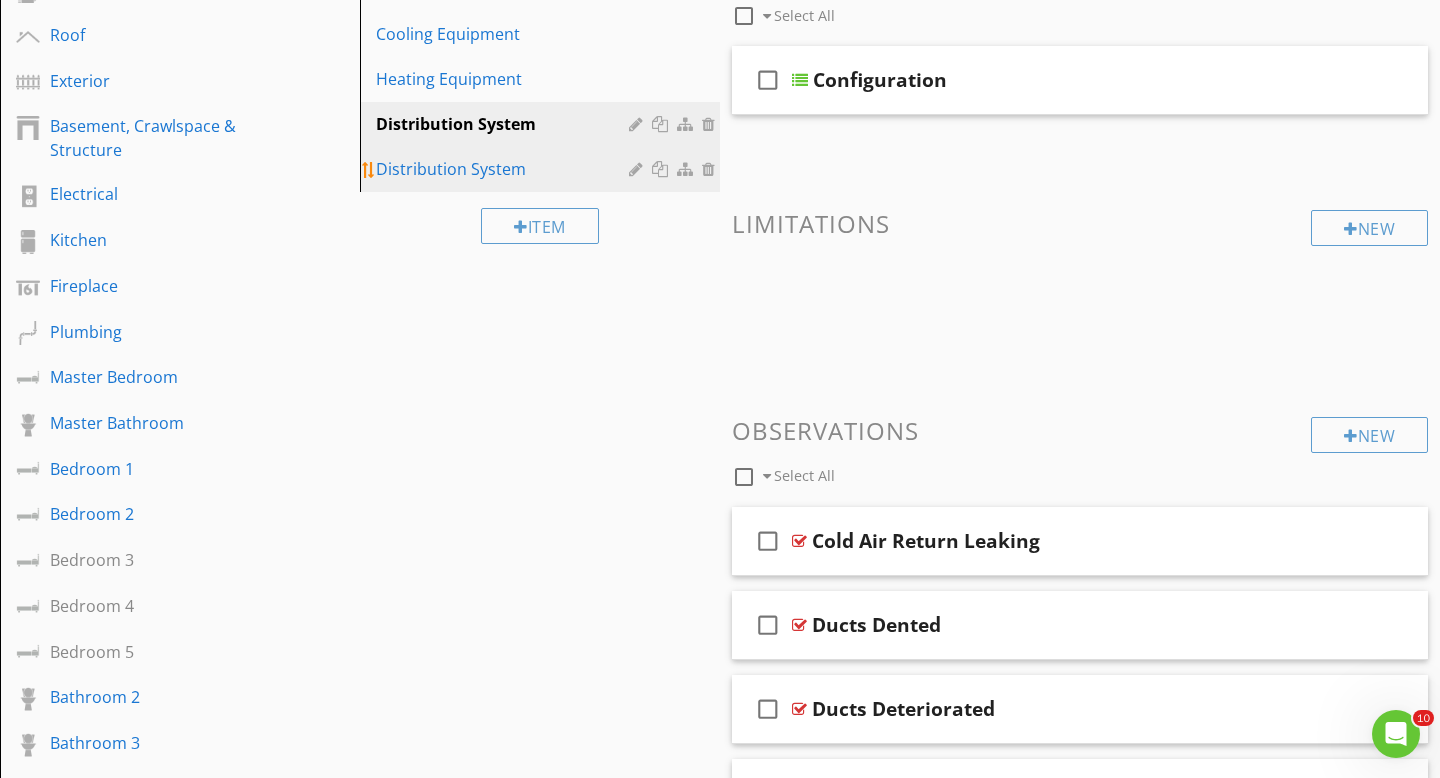 click on "Distribution System" at bounding box center [505, 169] 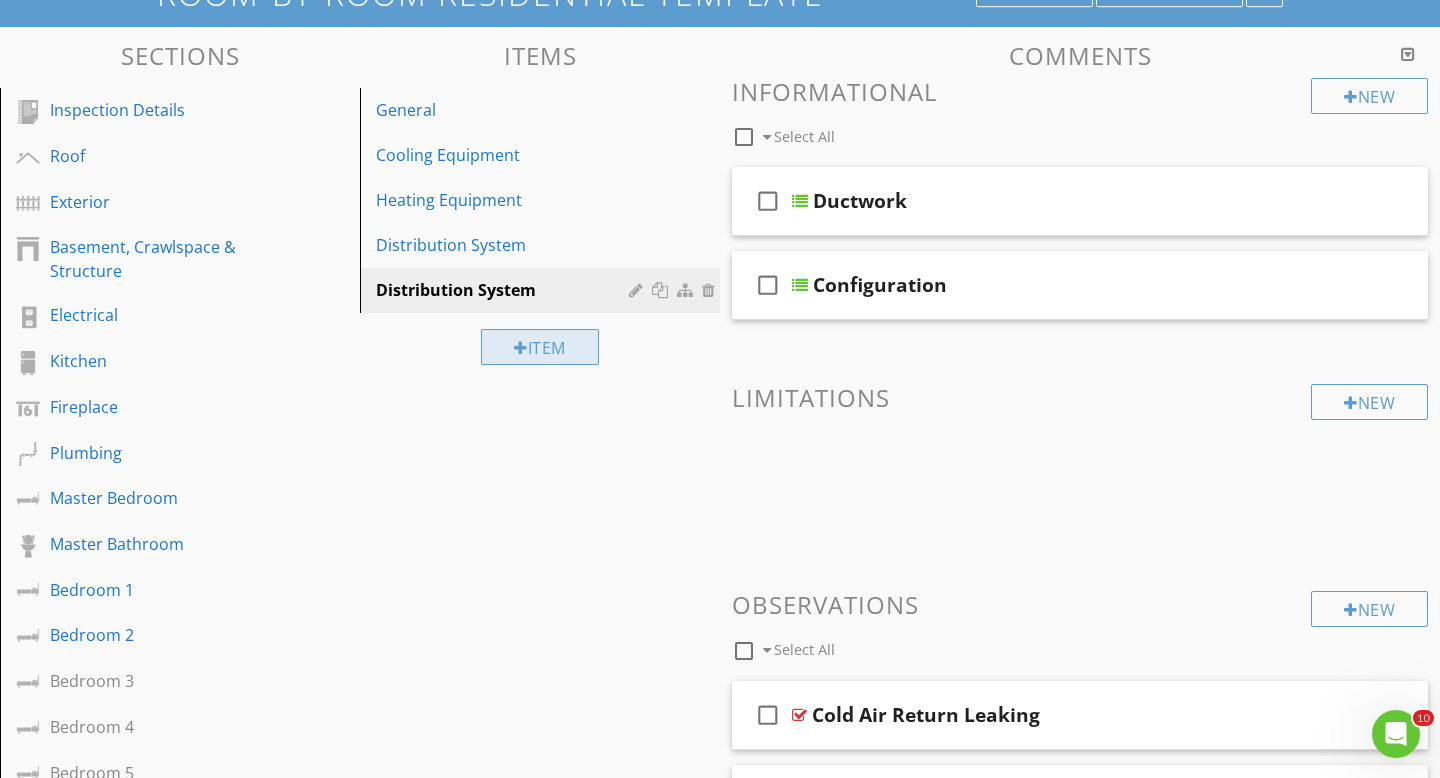scroll, scrollTop: 152, scrollLeft: 0, axis: vertical 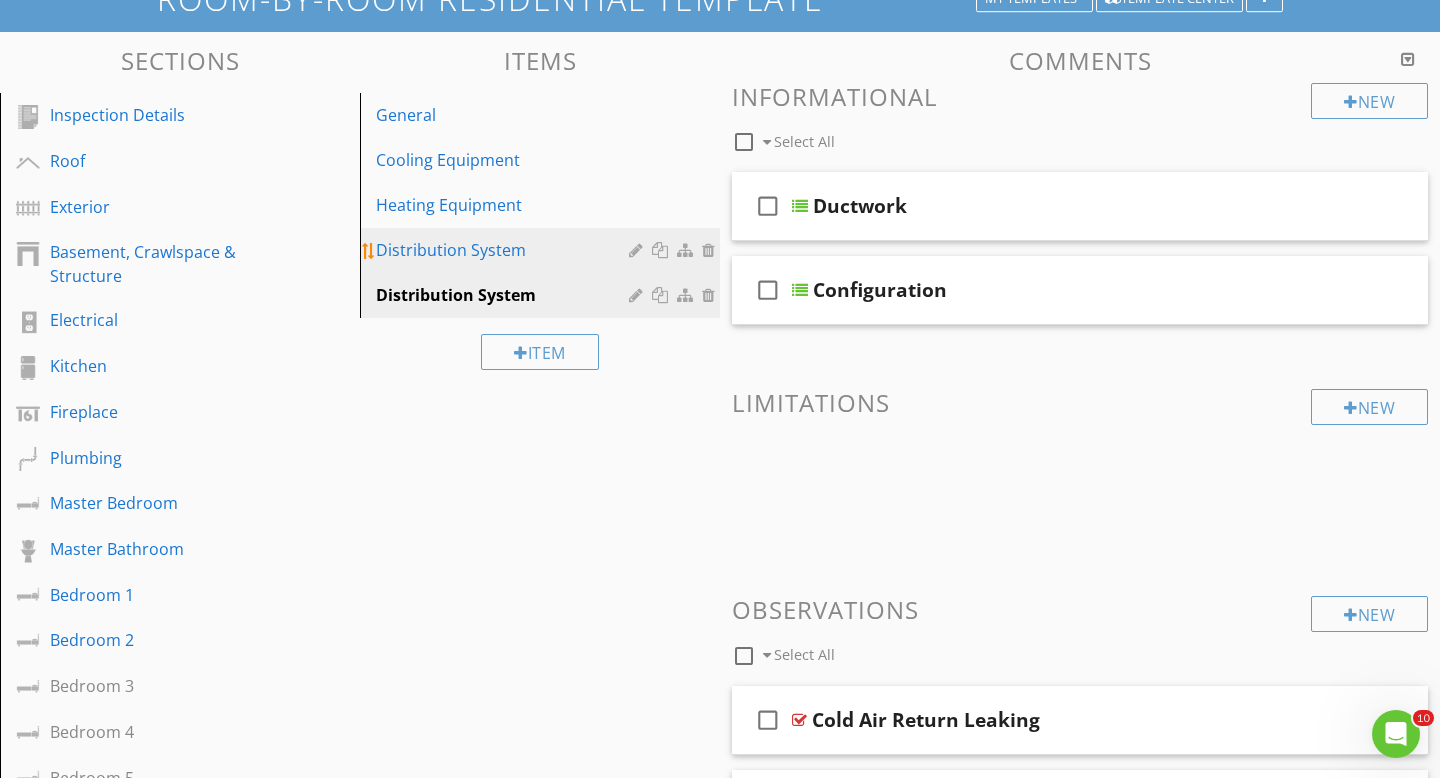 click on "Distribution System" at bounding box center (505, 250) 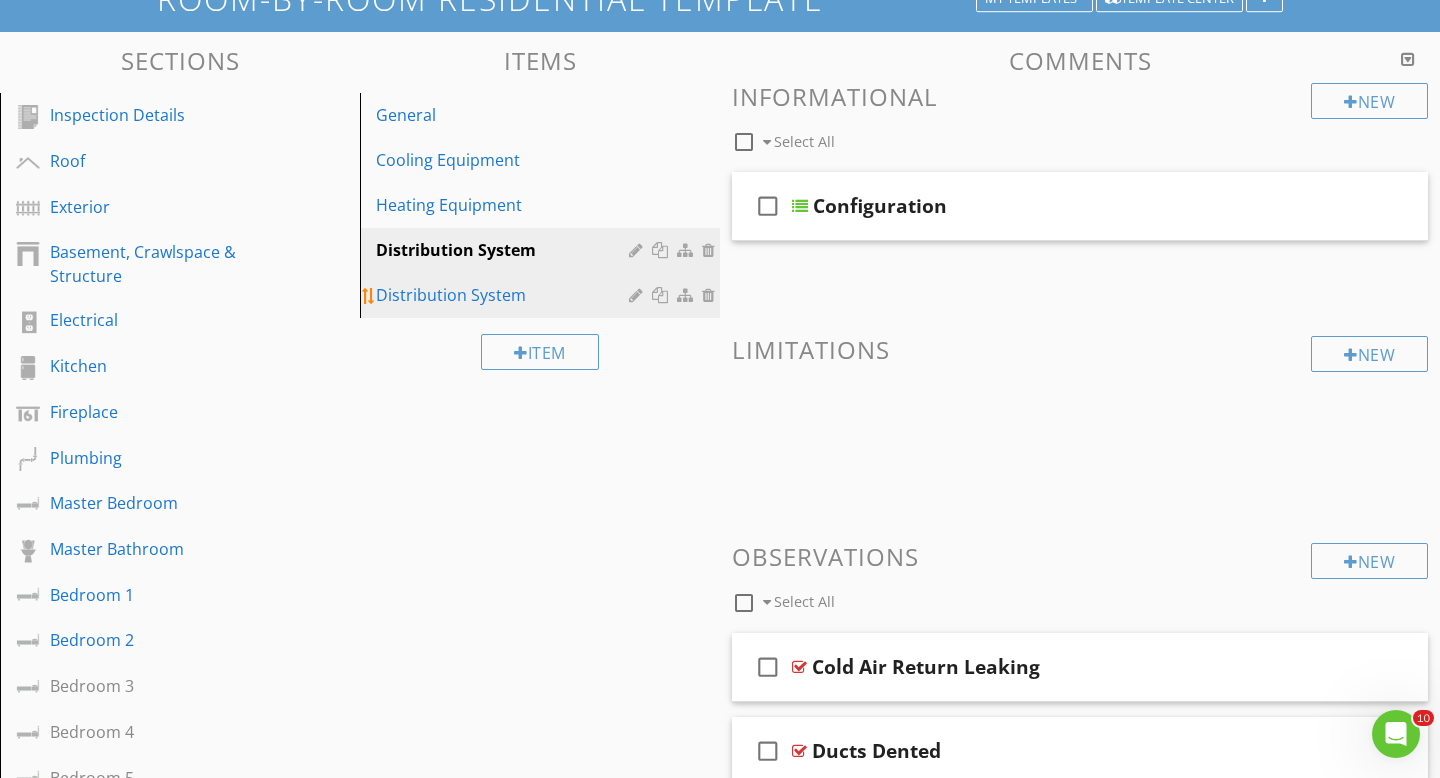 click on "Distribution System" at bounding box center [505, 295] 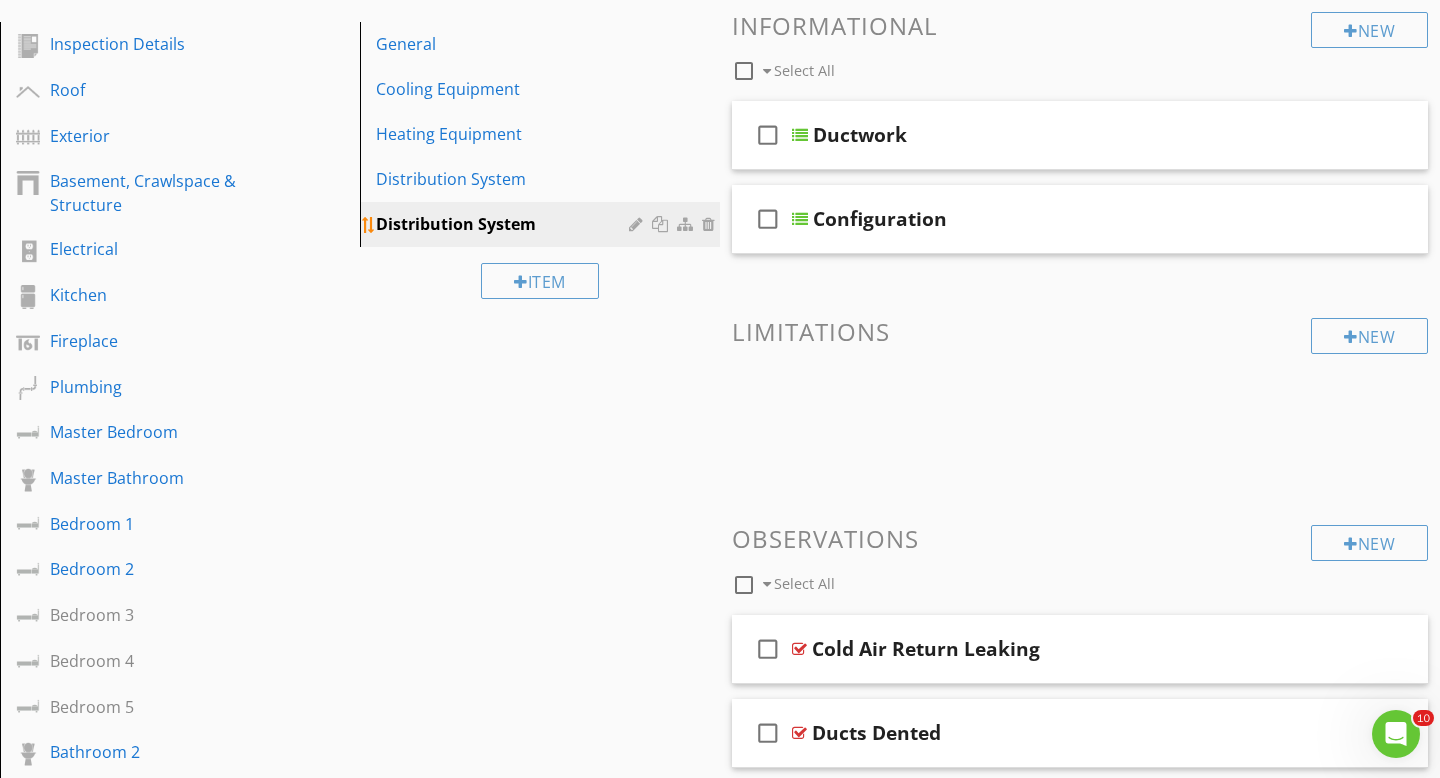scroll, scrollTop: 220, scrollLeft: 0, axis: vertical 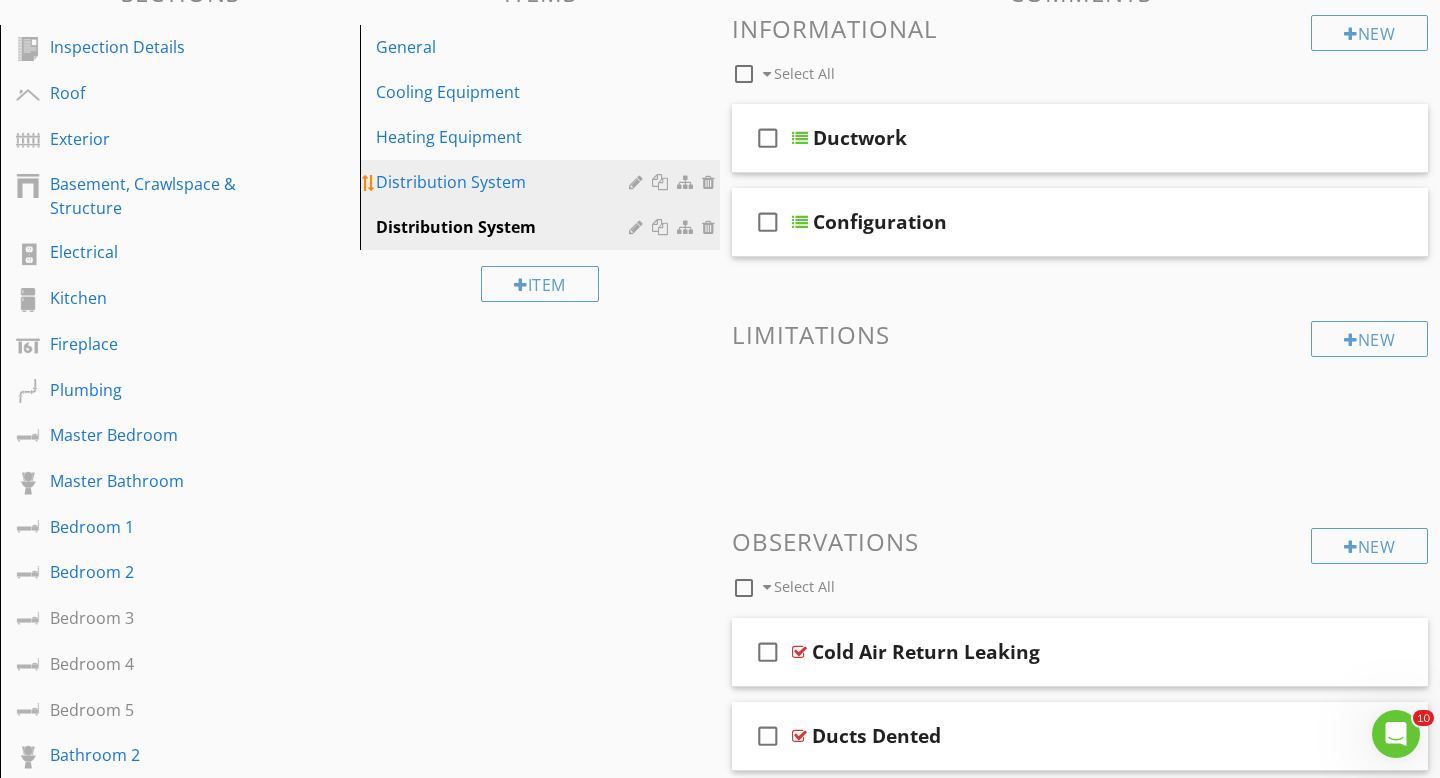 click at bounding box center [711, 182] 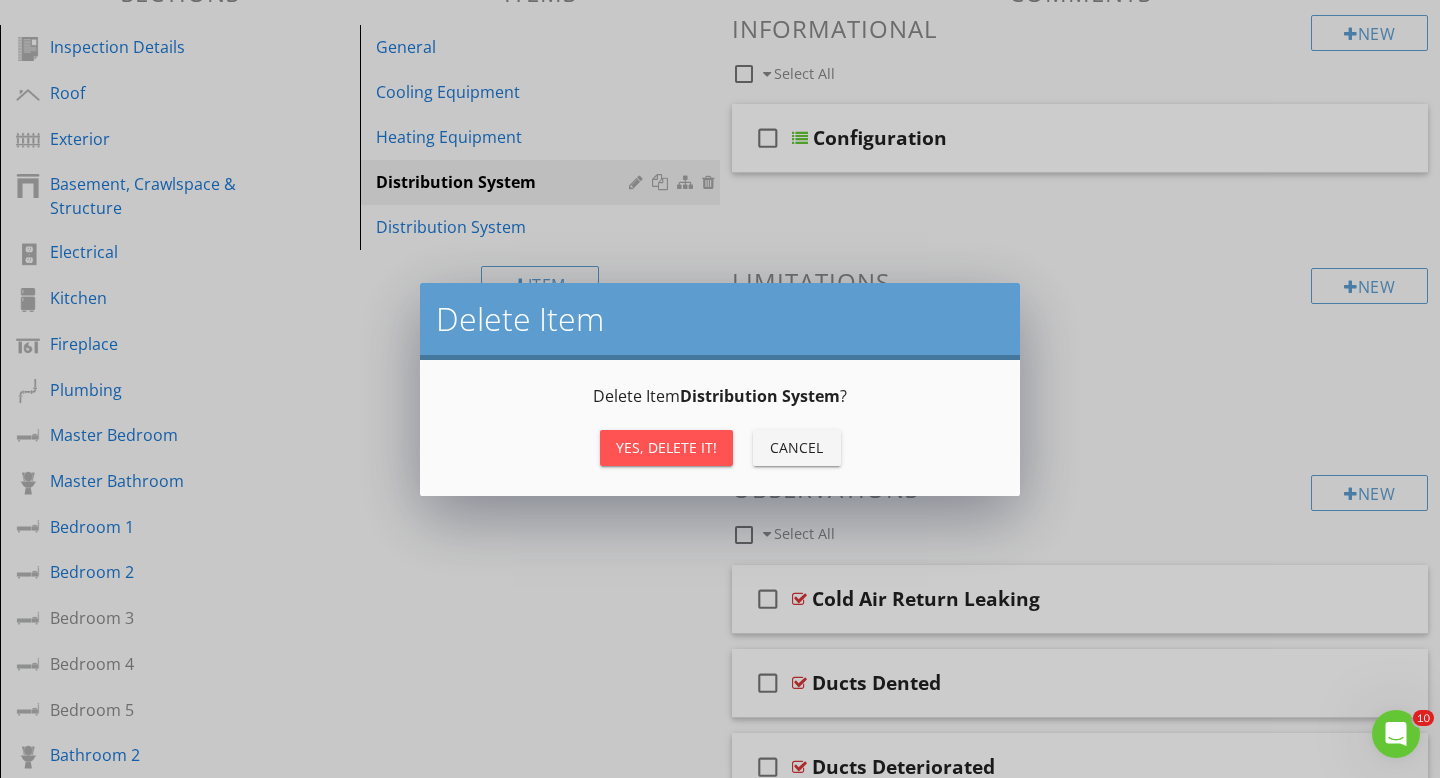 click on "Yes, Delete it!" at bounding box center (666, 447) 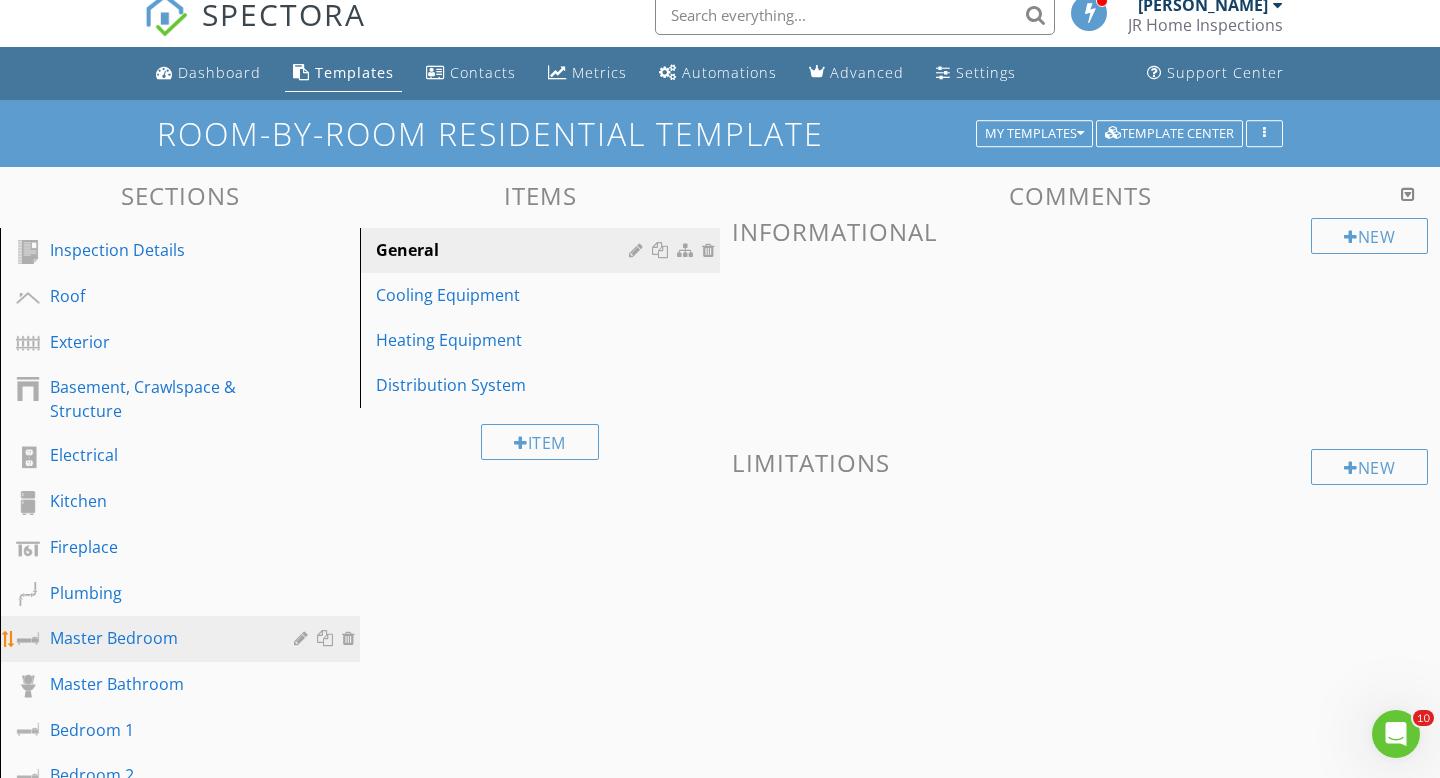 scroll, scrollTop: 0, scrollLeft: 0, axis: both 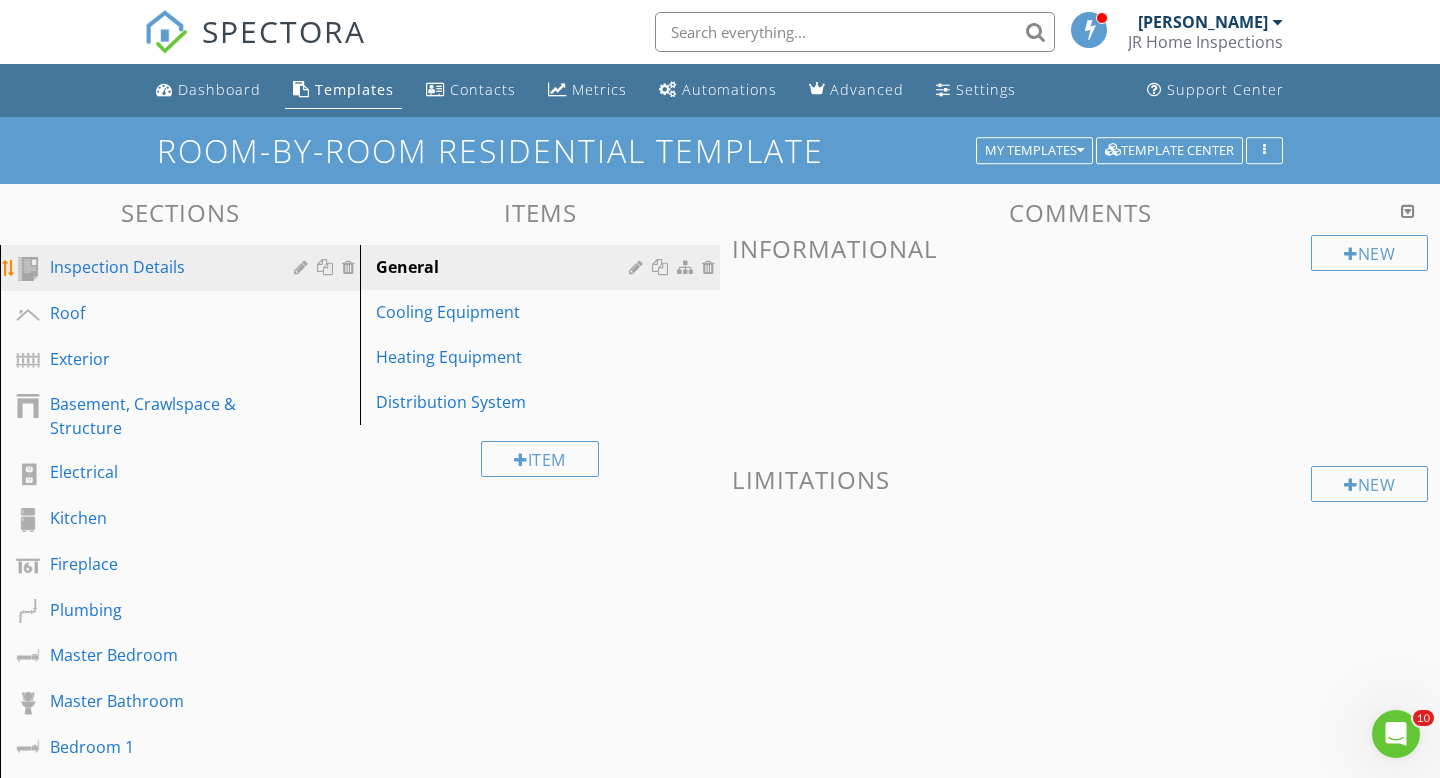 click on "Inspection Details" at bounding box center [157, 267] 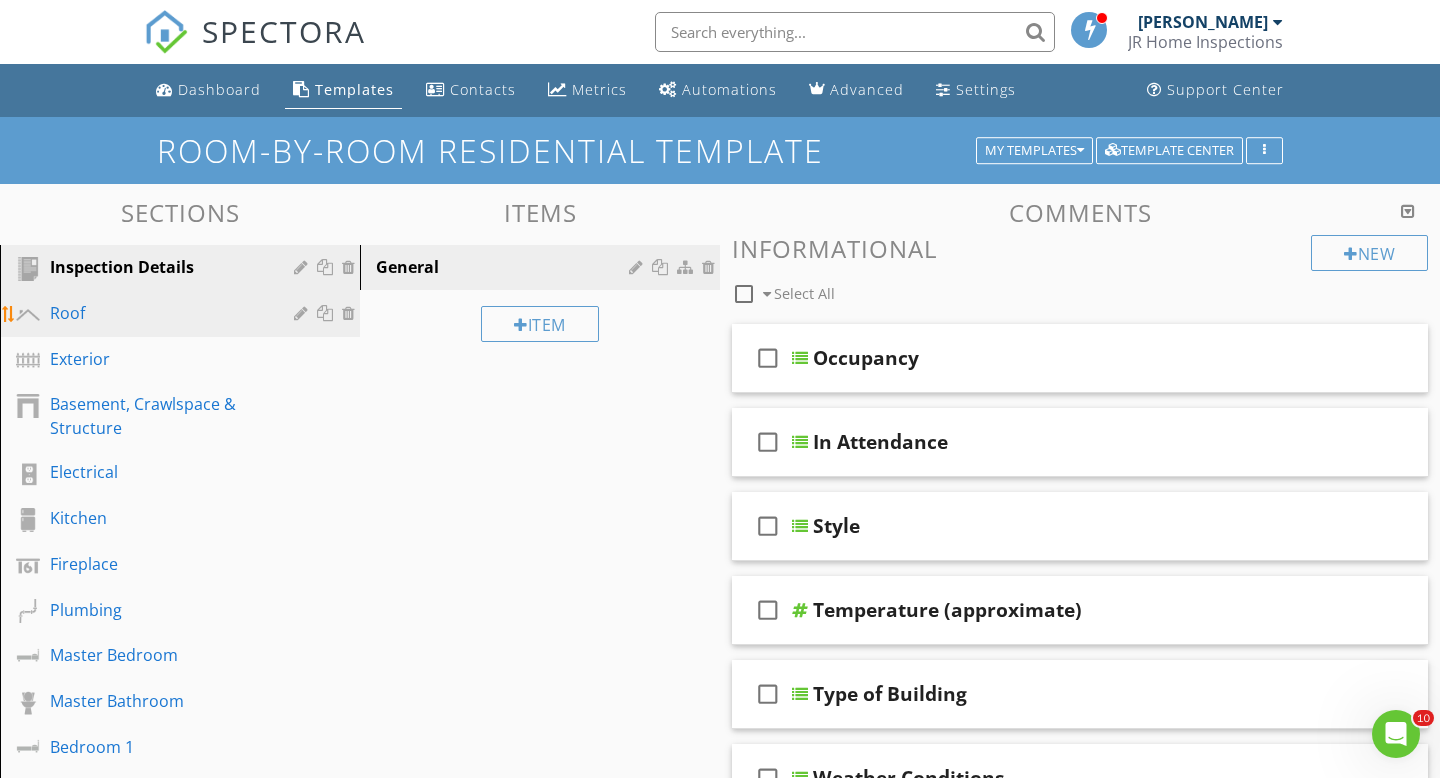 click on "Roof" at bounding box center (157, 313) 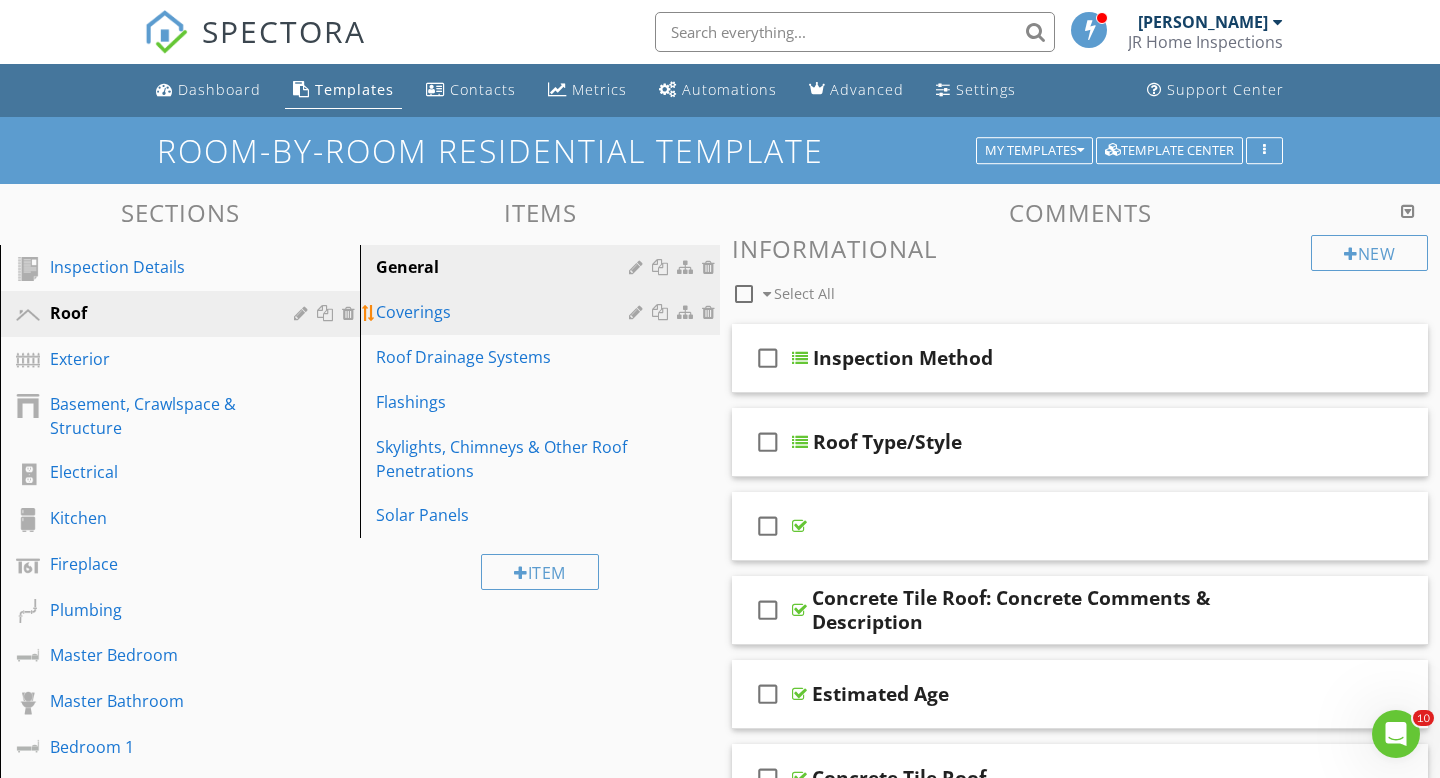 click on "Coverings" at bounding box center [505, 312] 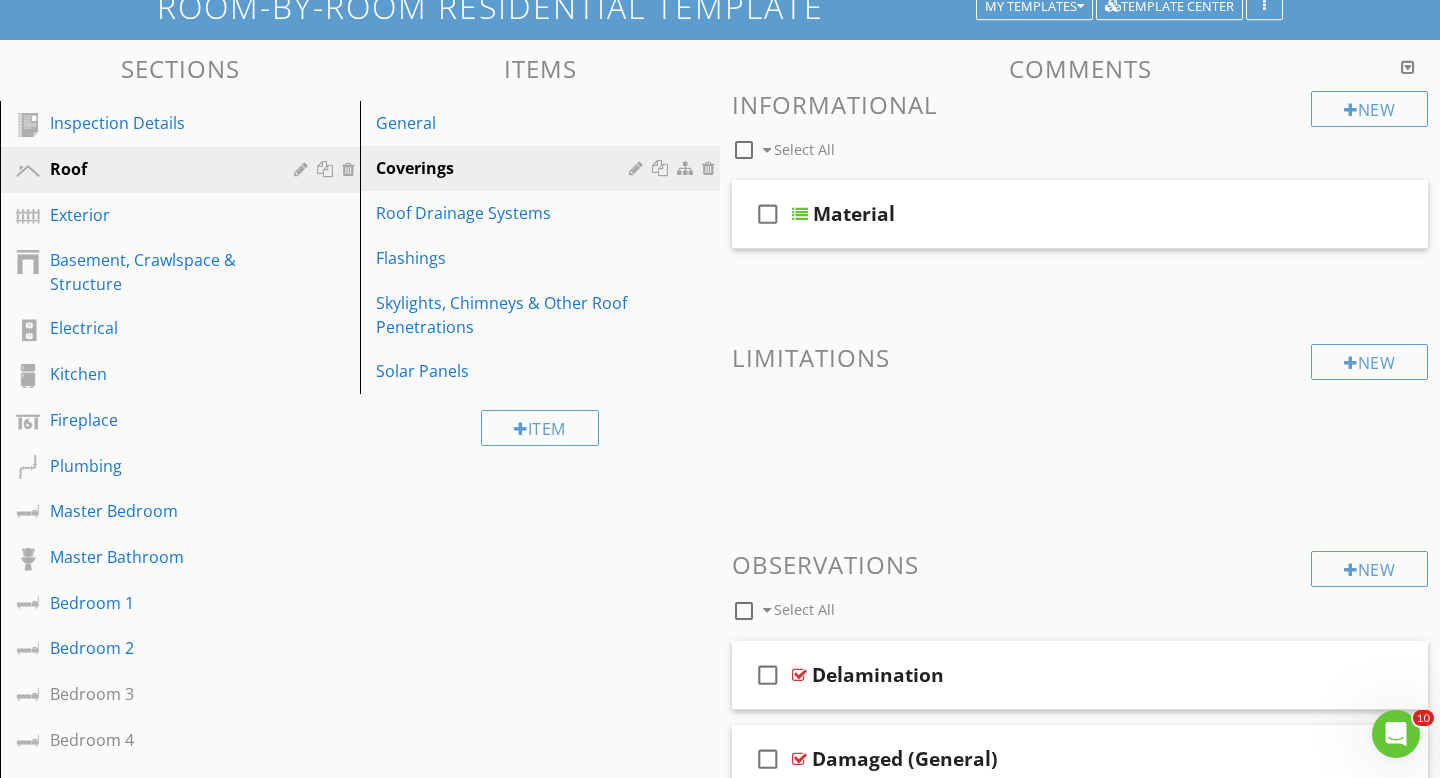 scroll, scrollTop: 137, scrollLeft: 0, axis: vertical 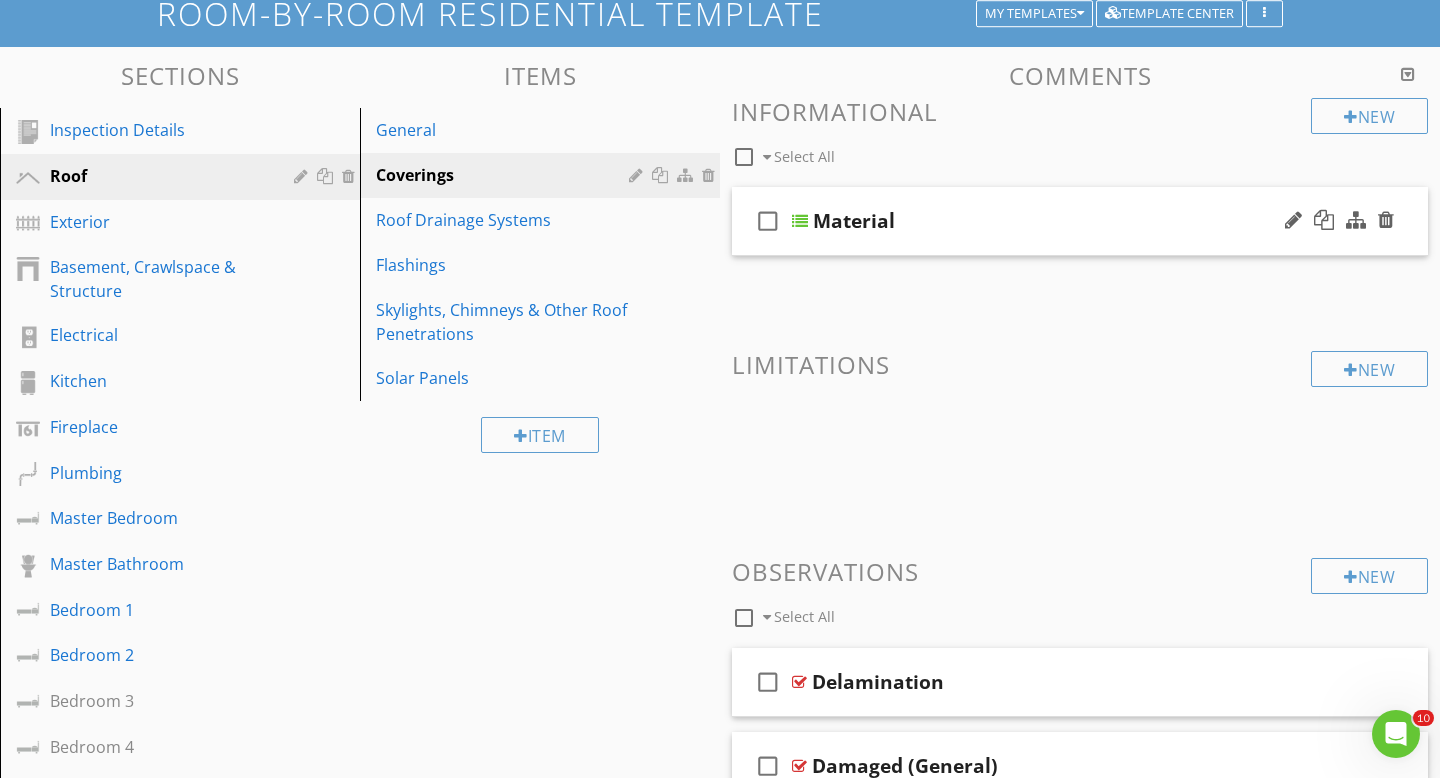 click on "Material" at bounding box center (1059, 221) 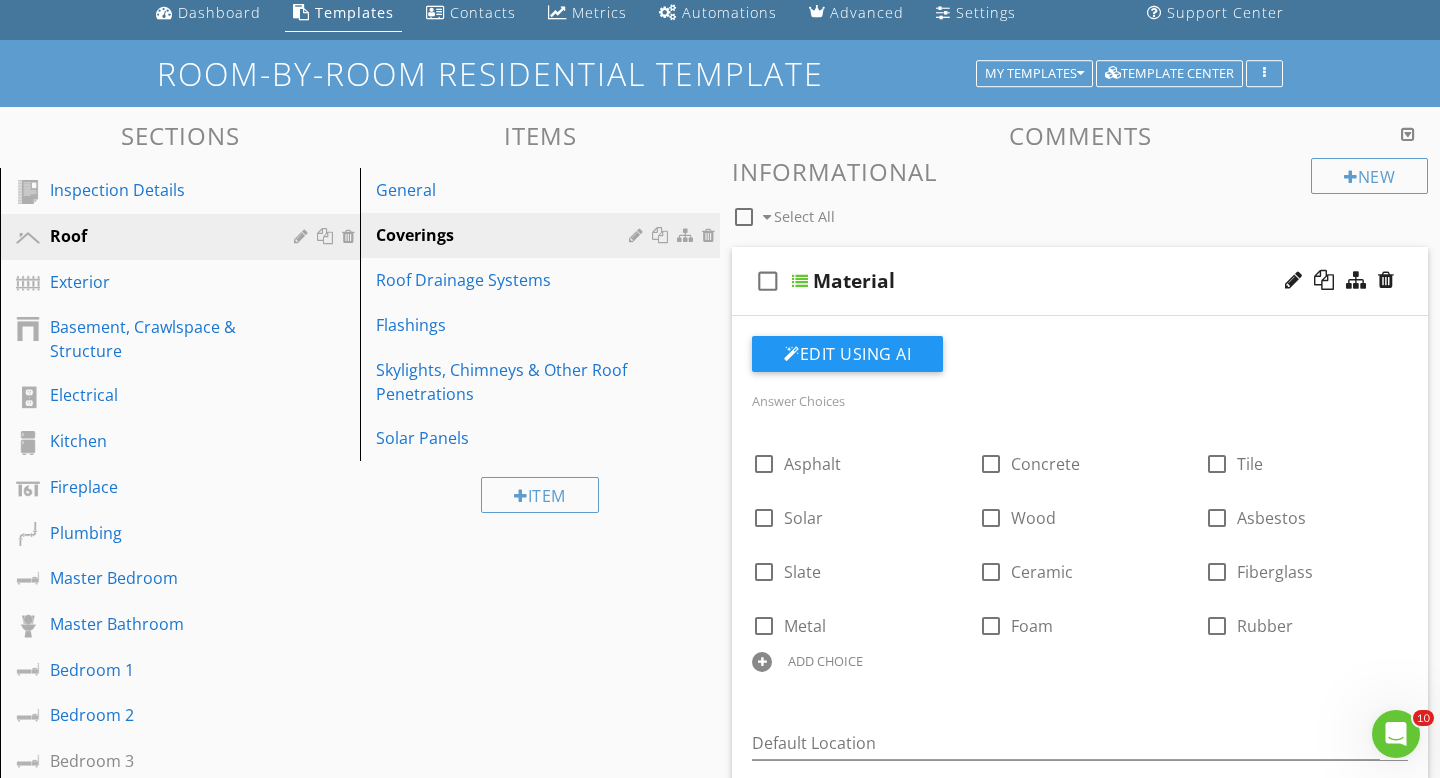 scroll, scrollTop: 74, scrollLeft: 0, axis: vertical 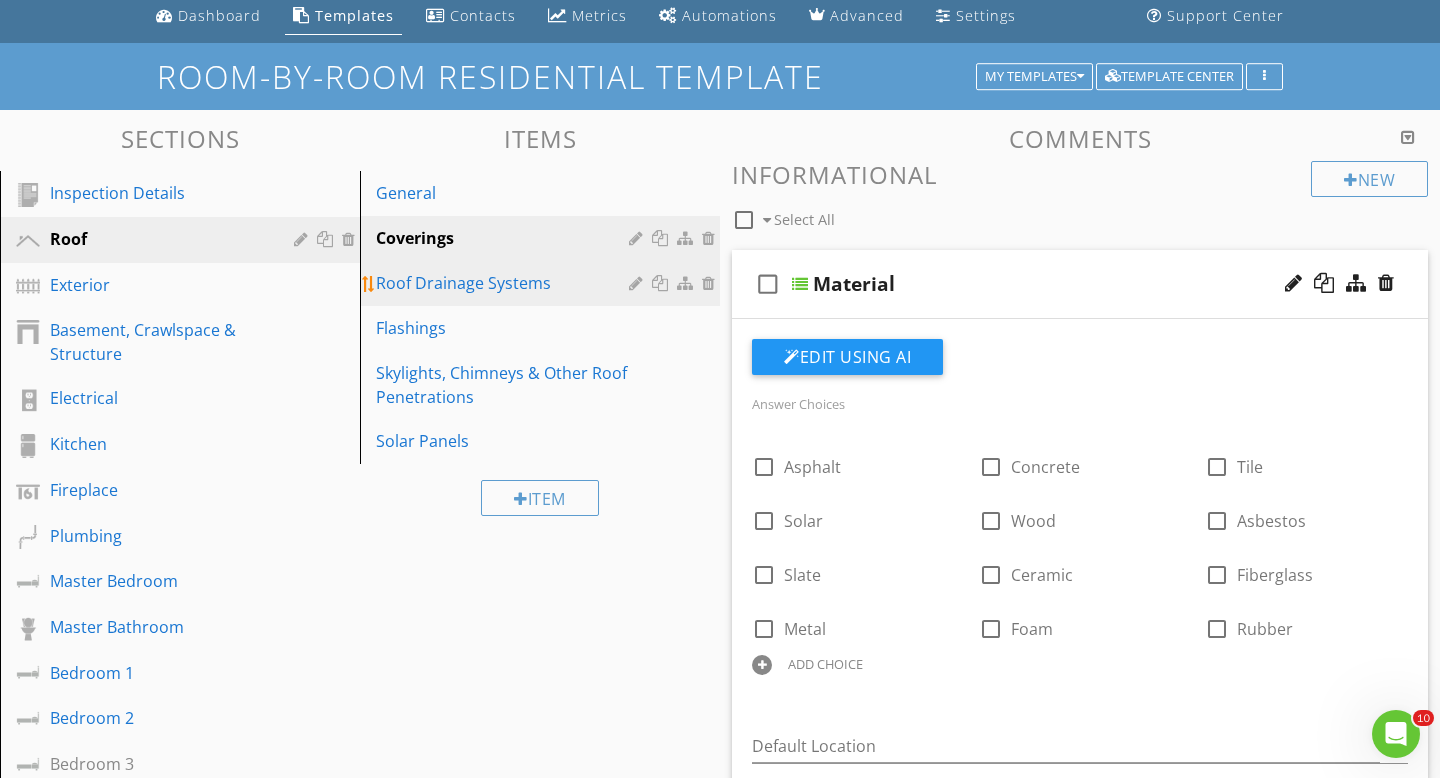 click on "Roof Drainage Systems" at bounding box center [505, 283] 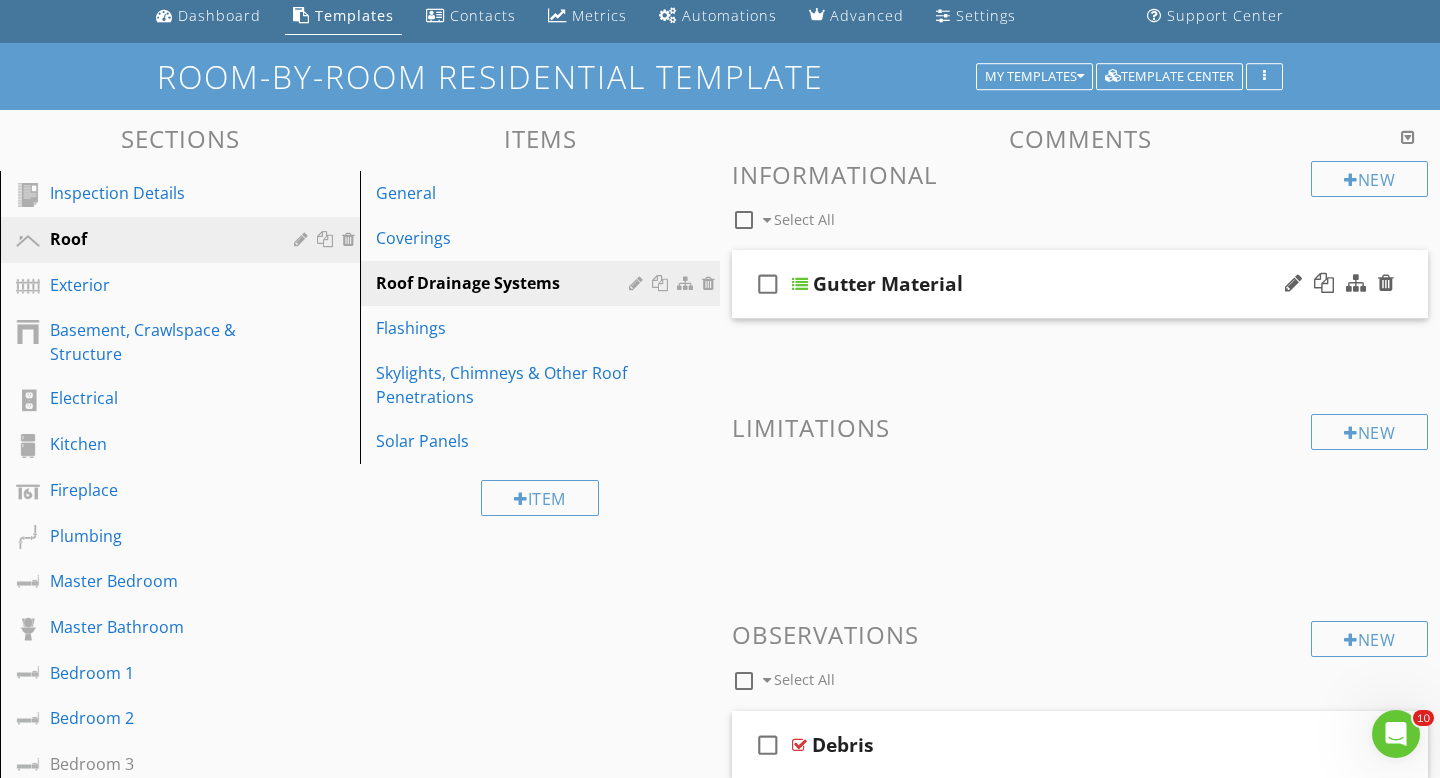 click on "Gutter Material" at bounding box center [888, 284] 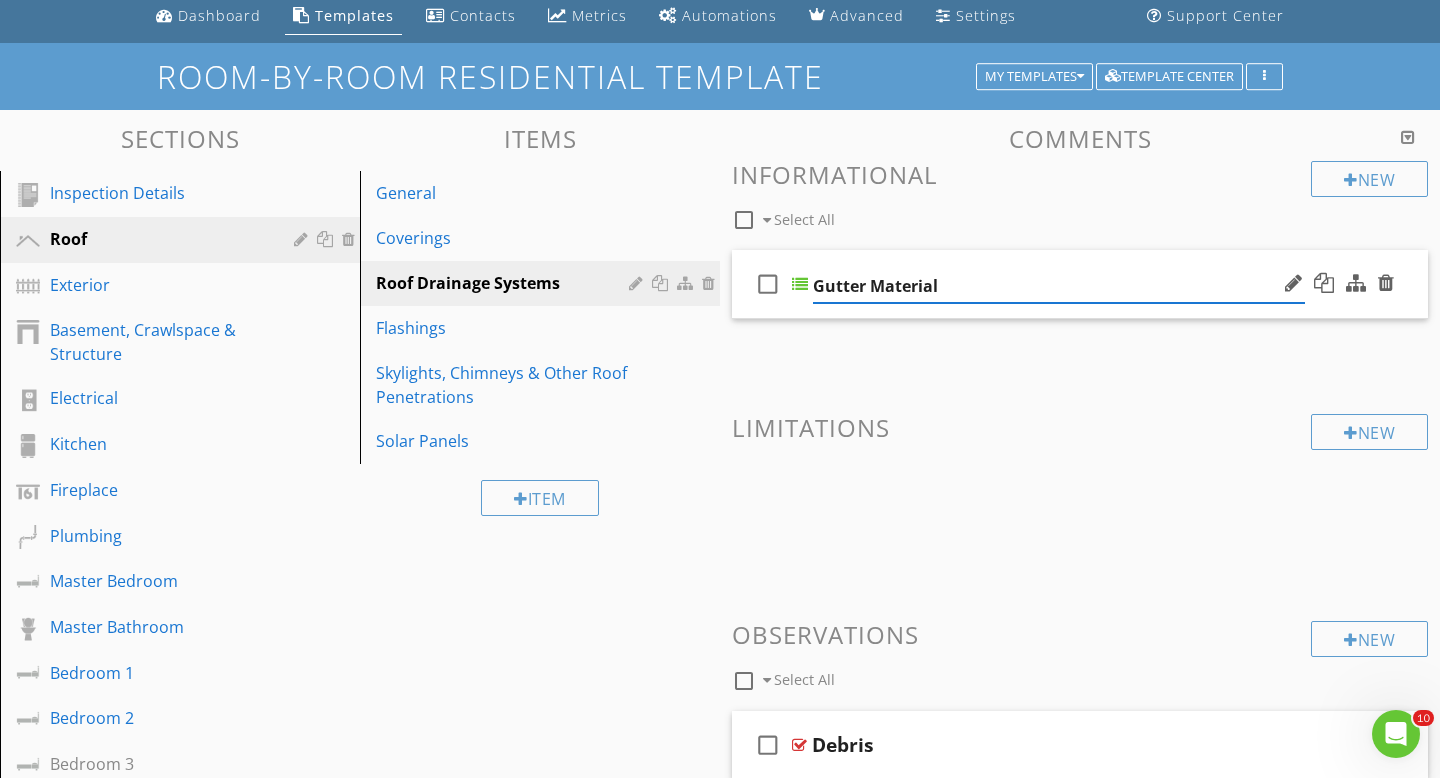 click on "check_box_outline_blank" at bounding box center [772, 284] 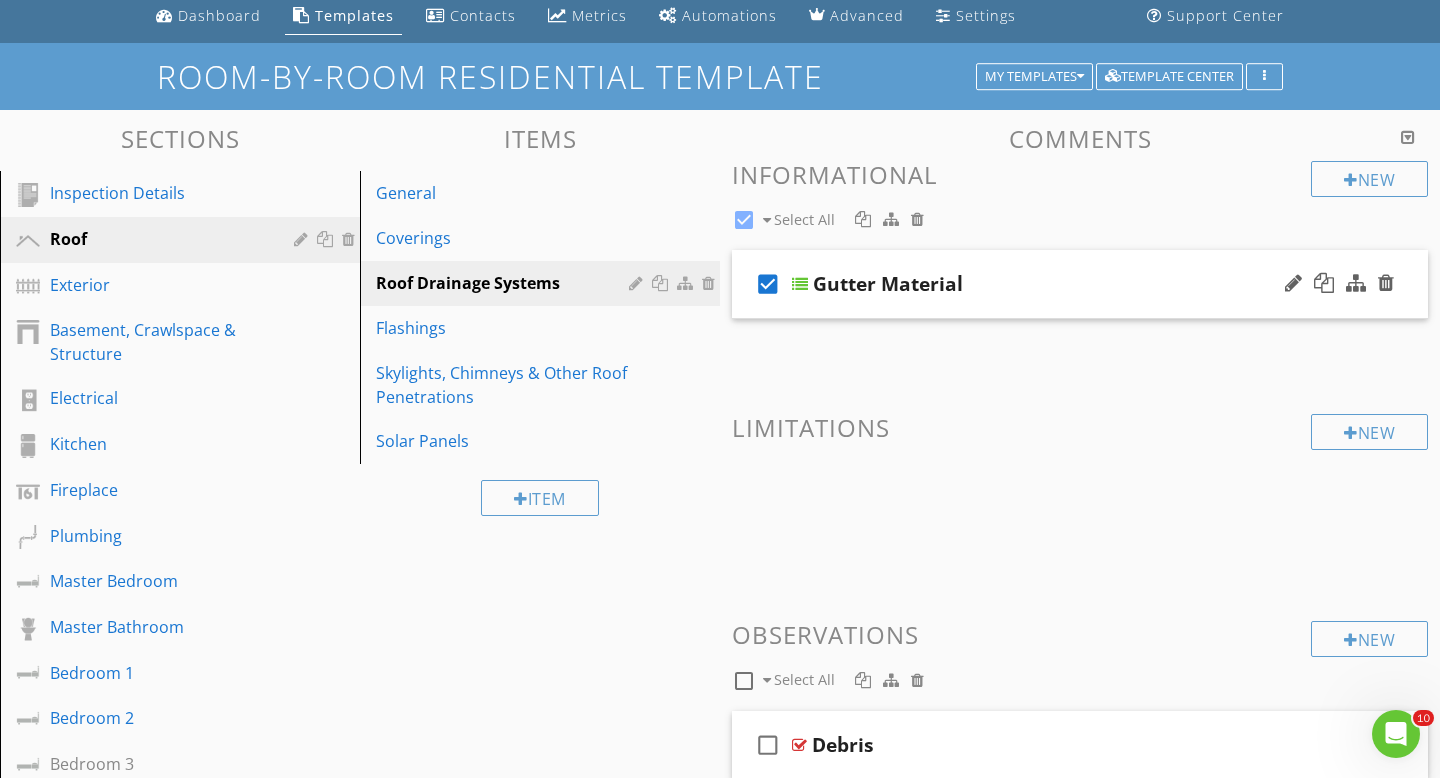 click on "check_box" at bounding box center [772, 284] 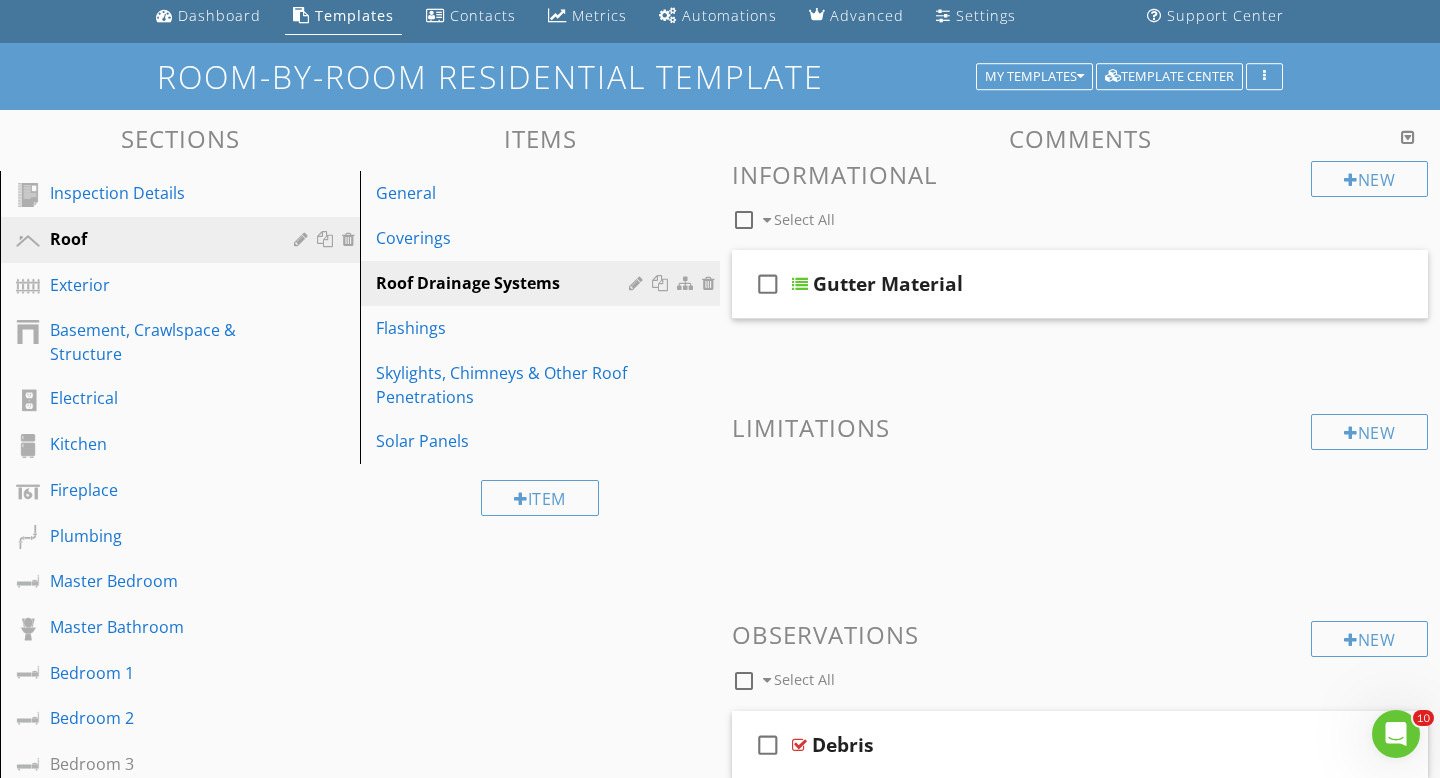 click on "Gutter Material" at bounding box center (888, 284) 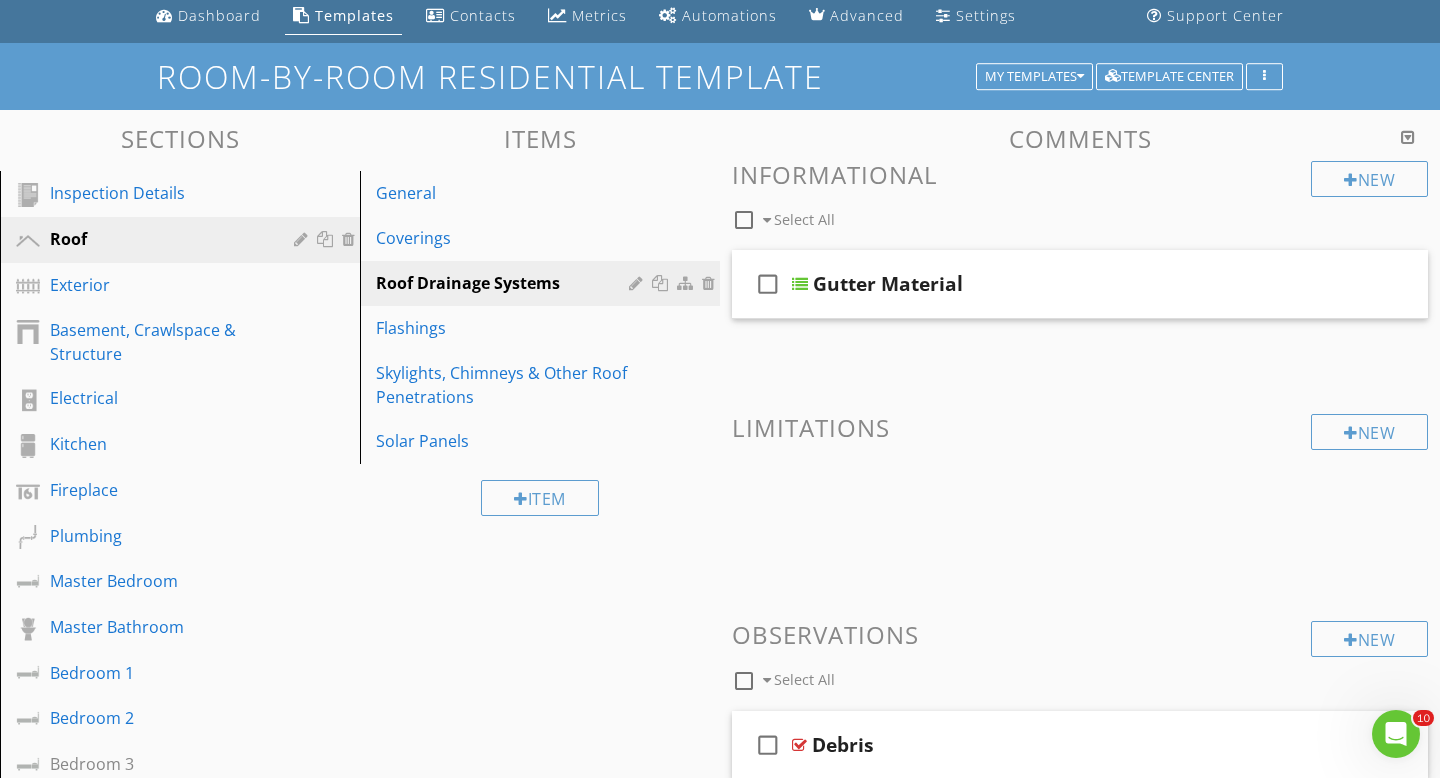 click on "New
Informational   check_box_outline_blank     Select All       check_box_outline_blank
Gutter Material
New
Limitations
New
Observations   check_box_outline_blank     Select All     check_box_outline_blank
Debris
check_box_outline_blank
Downspouts Drain Near House
check_box_outline_blank
Downspouts Missing
check_box_outline_blank
Gutter Damaged
check_box_outline_blank
Gutter Improperly Sloped
check_box_outline_blank
Gutter Leakage
check_box_outline_blank
Gutter Loose
check_box_outline_blank
Gutters Missing" at bounding box center [1080, 764] 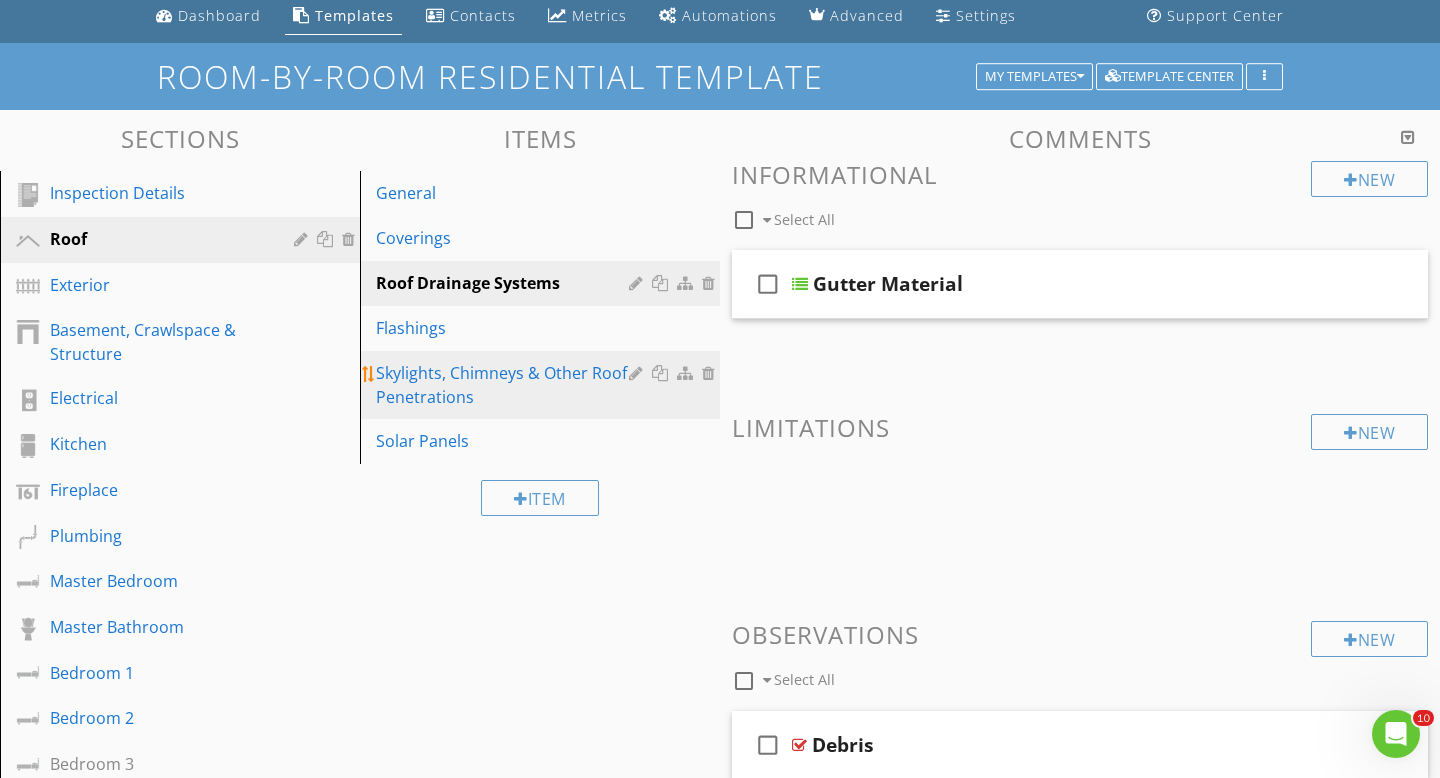 click on "Skylights, Chimneys & Other Roof Penetrations" at bounding box center (505, 385) 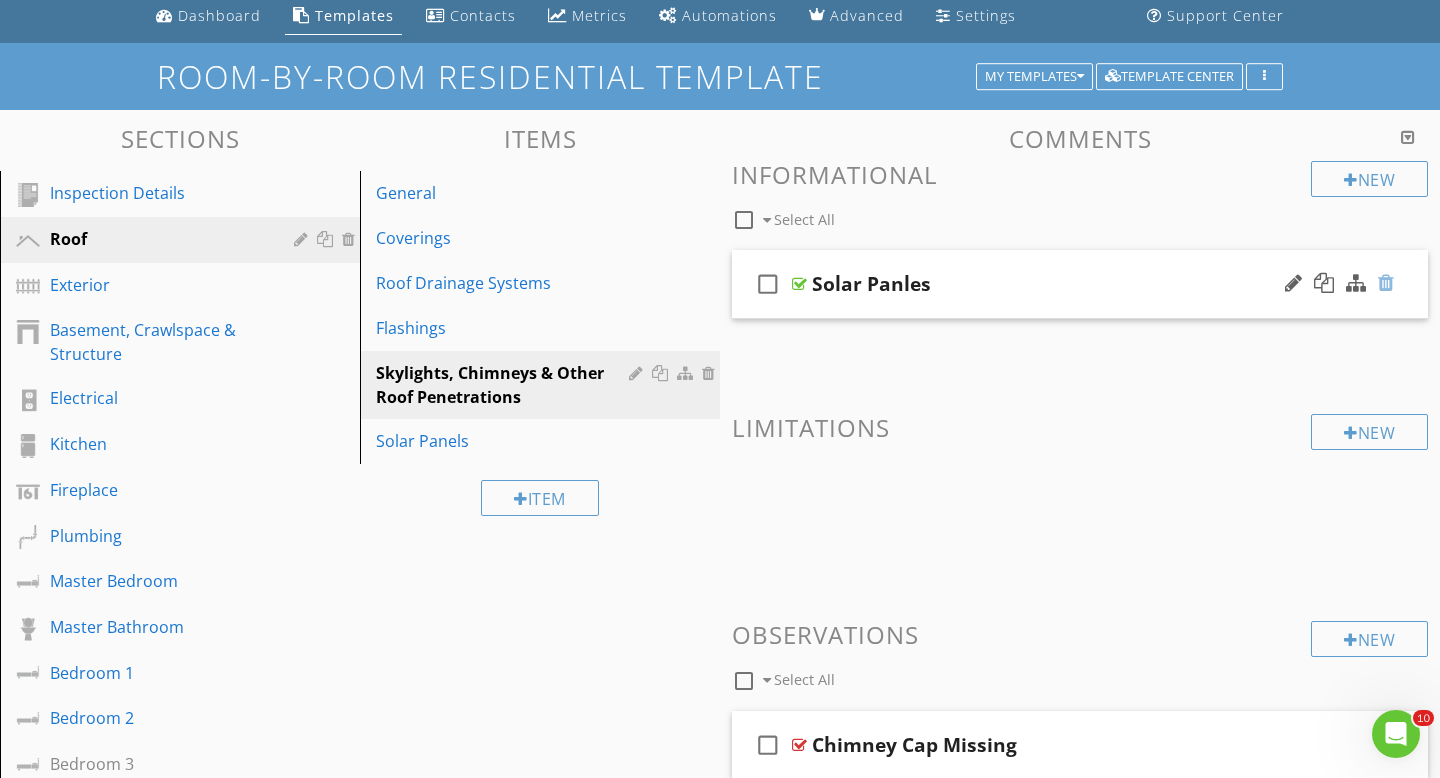 click at bounding box center (1386, 283) 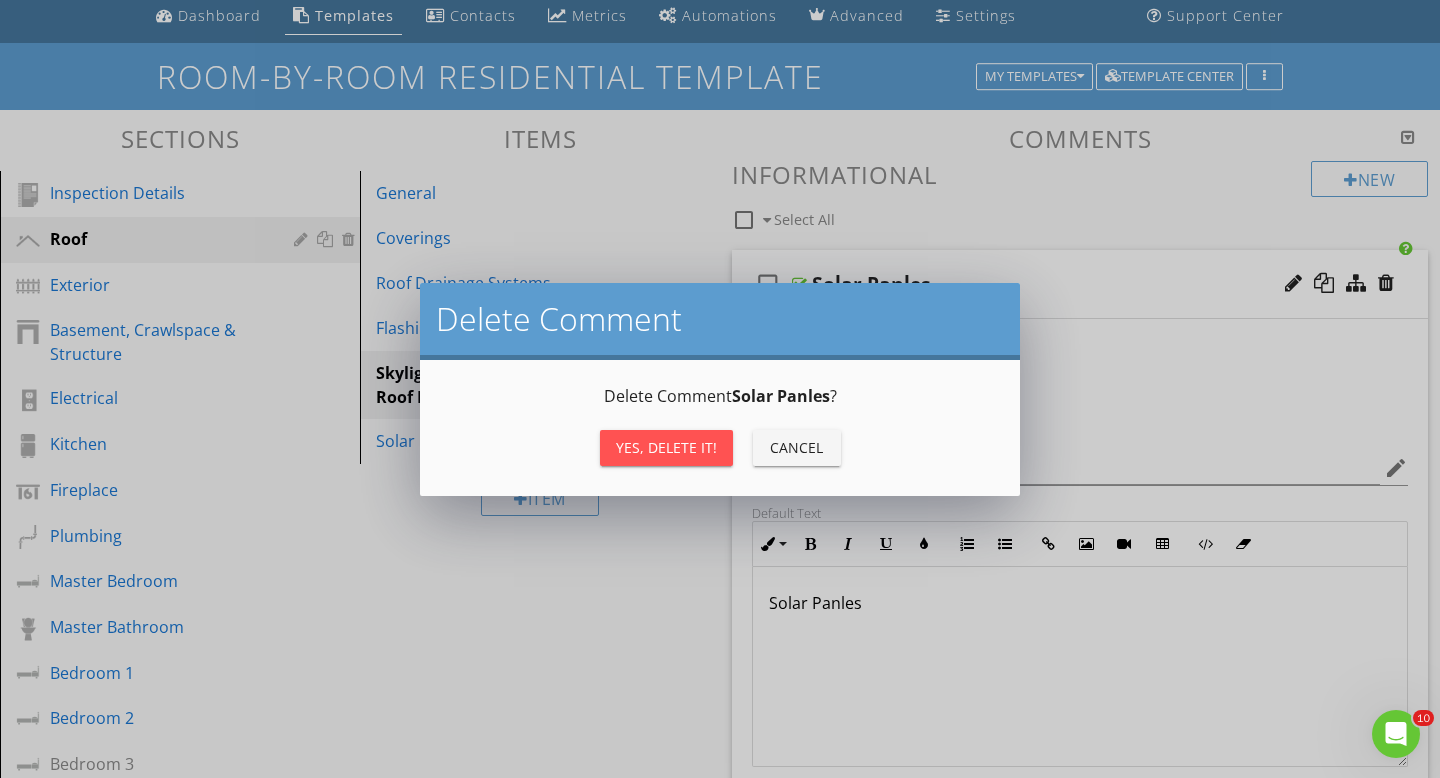 click on "Yes, Delete it!" at bounding box center [666, 447] 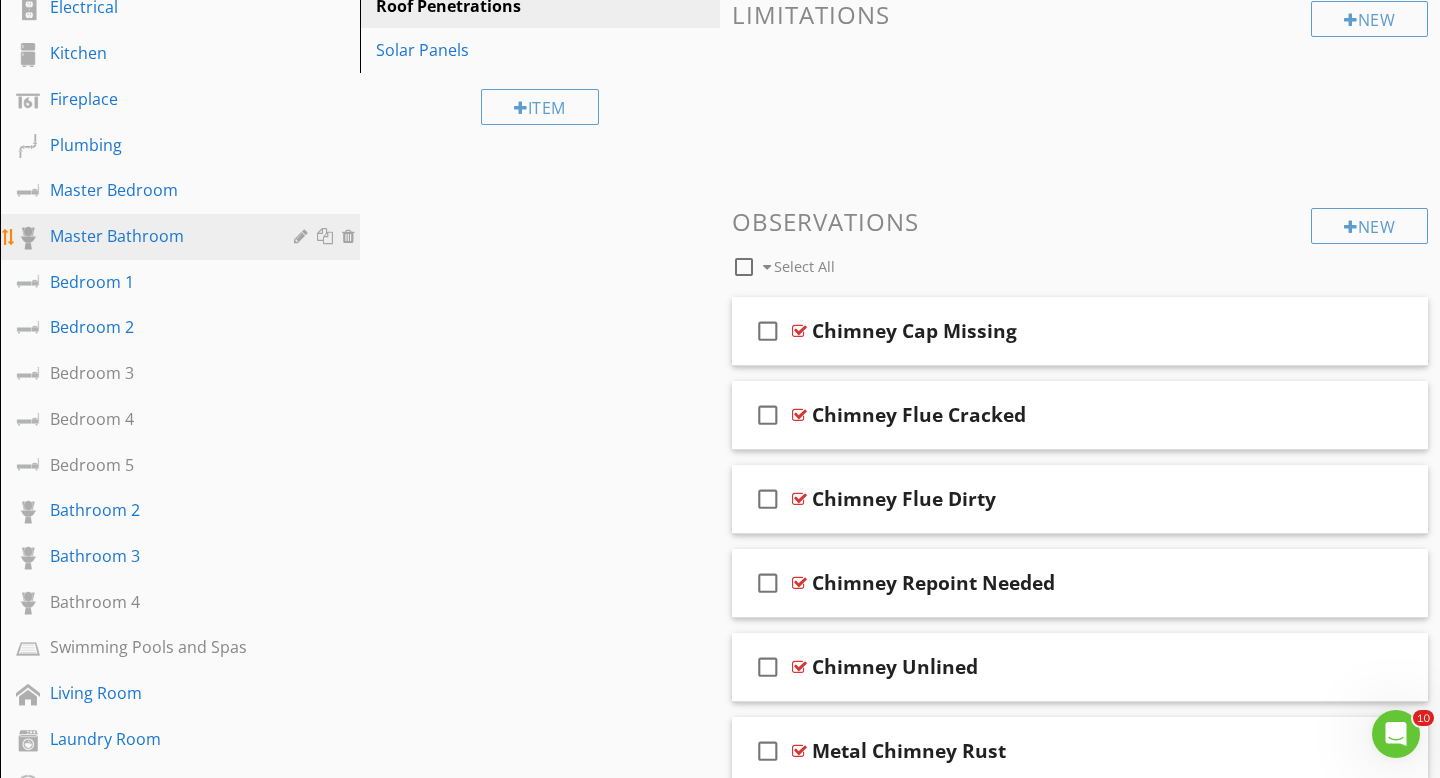 scroll, scrollTop: 470, scrollLeft: 0, axis: vertical 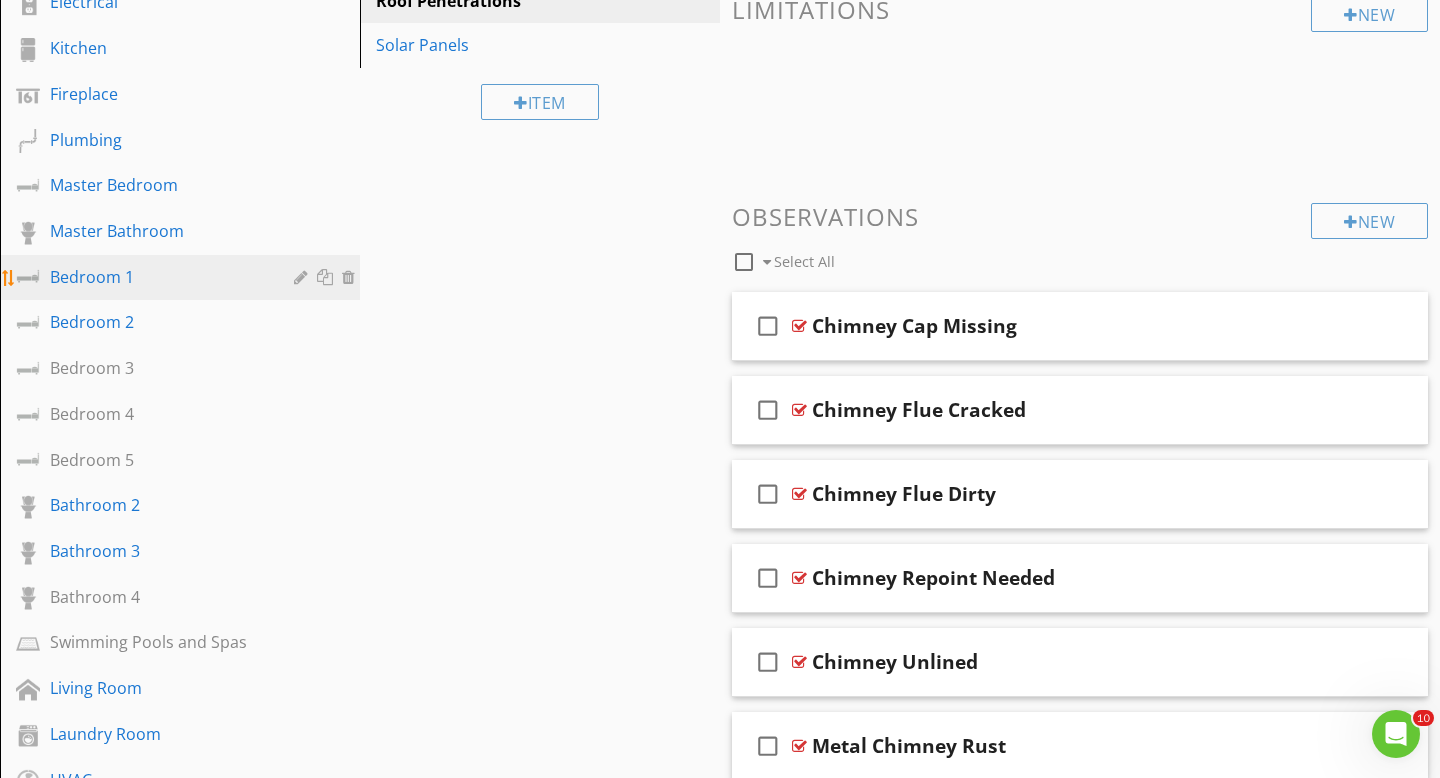 click on "Bedroom 1" at bounding box center [157, 277] 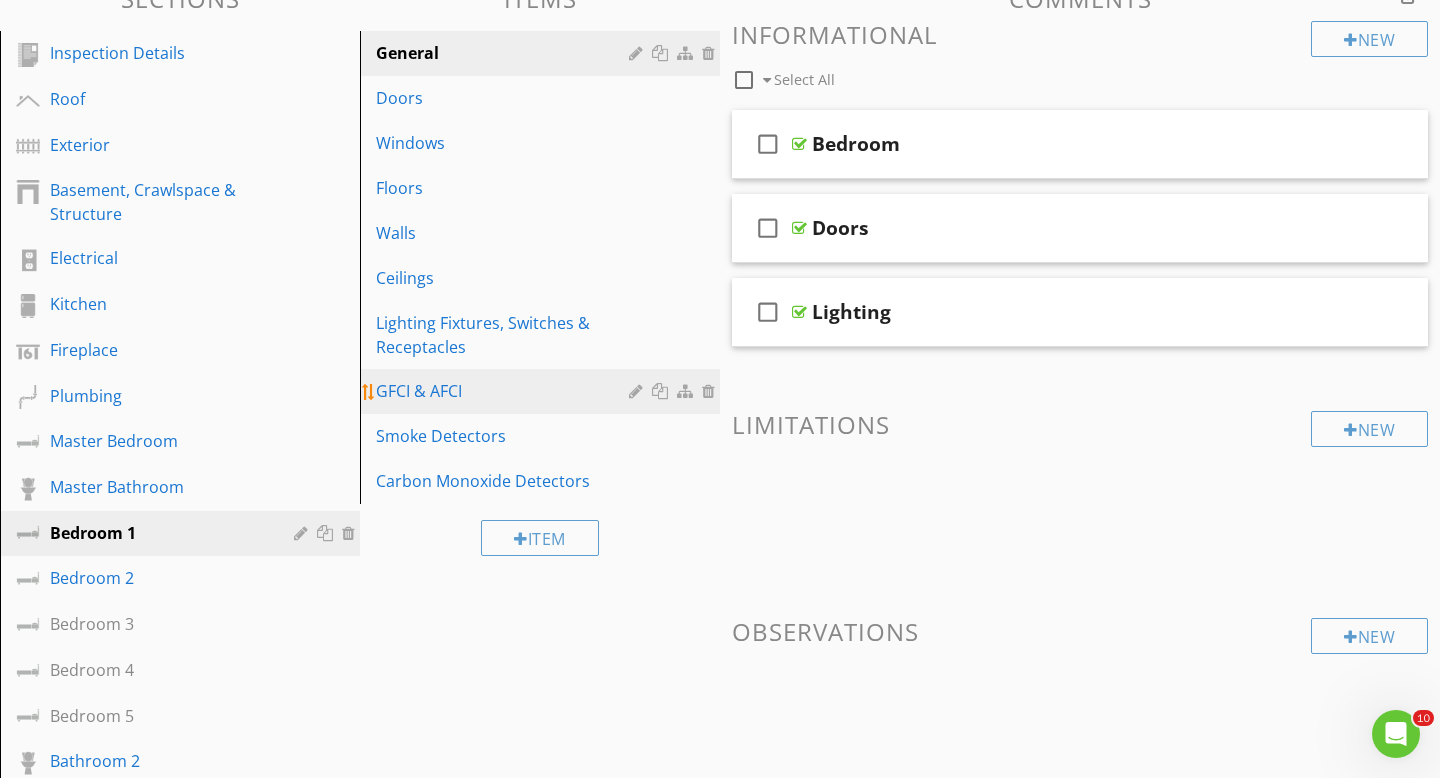 scroll, scrollTop: 211, scrollLeft: 0, axis: vertical 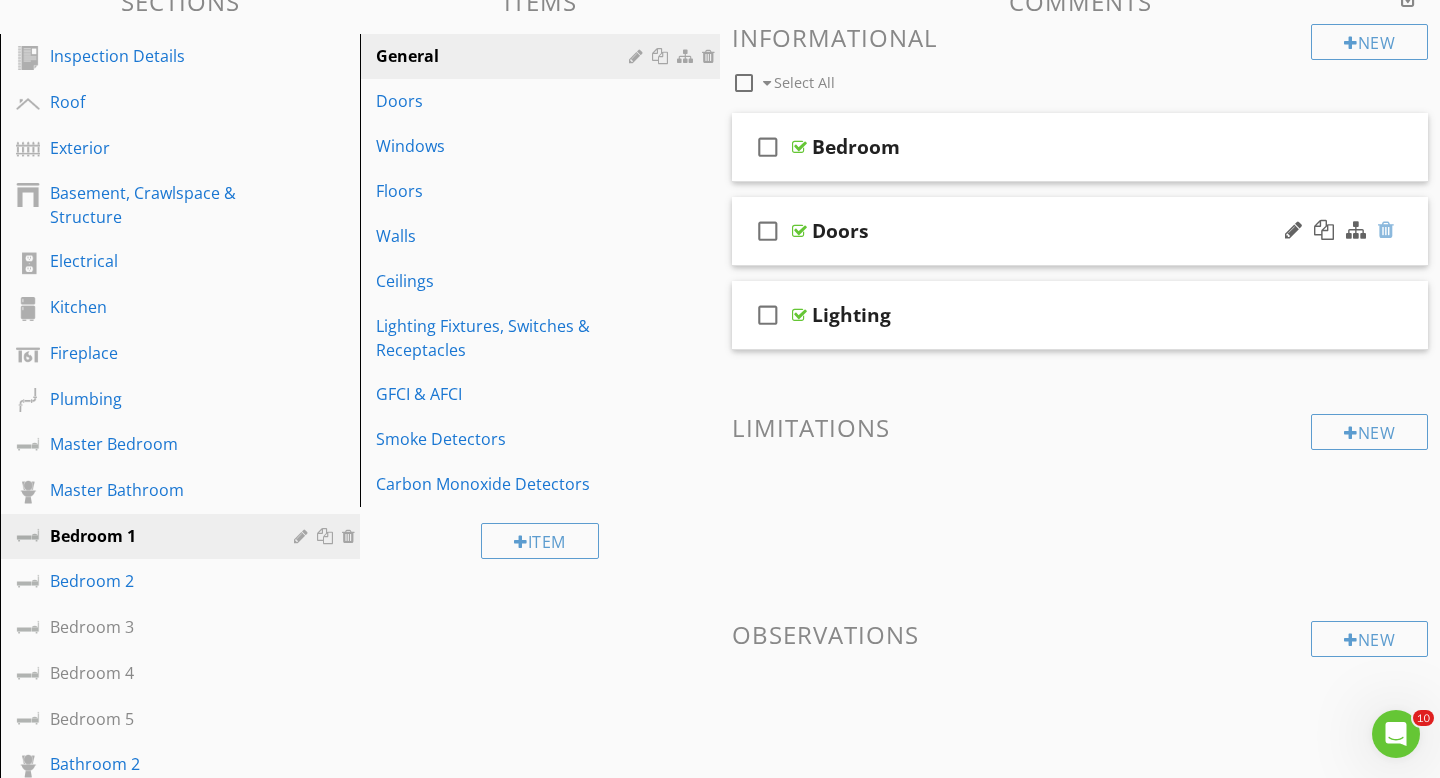 click at bounding box center [1386, 230] 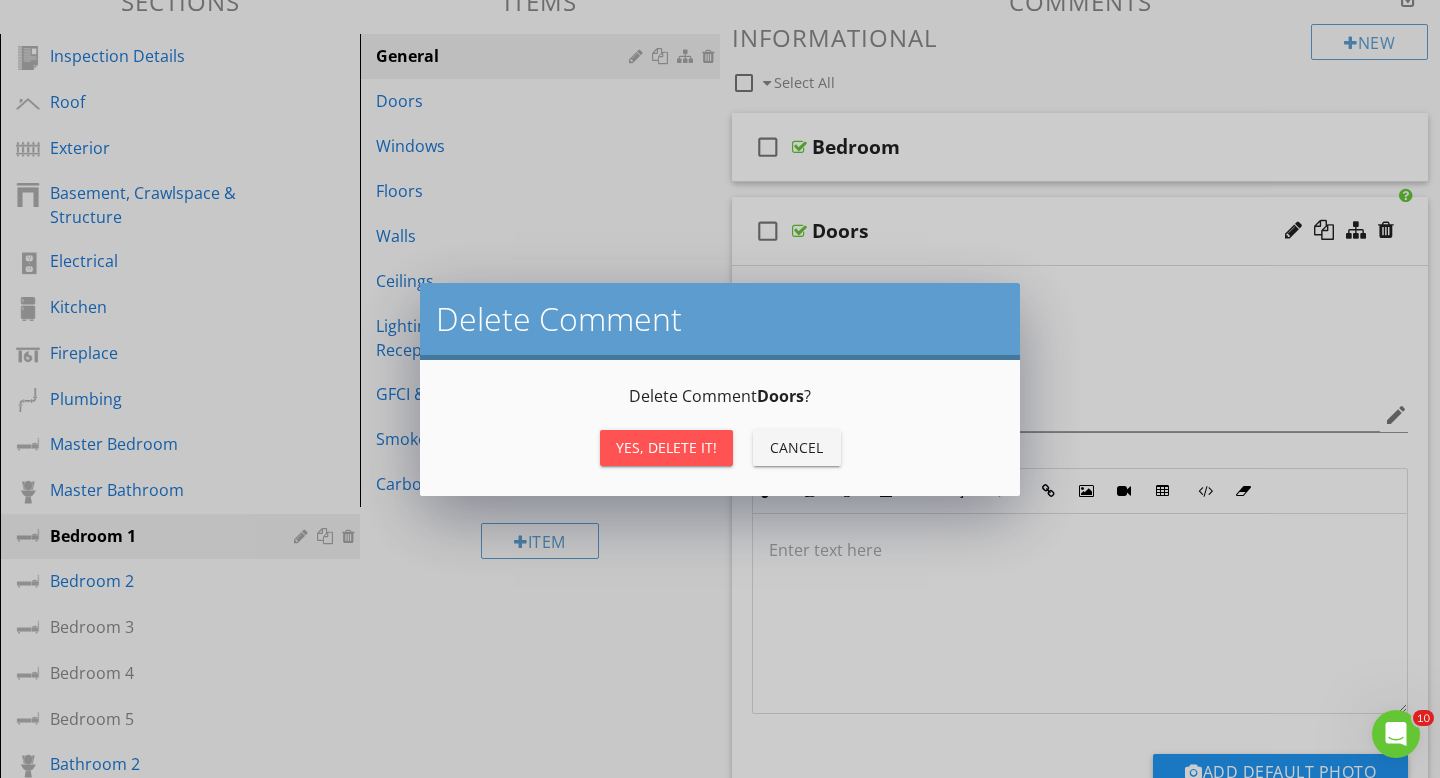 click on "Yes, Delete it!" at bounding box center [666, 447] 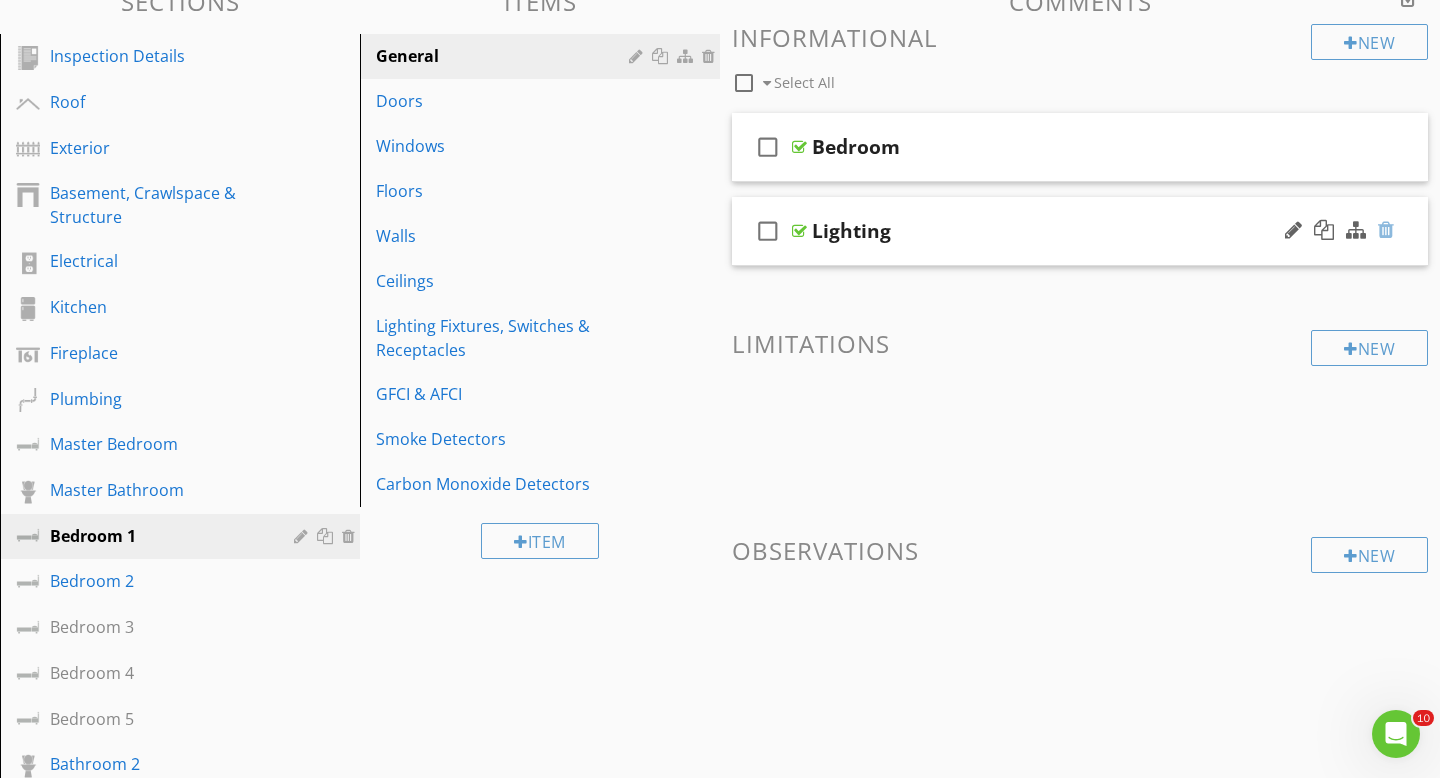 click at bounding box center [1386, 230] 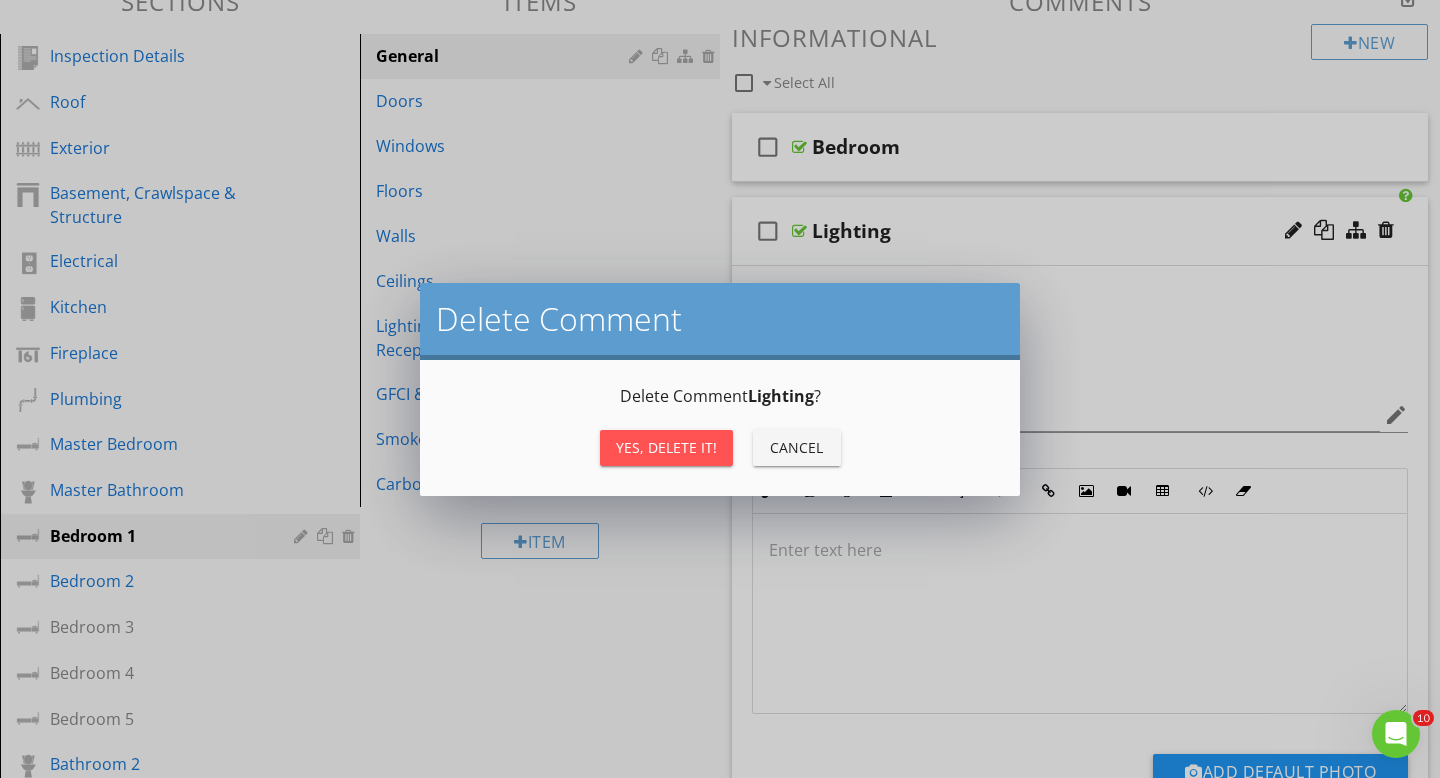 click on "Yes, Delete it!" at bounding box center (666, 447) 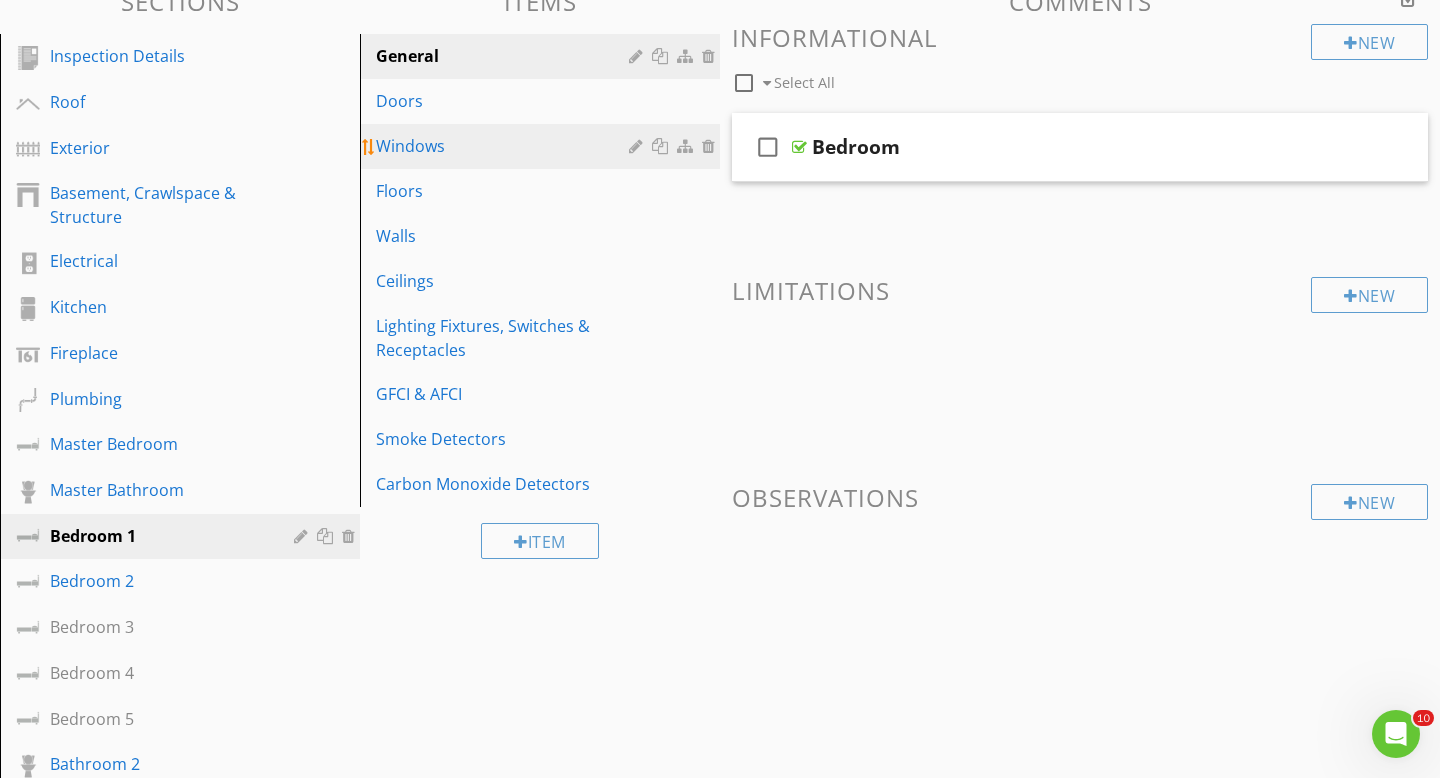 click on "Windows" at bounding box center [543, 146] 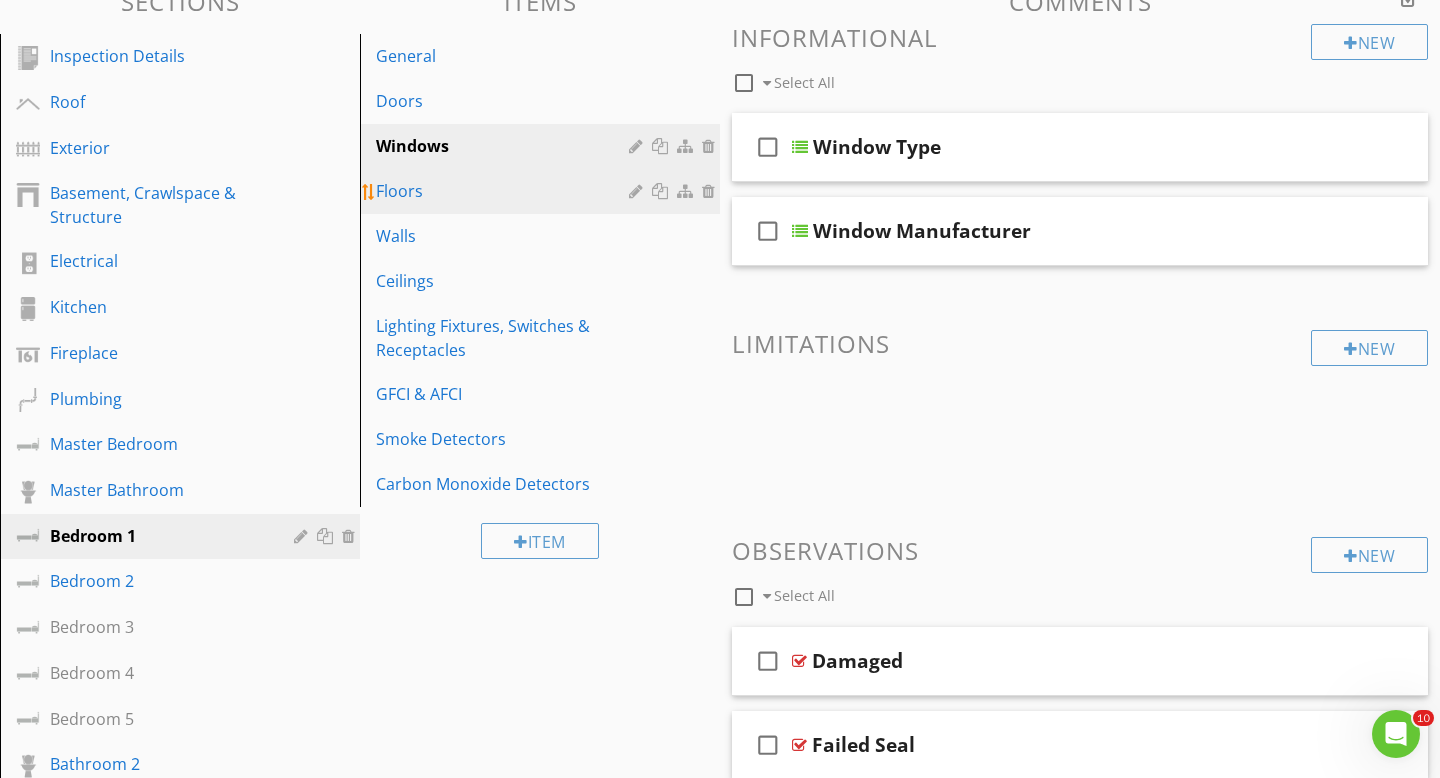 click on "Floors" at bounding box center (505, 191) 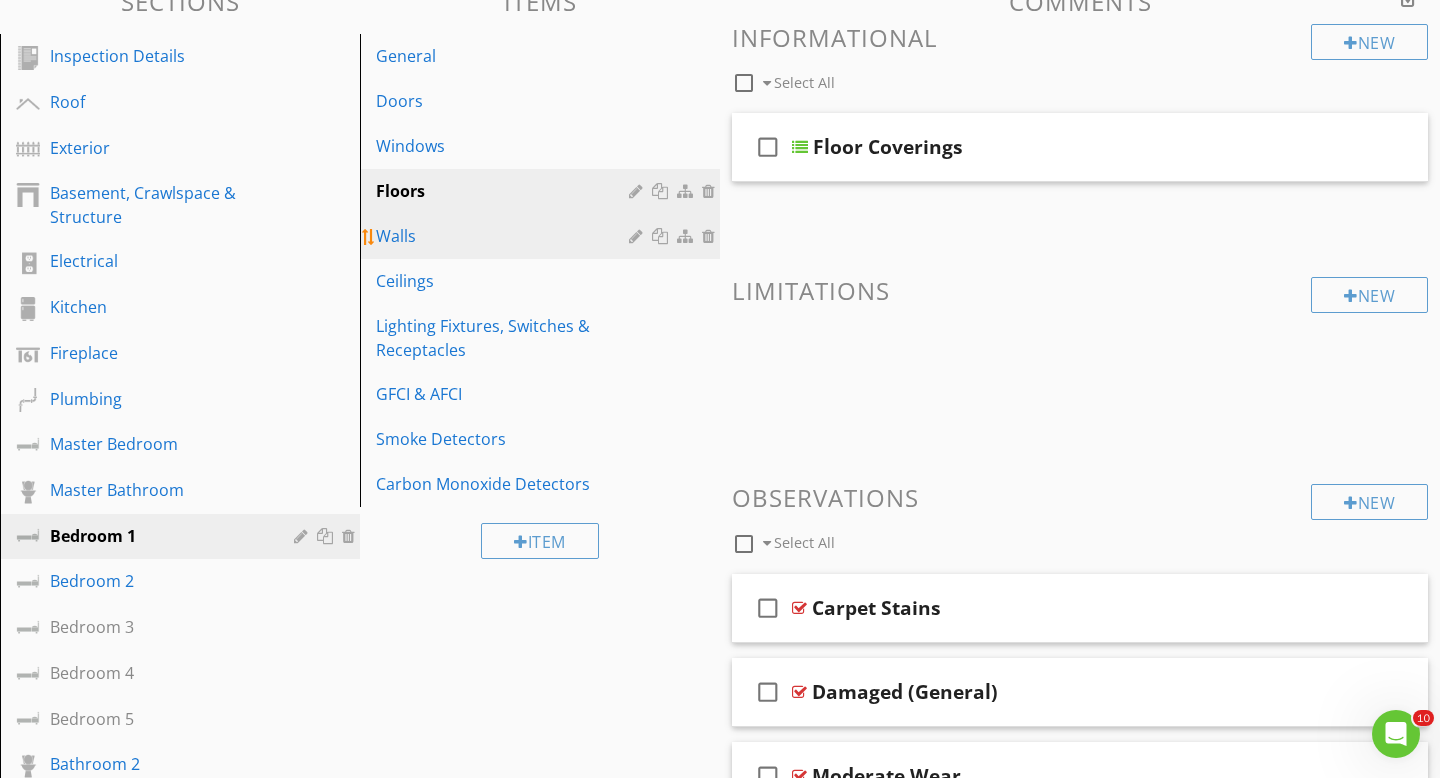 click on "Walls" at bounding box center (505, 236) 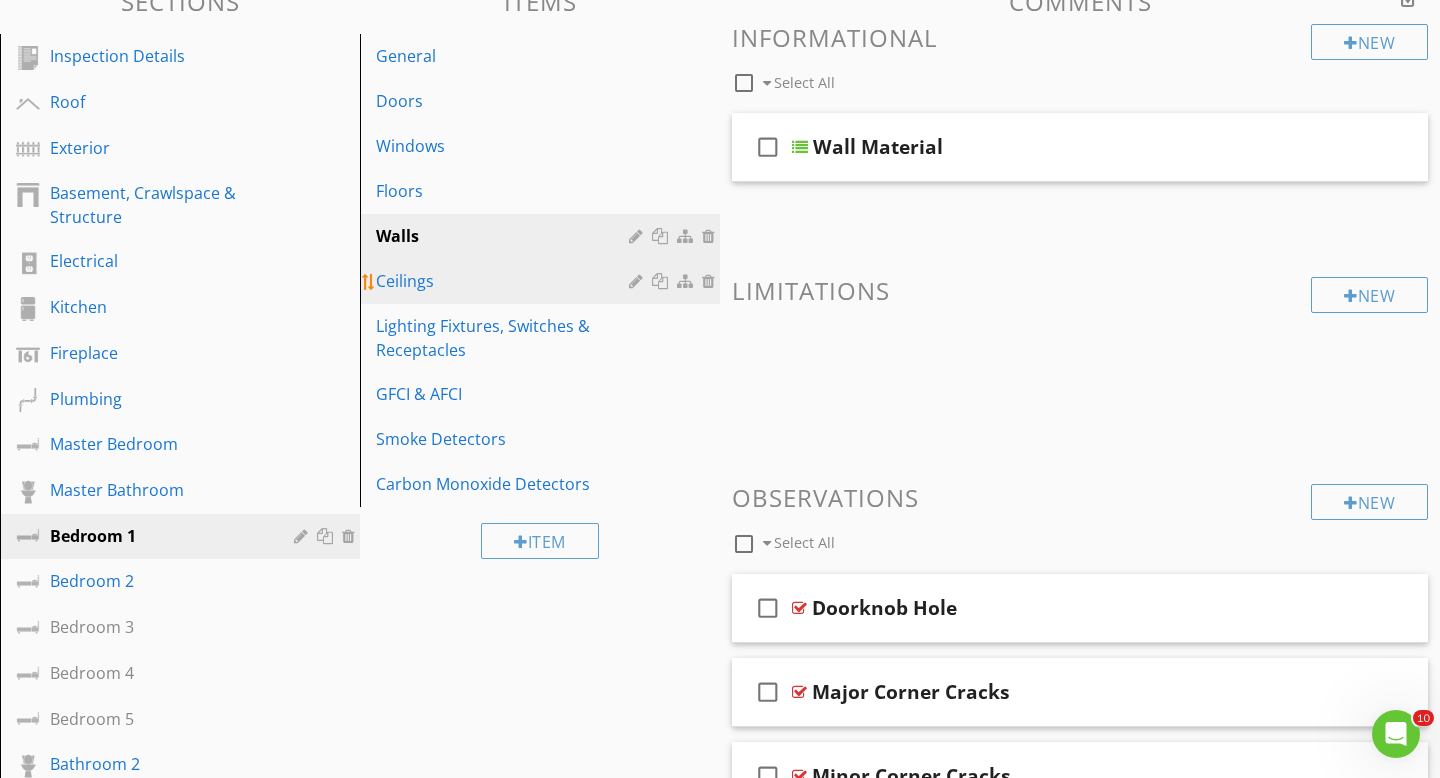 click on "Ceilings" at bounding box center (505, 281) 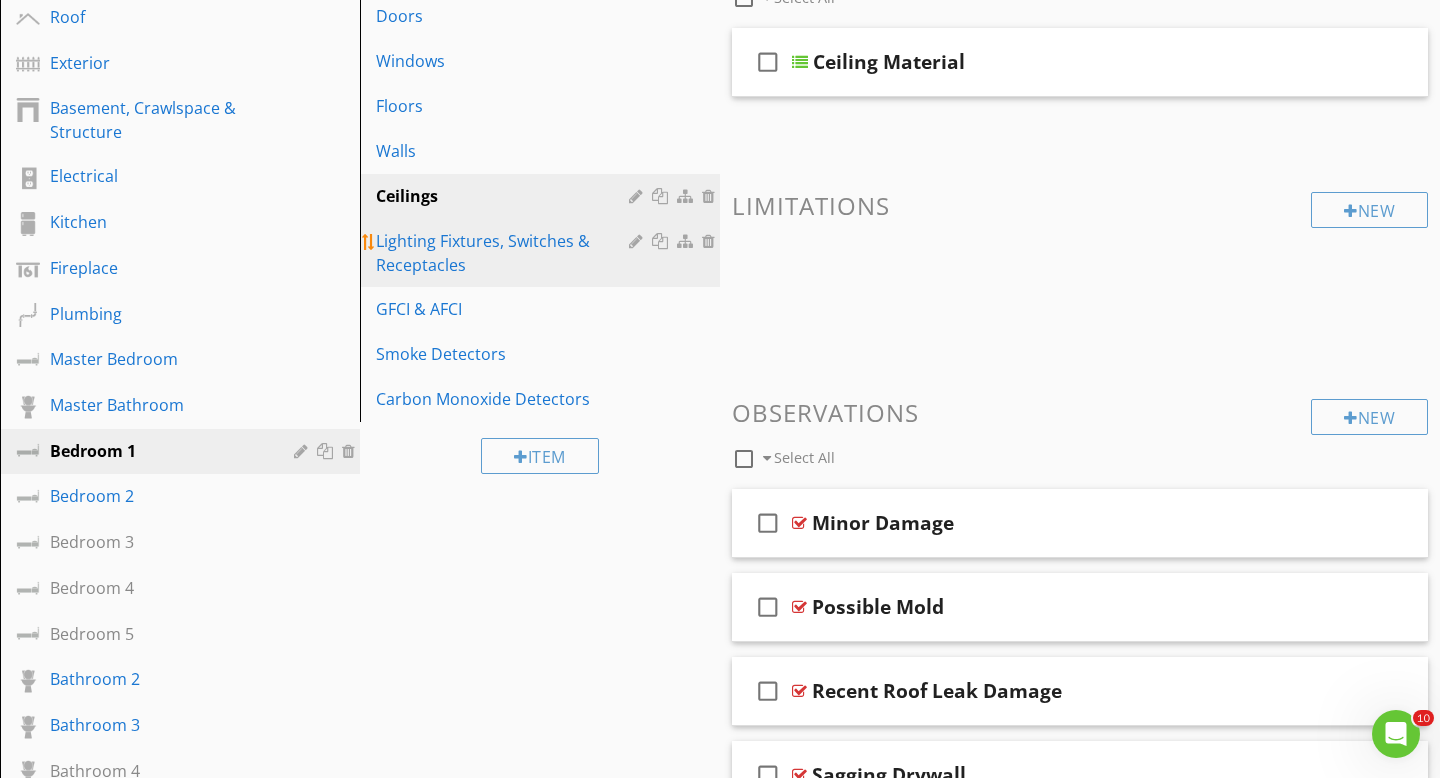 scroll, scrollTop: 312, scrollLeft: 0, axis: vertical 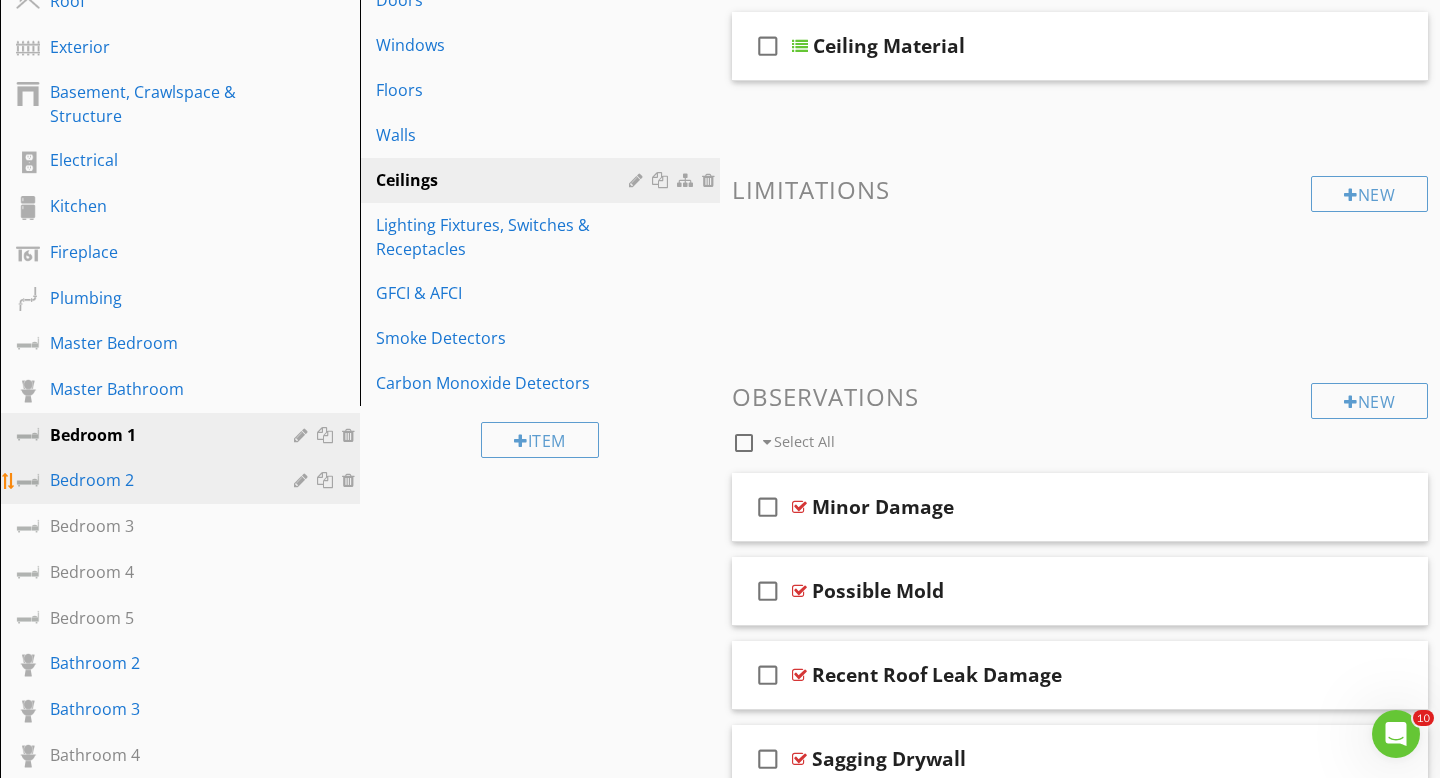 click on "Bedroom 2" at bounding box center [157, 480] 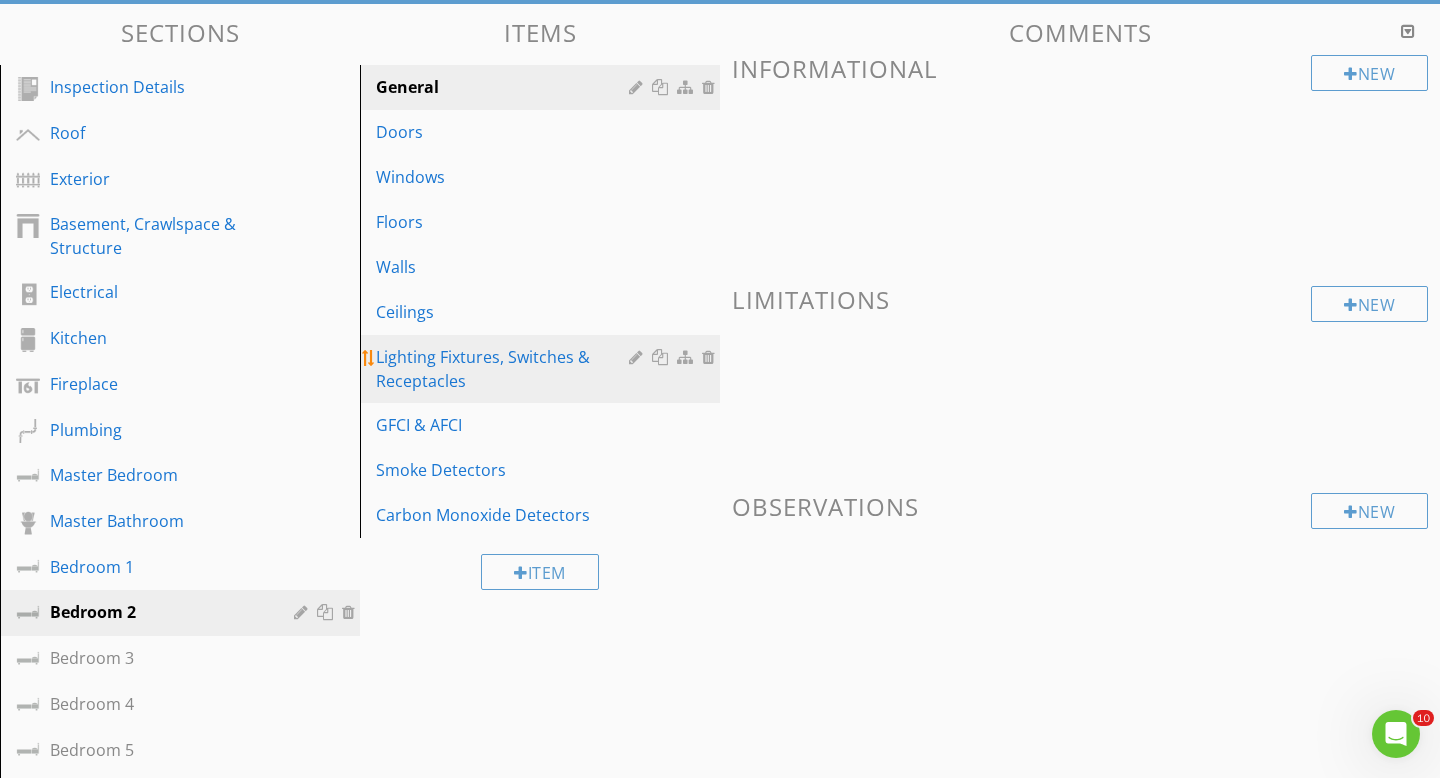 scroll, scrollTop: 170, scrollLeft: 0, axis: vertical 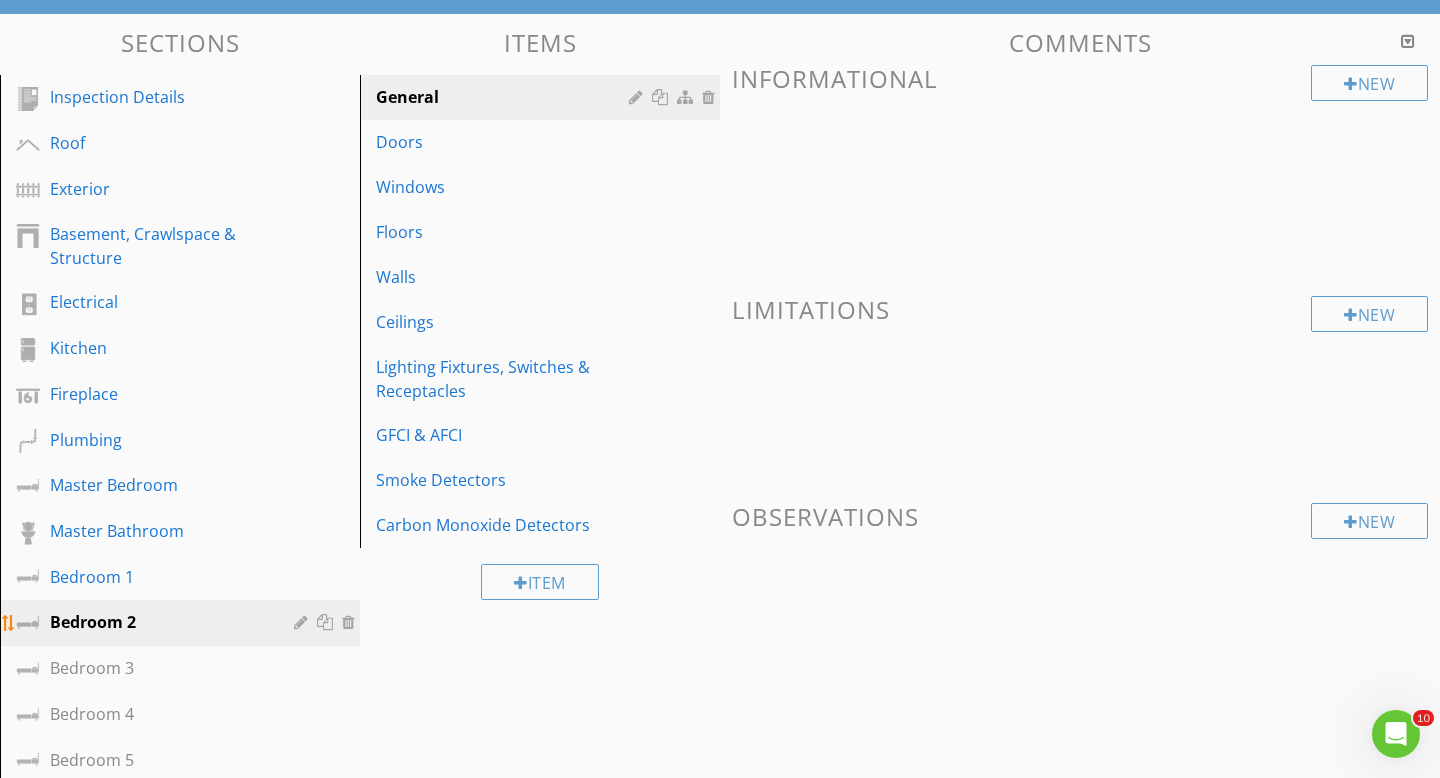 click at bounding box center (351, 622) 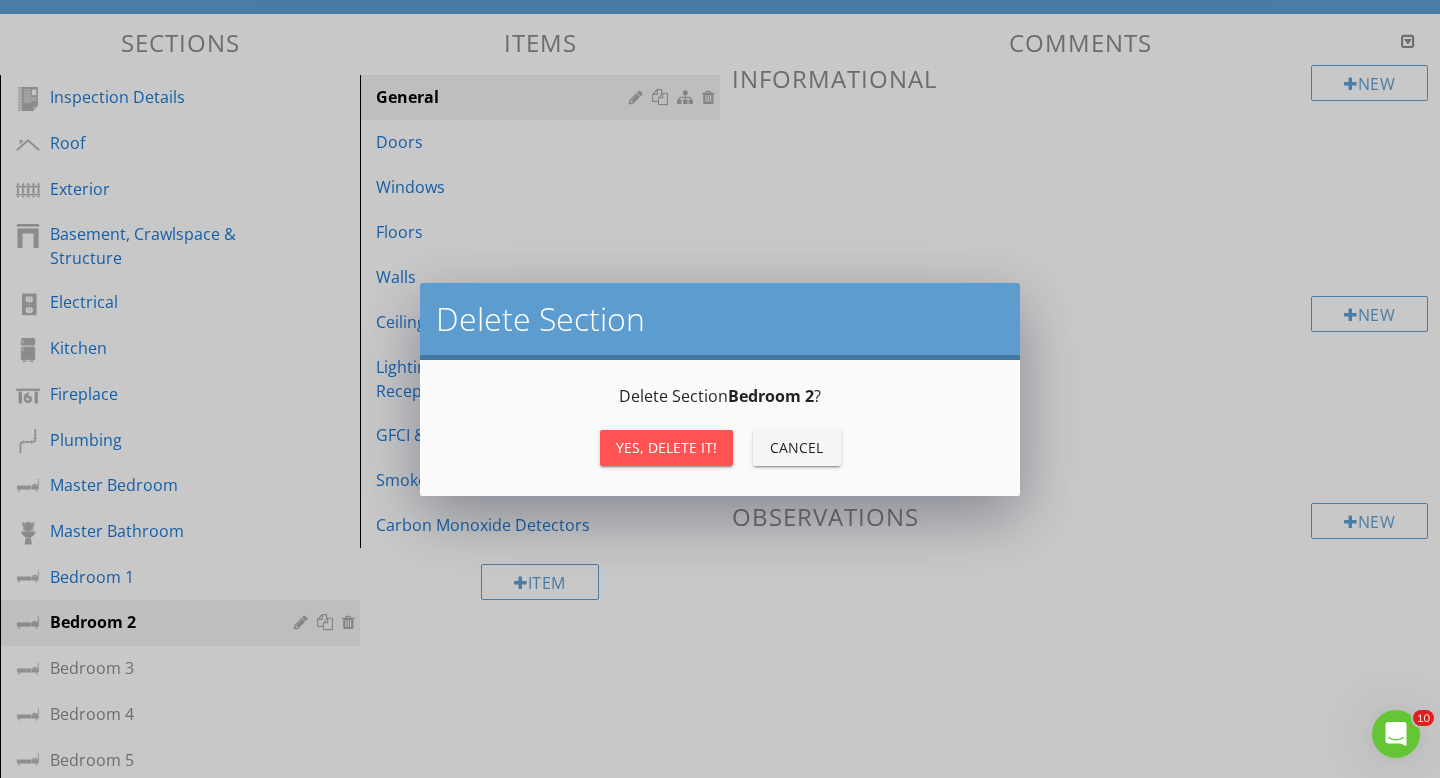 click on "Yes, Delete it!" at bounding box center [666, 447] 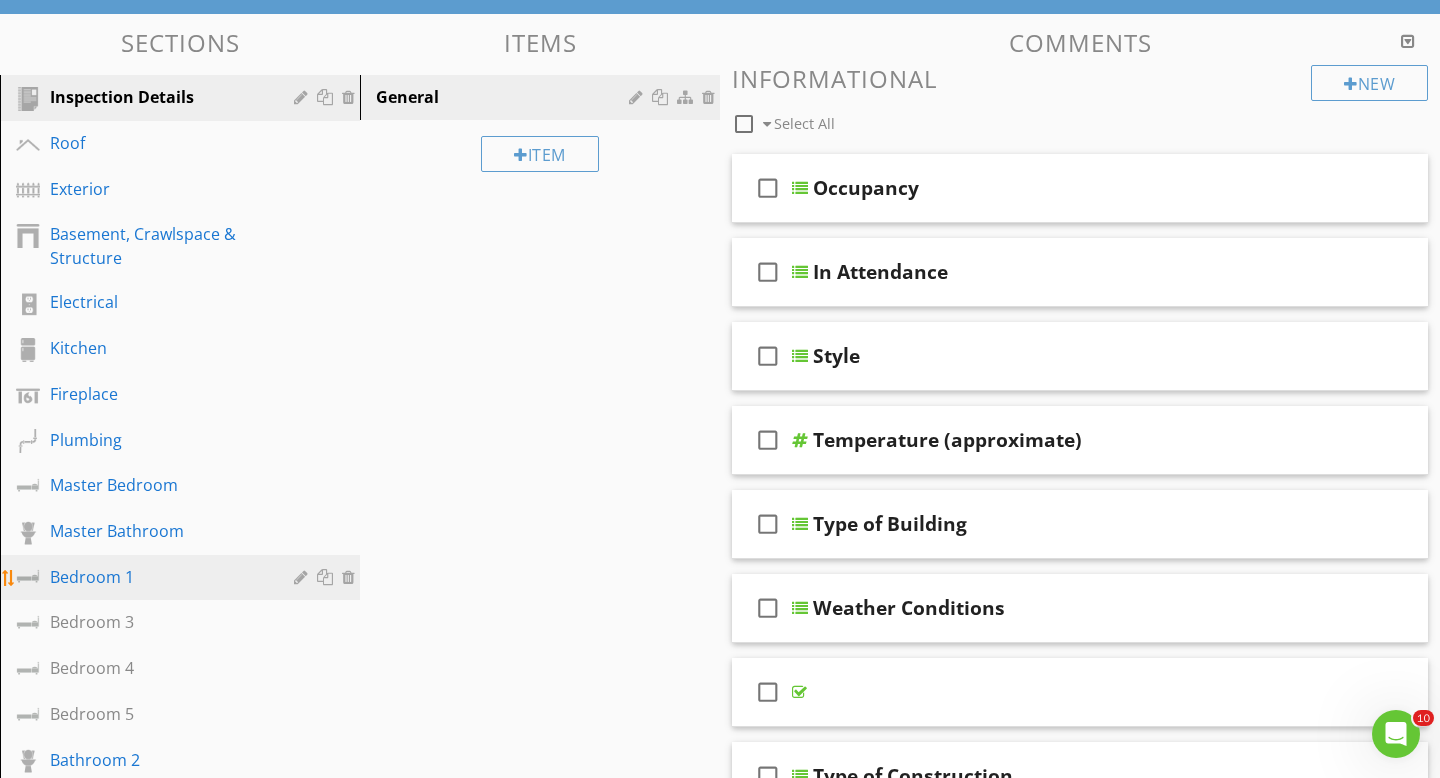 click at bounding box center (327, 577) 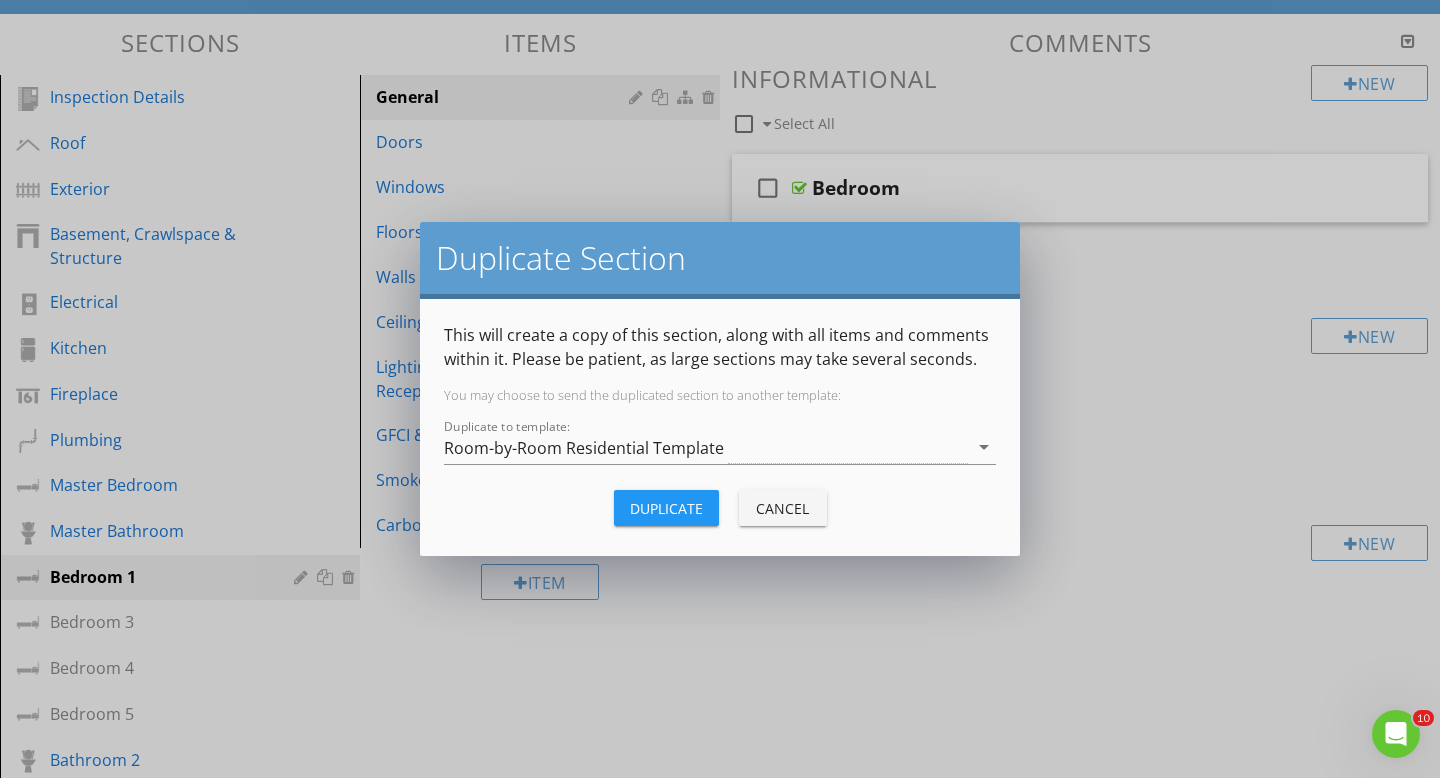 click on "Duplicate" at bounding box center (666, 508) 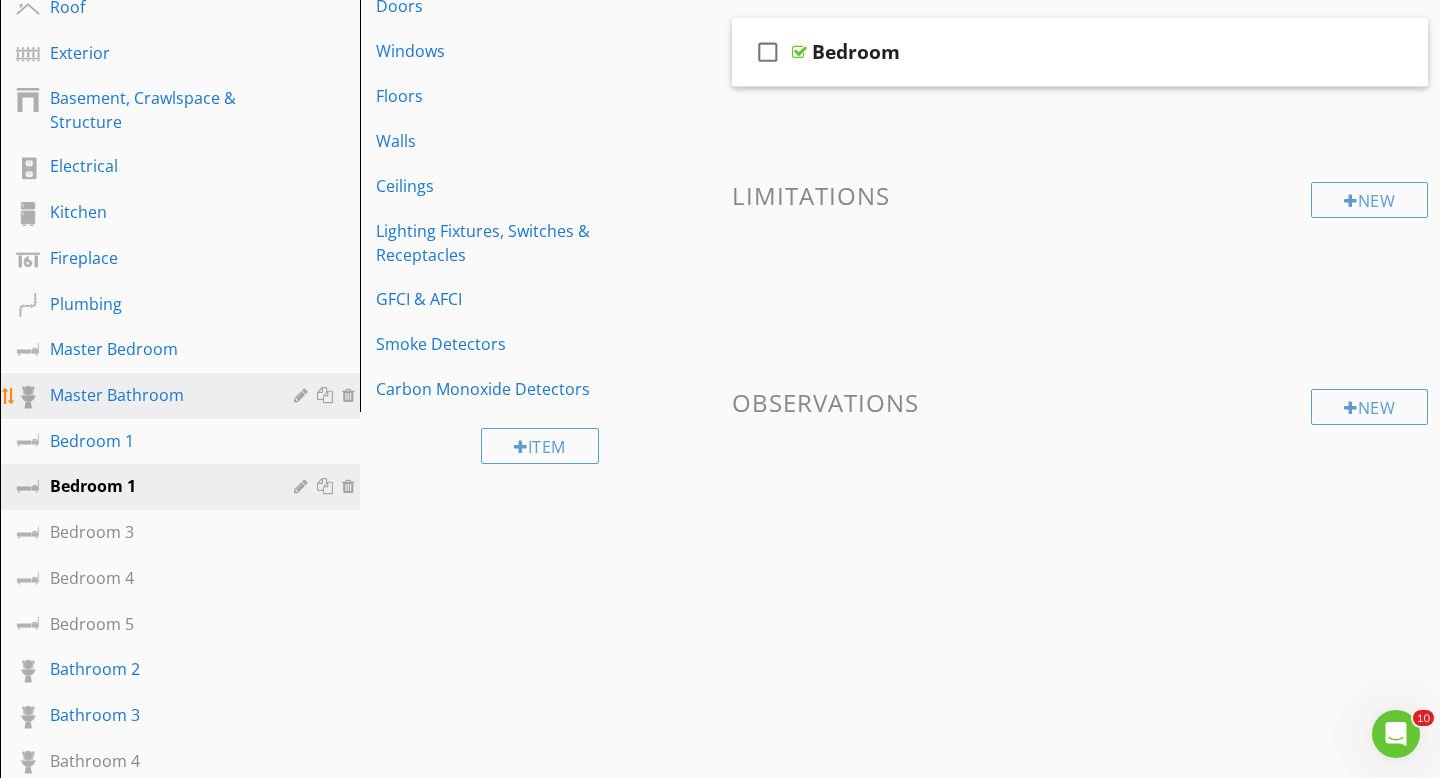 scroll, scrollTop: 336, scrollLeft: 0, axis: vertical 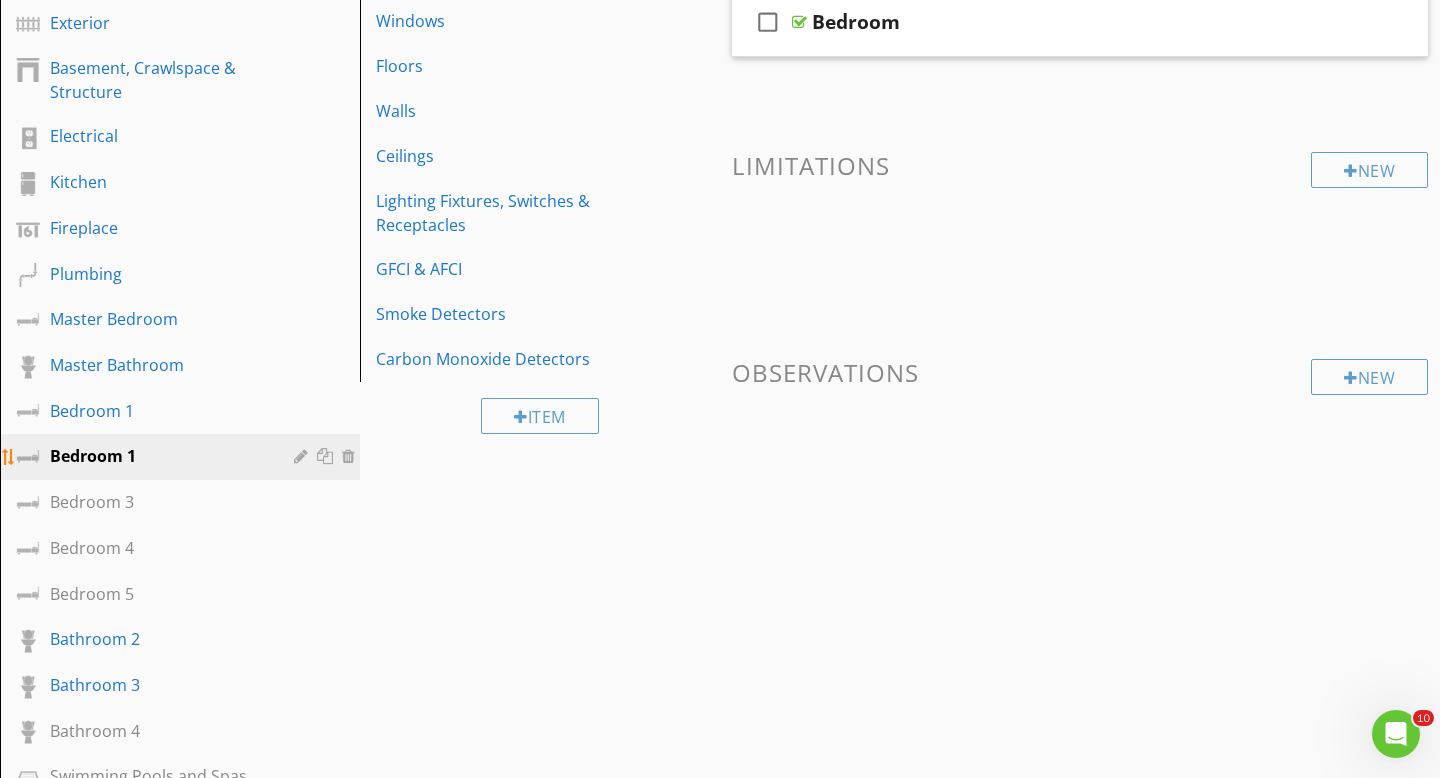 click at bounding box center (303, 456) 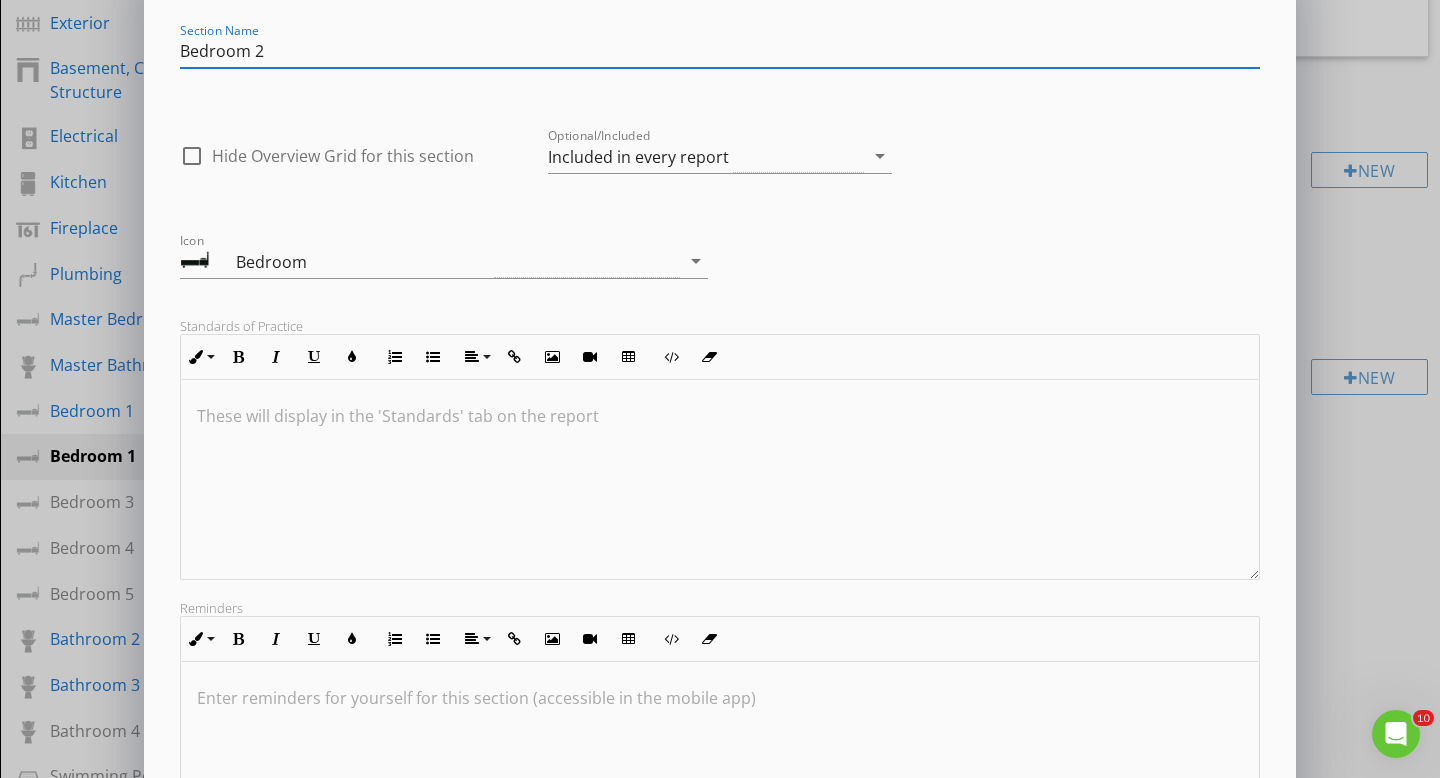 scroll, scrollTop: 281, scrollLeft: 0, axis: vertical 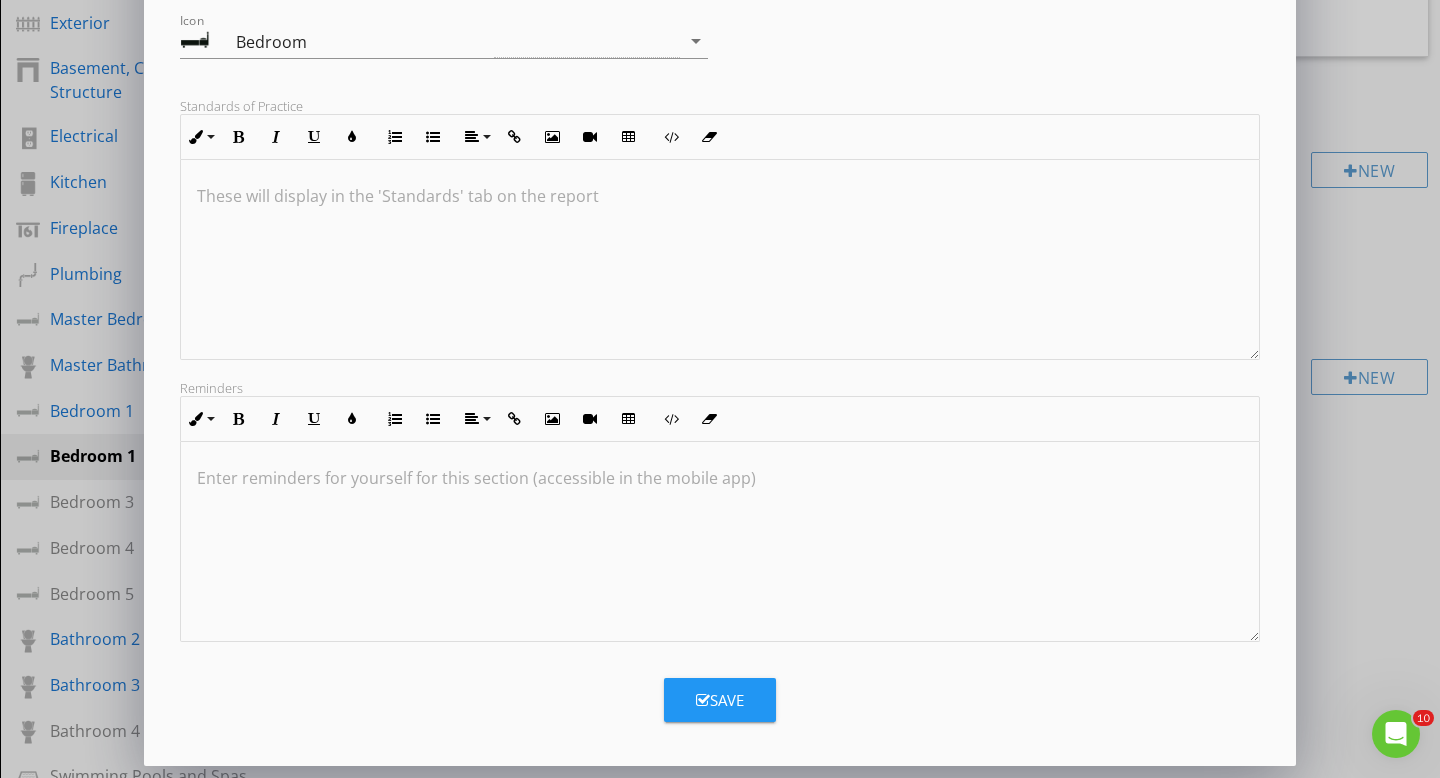 type on "Bedroom 2" 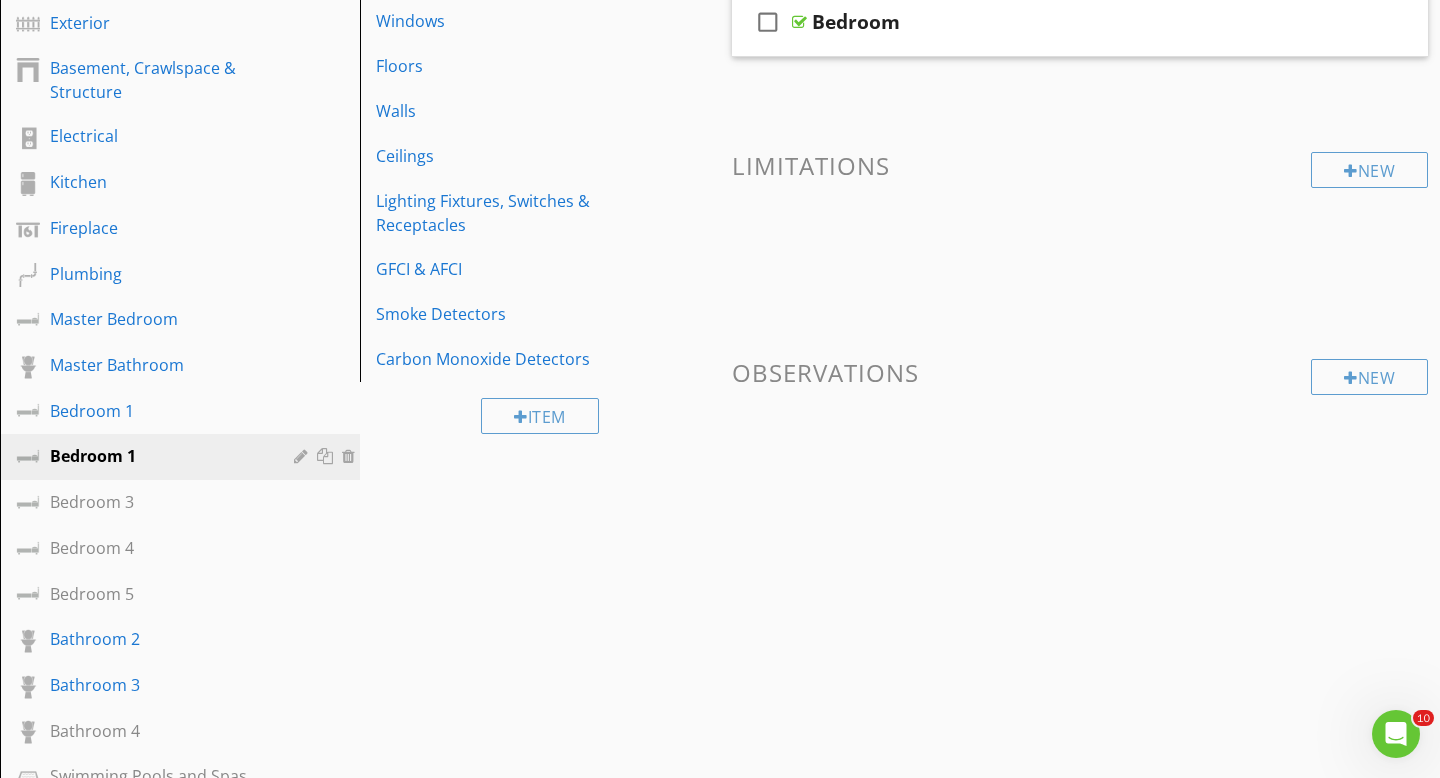 scroll, scrollTop: 64, scrollLeft: 0, axis: vertical 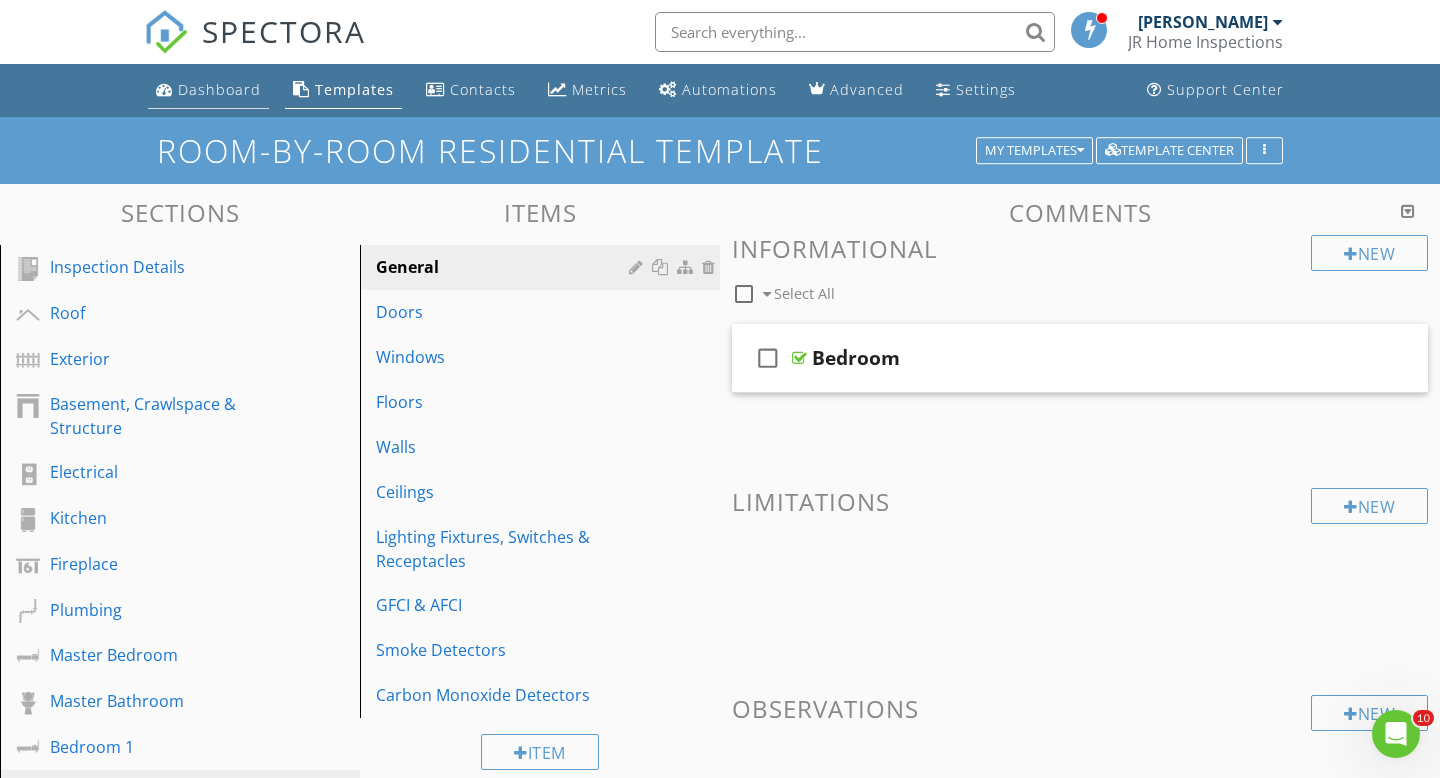 click on "Dashboard" at bounding box center [219, 89] 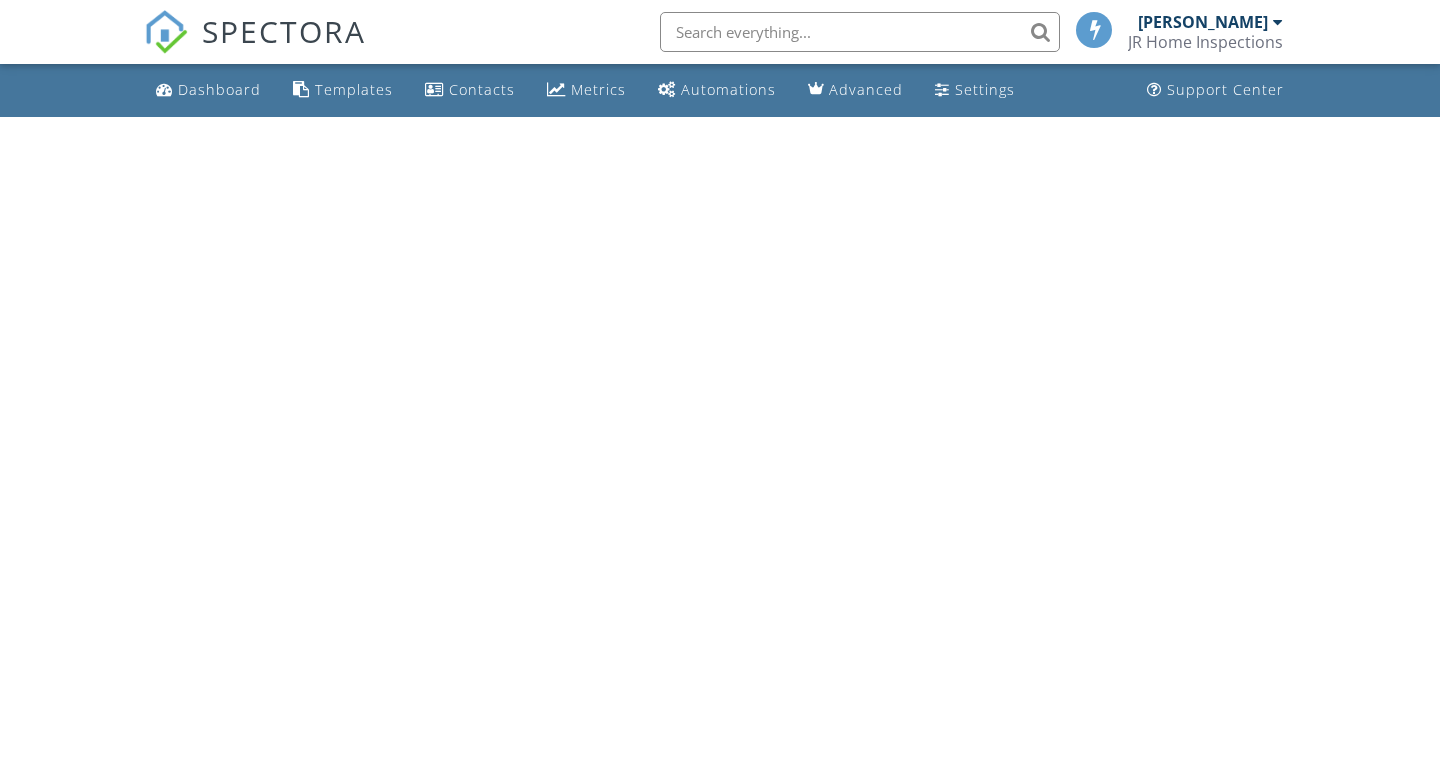 scroll, scrollTop: 0, scrollLeft: 0, axis: both 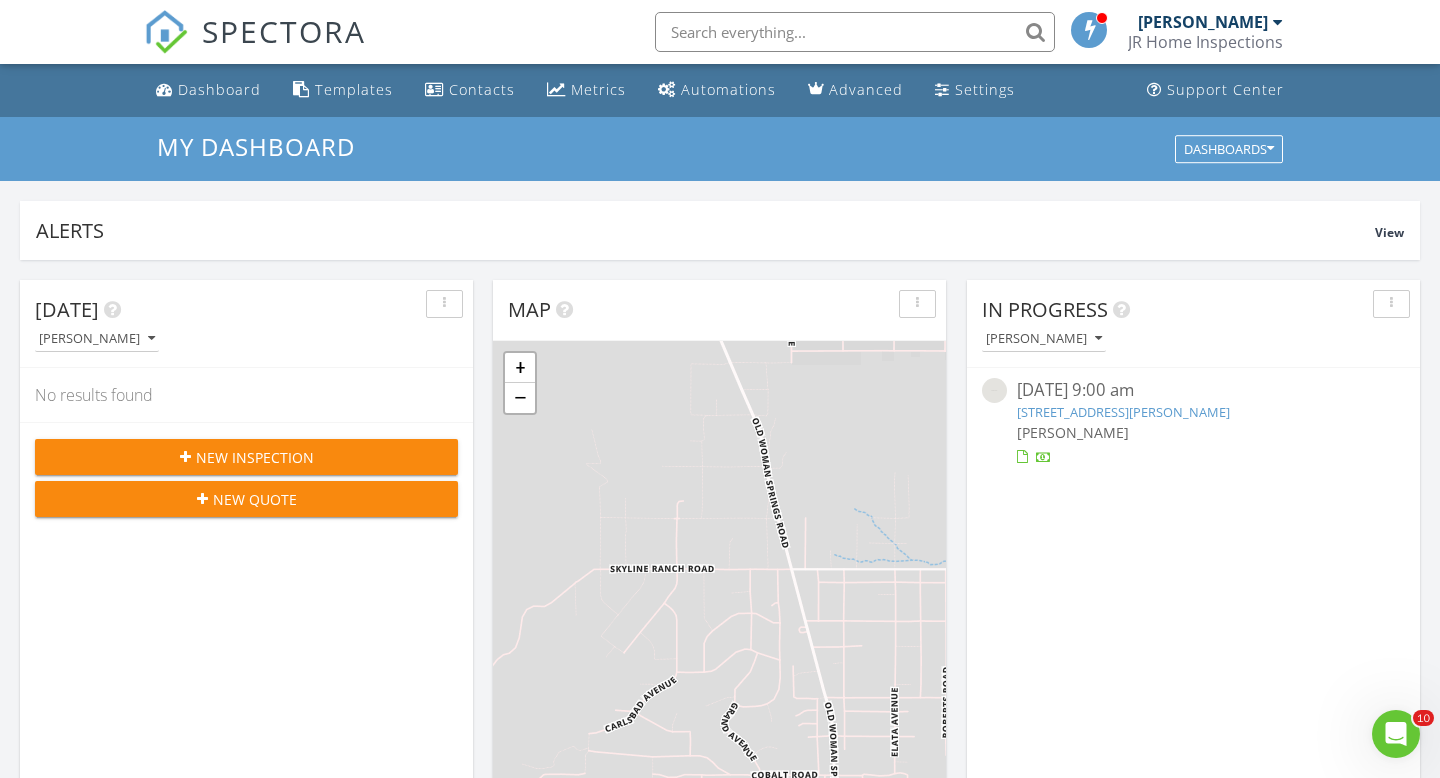 click at bounding box center (1025, 459) 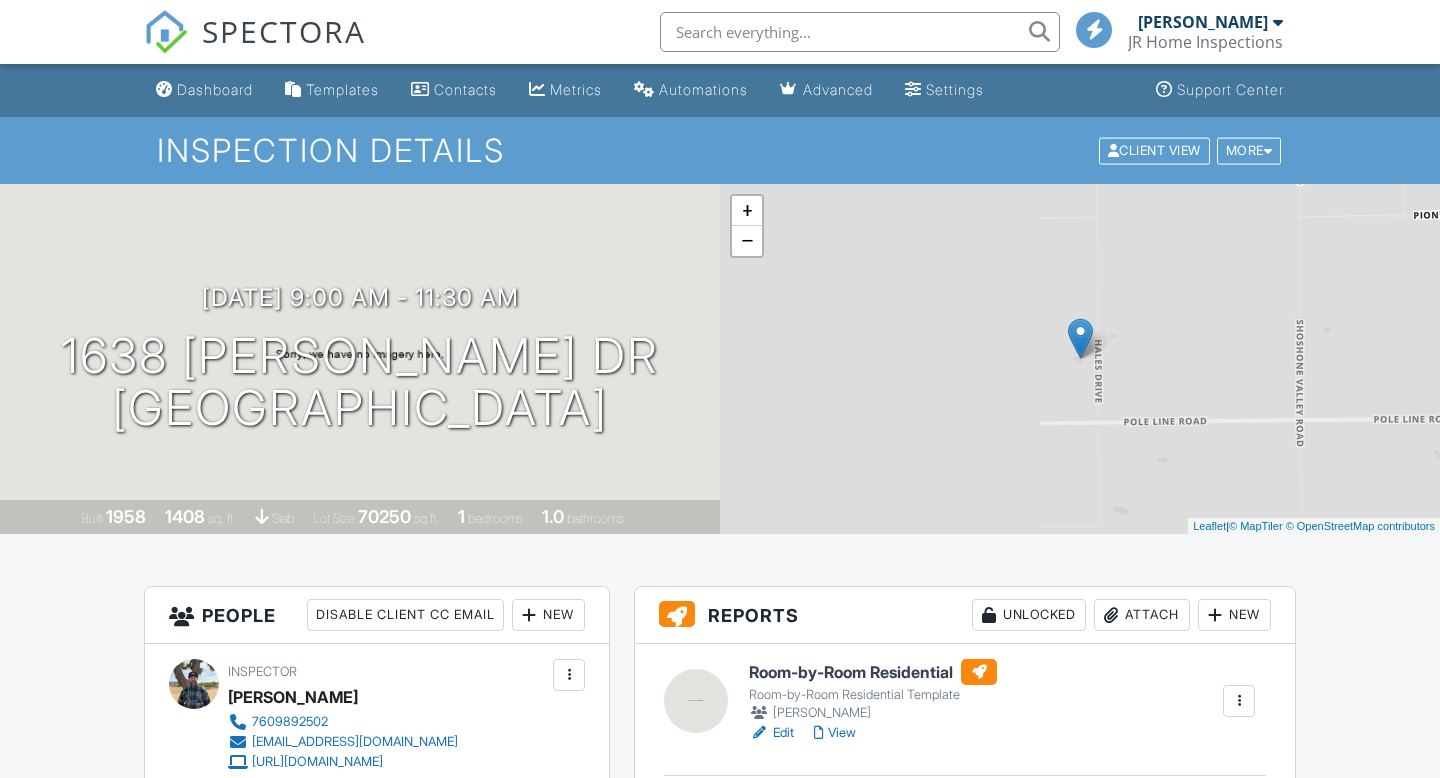 scroll, scrollTop: 284, scrollLeft: 0, axis: vertical 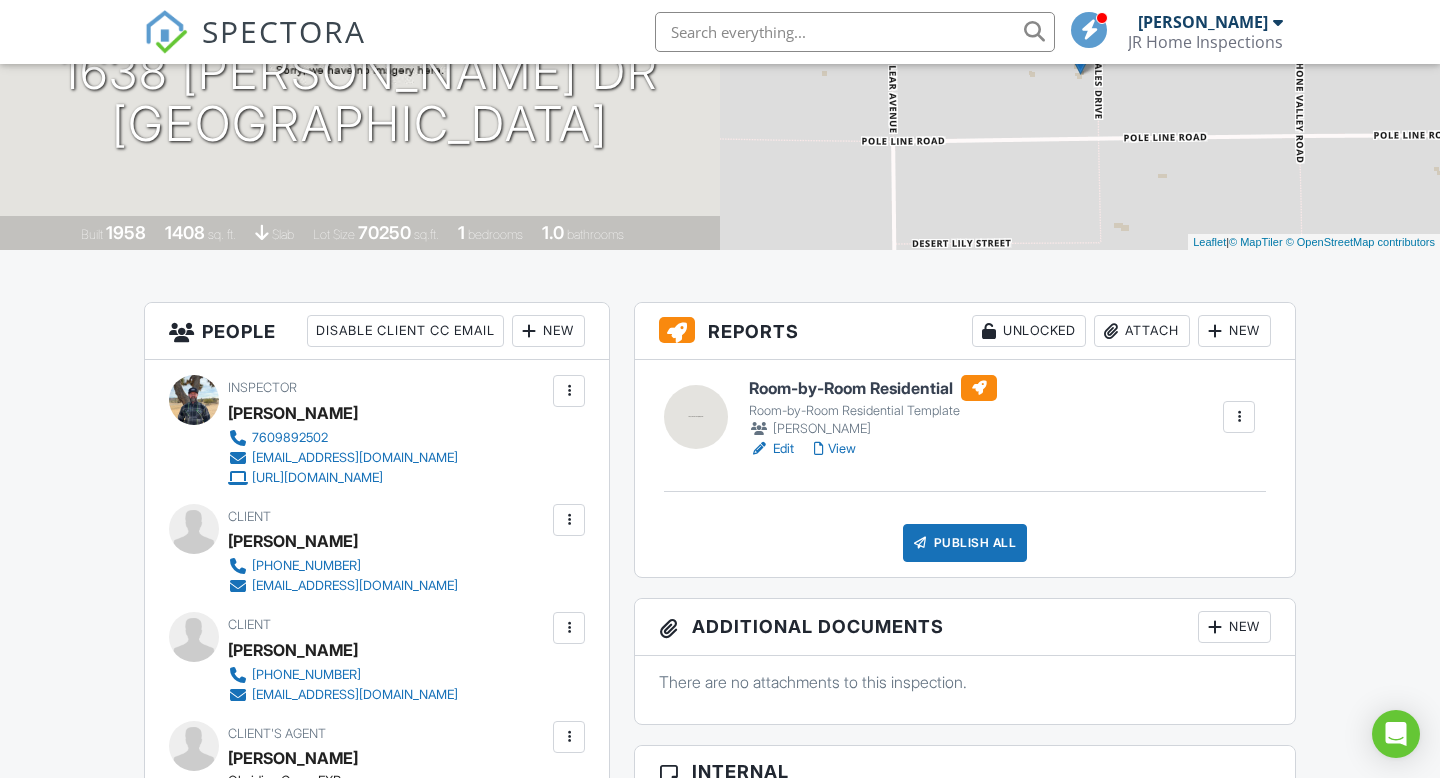click on "Edit" at bounding box center [771, 449] 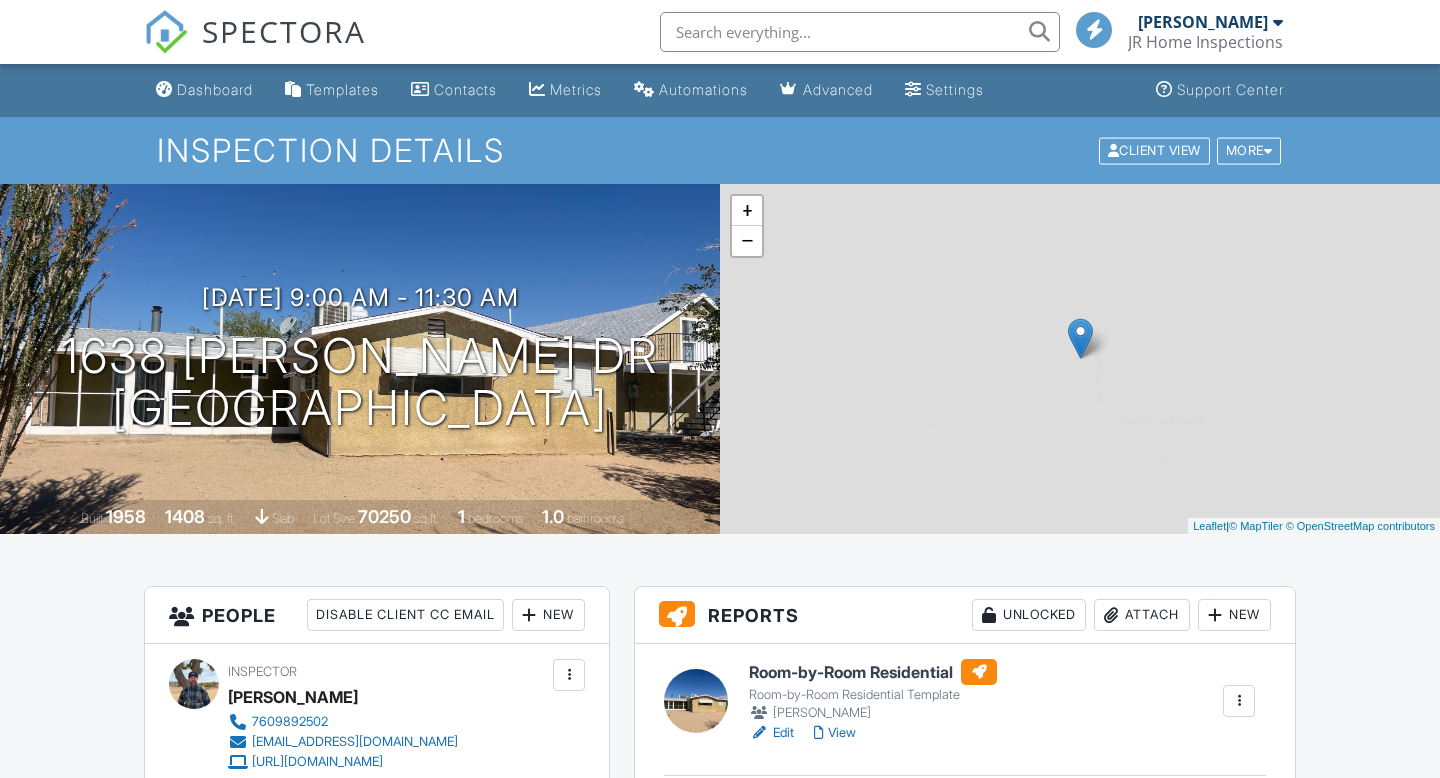 scroll, scrollTop: 0, scrollLeft: 0, axis: both 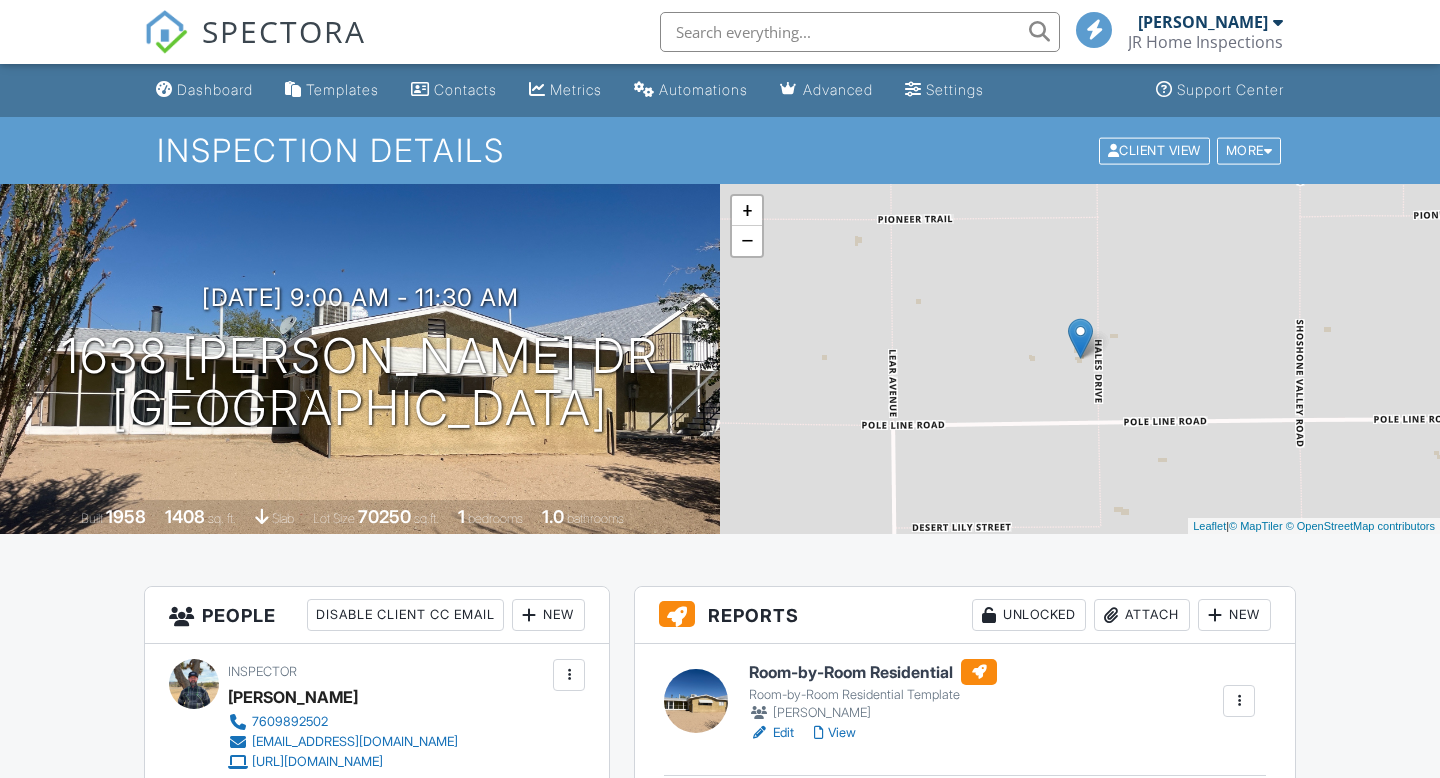 click on "View" at bounding box center [835, 733] 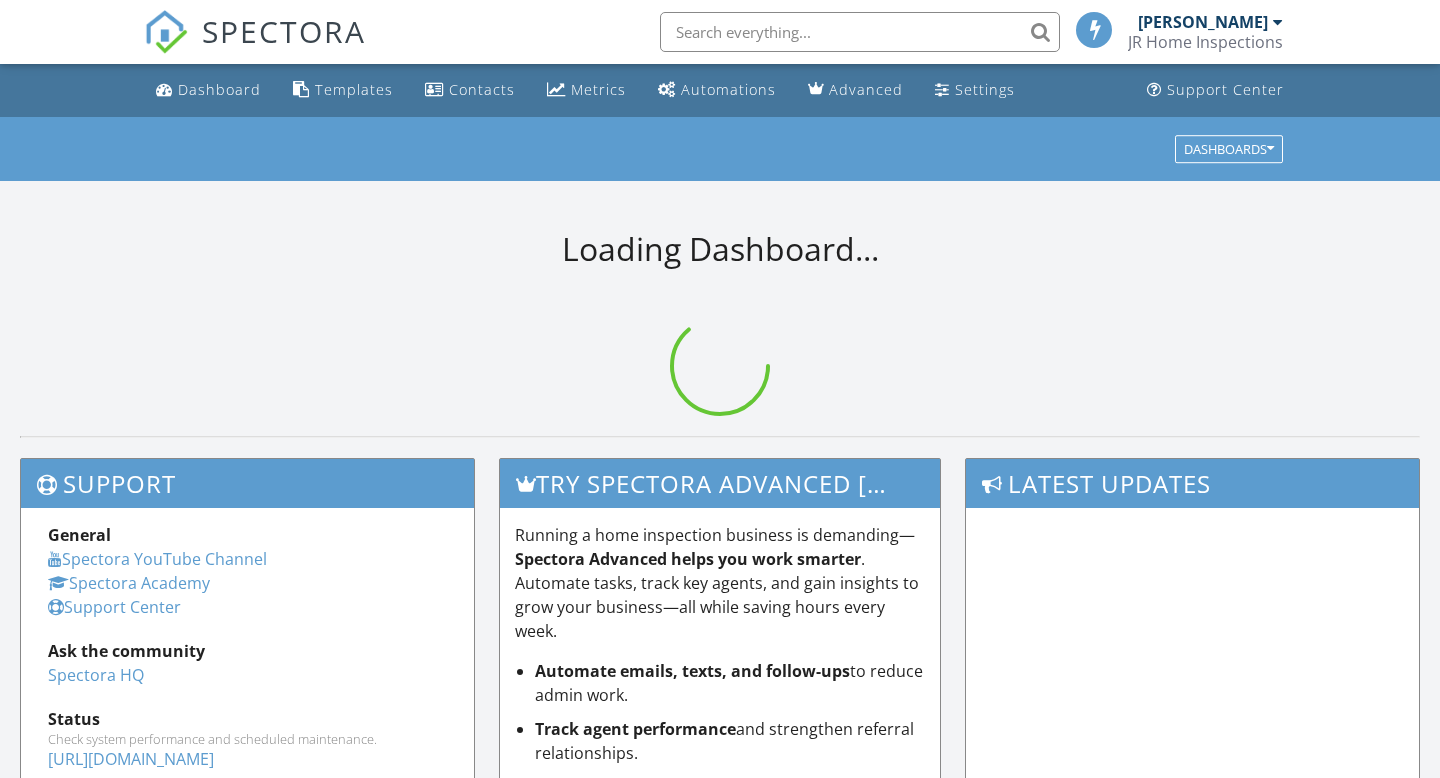 scroll, scrollTop: 0, scrollLeft: 0, axis: both 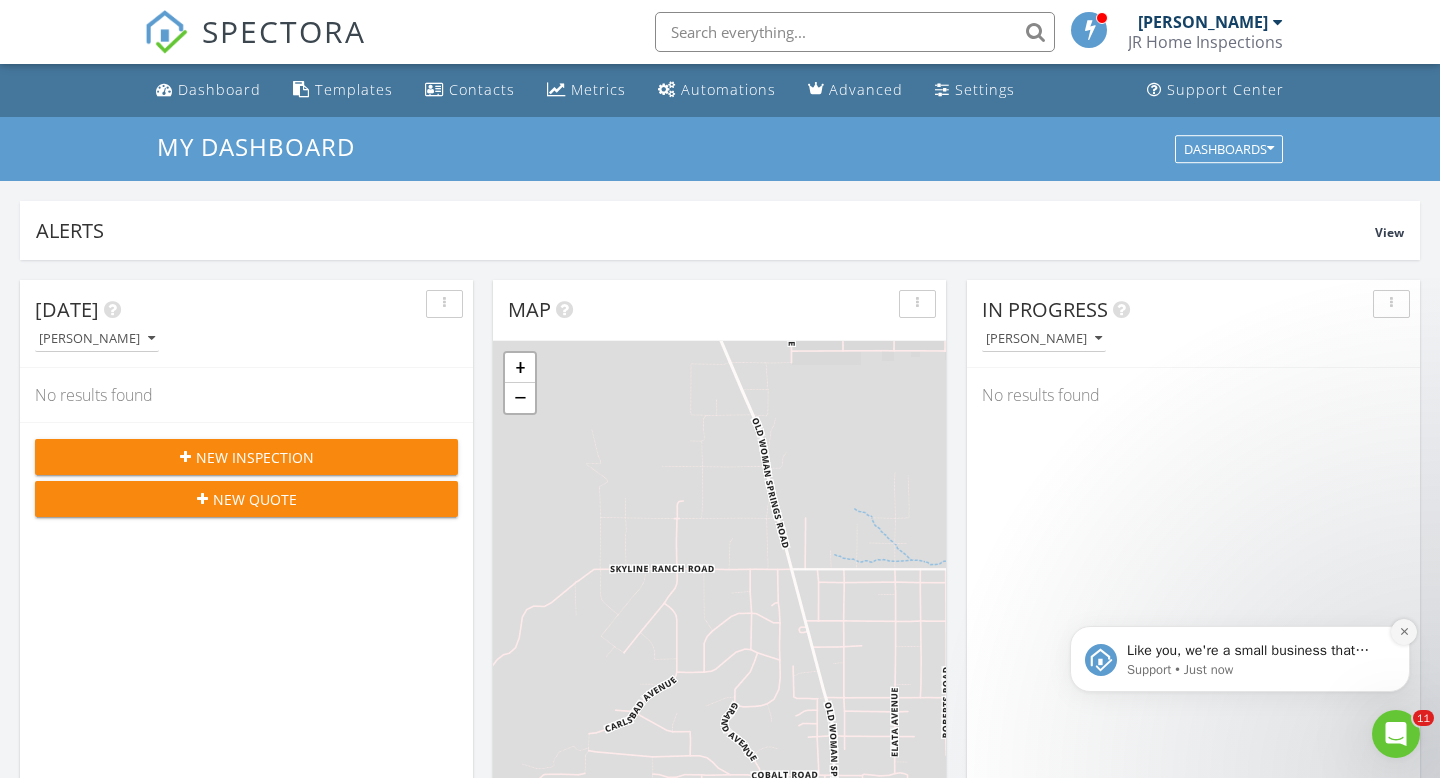 click 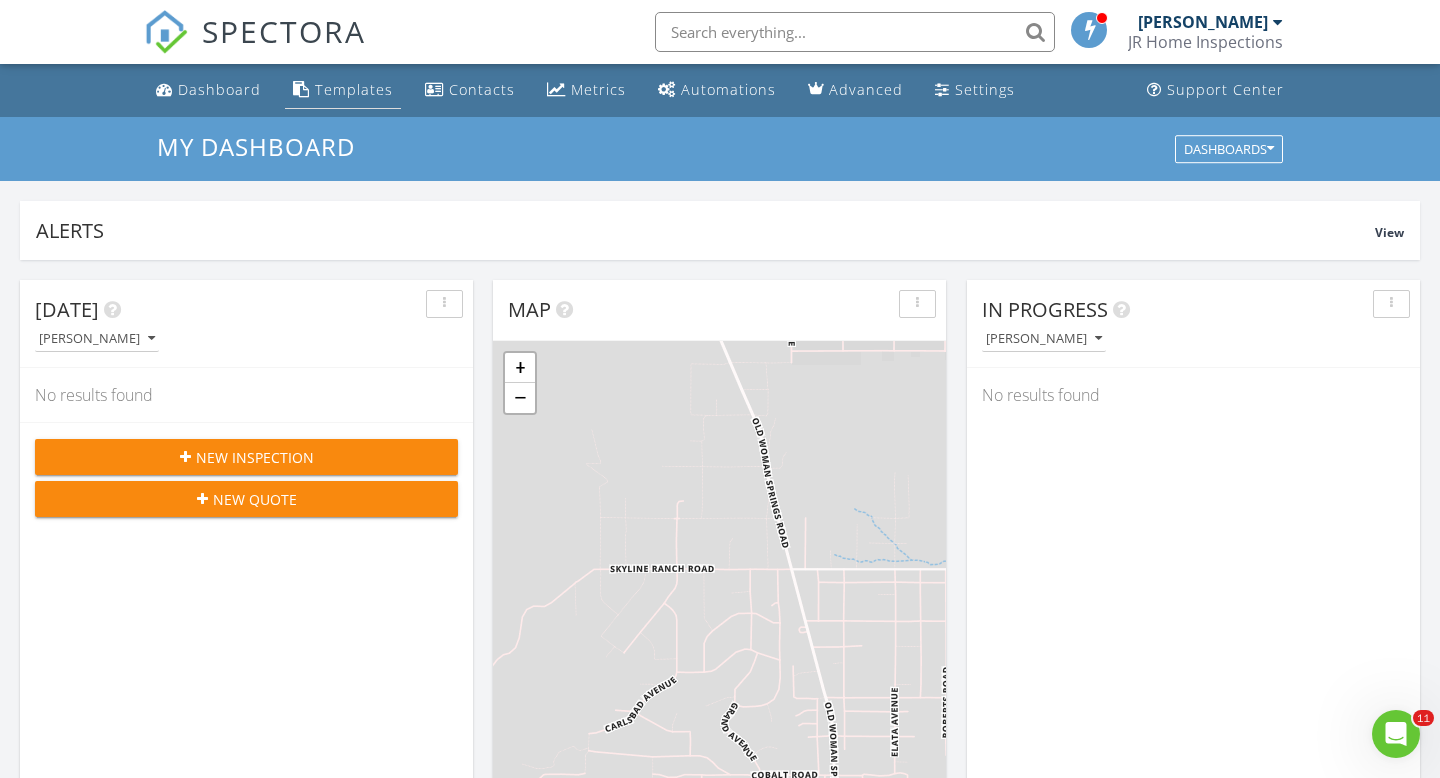 click on "Templates" at bounding box center (354, 89) 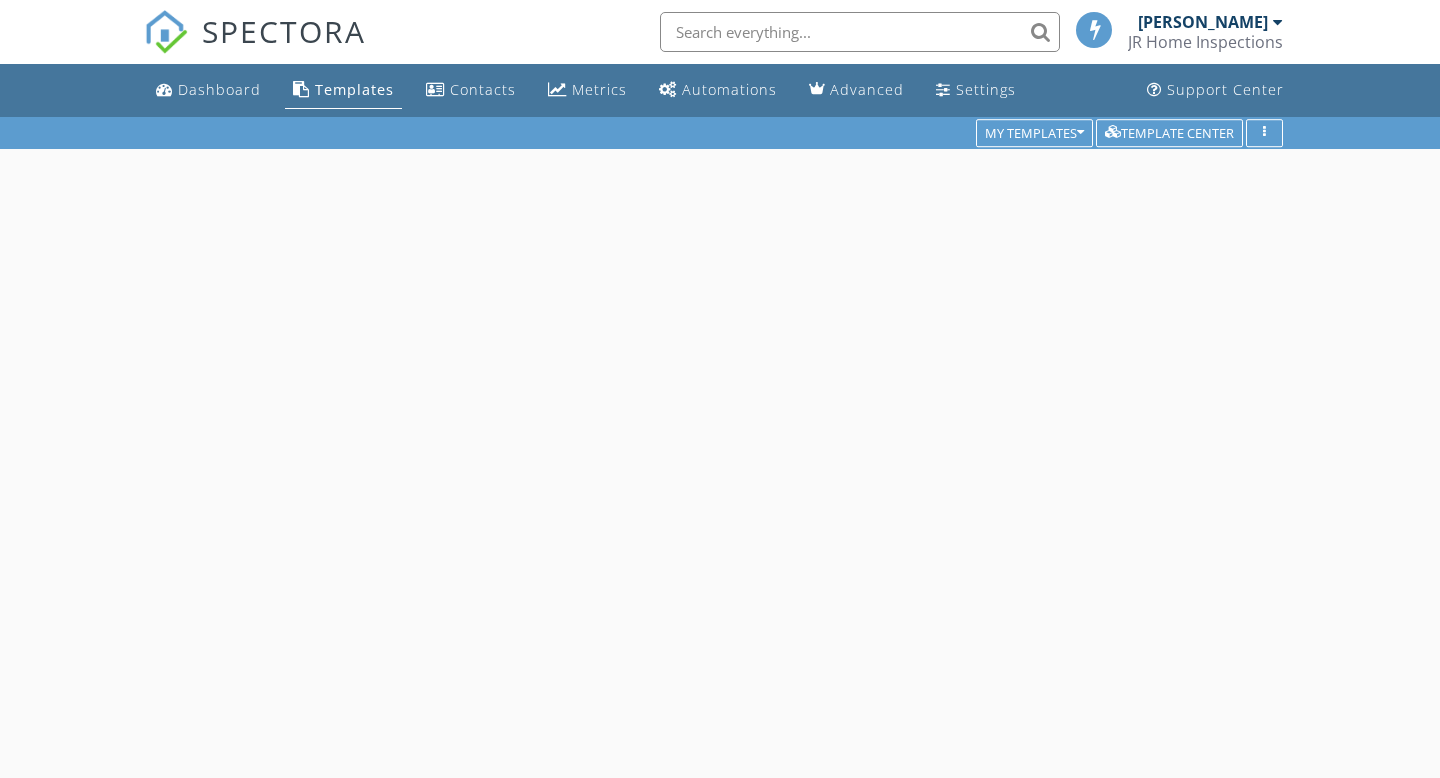 scroll, scrollTop: 0, scrollLeft: 0, axis: both 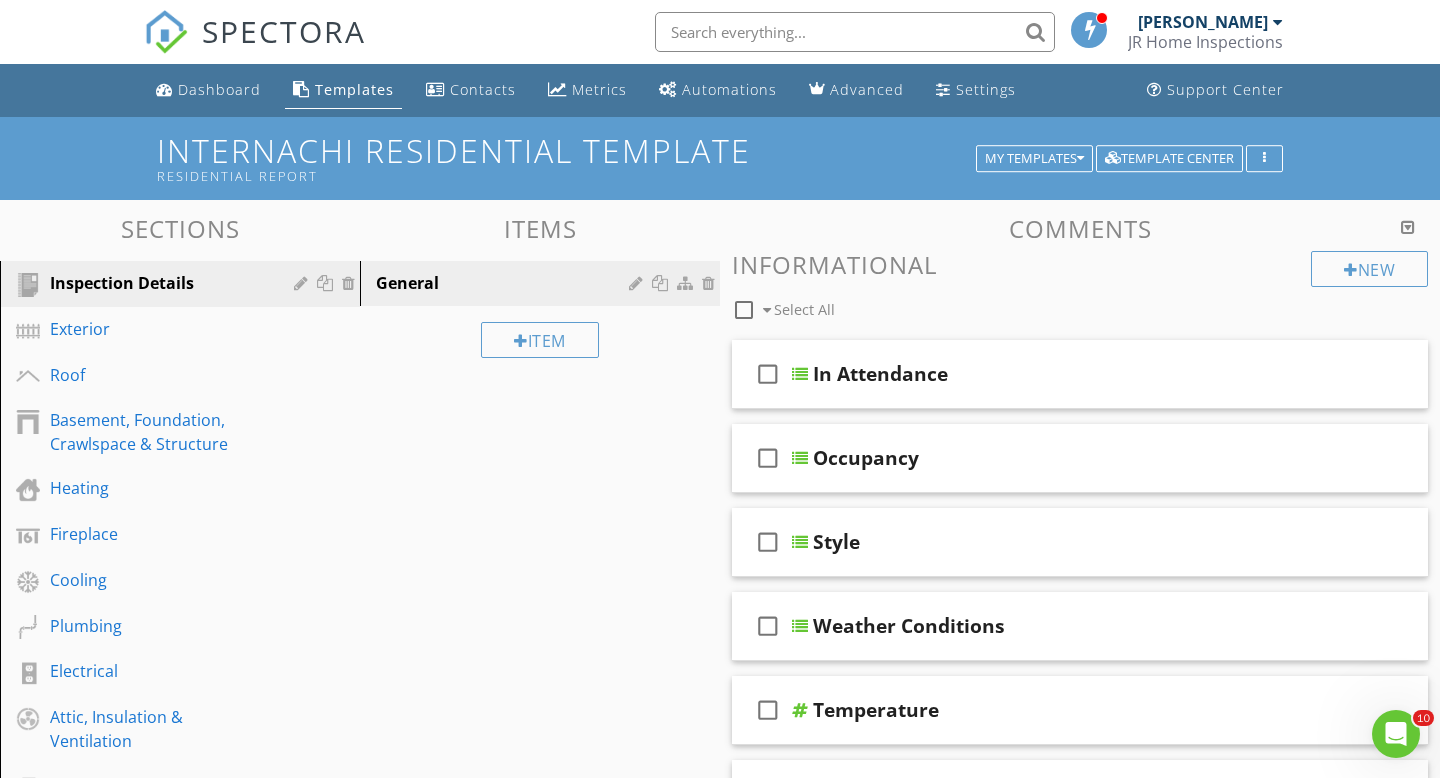 click on "[PERSON_NAME]" at bounding box center (1203, 22) 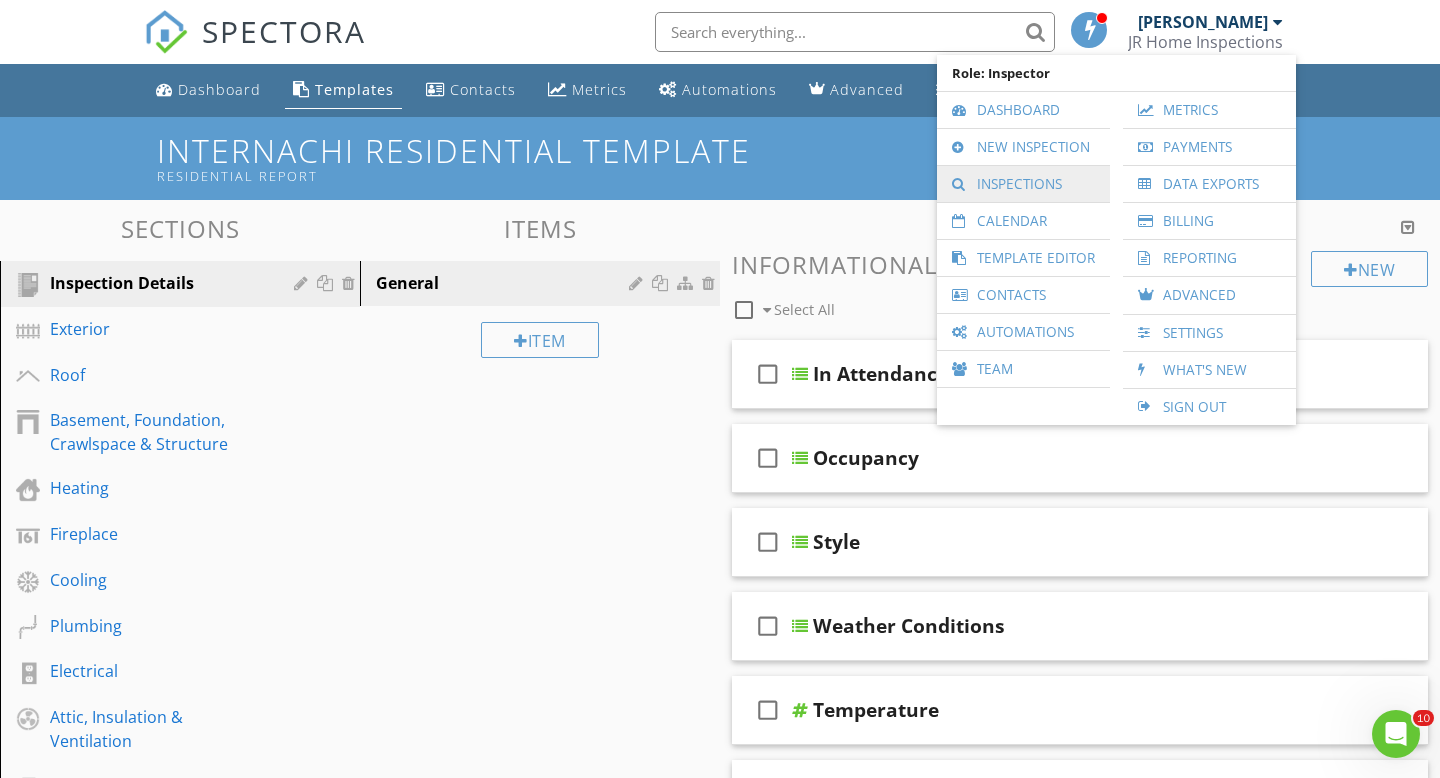 click on "Inspections" at bounding box center [1023, 184] 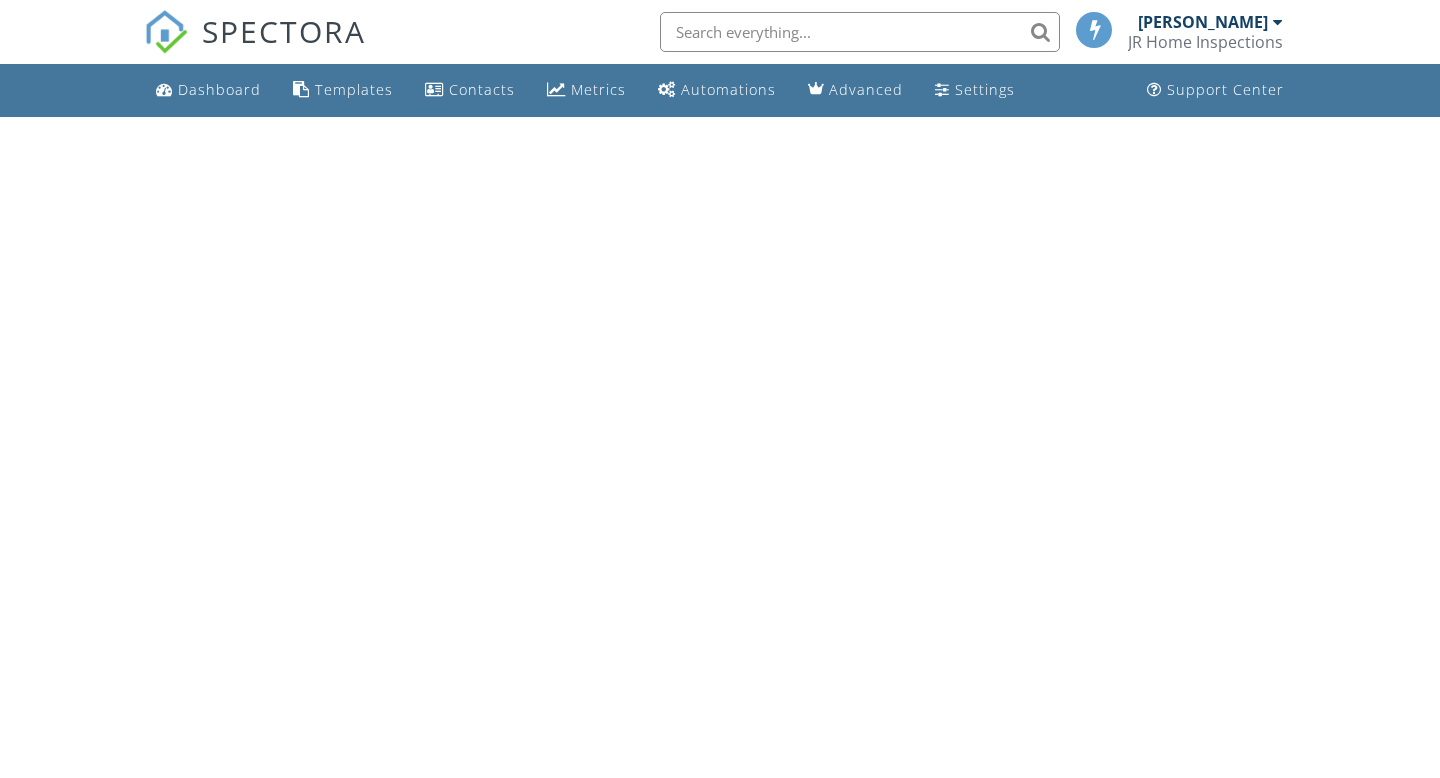 scroll, scrollTop: 0, scrollLeft: 0, axis: both 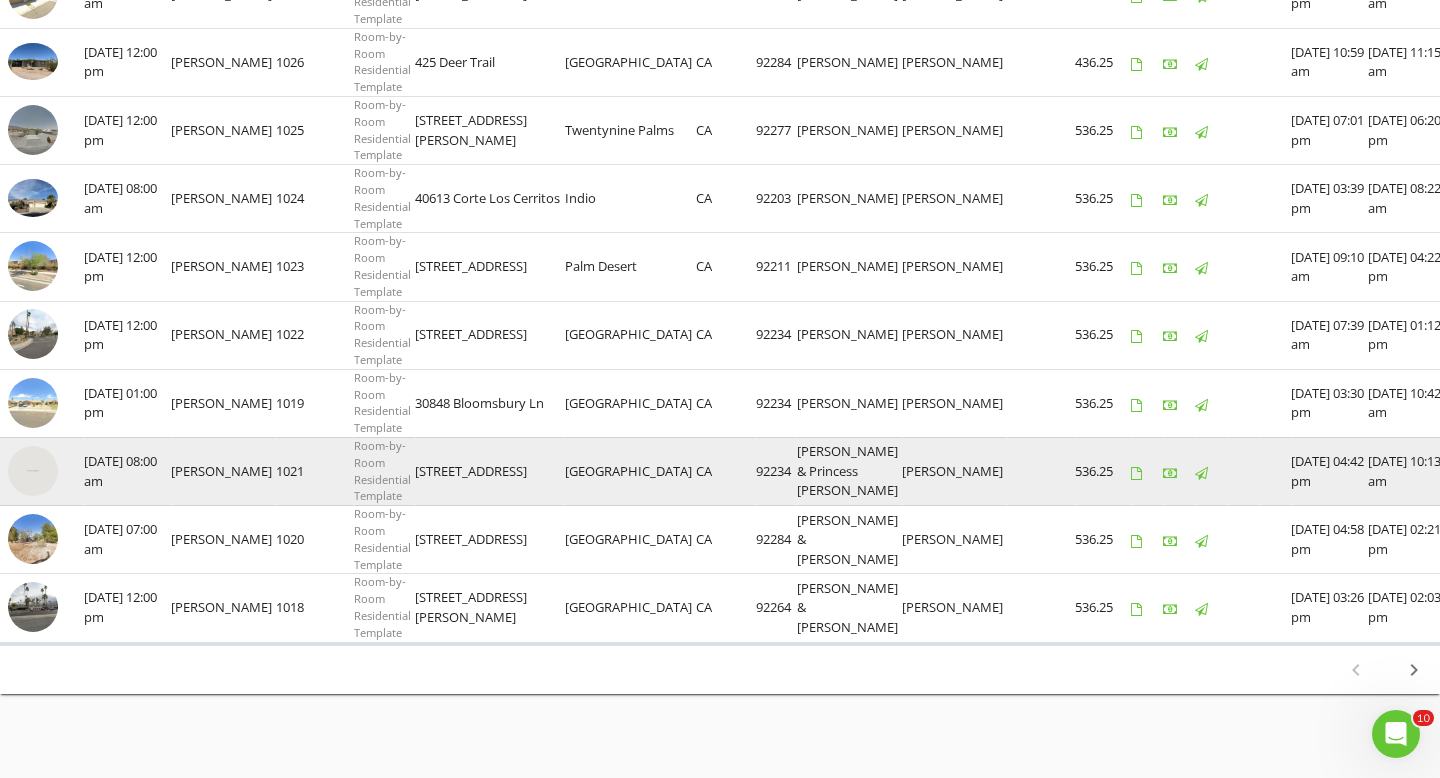 click at bounding box center (33, 471) 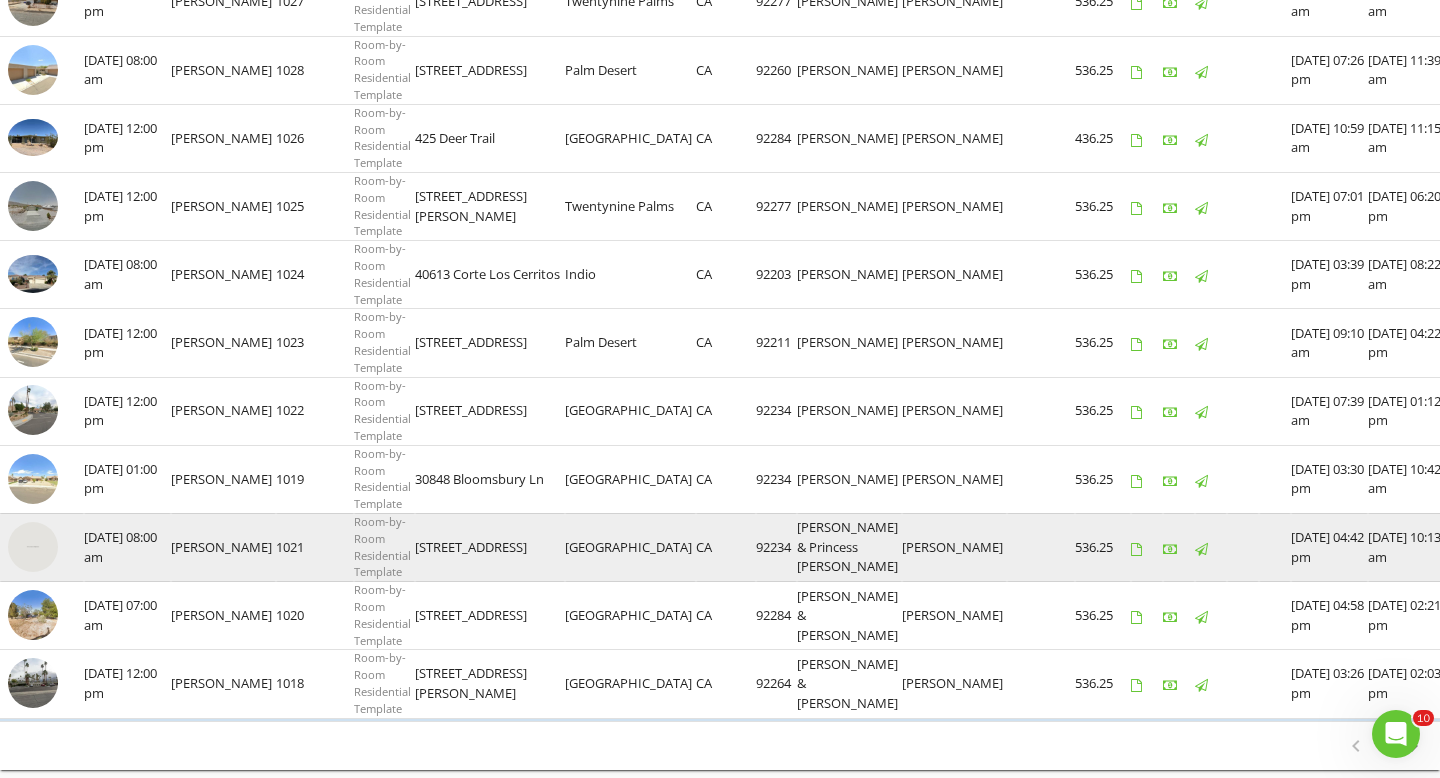 scroll, scrollTop: 1291, scrollLeft: 0, axis: vertical 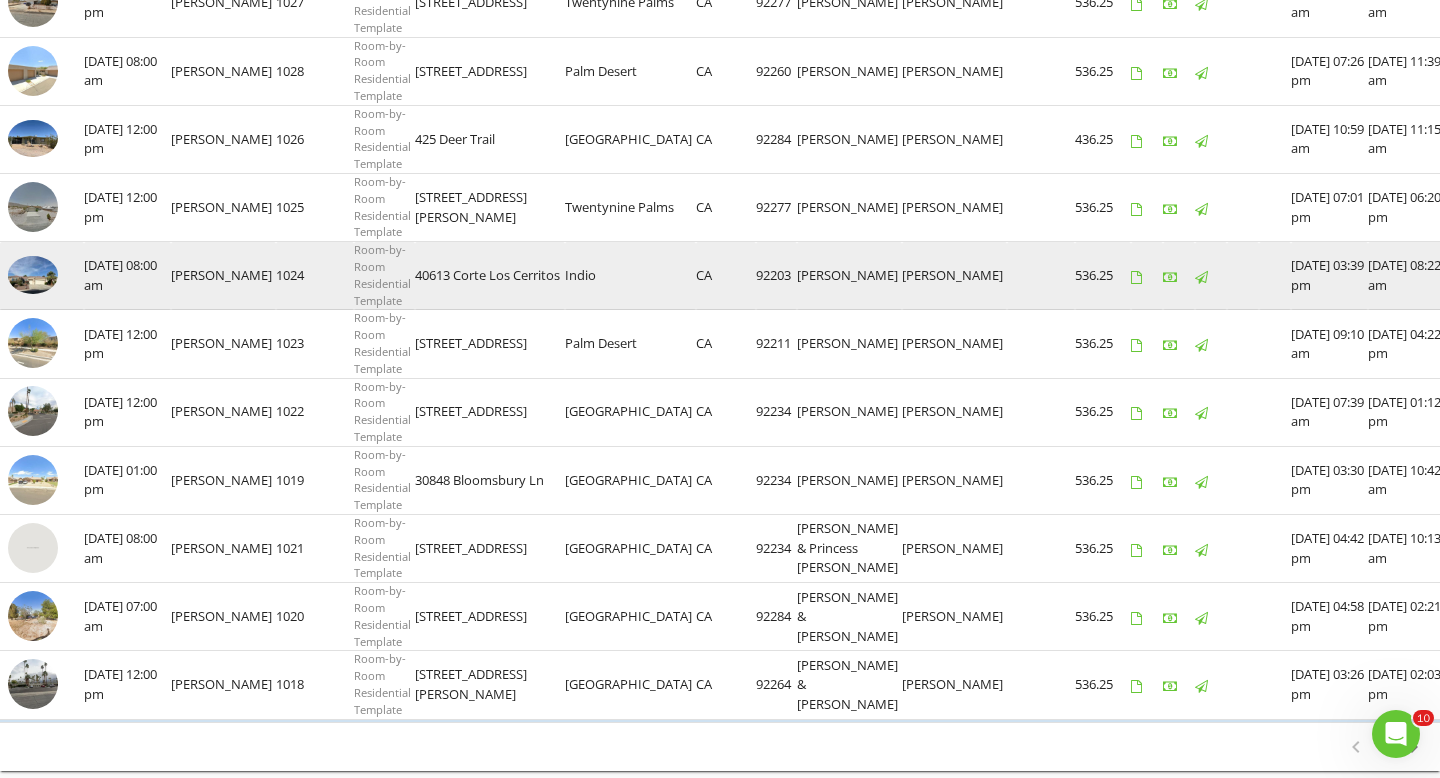 click at bounding box center (33, 275) 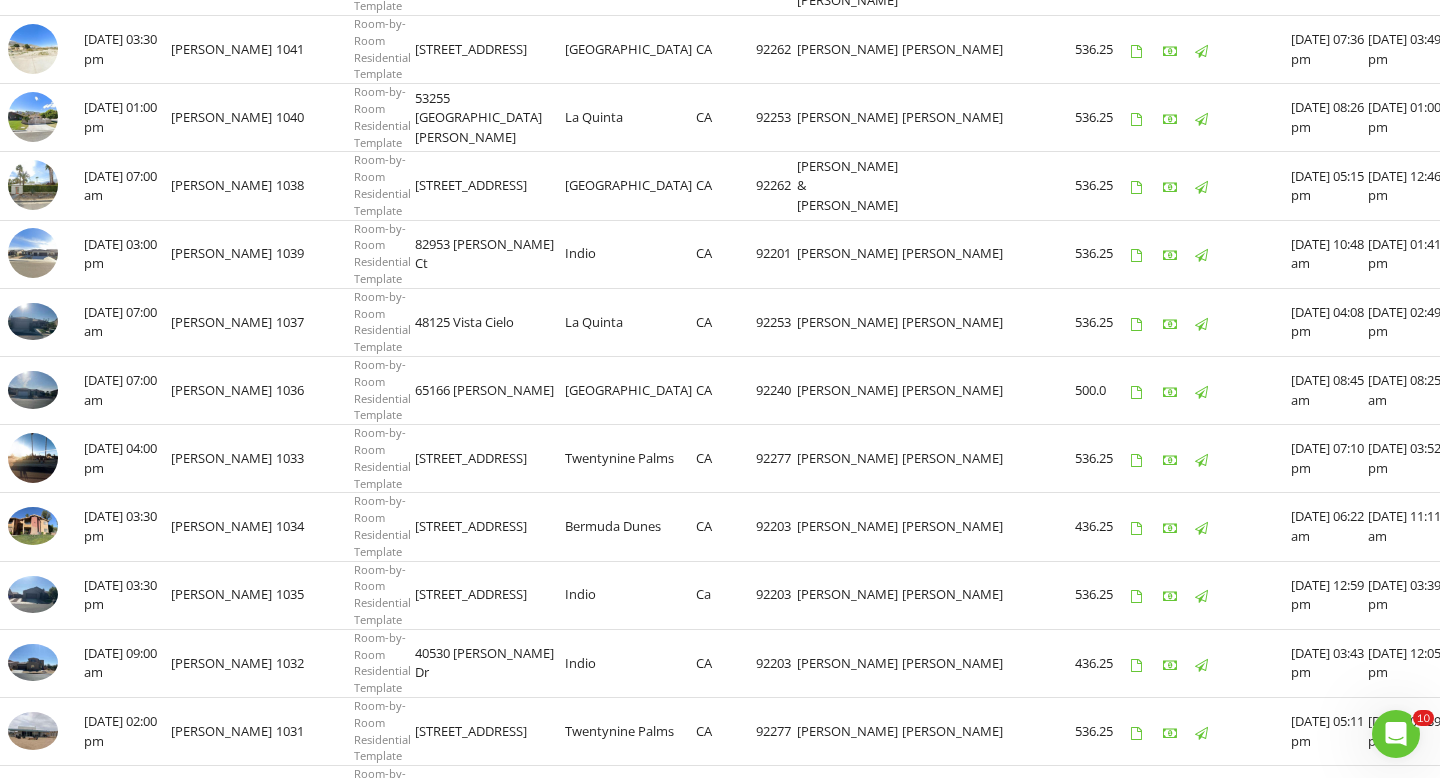 scroll, scrollTop: 0, scrollLeft: 0, axis: both 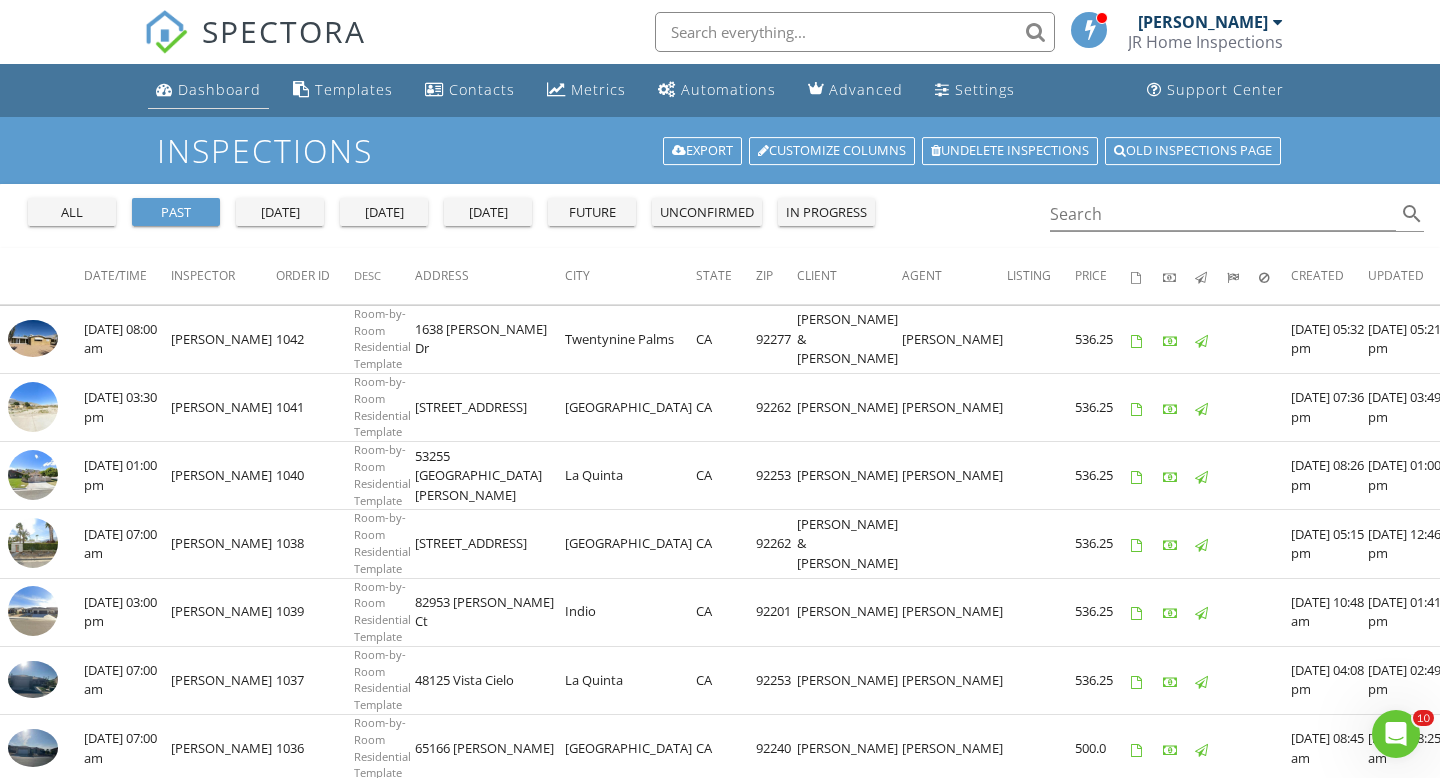 click on "Dashboard" at bounding box center [219, 89] 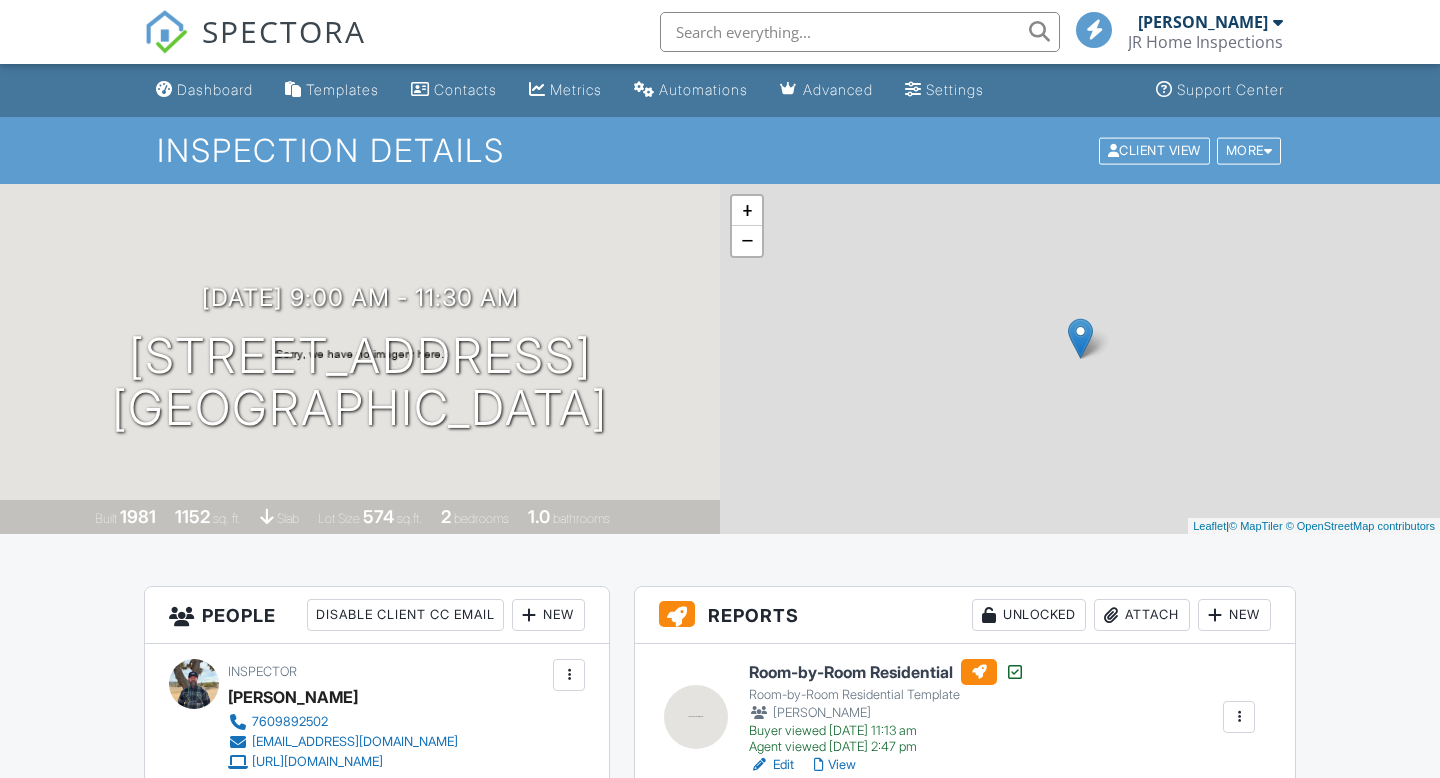 scroll, scrollTop: 0, scrollLeft: 0, axis: both 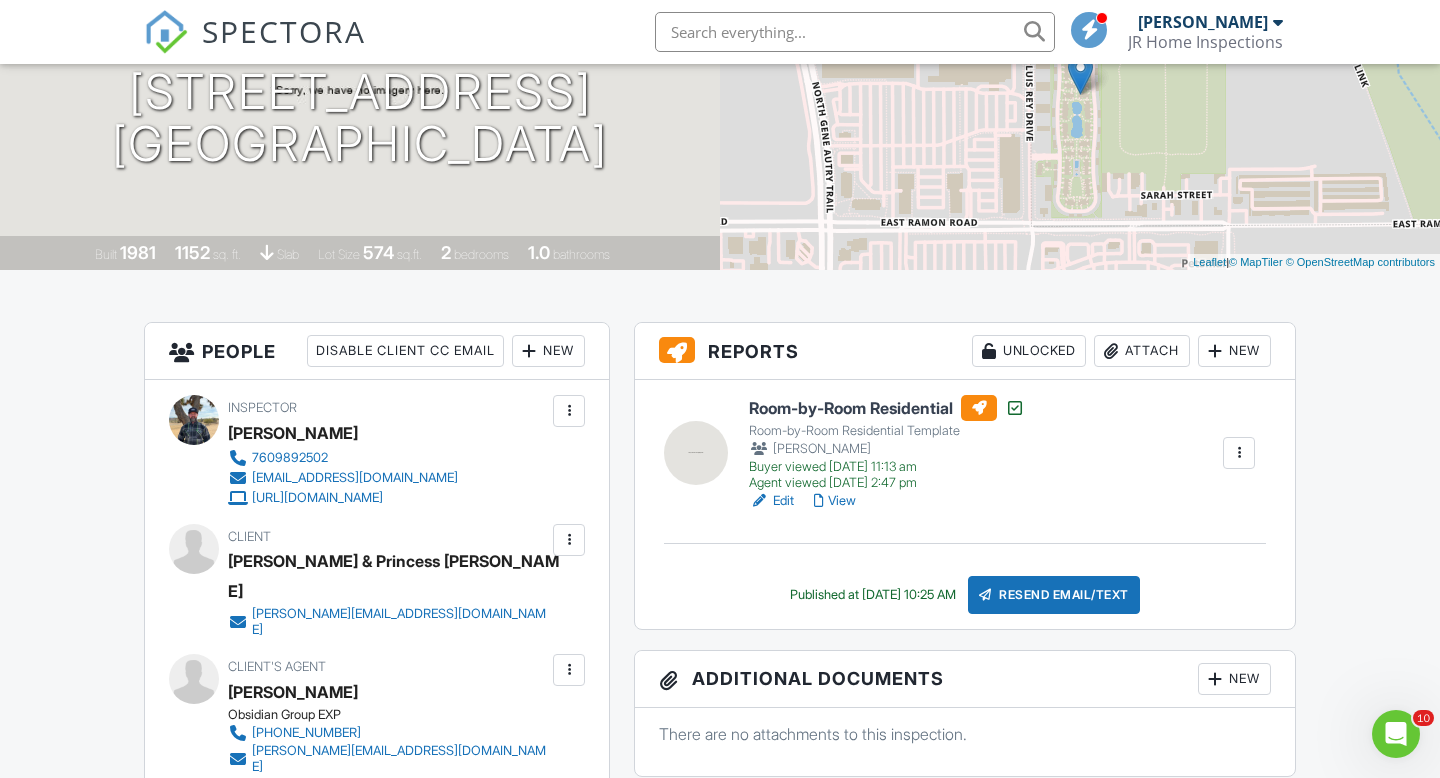 click on "Edit" at bounding box center (771, 501) 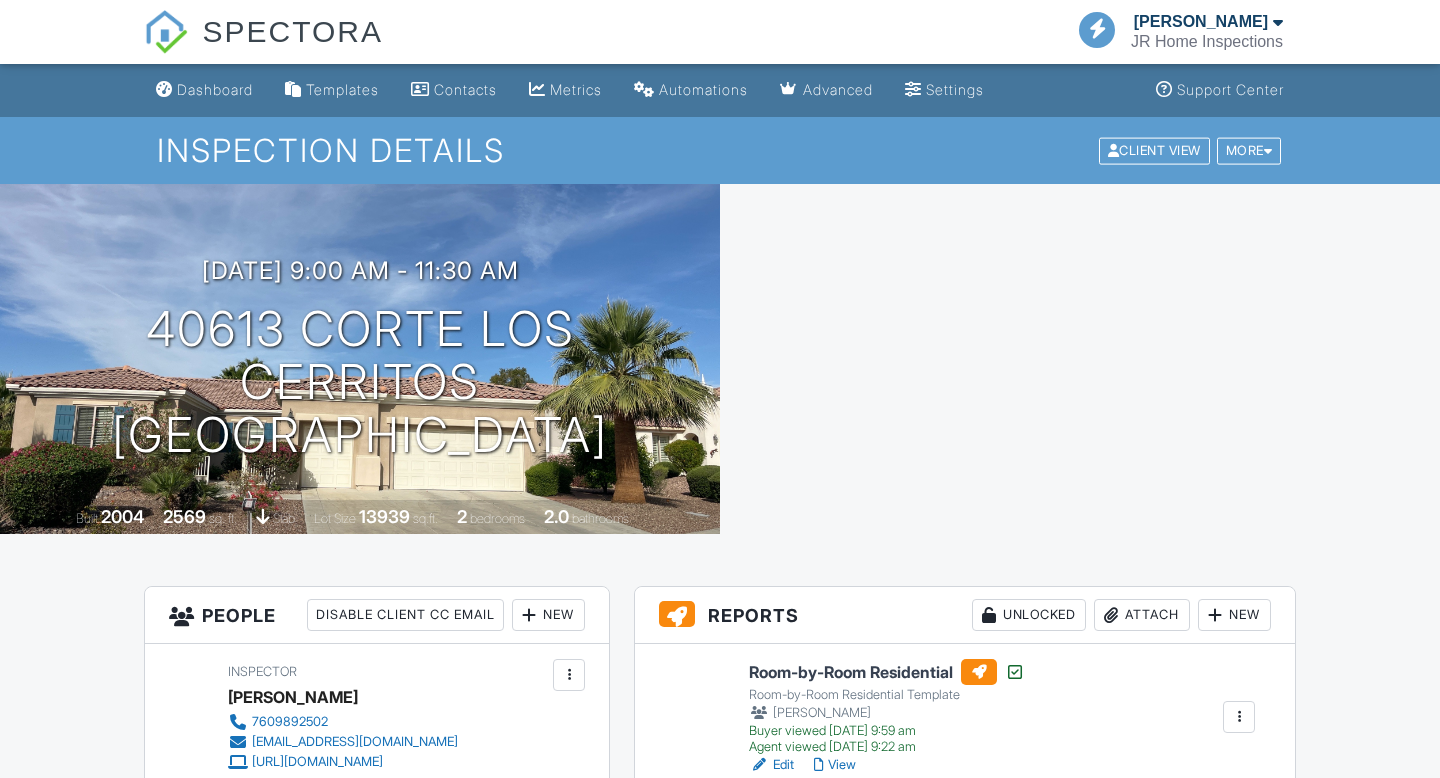 scroll, scrollTop: 0, scrollLeft: 0, axis: both 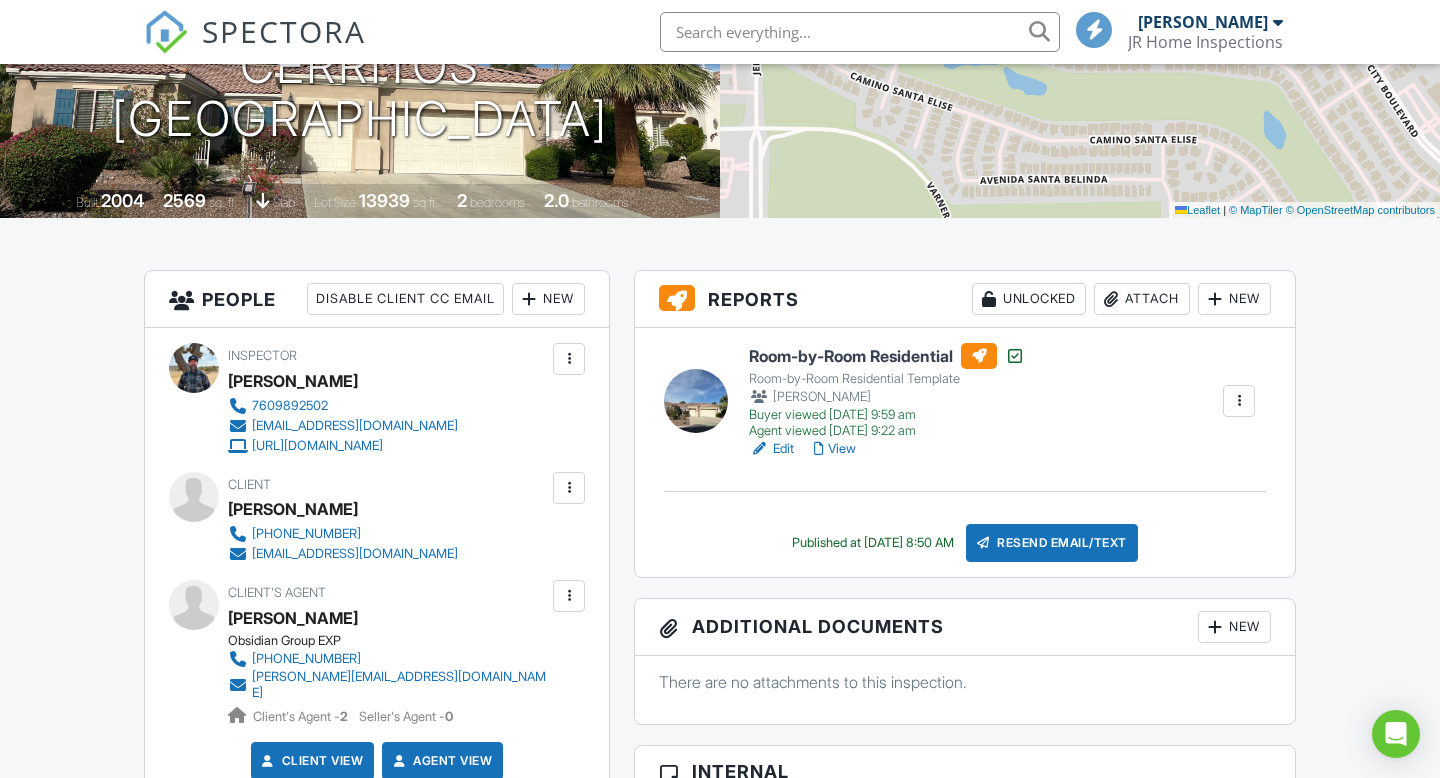 click on "Edit" at bounding box center [771, 449] 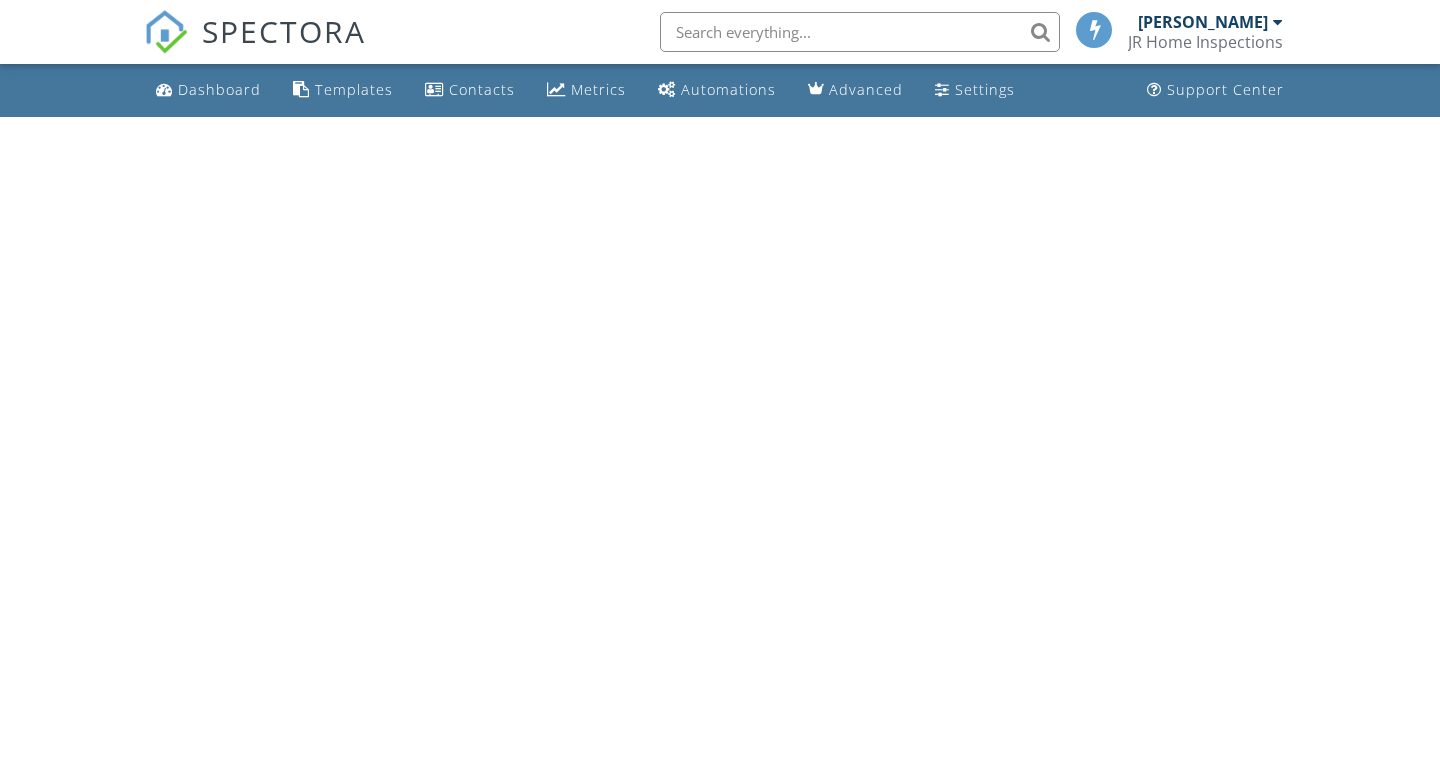 scroll, scrollTop: 0, scrollLeft: 0, axis: both 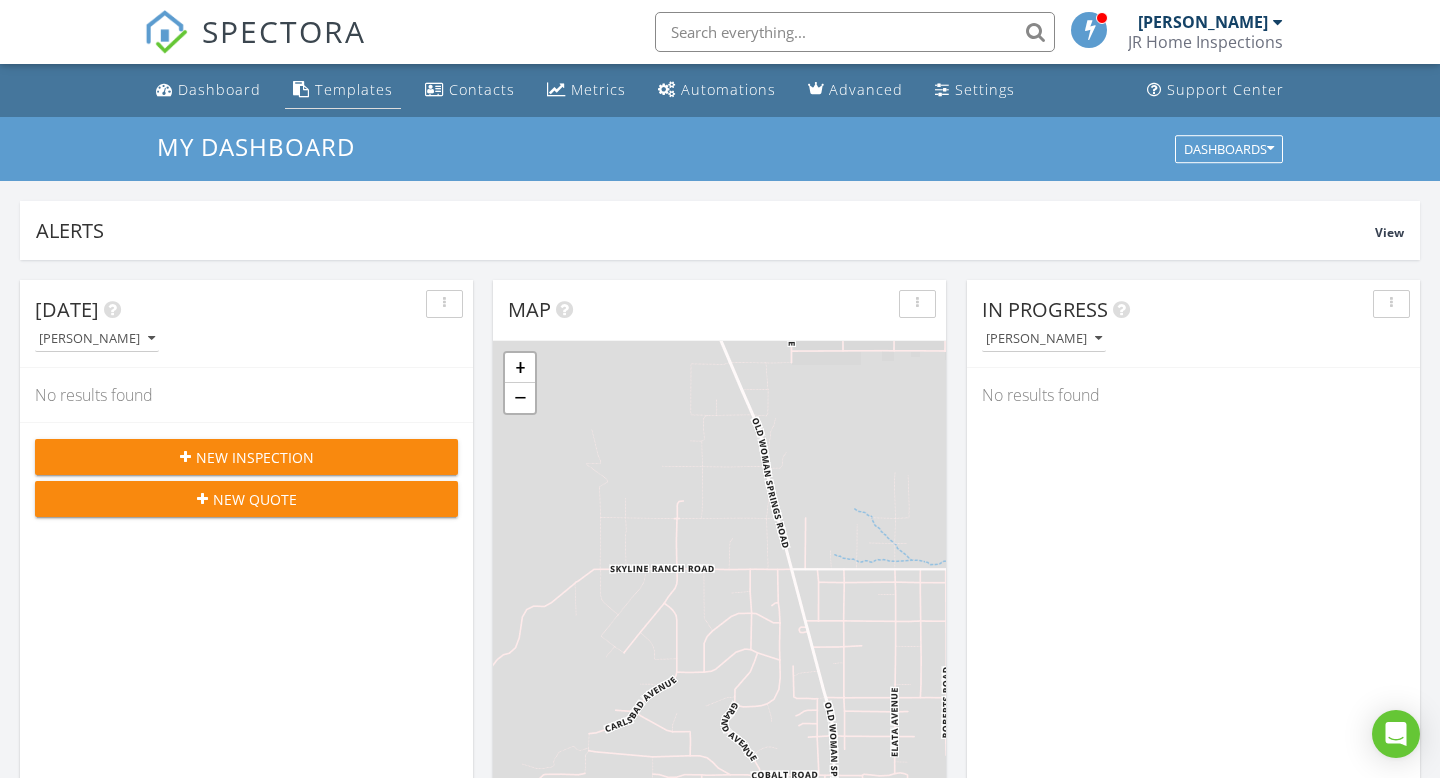 click on "Templates" at bounding box center [354, 89] 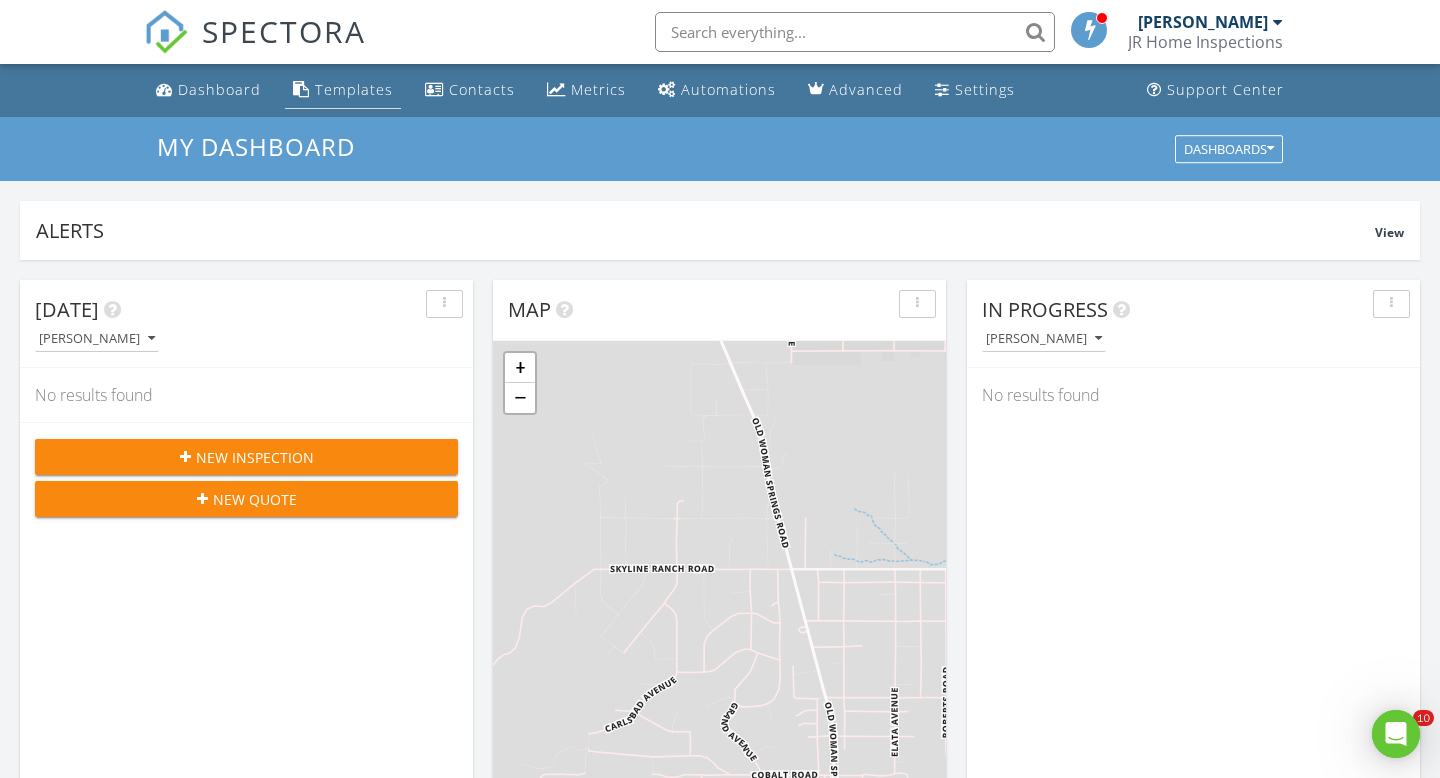 scroll, scrollTop: 0, scrollLeft: 0, axis: both 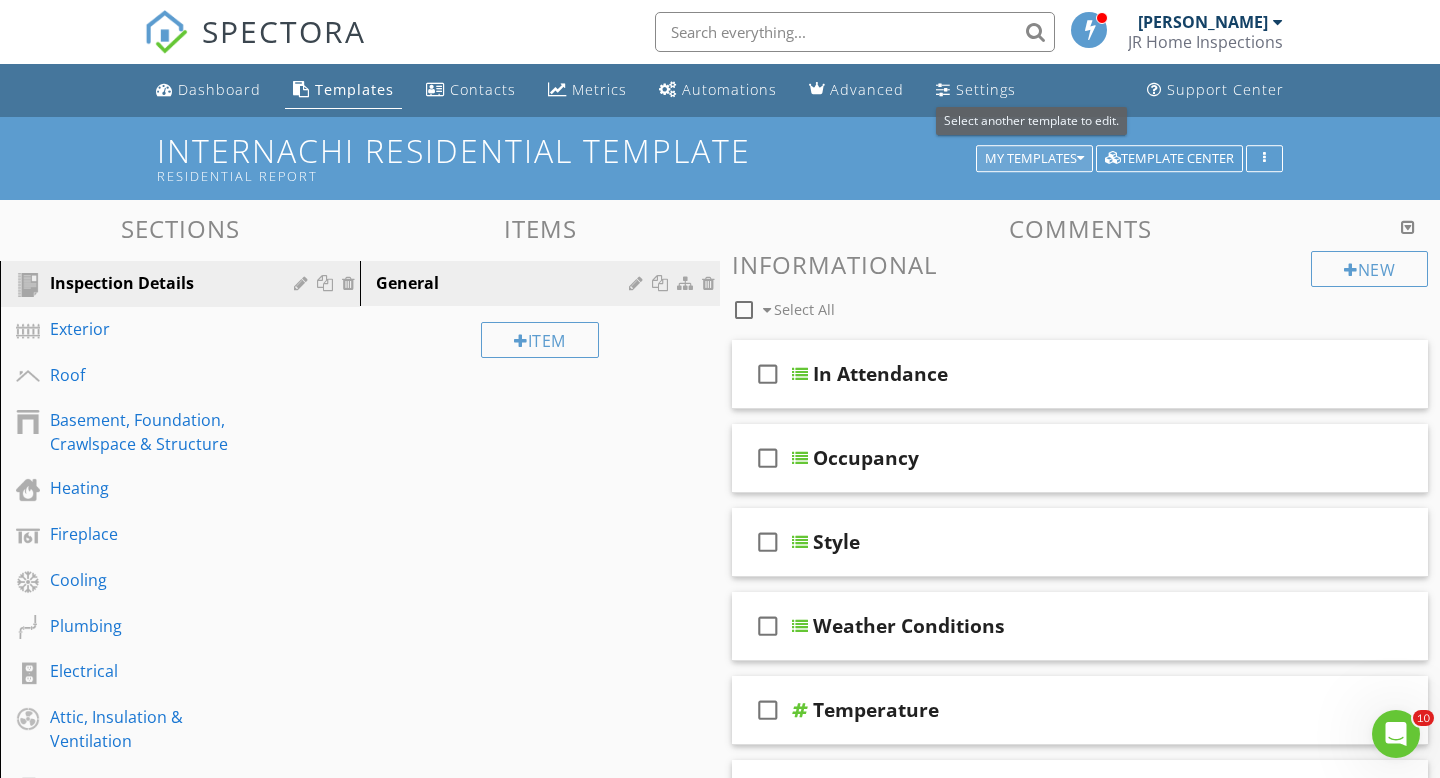click on "My Templates" at bounding box center [1034, 159] 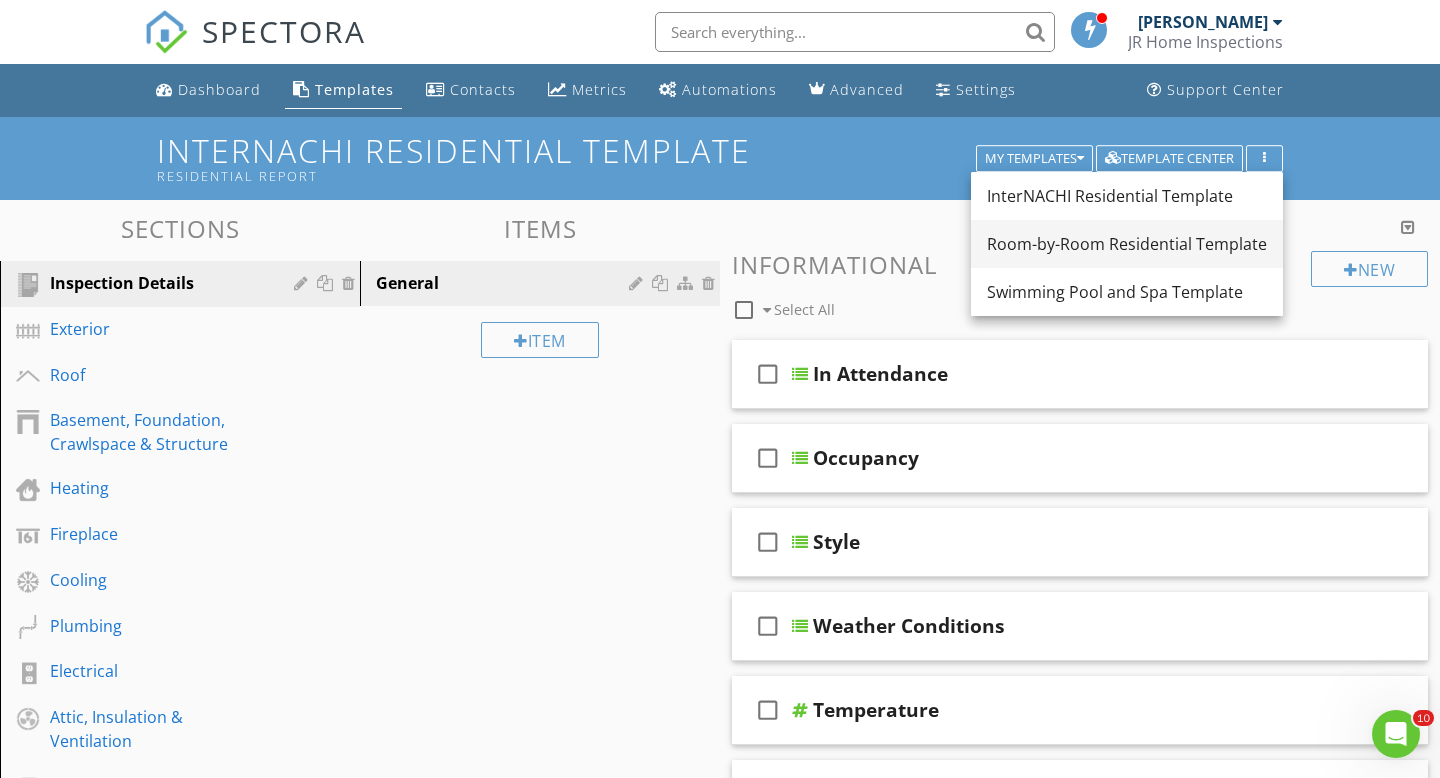 click on "Room-by-Room Residential Template" at bounding box center [1127, 244] 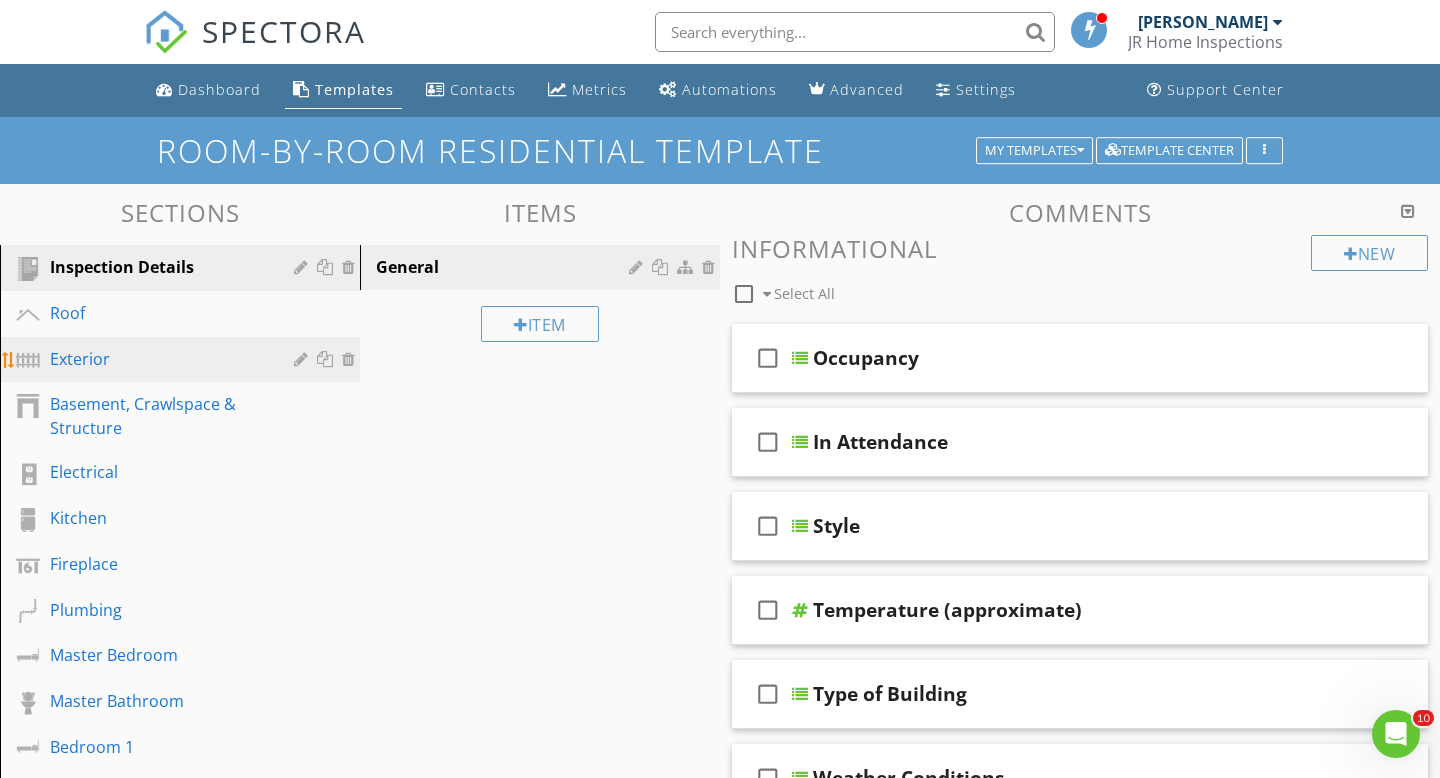 click on "Exterior" at bounding box center (157, 359) 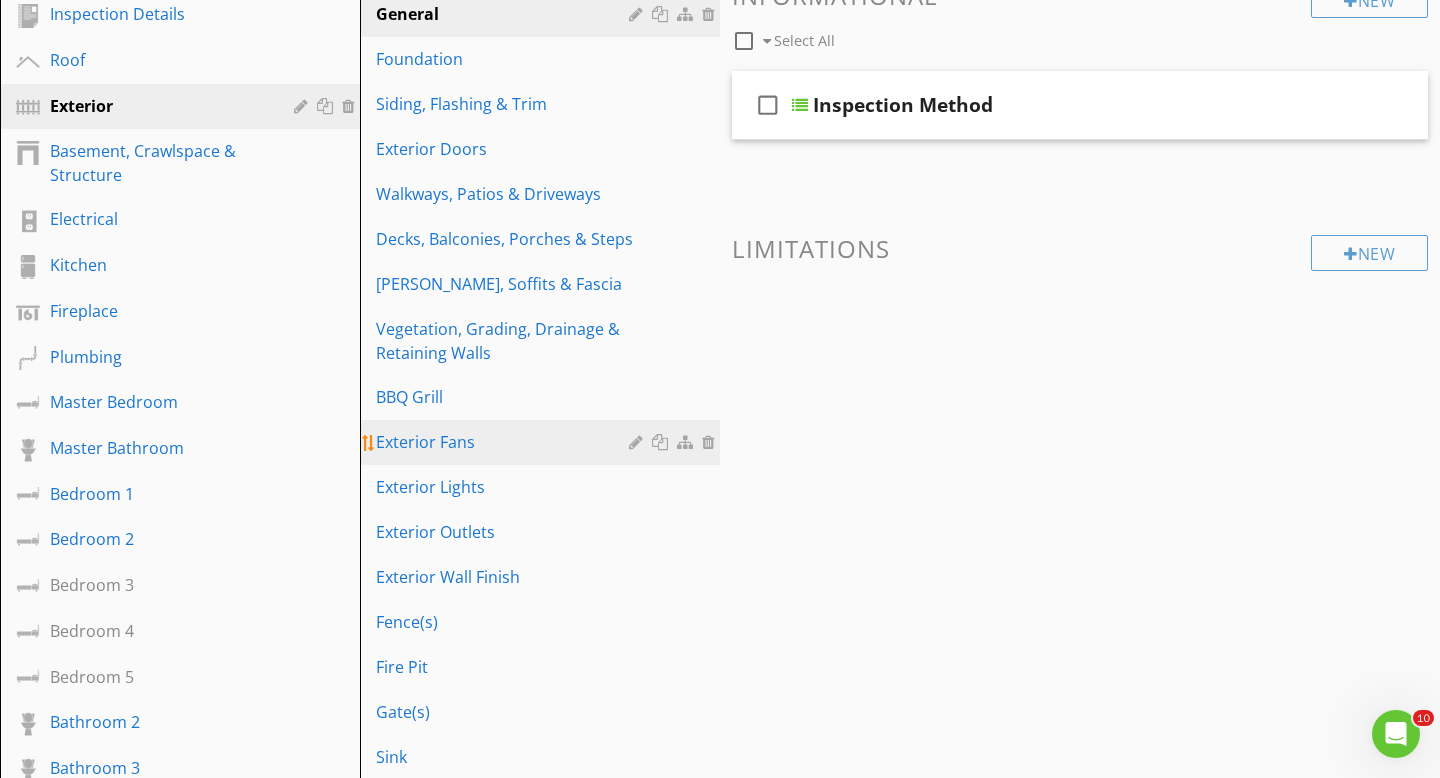 scroll, scrollTop: 263, scrollLeft: 0, axis: vertical 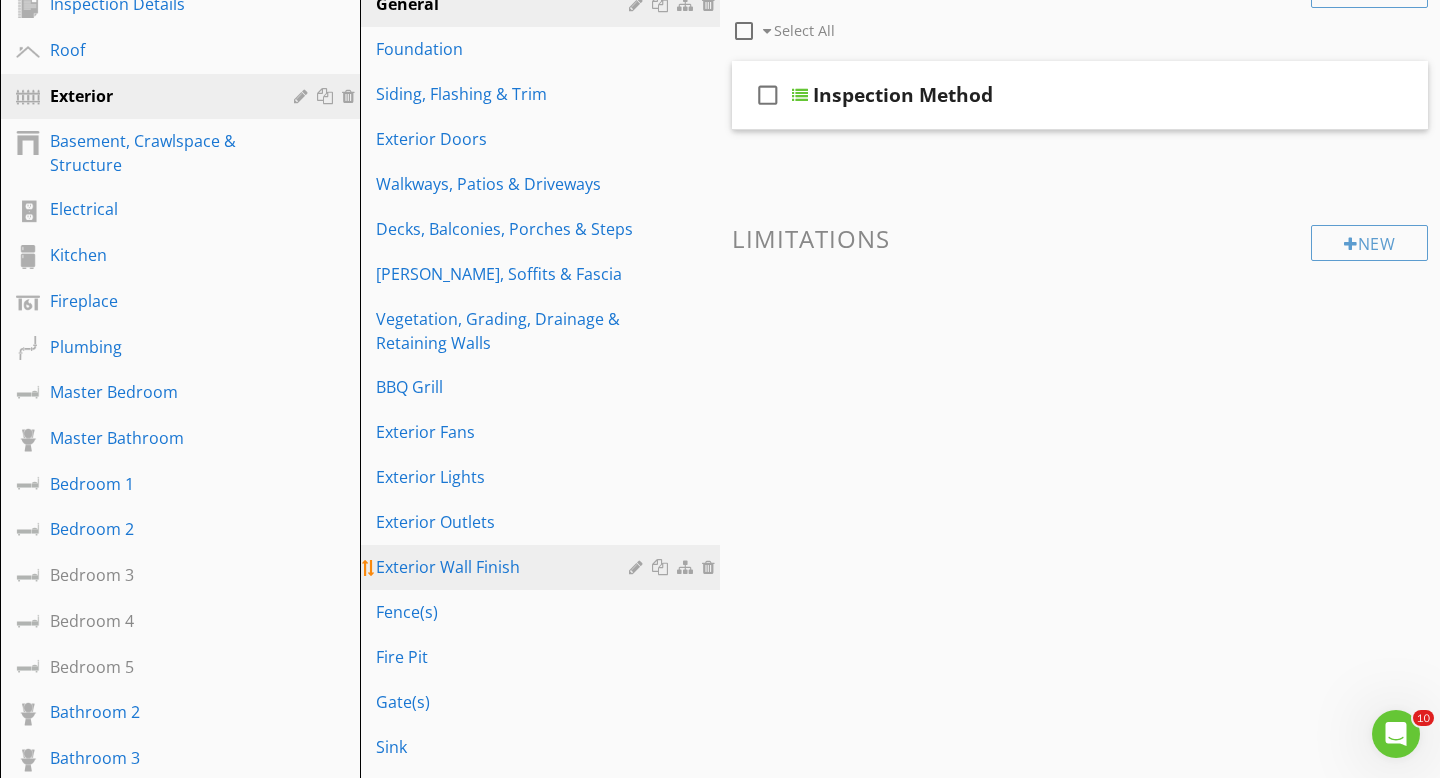 click on "Exterior Wall Finish" at bounding box center [505, 567] 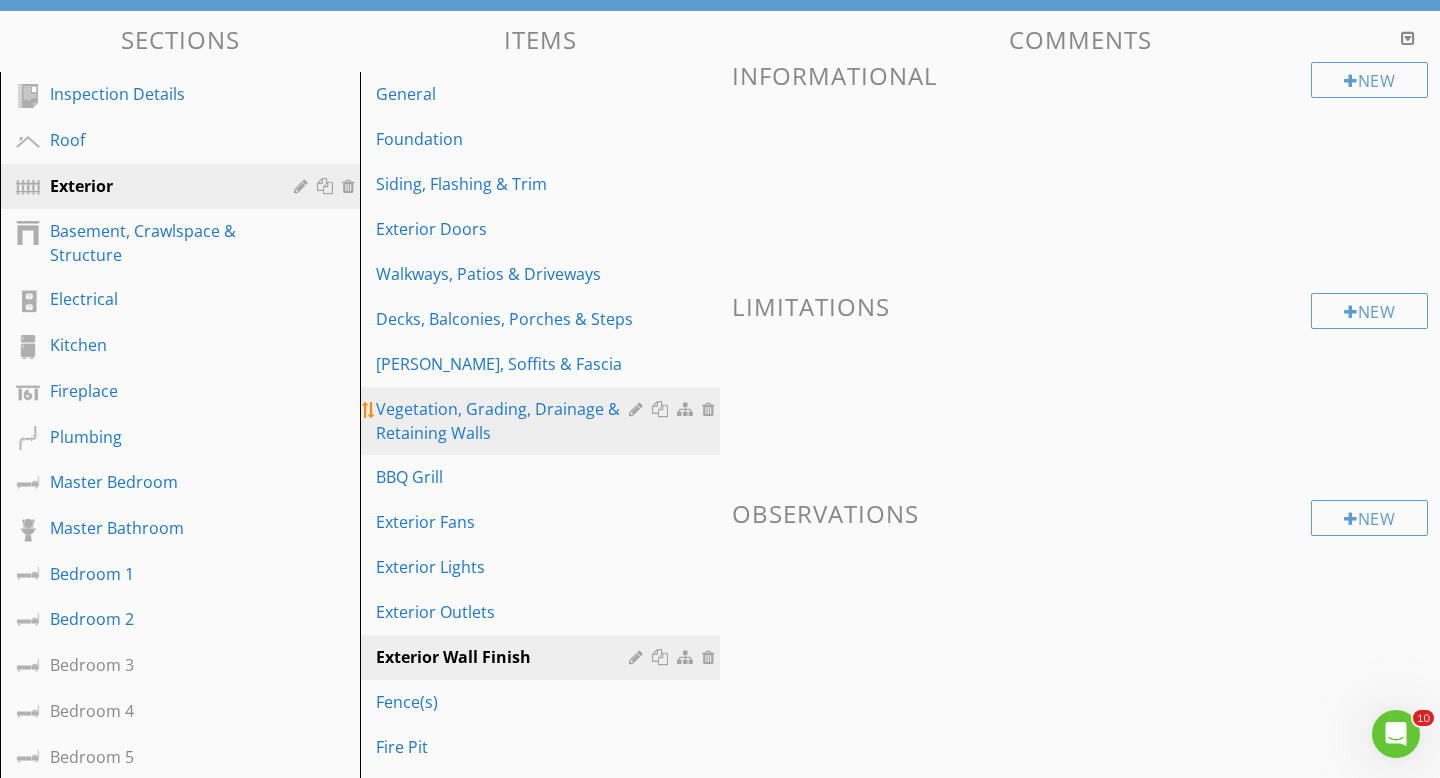 scroll, scrollTop: 180, scrollLeft: 0, axis: vertical 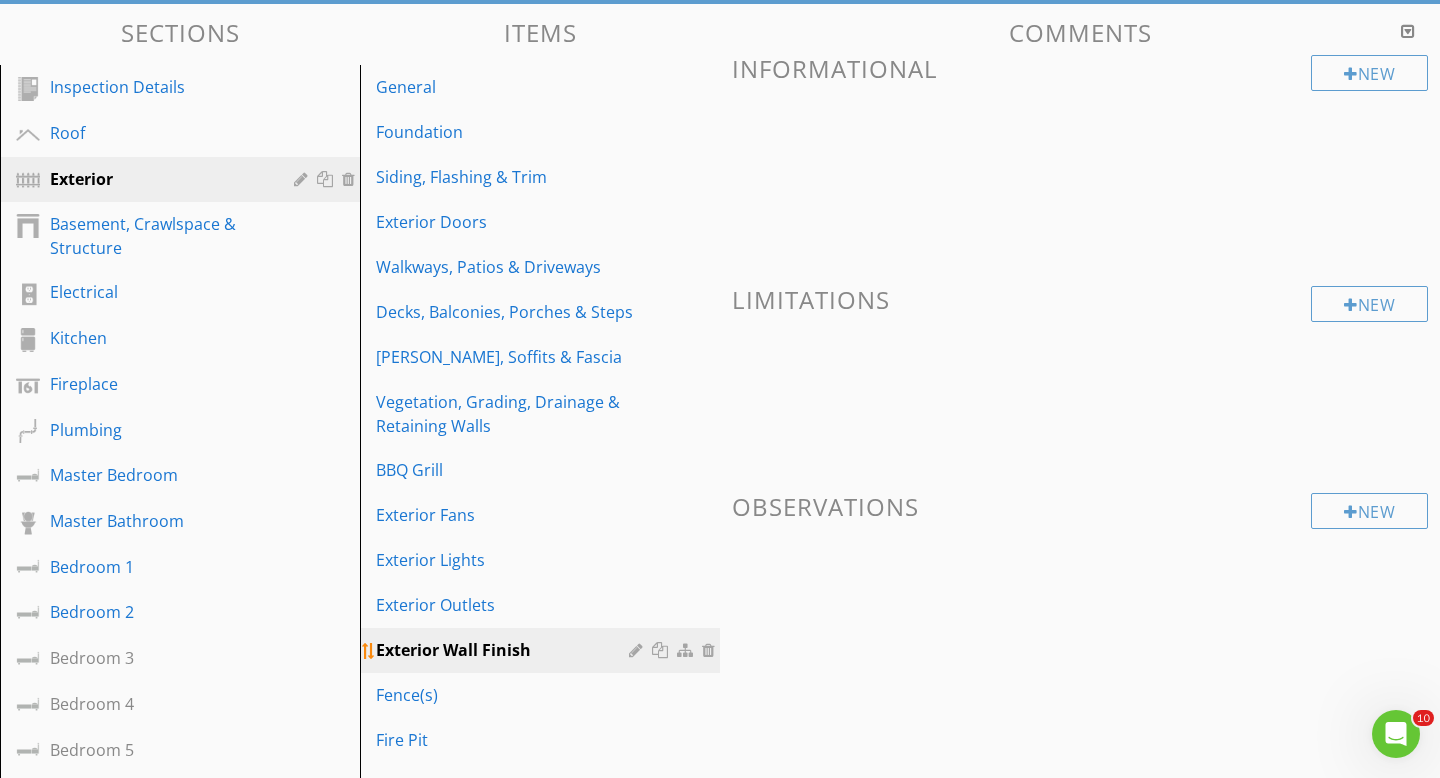 click on "Exterior Wall Finish" at bounding box center (505, 650) 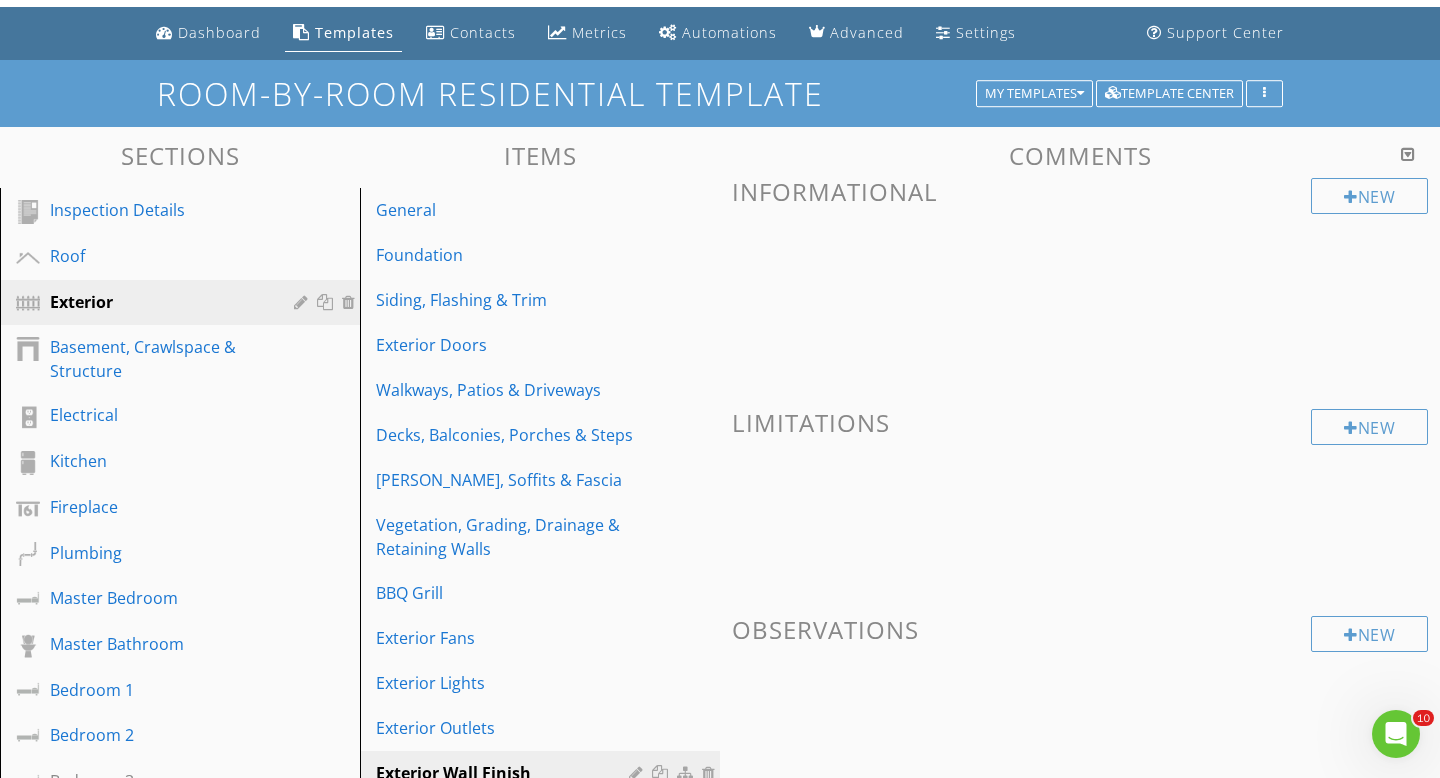 scroll, scrollTop: 46, scrollLeft: 0, axis: vertical 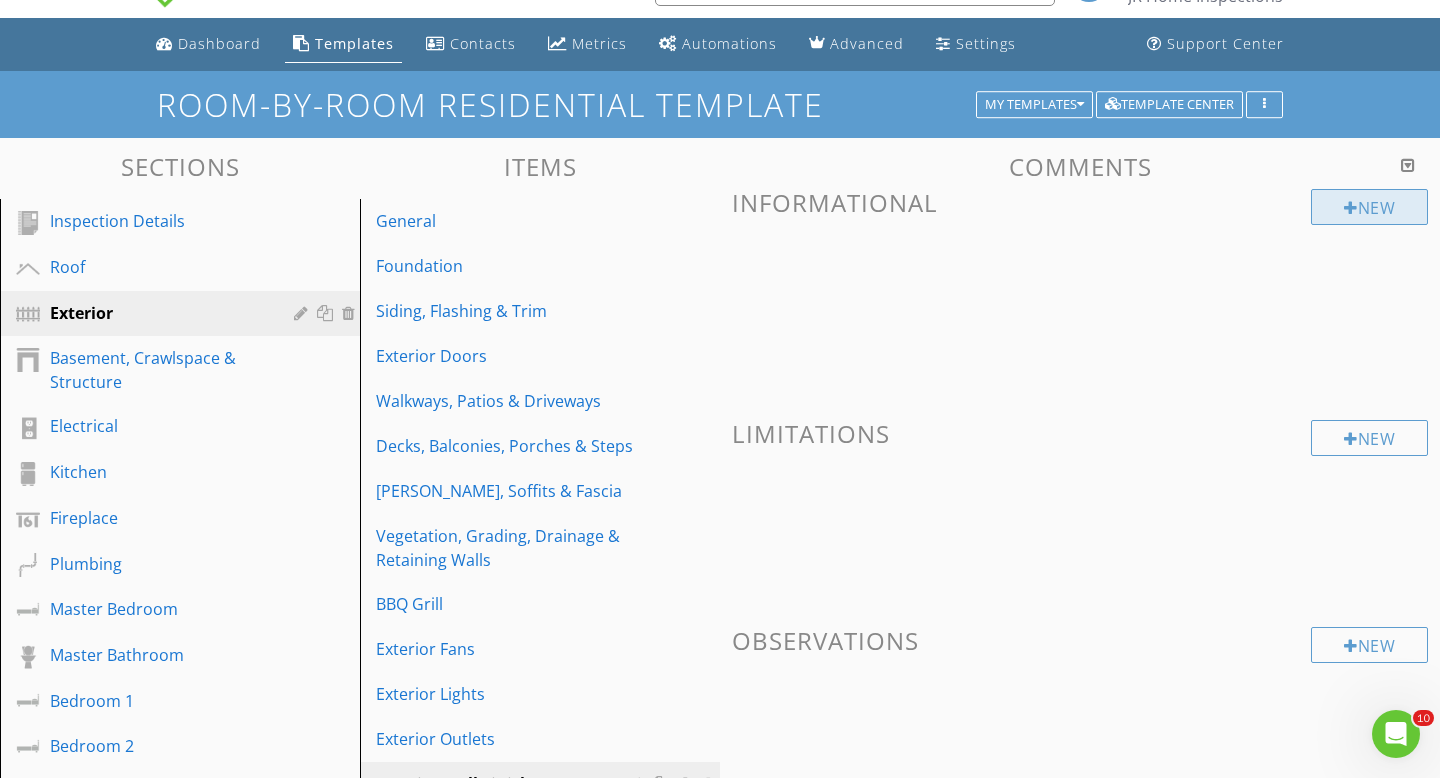click at bounding box center (1351, 208) 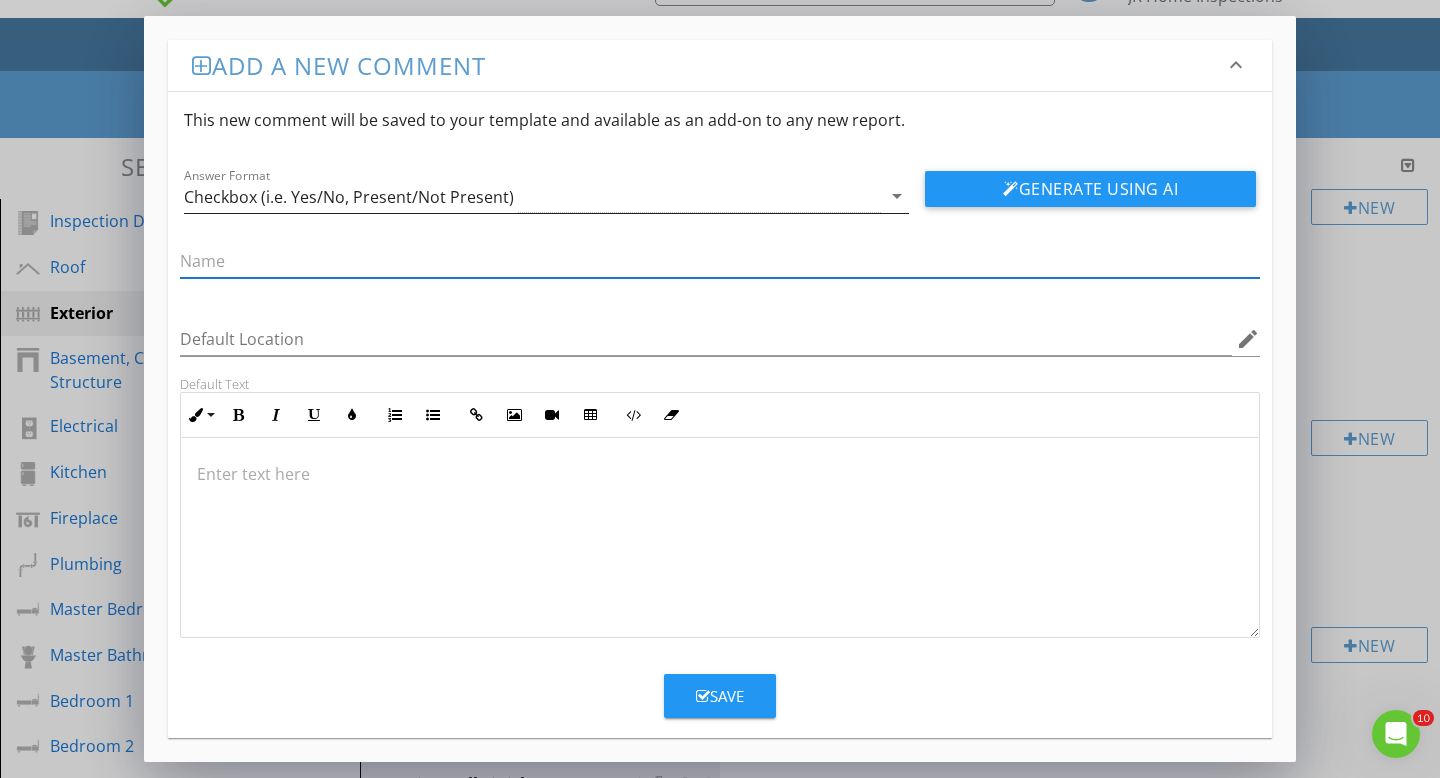 click on "arrow_drop_down" at bounding box center [897, 196] 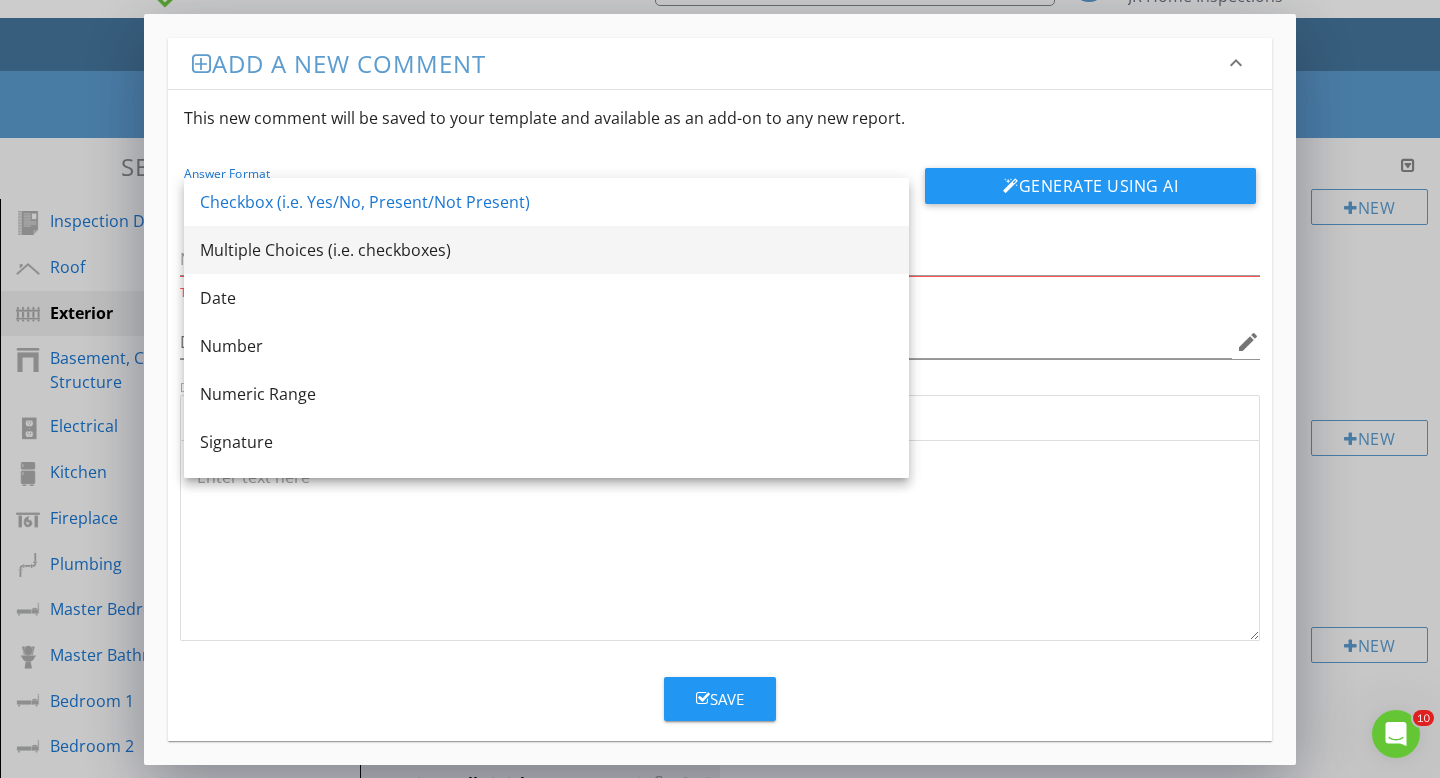 click on "Multiple Choices (i.e. checkboxes)" at bounding box center (546, 250) 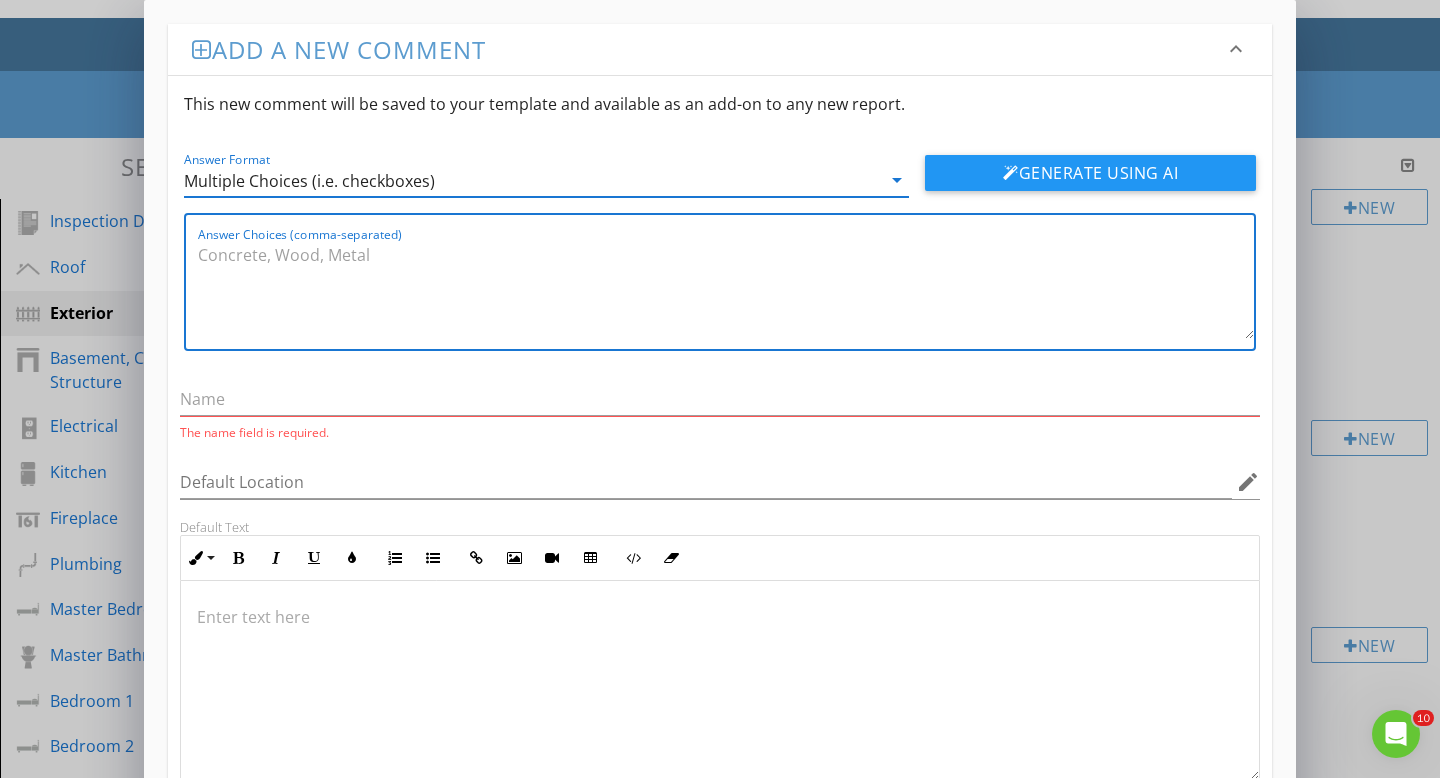 click on "Answer Choices (comma-separated)" at bounding box center [726, 289] 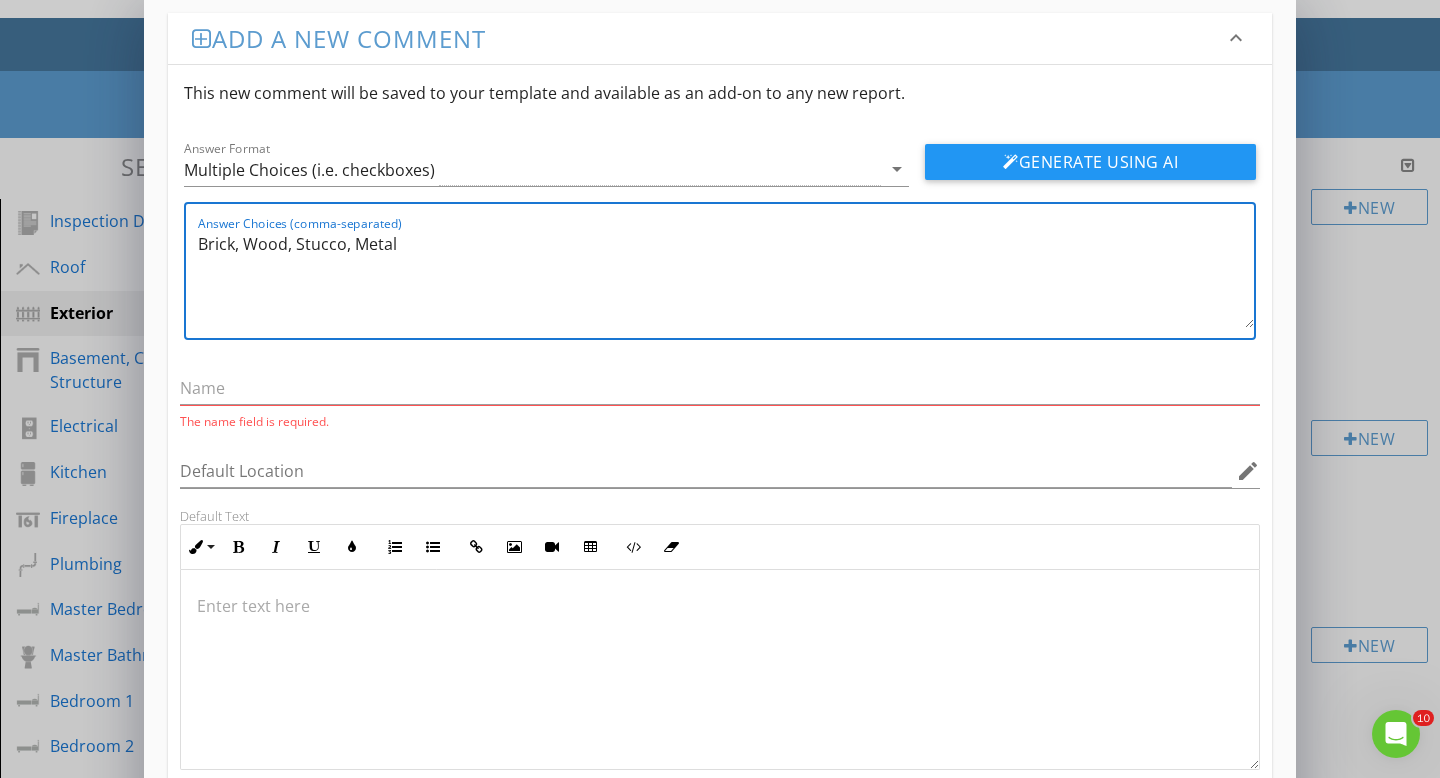scroll, scrollTop: 0, scrollLeft: 0, axis: both 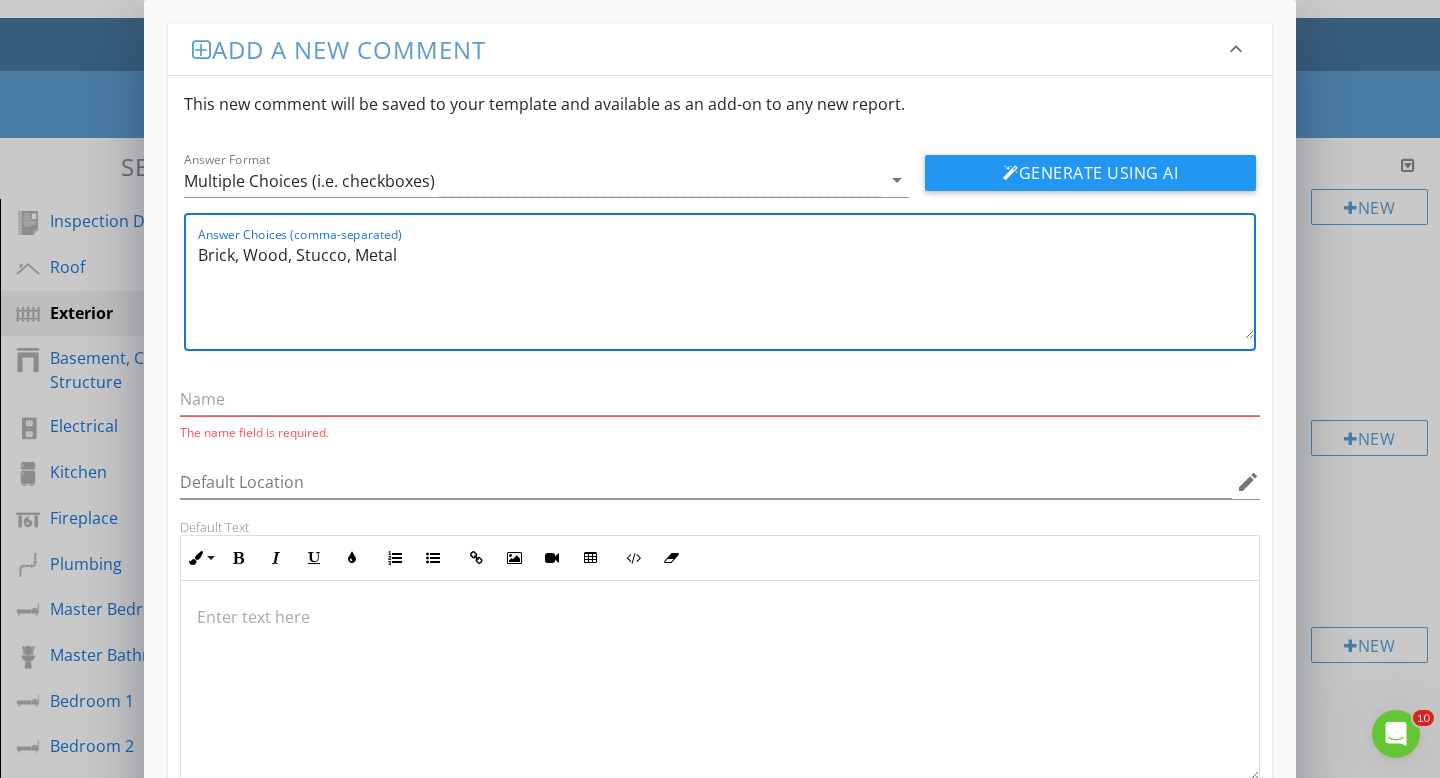 type on "Brick, Wood, Stucco, Metal" 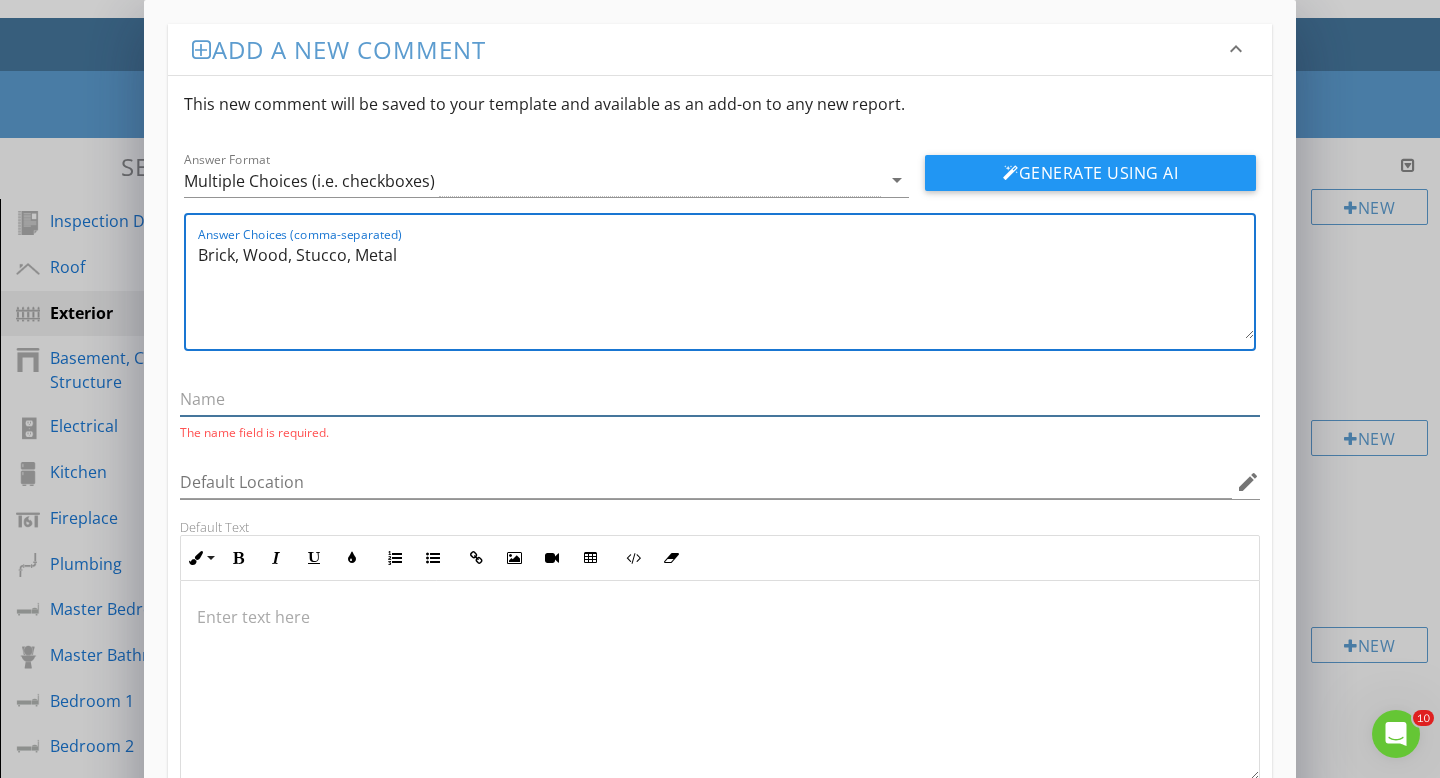 click at bounding box center [720, 399] 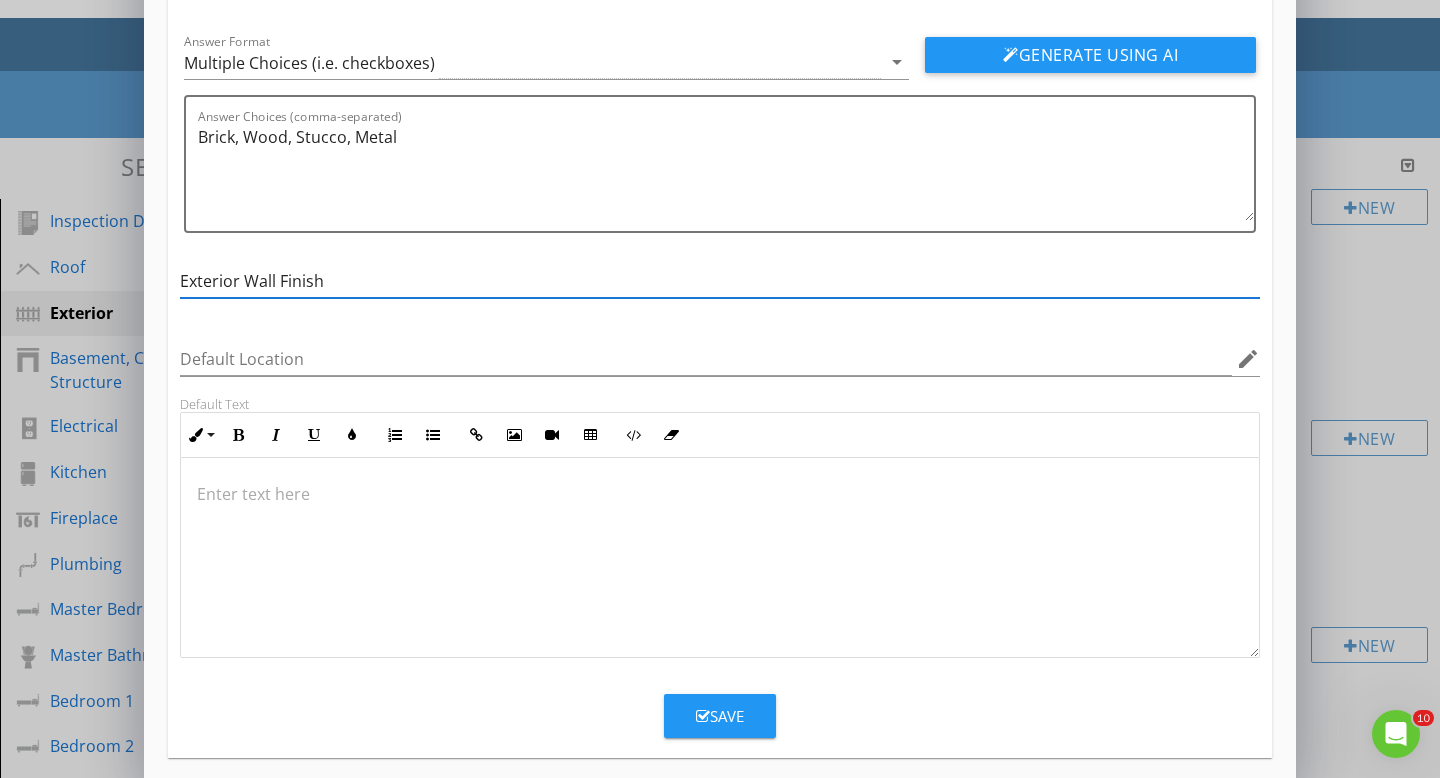 scroll, scrollTop: 134, scrollLeft: 0, axis: vertical 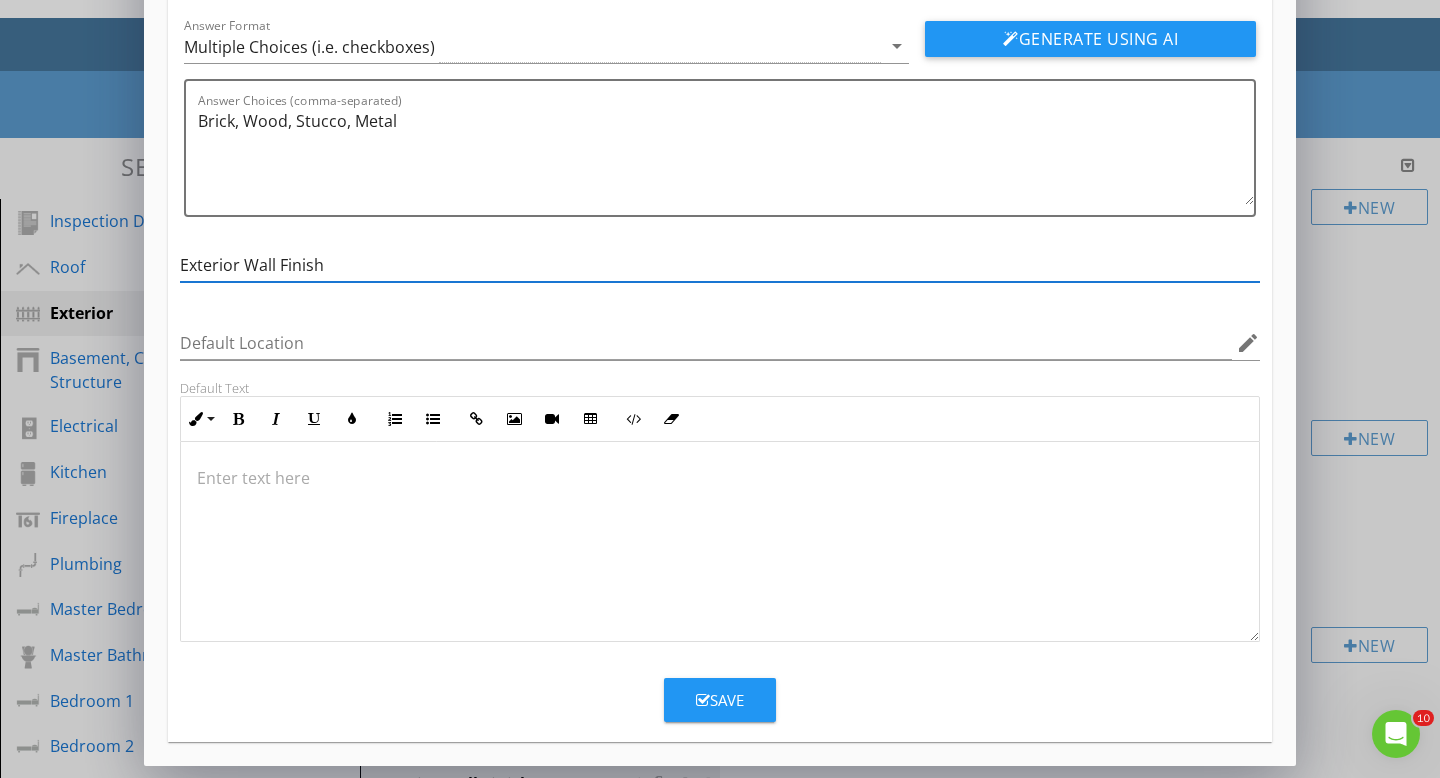 type on "Exterior Wall Finish" 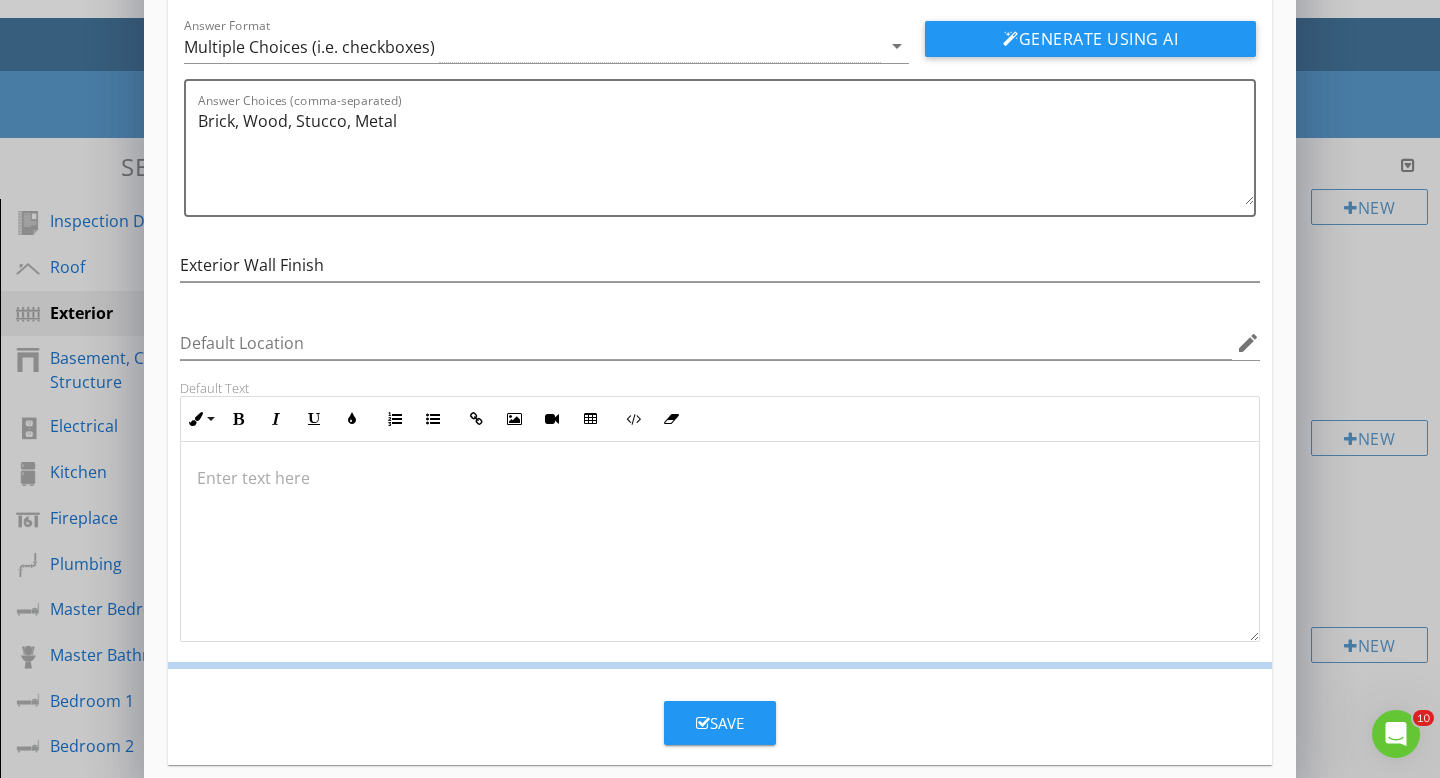 scroll, scrollTop: 37, scrollLeft: 0, axis: vertical 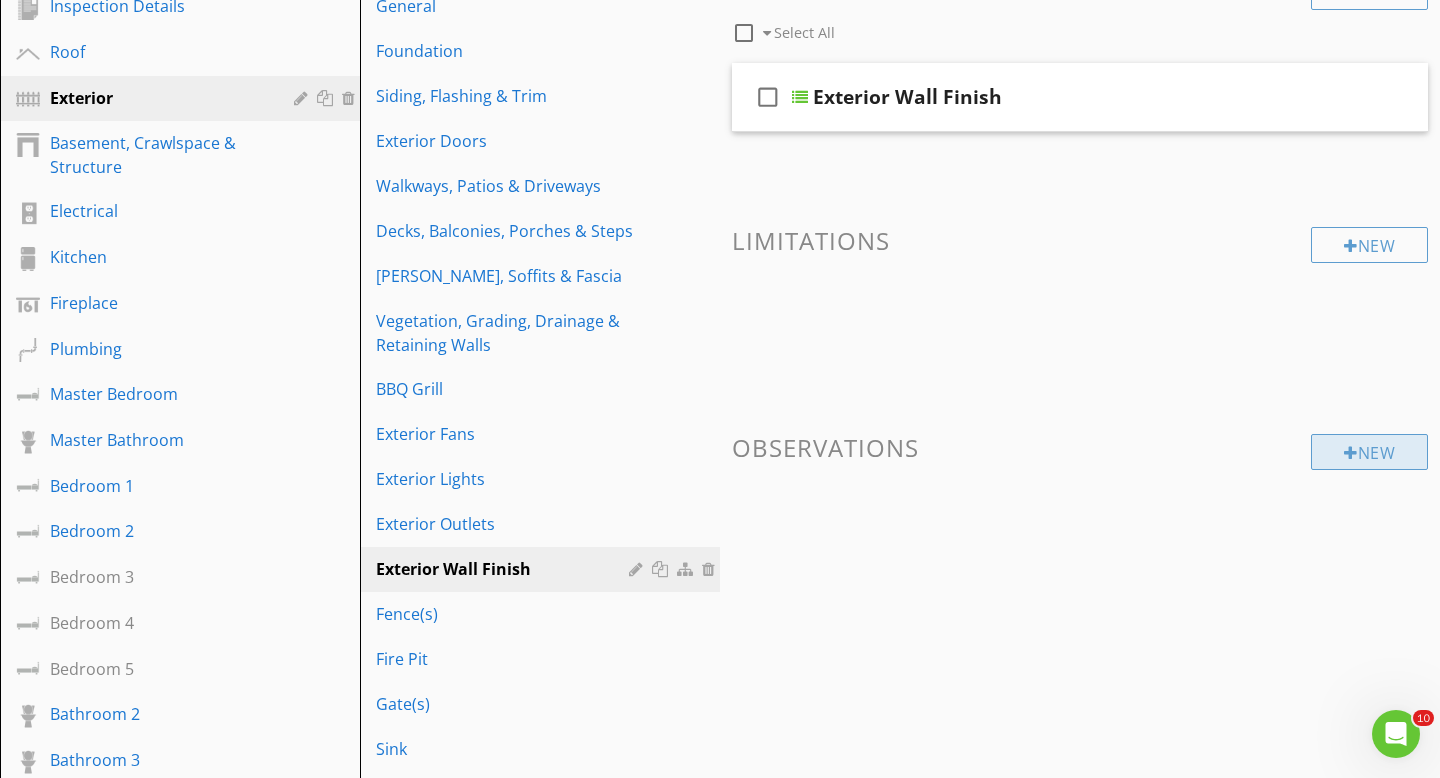 click on "New" at bounding box center (1369, 452) 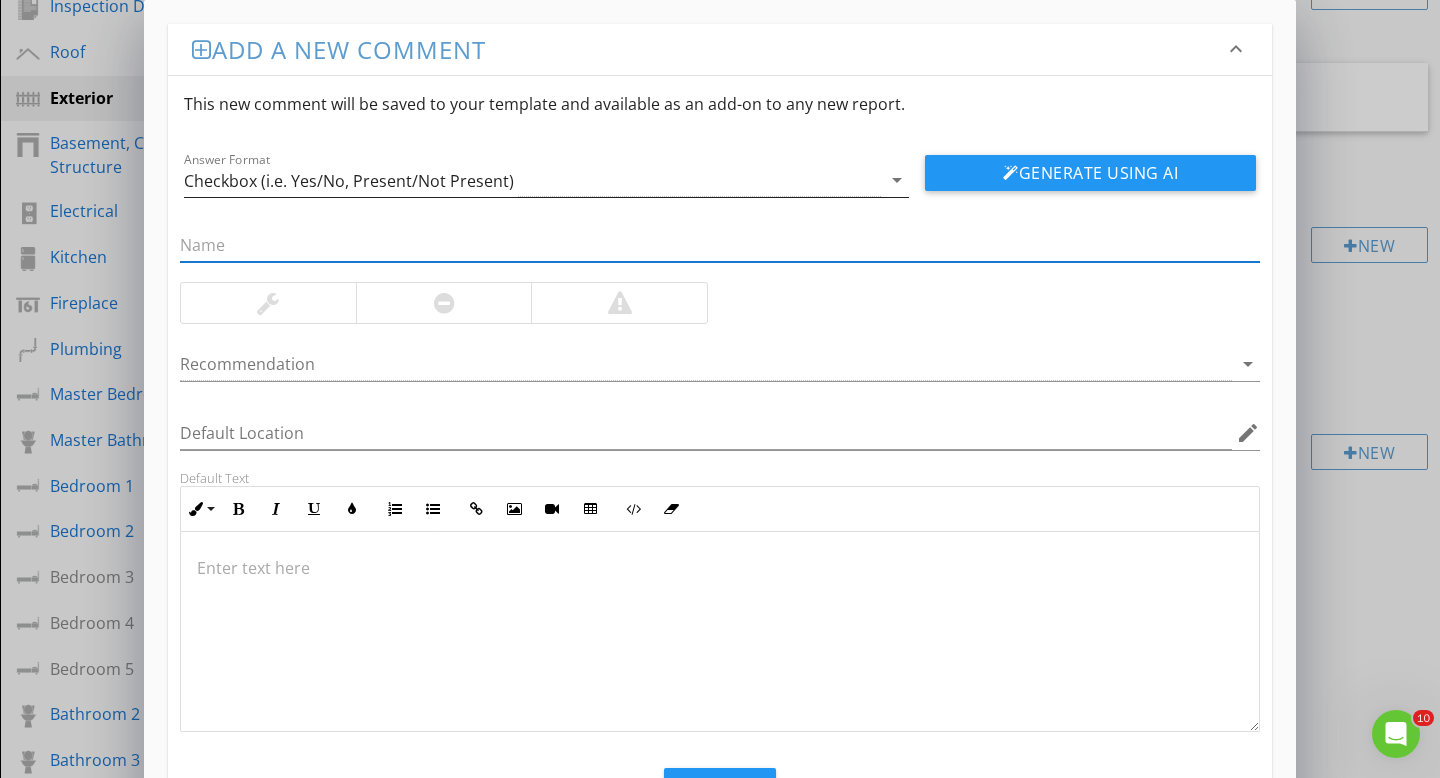 click on "arrow_drop_down" at bounding box center [897, 180] 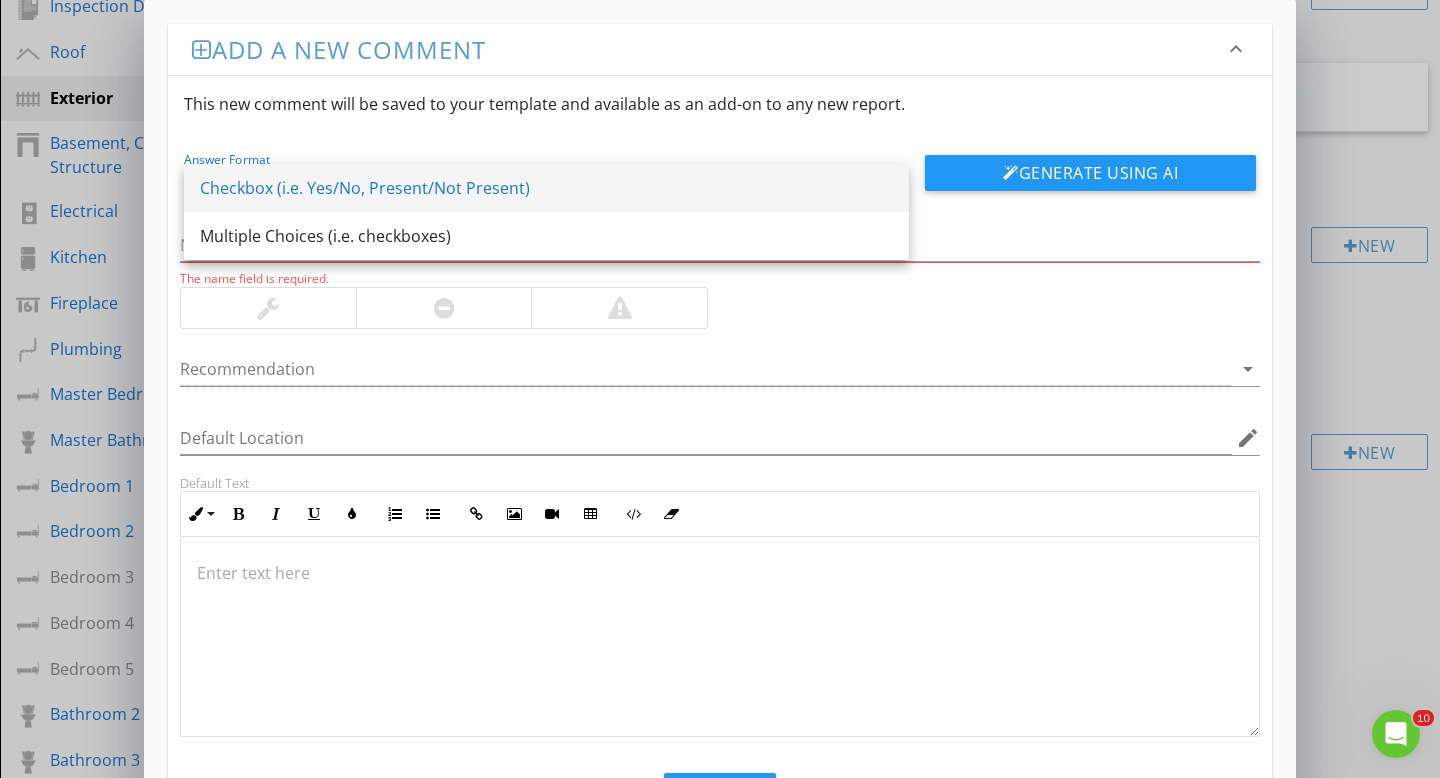 click on "Checkbox (i.e. Yes/No, Present/Not Present)" at bounding box center (546, 188) 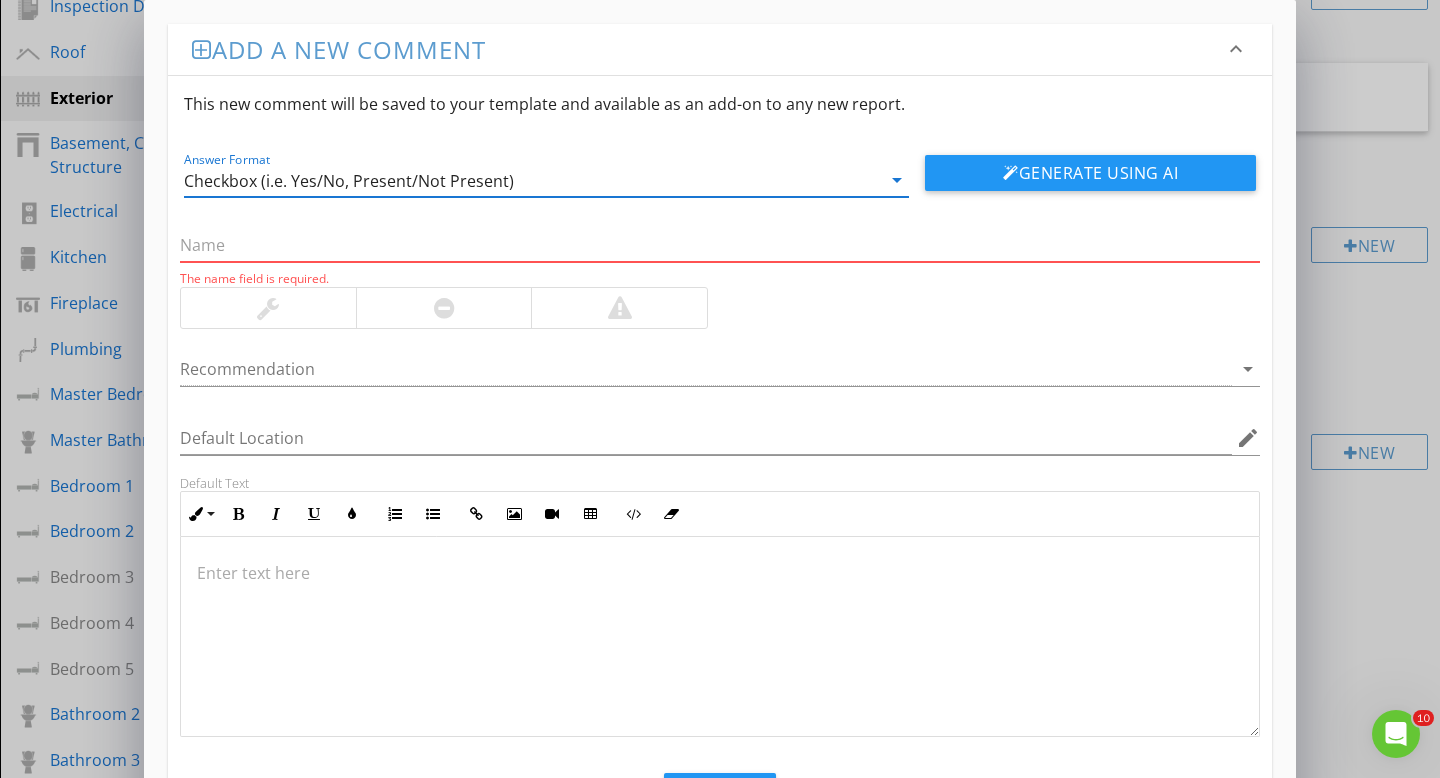 click at bounding box center (720, 245) 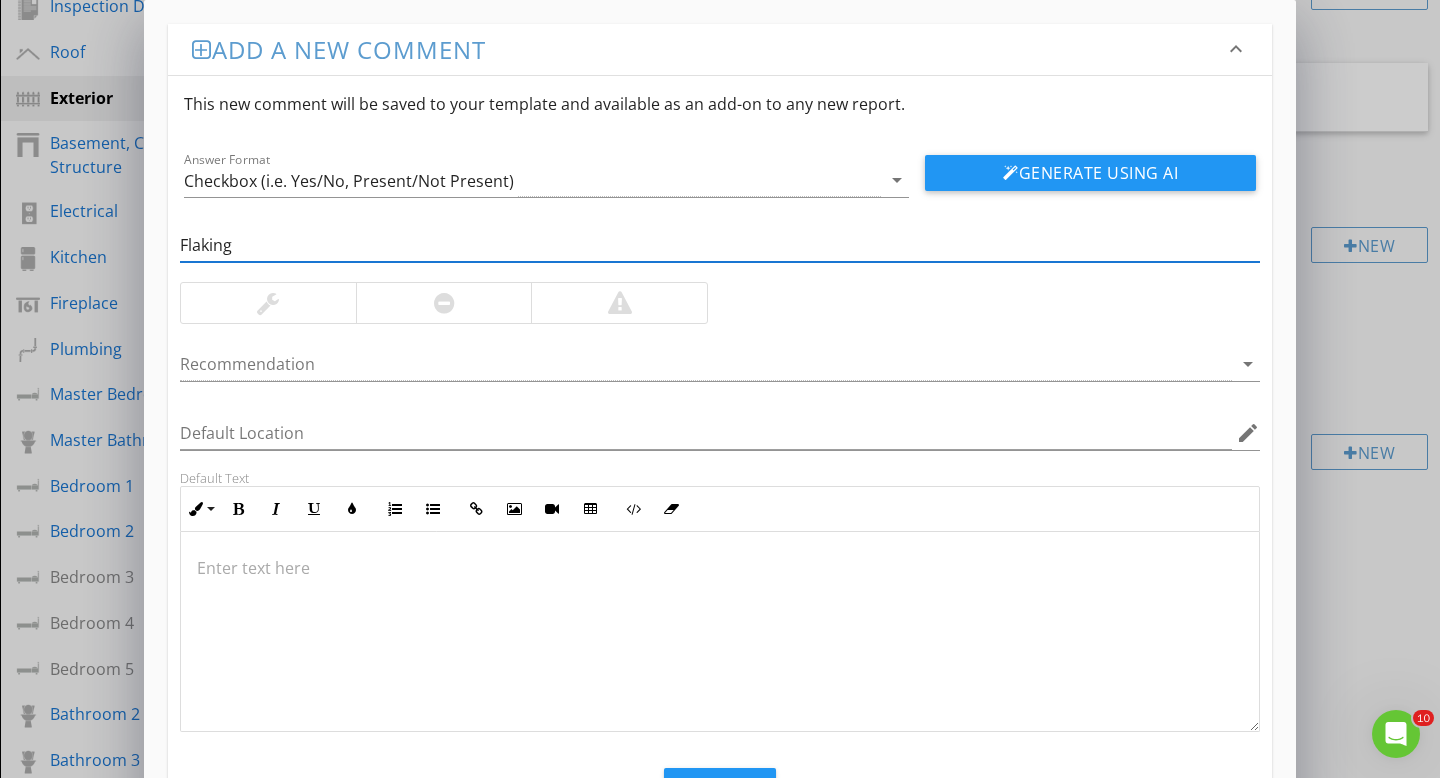type on "Flaking" 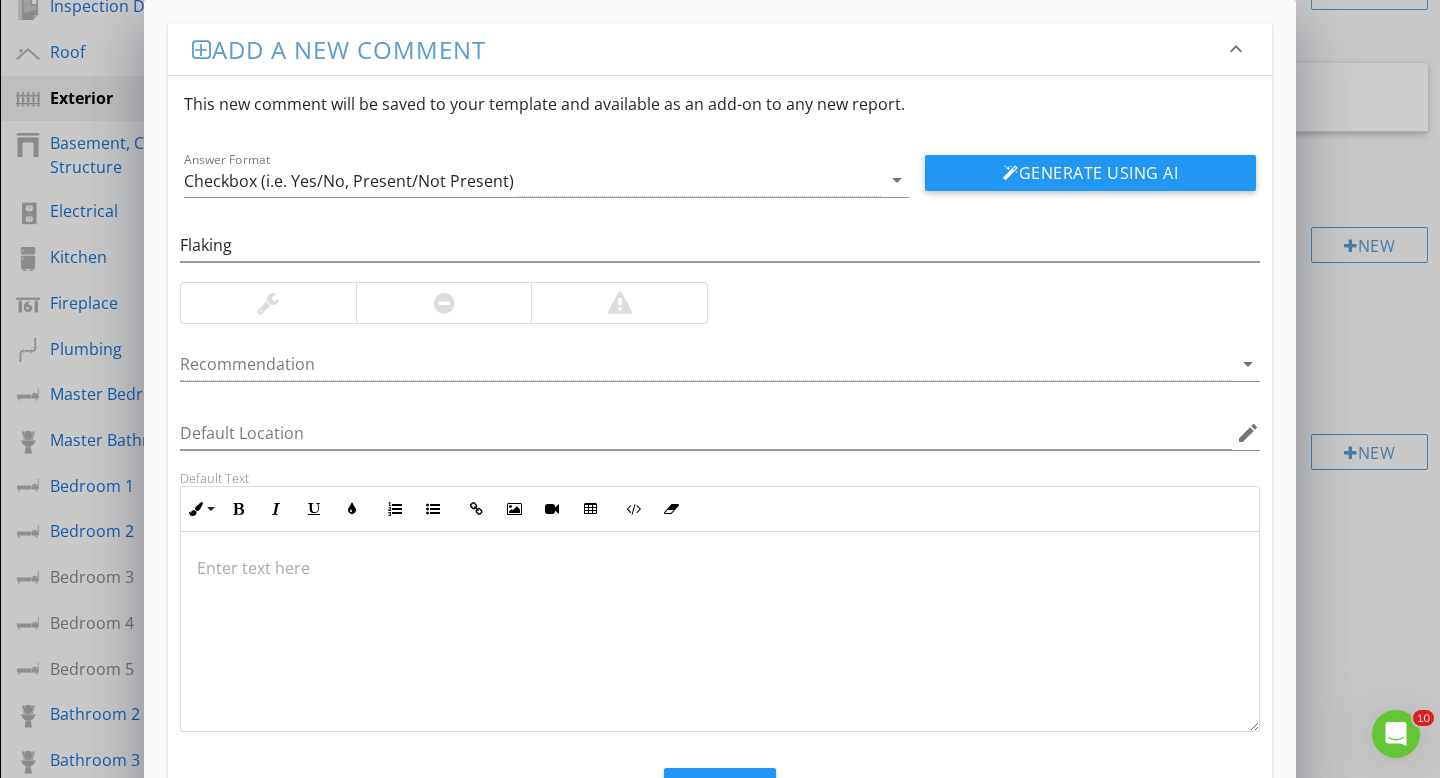 click at bounding box center (720, 568) 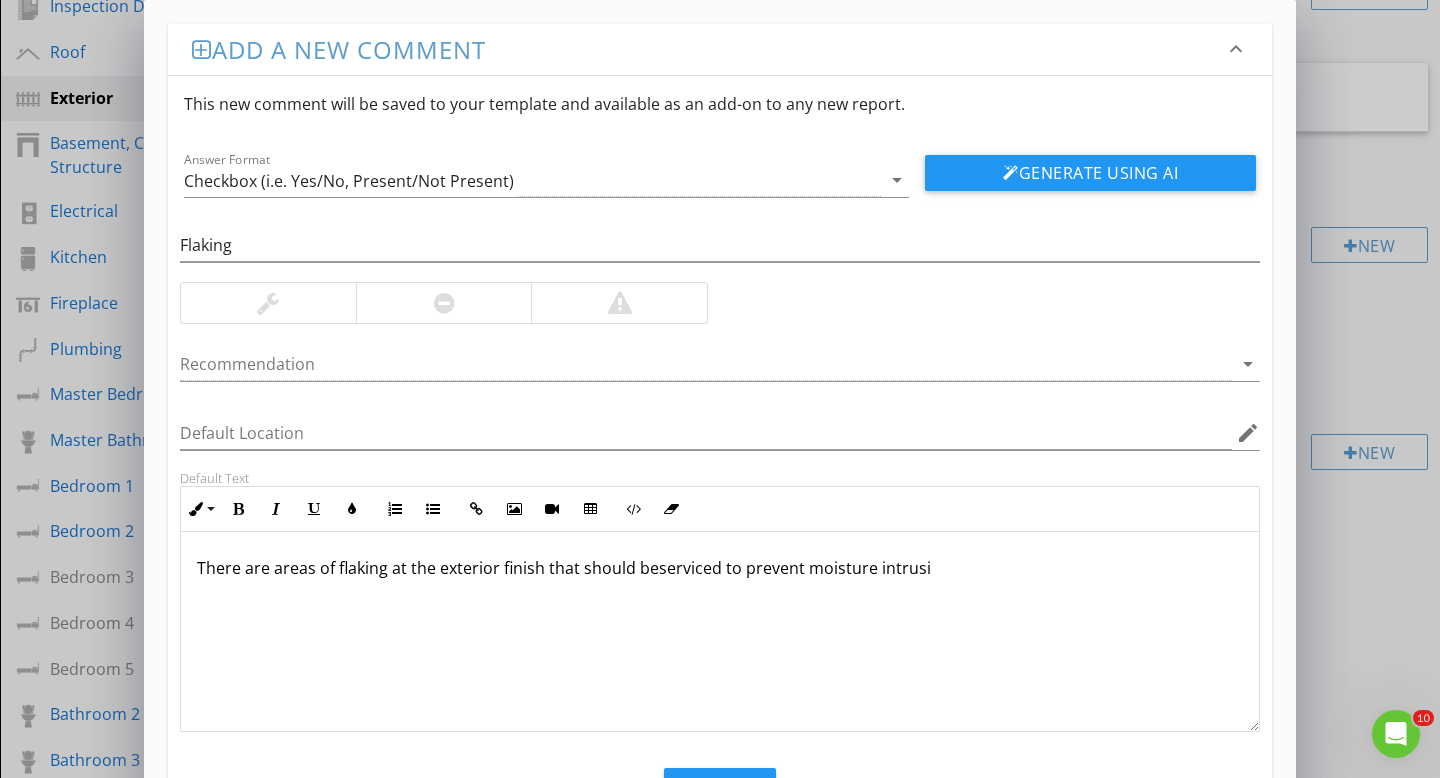 type 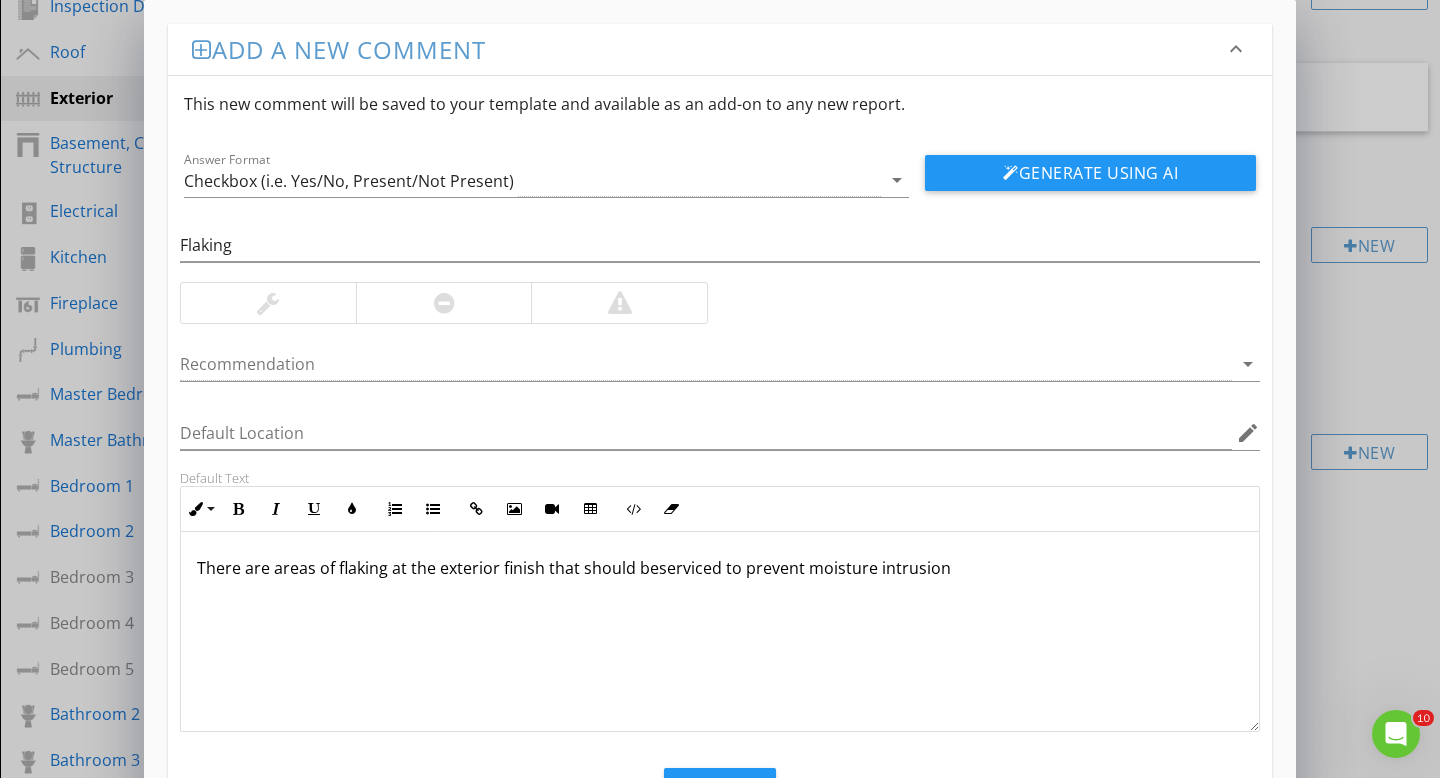 click on "There are areas of flaking at the exterior finish that should beserviced to prevent moisture intrusion" at bounding box center (720, 568) 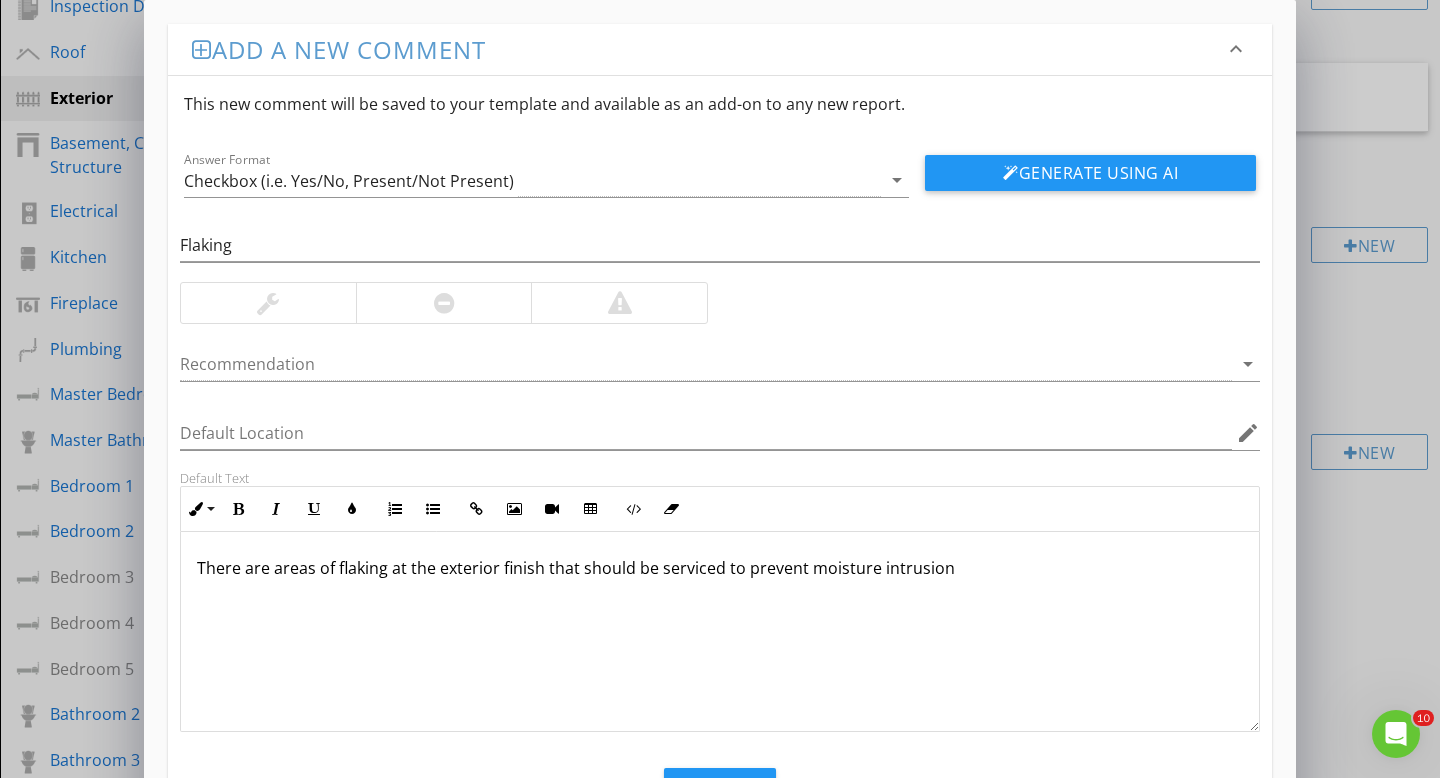 scroll, scrollTop: 1, scrollLeft: 0, axis: vertical 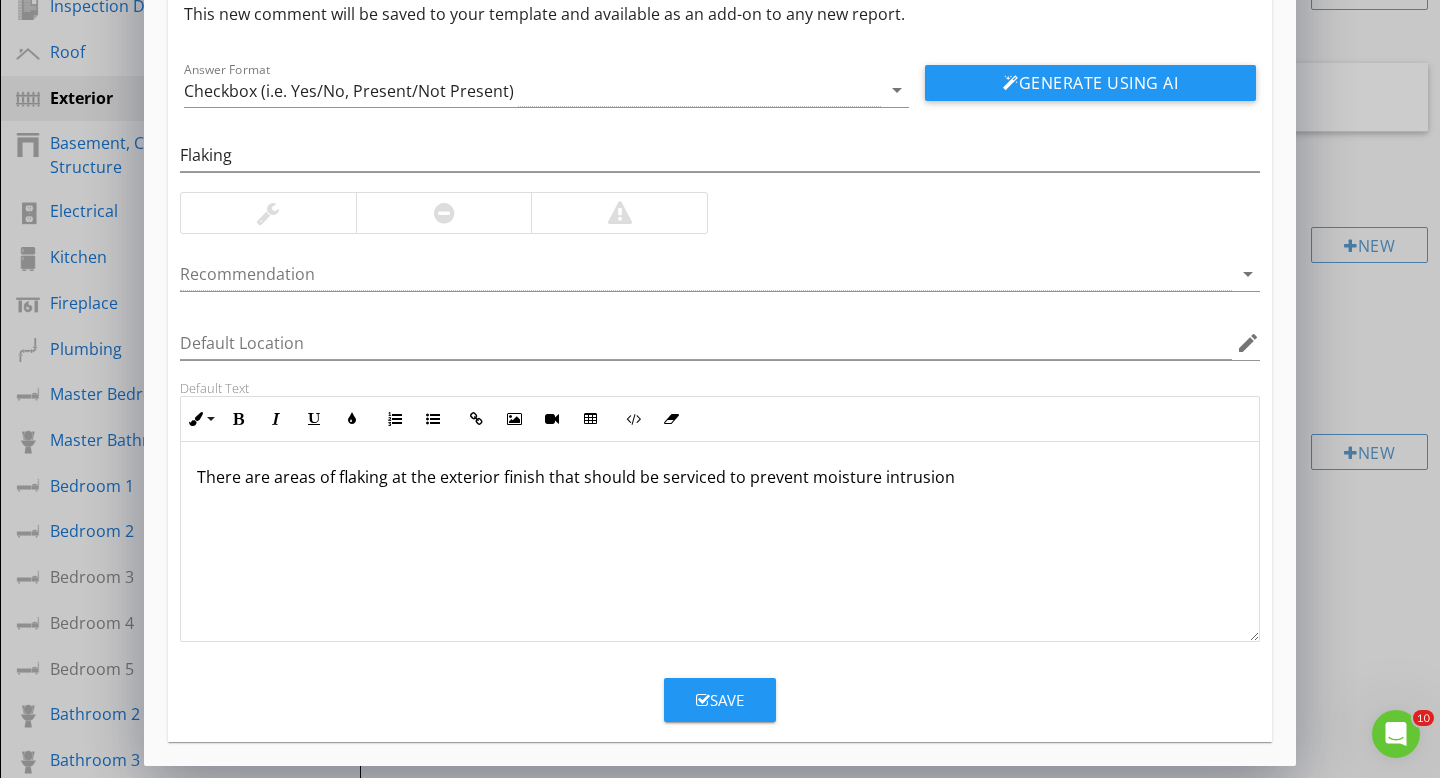click on "Save" at bounding box center [720, 700] 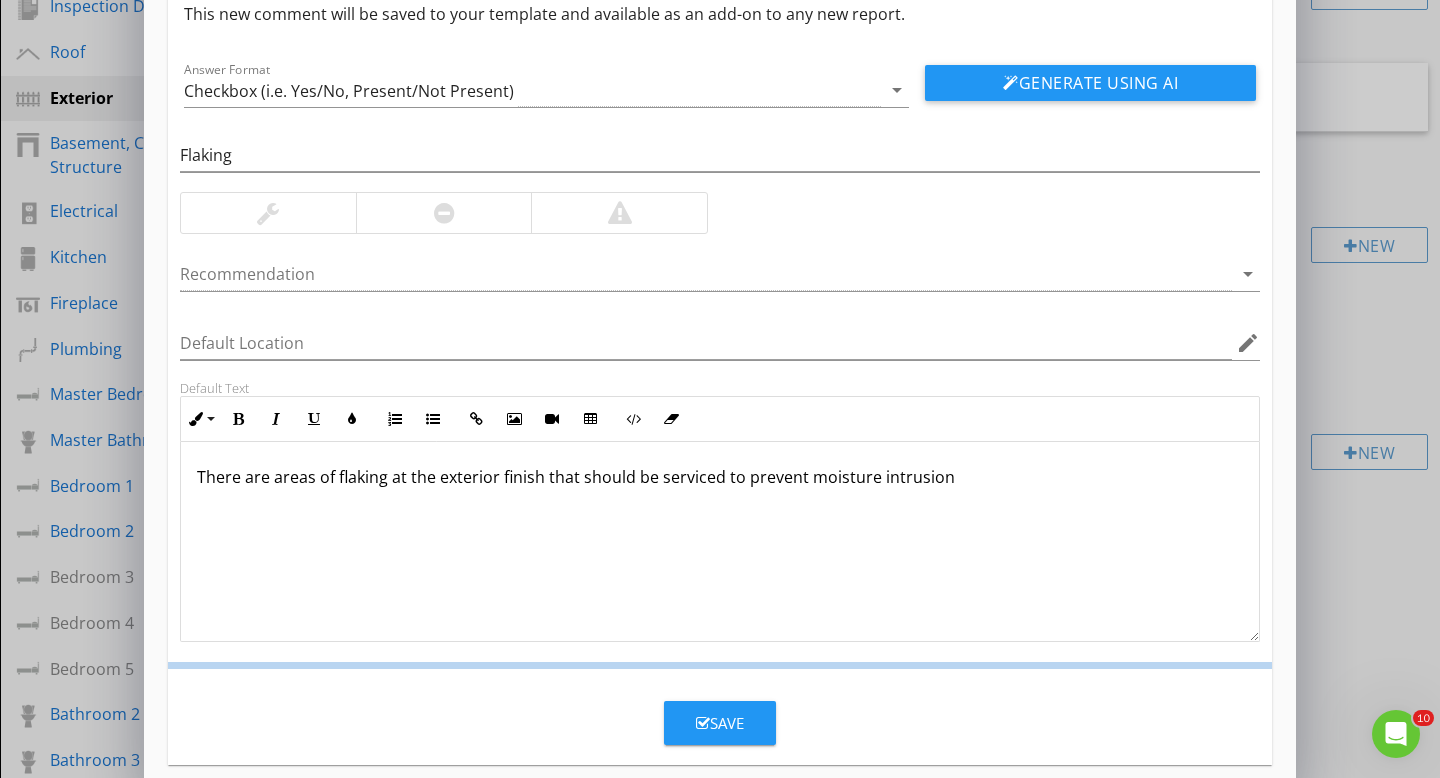 scroll, scrollTop: 0, scrollLeft: 0, axis: both 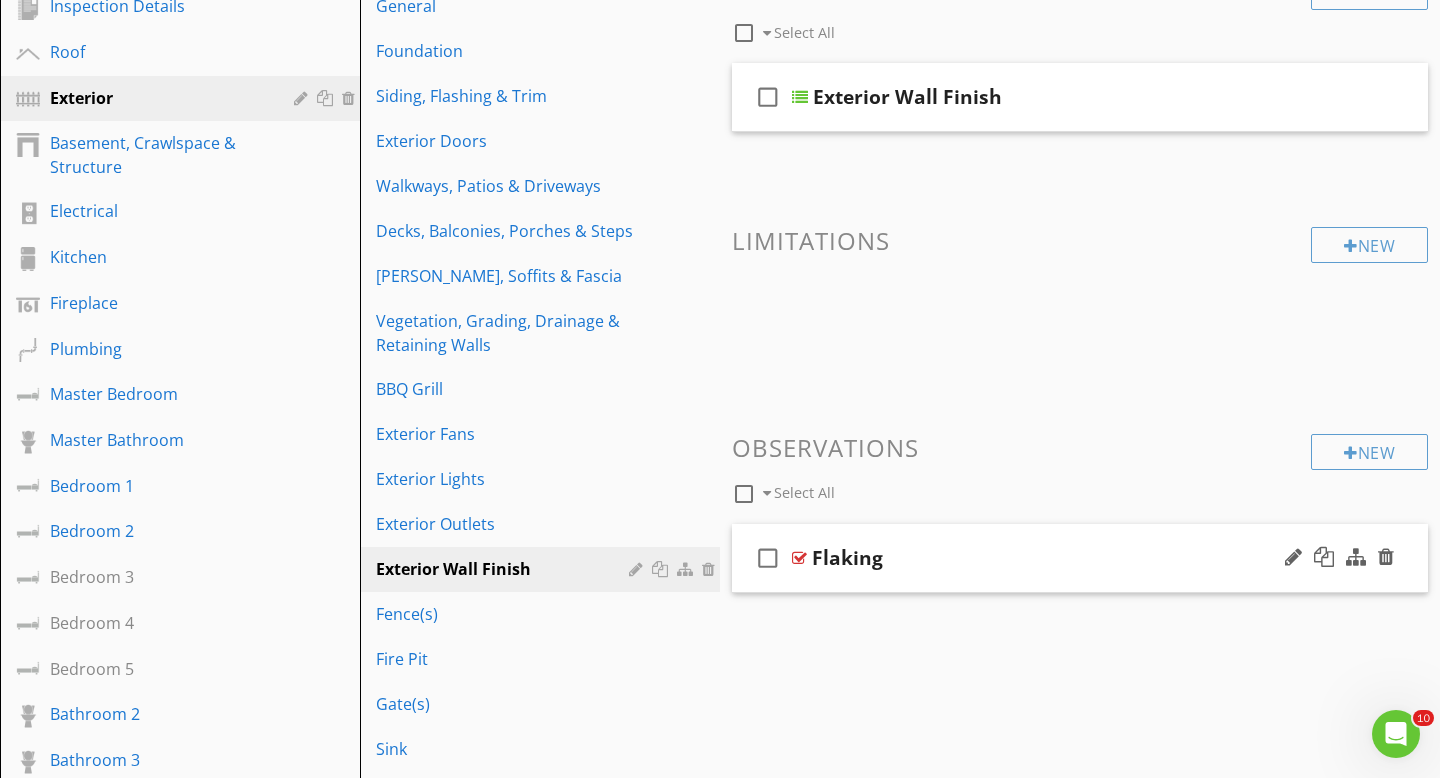 click at bounding box center [799, 558] 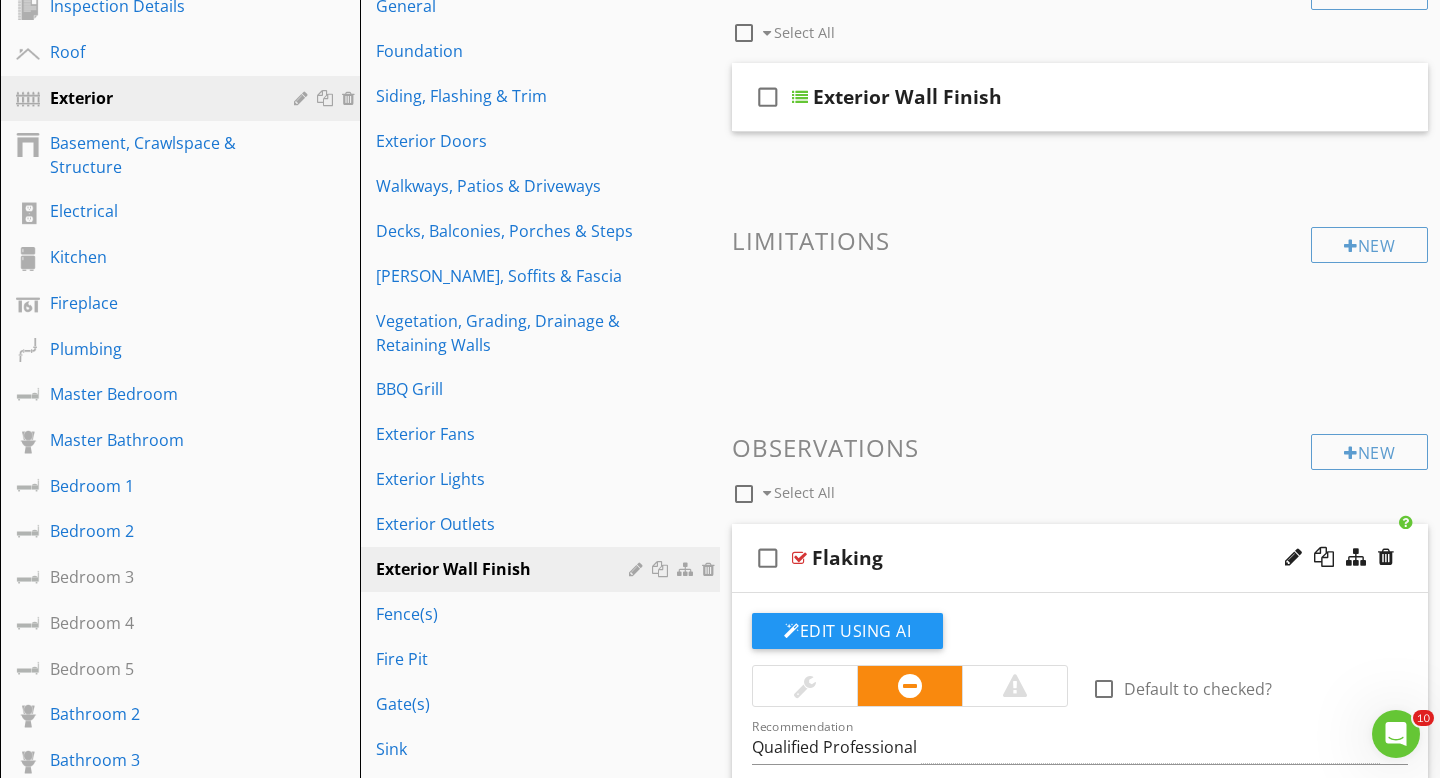 click on "Flaking" at bounding box center (847, 558) 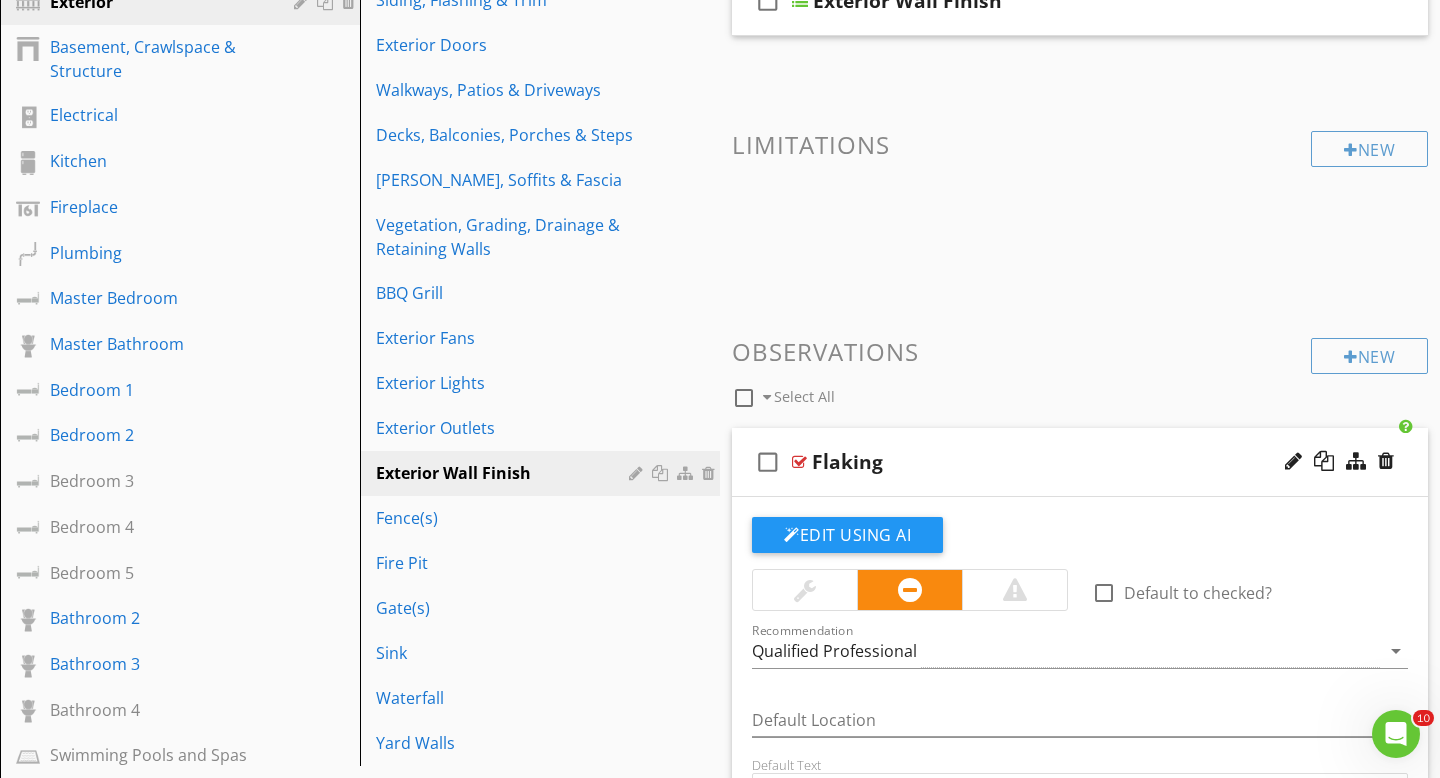 scroll, scrollTop: 366, scrollLeft: 0, axis: vertical 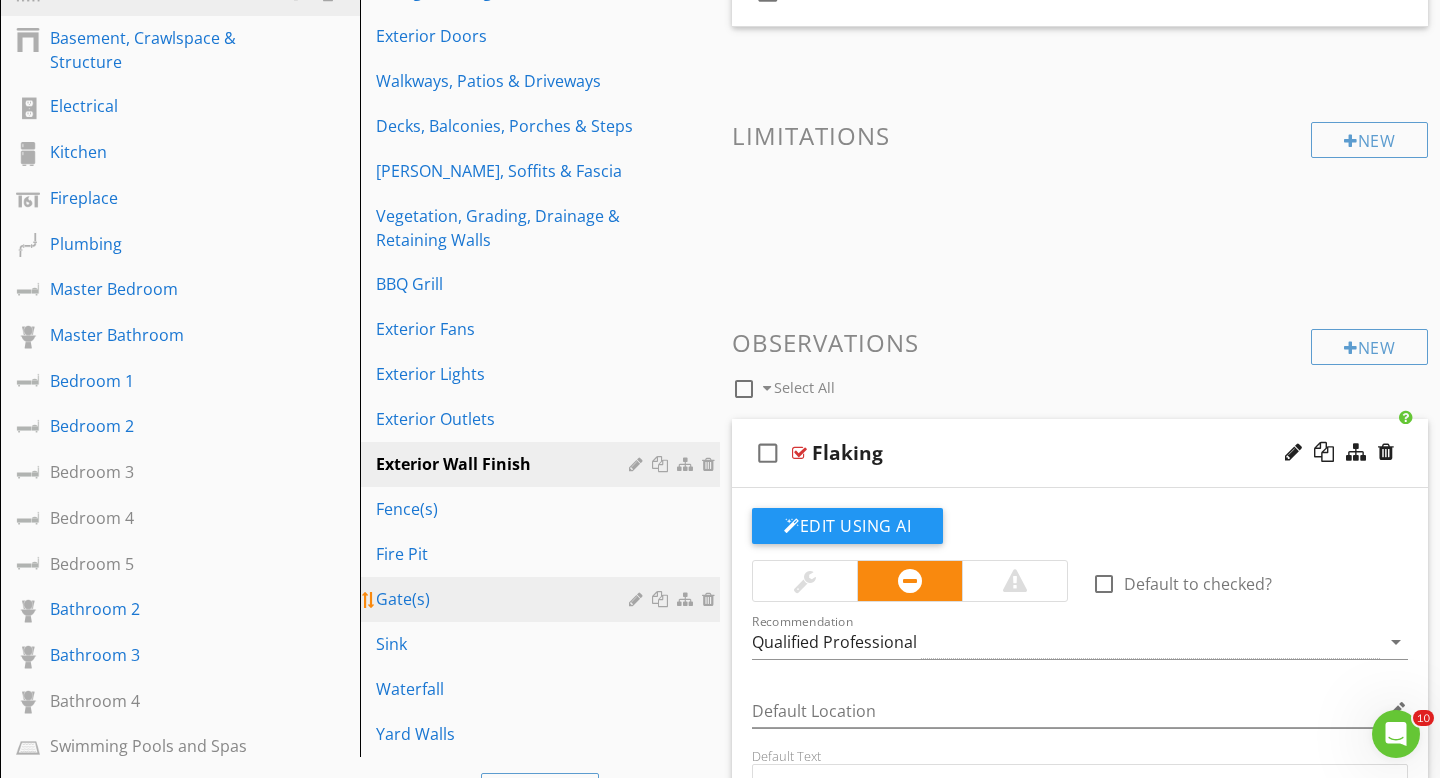 click on "Gate(s)" at bounding box center [505, 599] 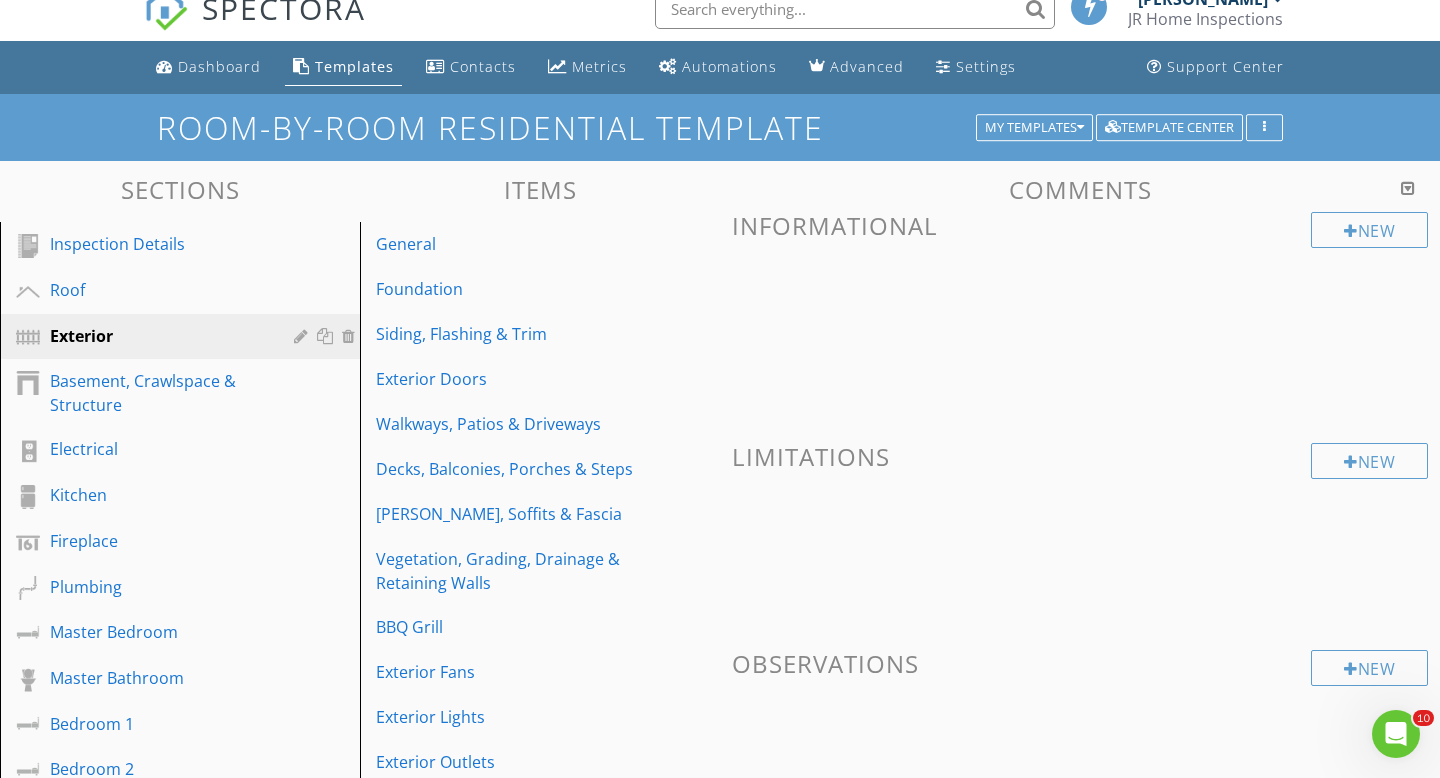 scroll, scrollTop: 0, scrollLeft: 0, axis: both 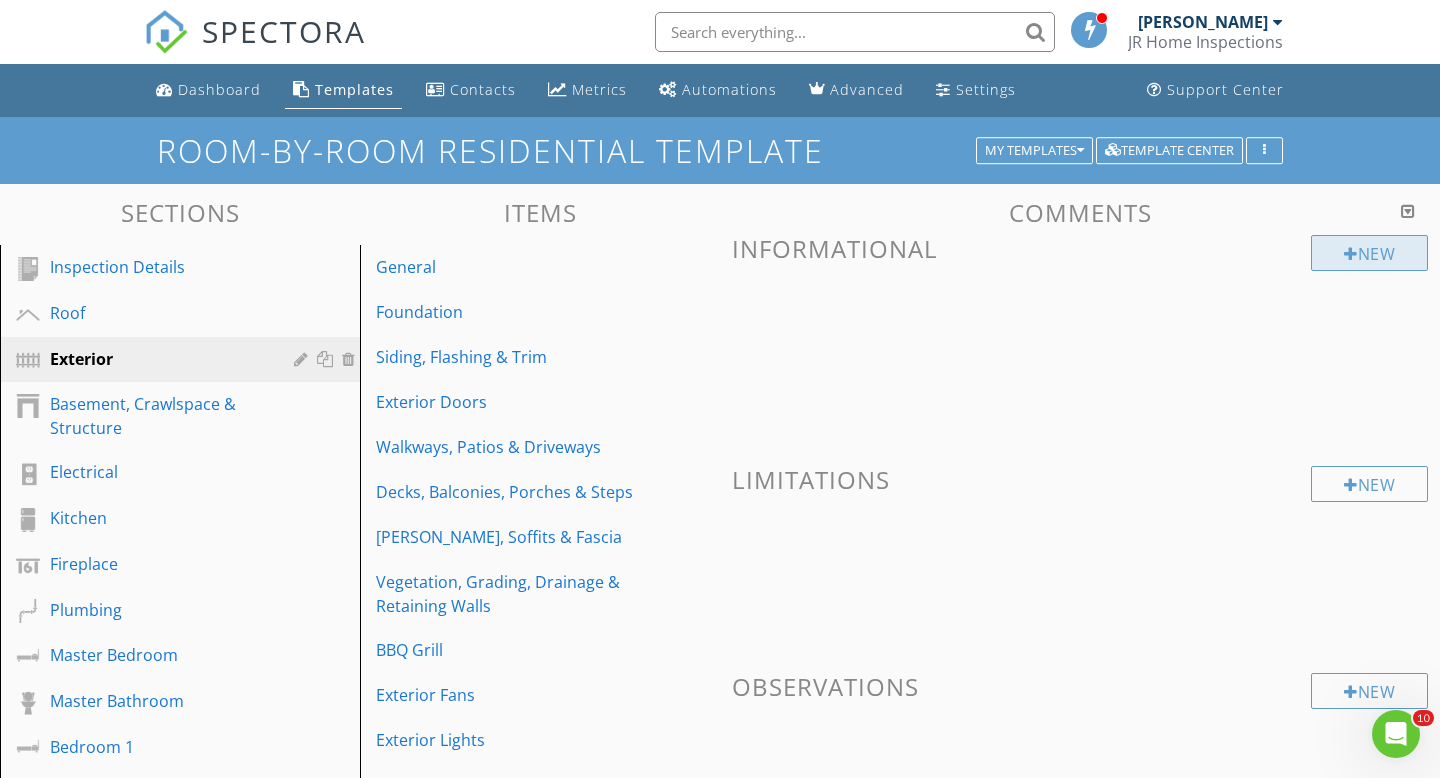 click on "New" at bounding box center [1369, 253] 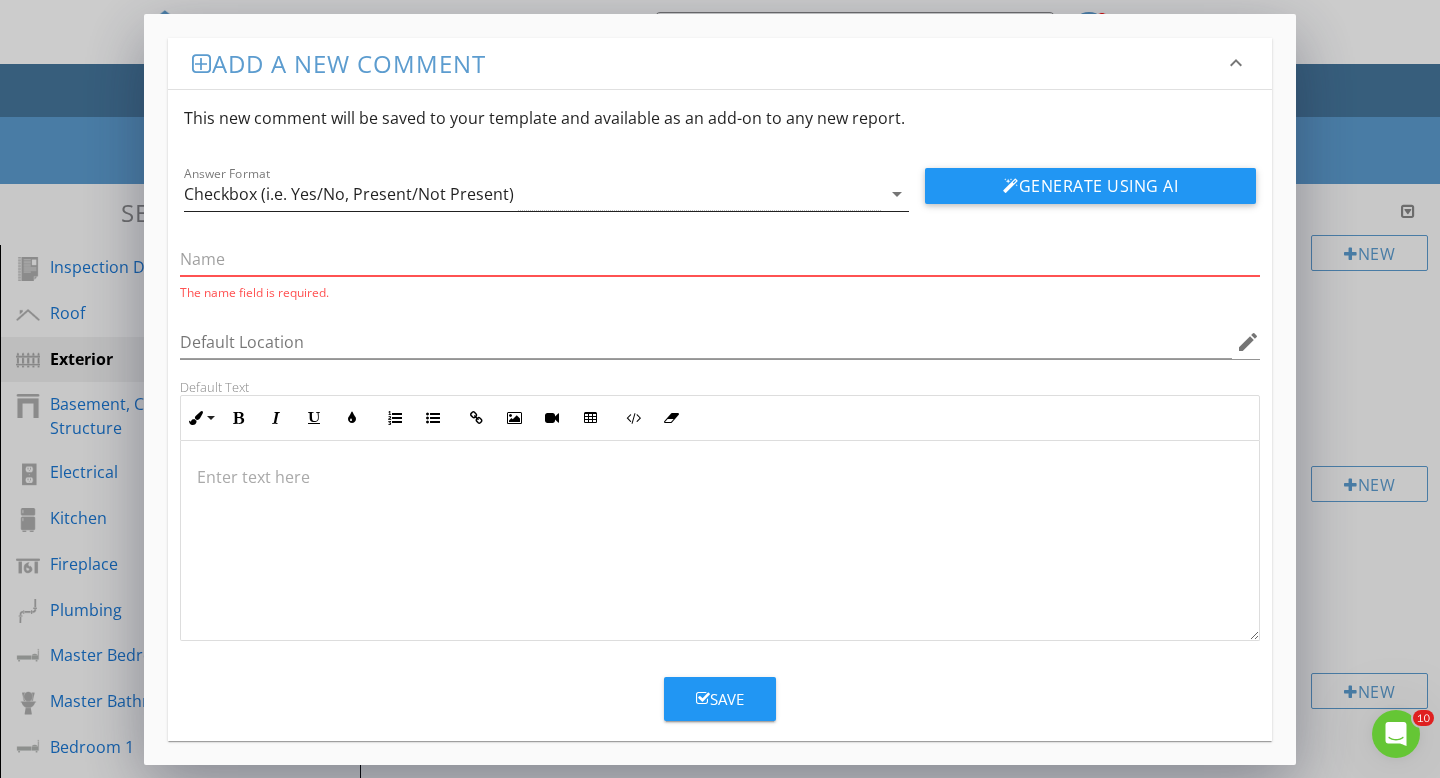 click on "arrow_drop_down" at bounding box center [897, 194] 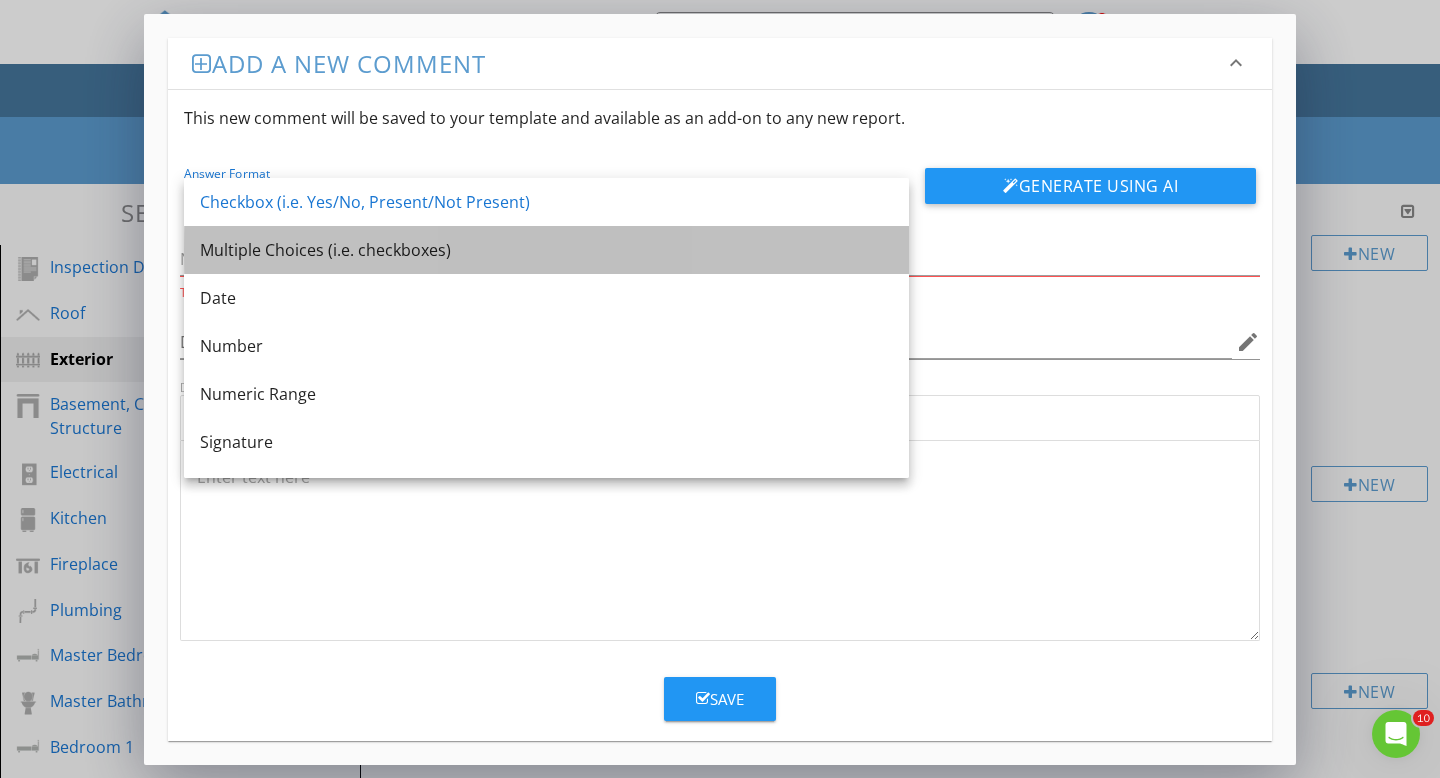 click on "Multiple Choices (i.e. checkboxes)" at bounding box center [546, 250] 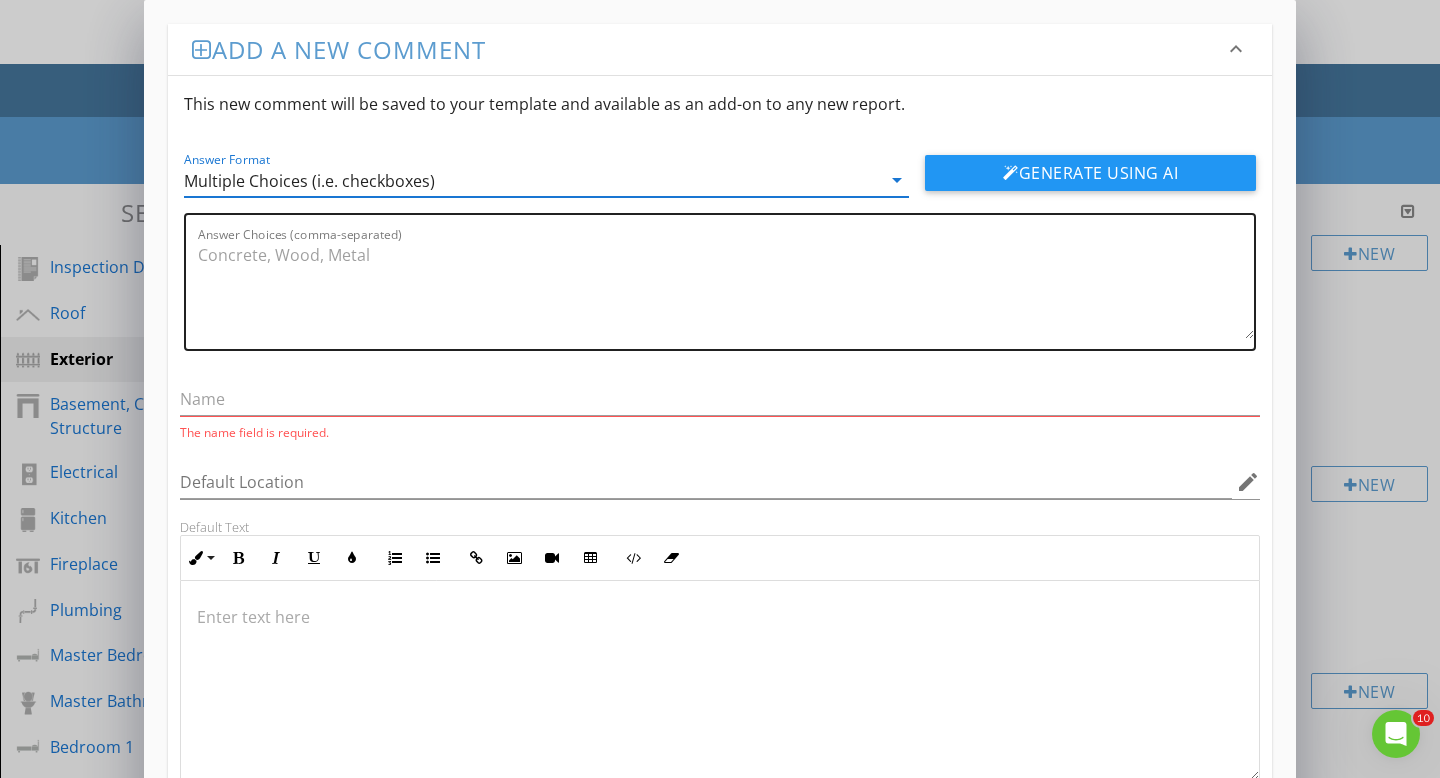 click on "Answer Choices (comma-separated)" at bounding box center [726, 289] 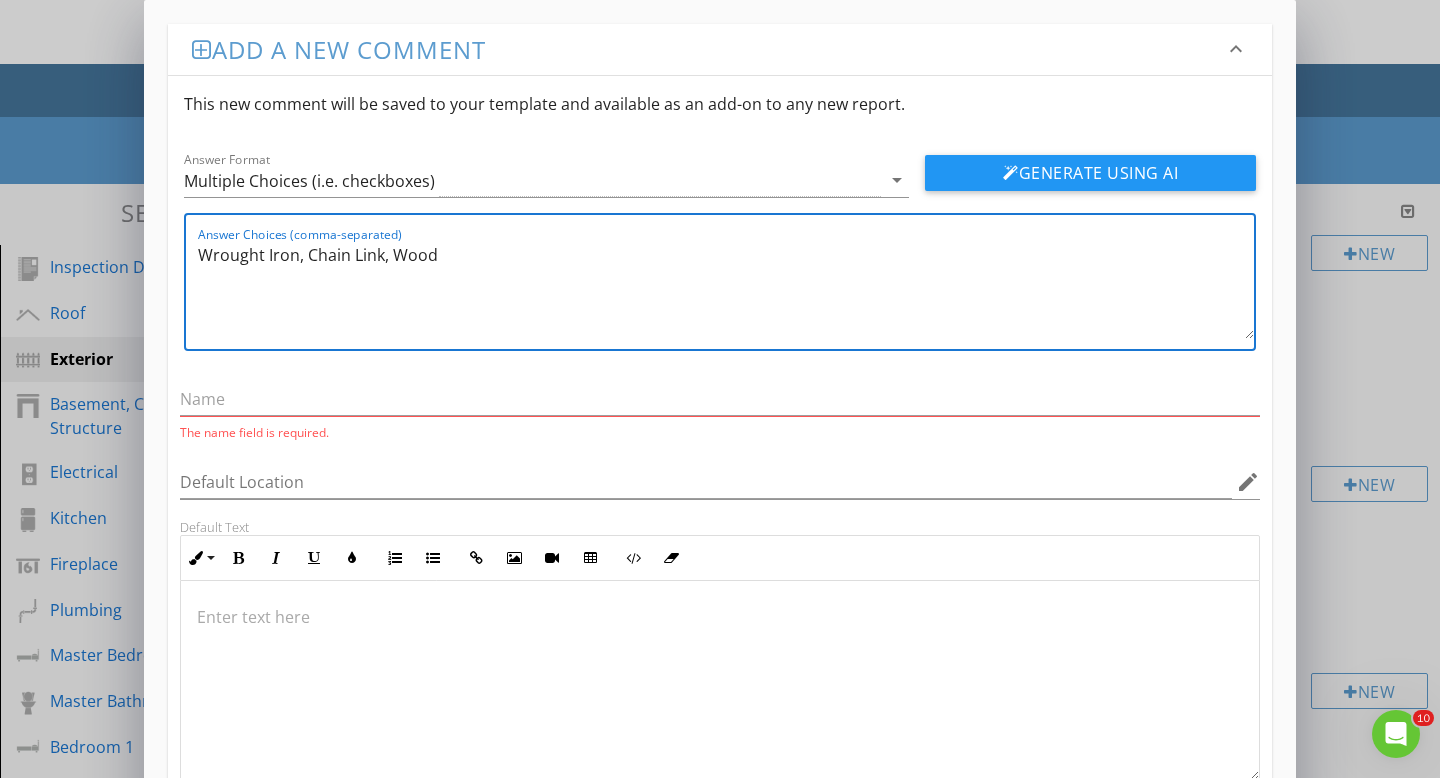 type on "Wrought Iron, Chain Link, Wood" 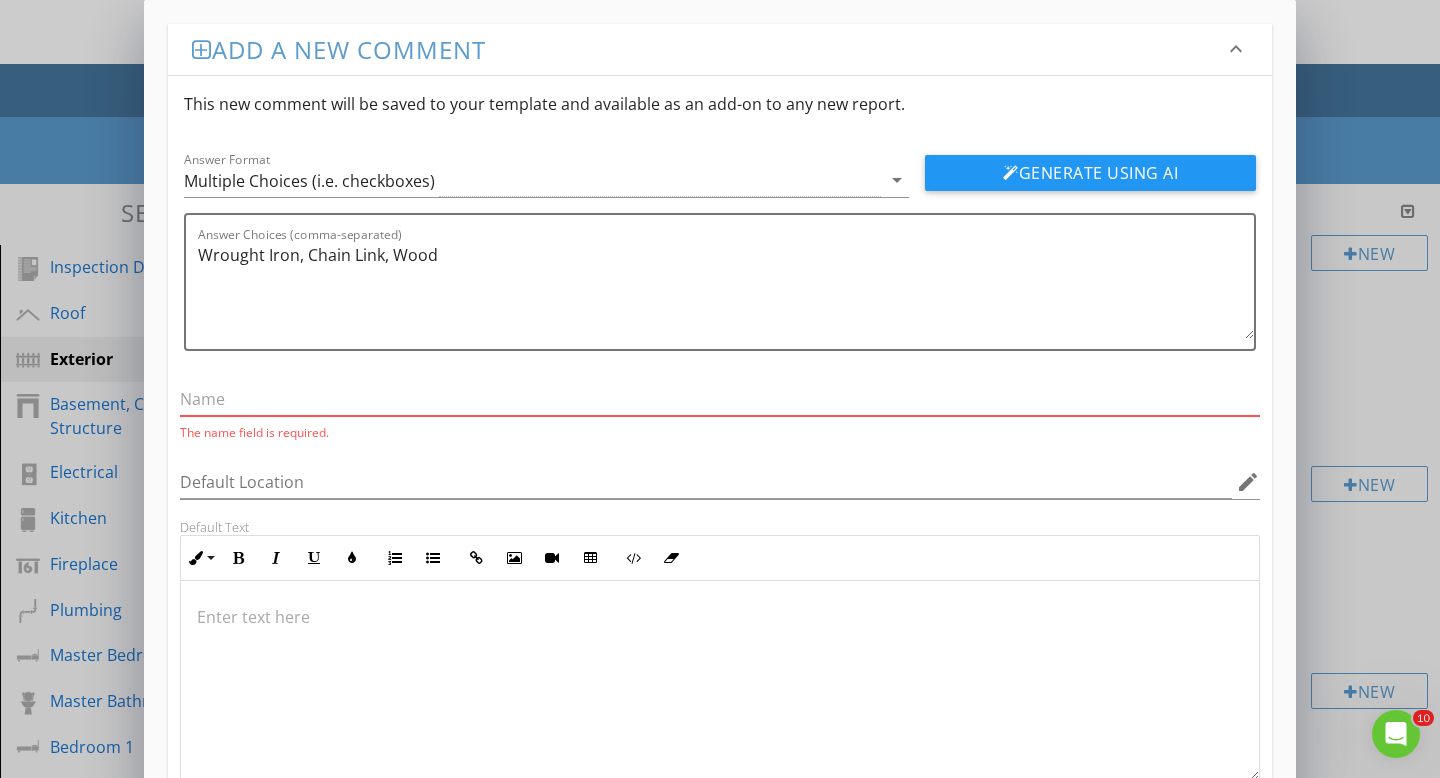 click at bounding box center (720, 399) 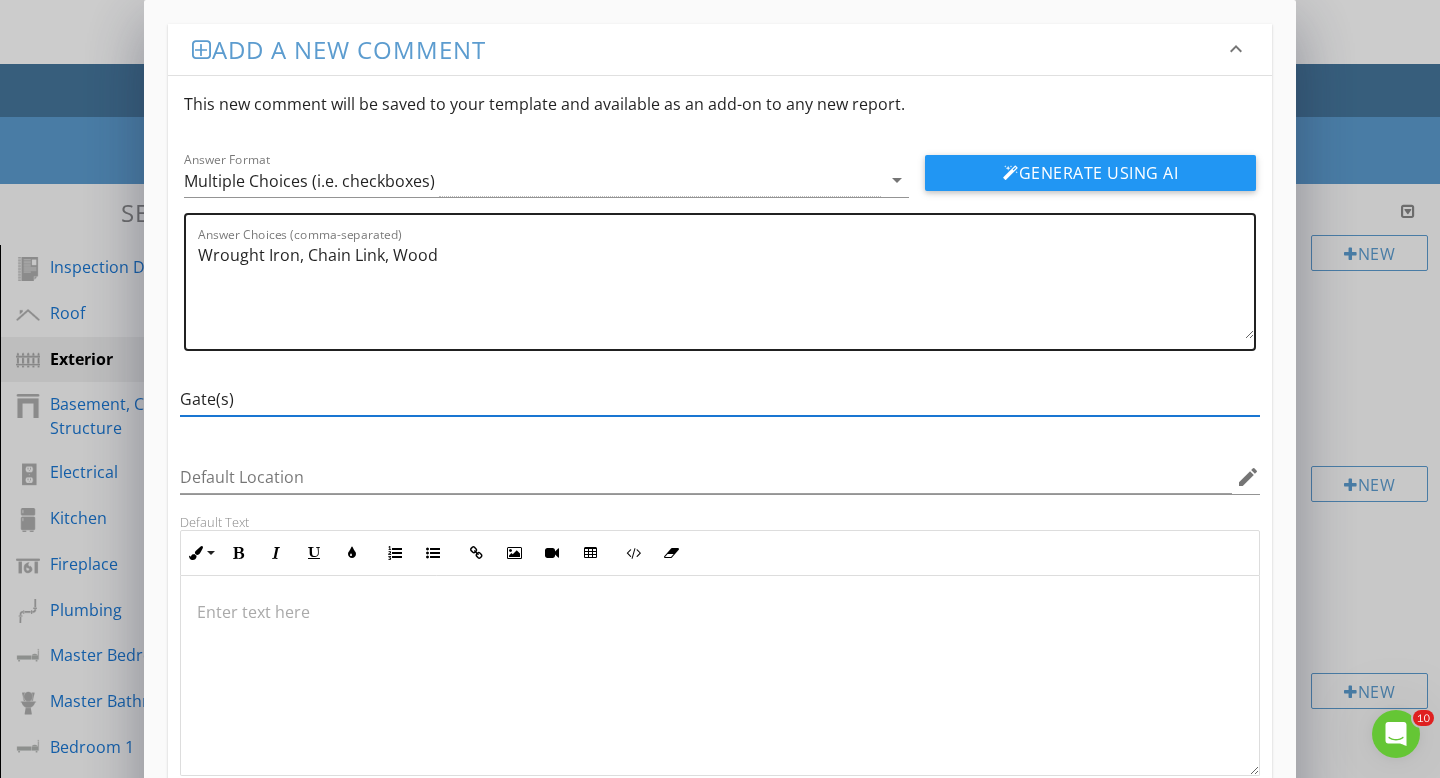 scroll, scrollTop: 134, scrollLeft: 0, axis: vertical 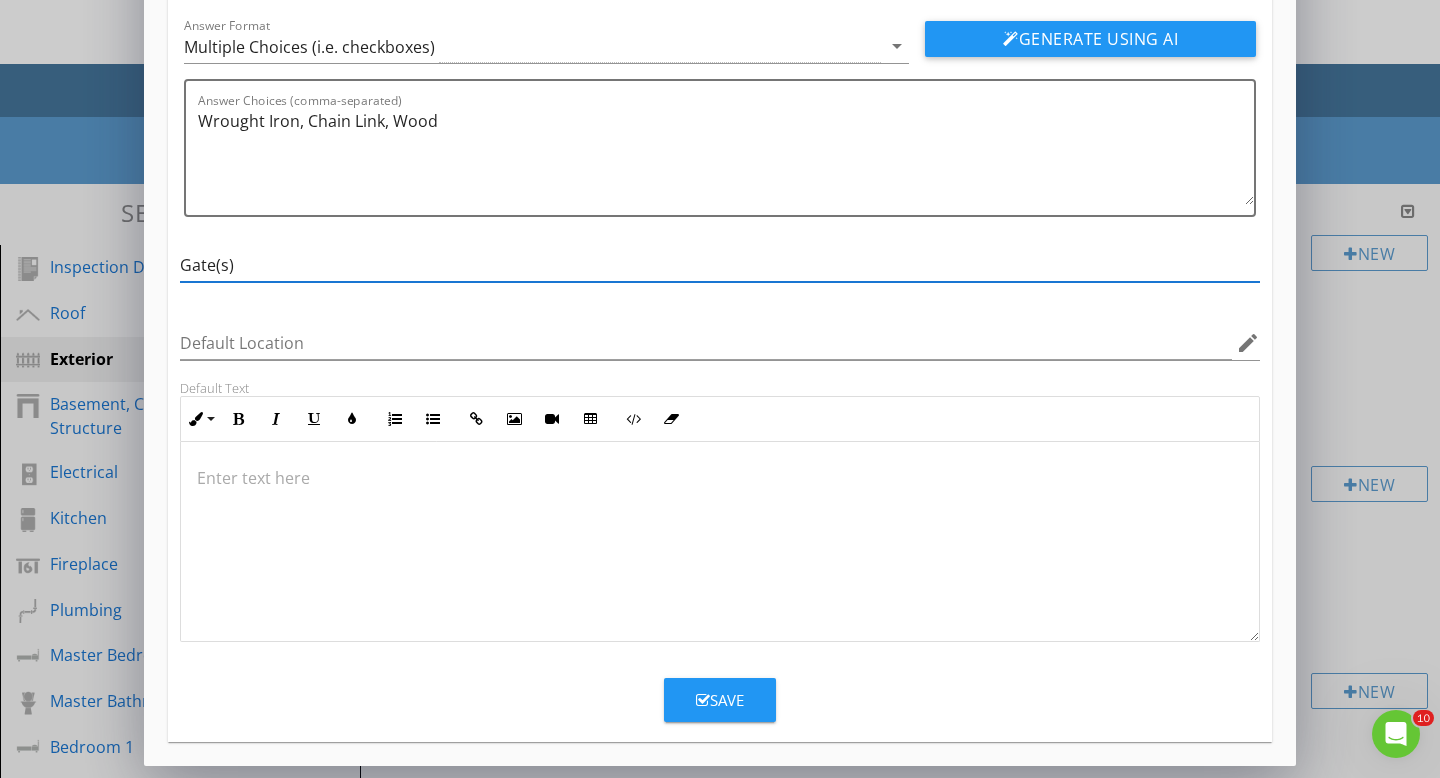 type on "Gate(s)" 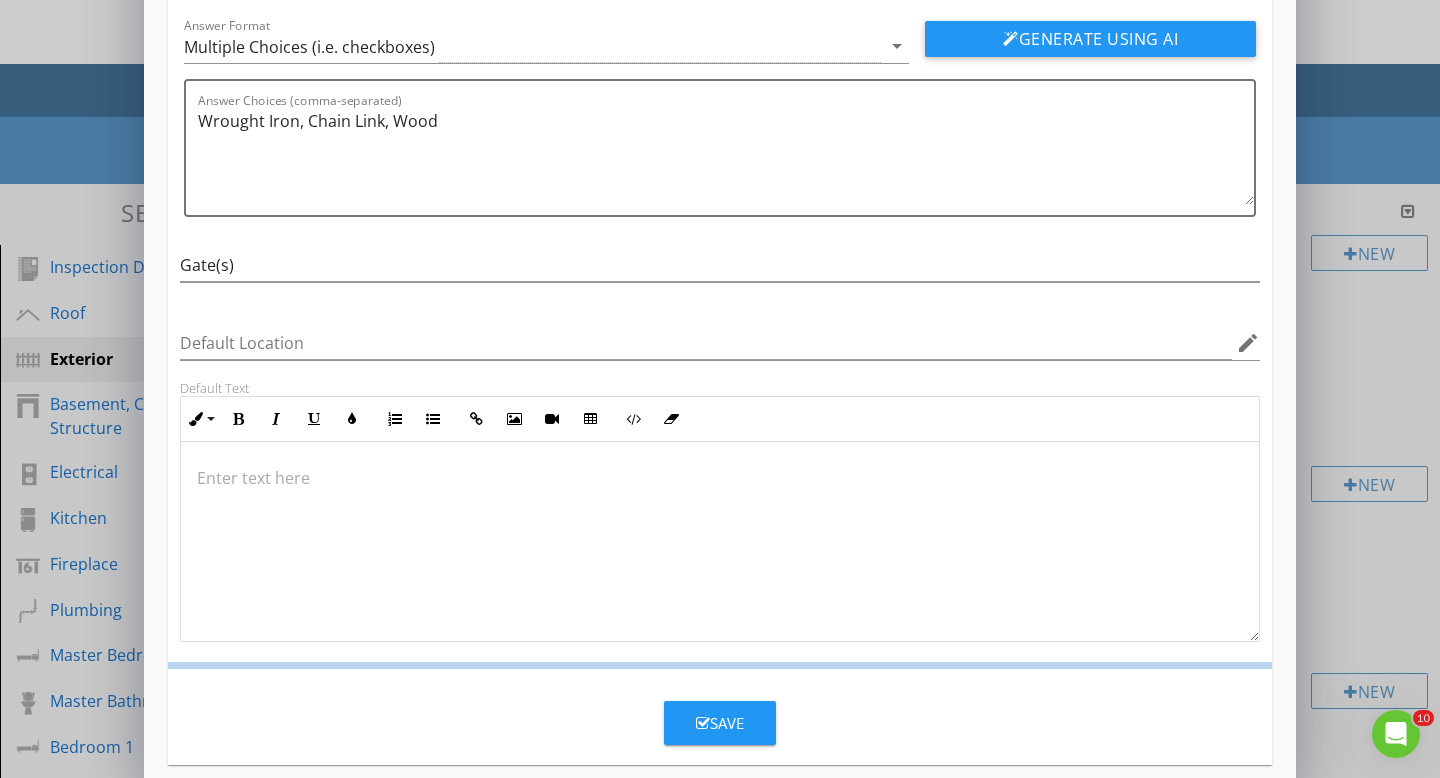 scroll, scrollTop: 37, scrollLeft: 0, axis: vertical 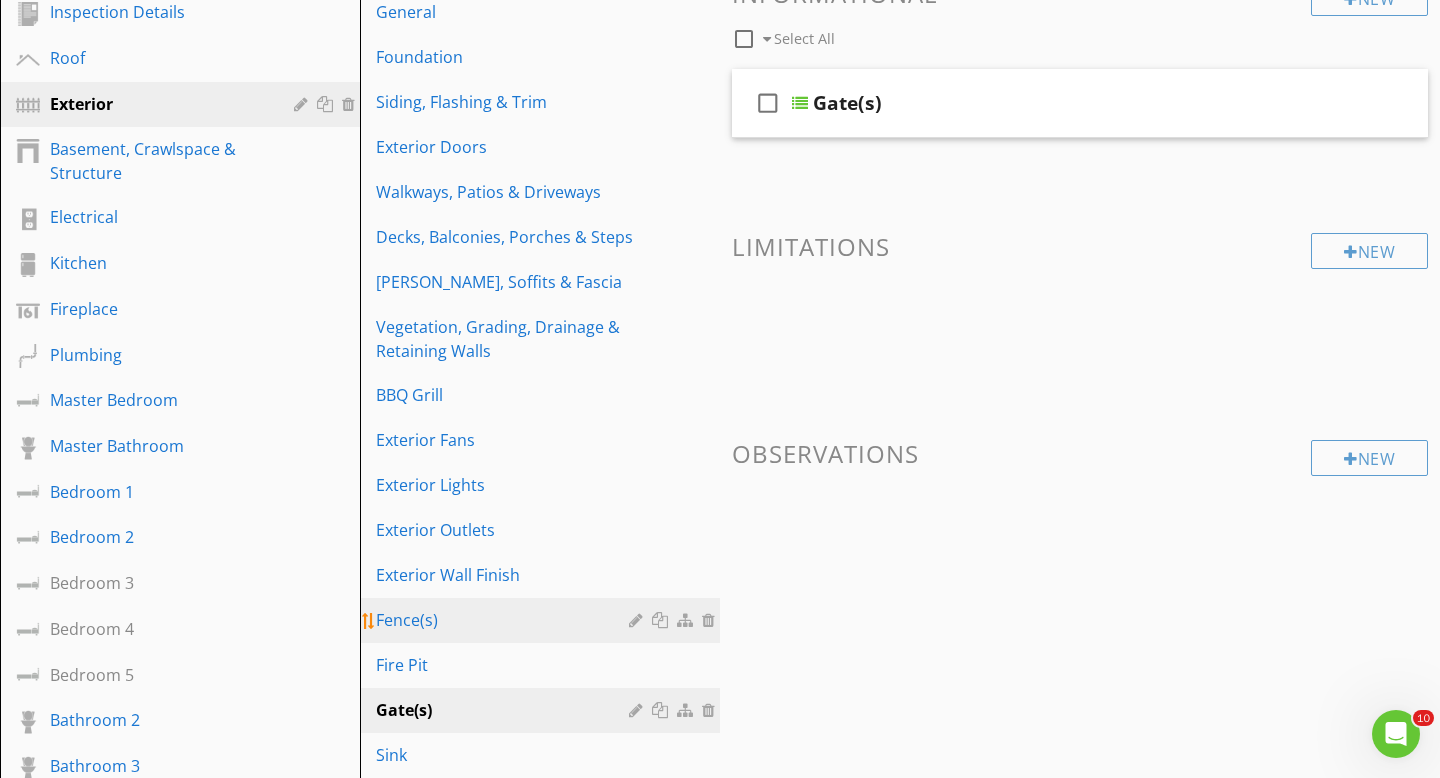 click on "Fence(s)" at bounding box center (505, 620) 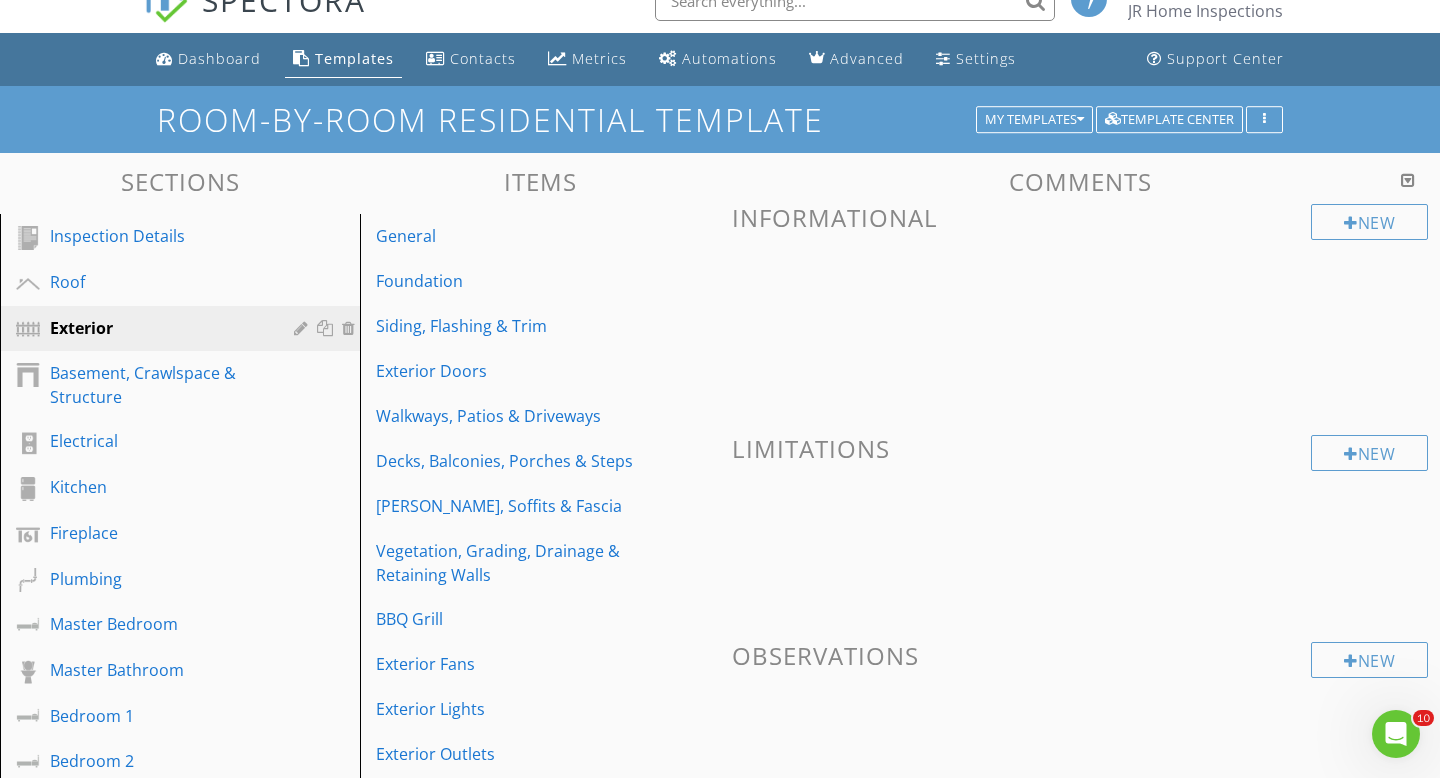 scroll, scrollTop: 0, scrollLeft: 0, axis: both 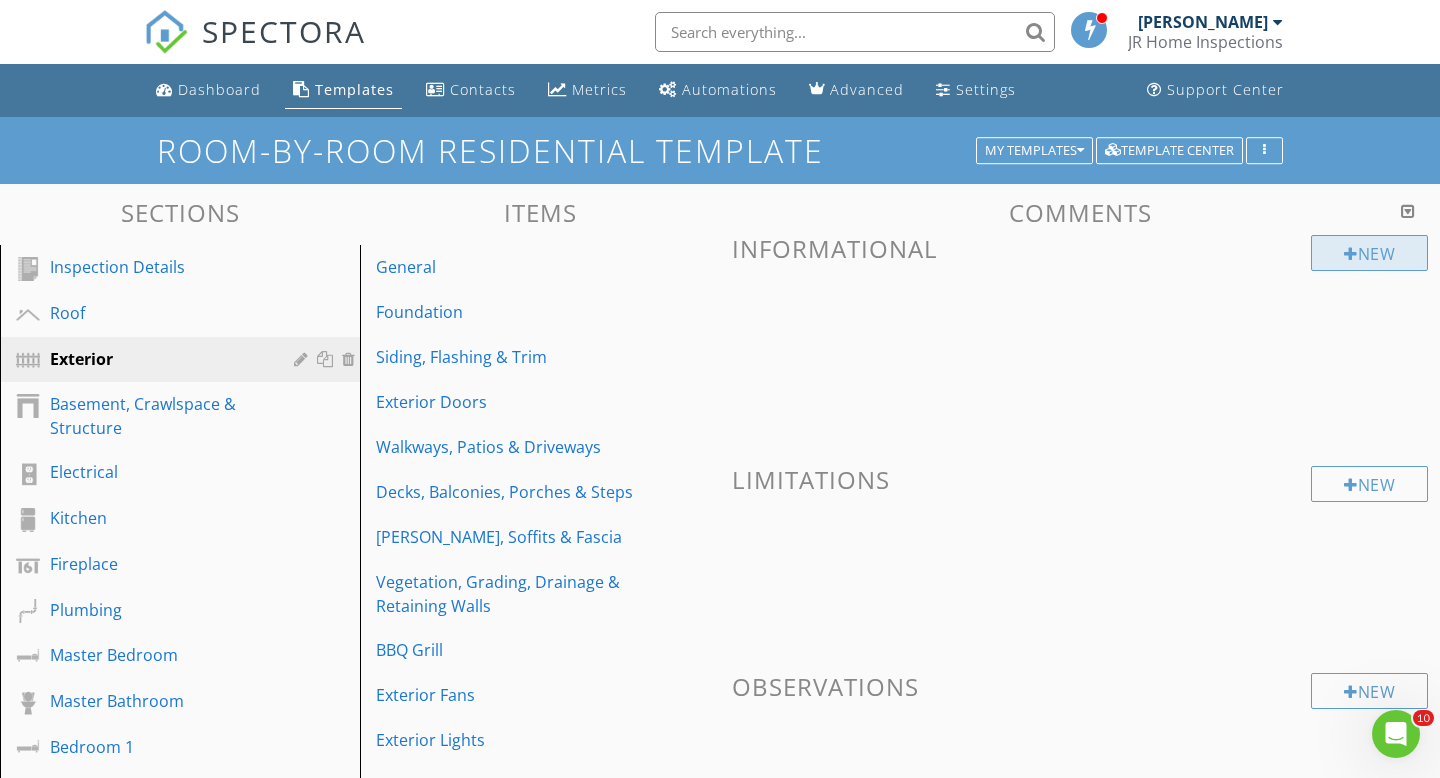 click at bounding box center (1351, 254) 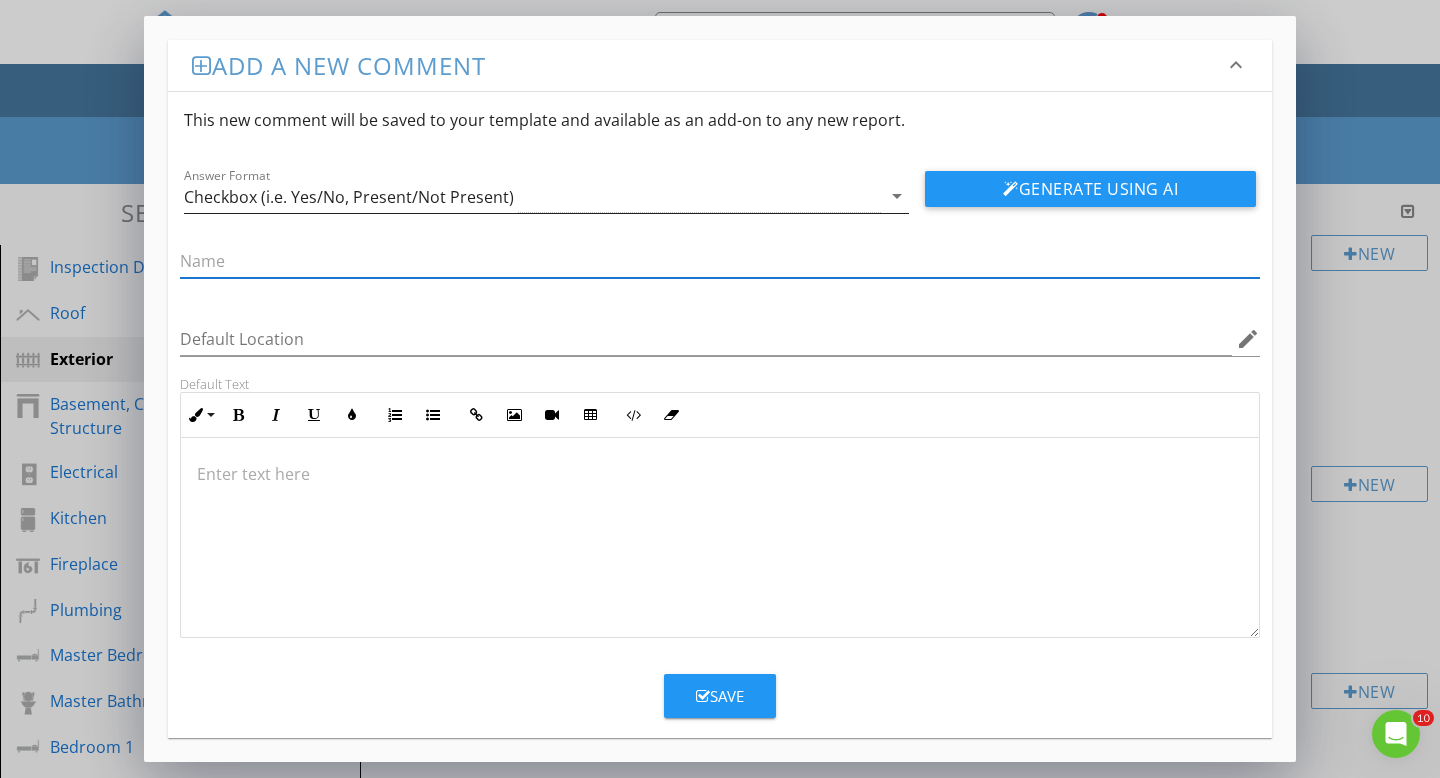 click on "arrow_drop_down" at bounding box center (897, 196) 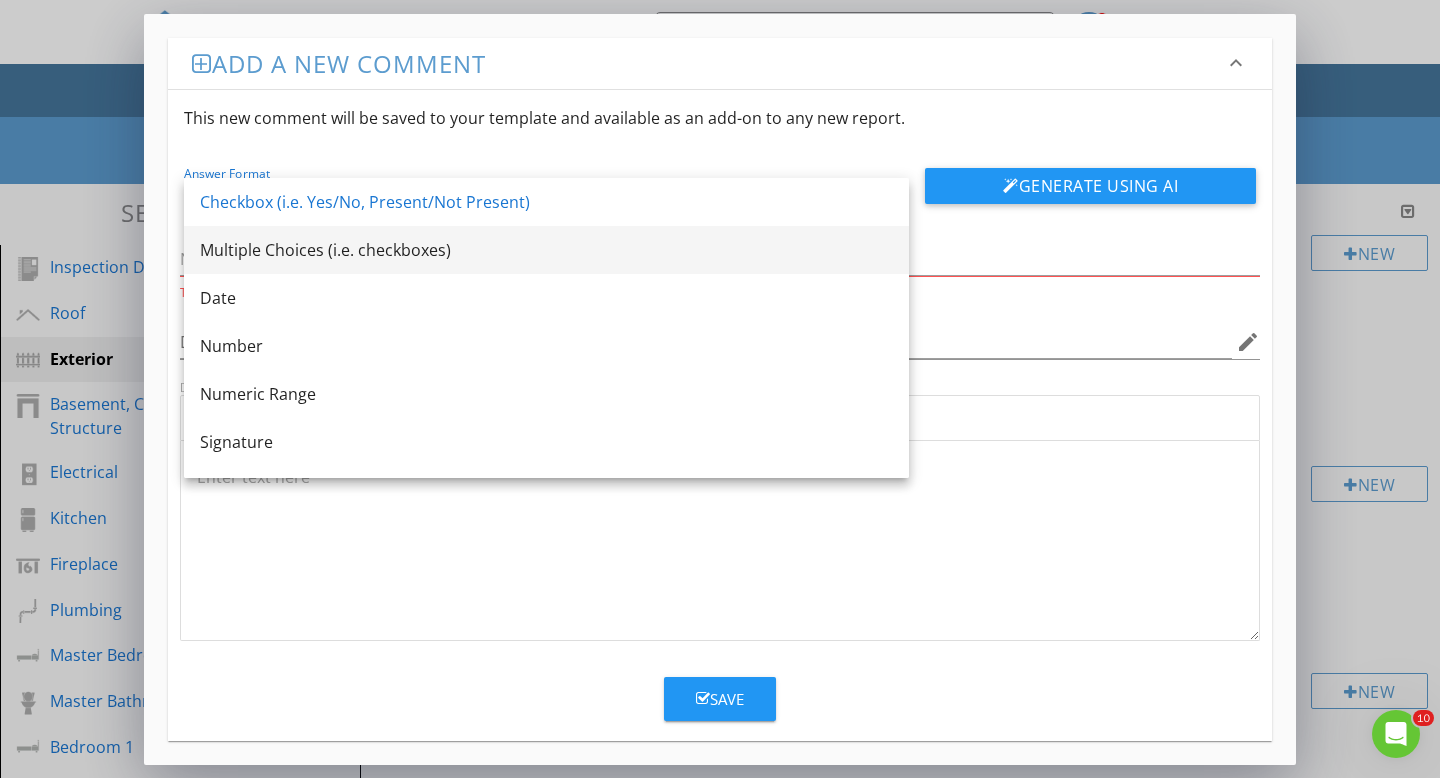 click on "Multiple Choices (i.e. checkboxes)" at bounding box center (546, 250) 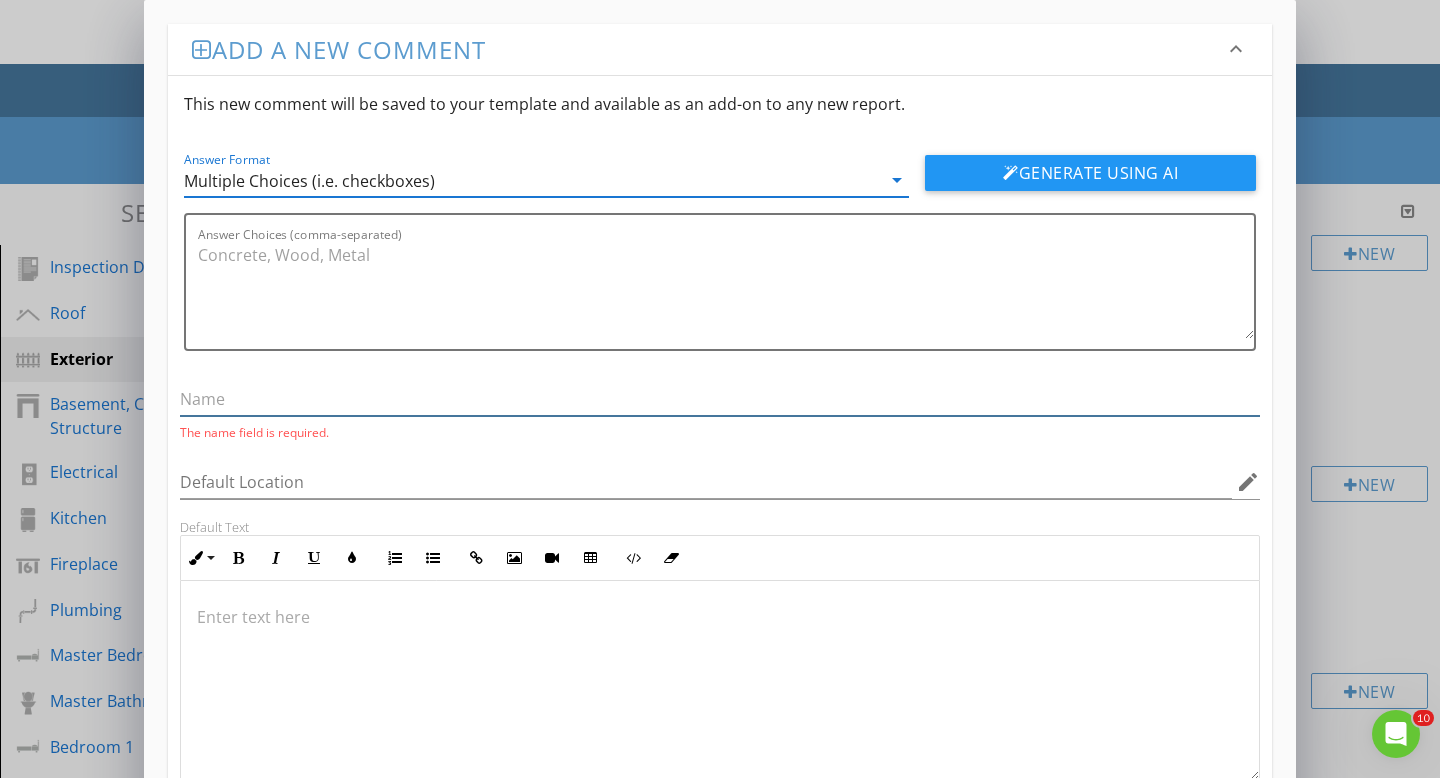 click at bounding box center [720, 399] 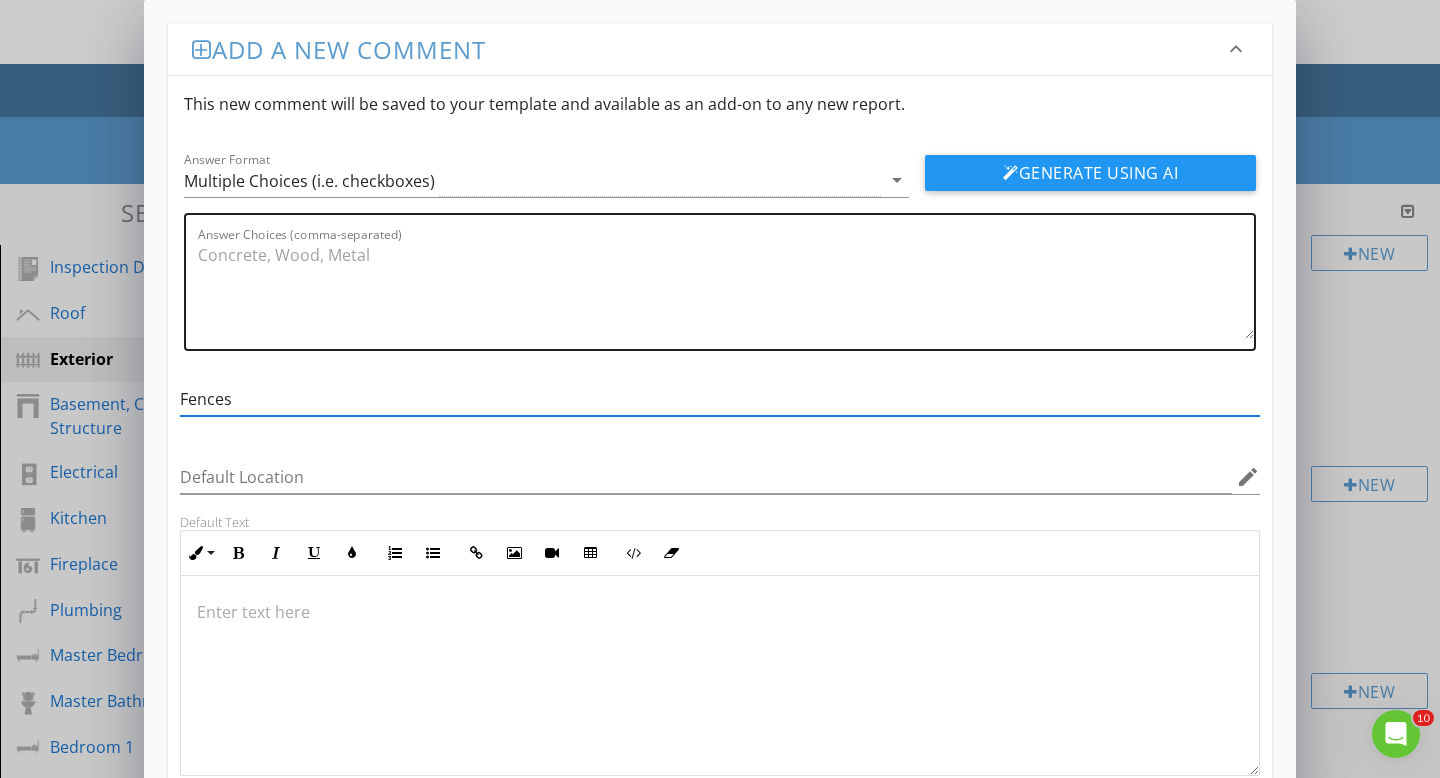 type on "Fences" 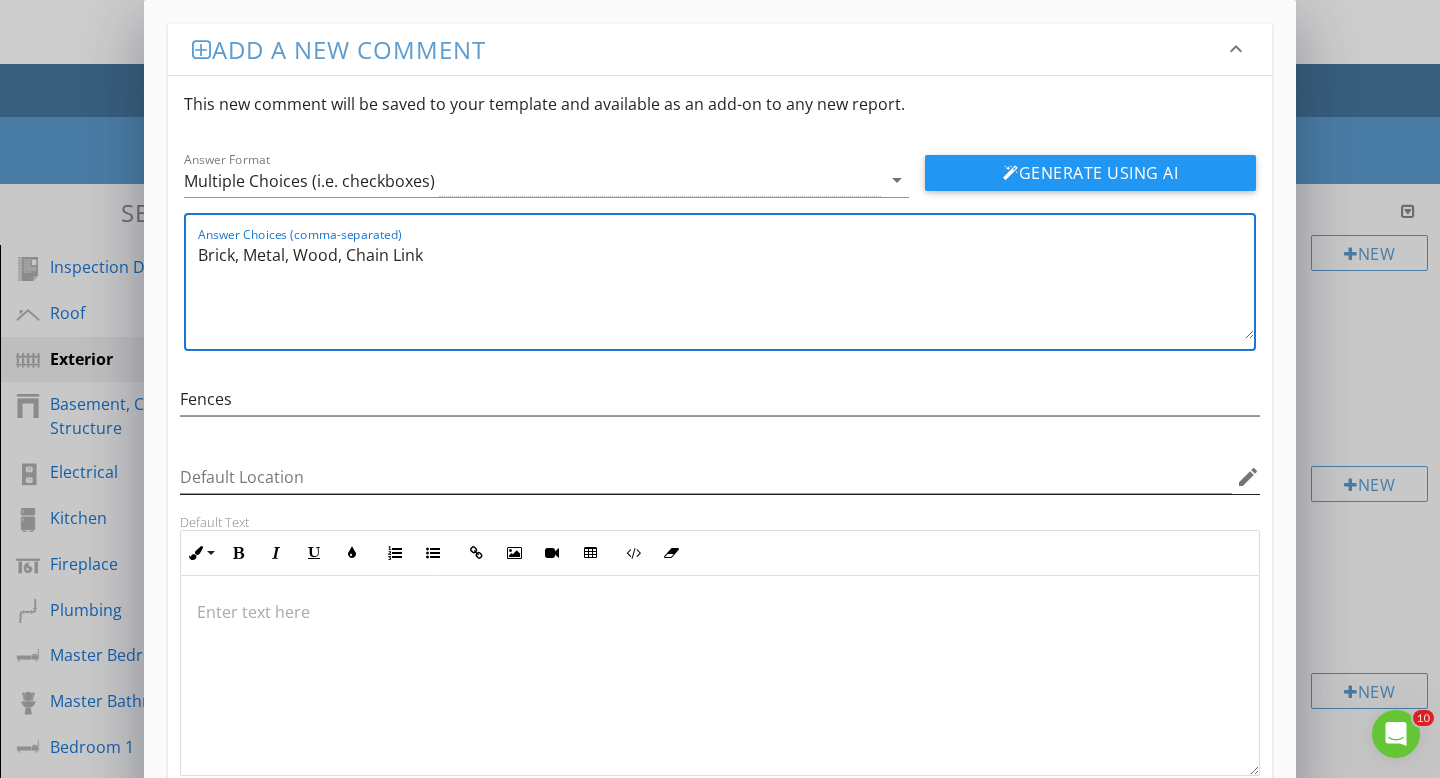 scroll, scrollTop: 134, scrollLeft: 0, axis: vertical 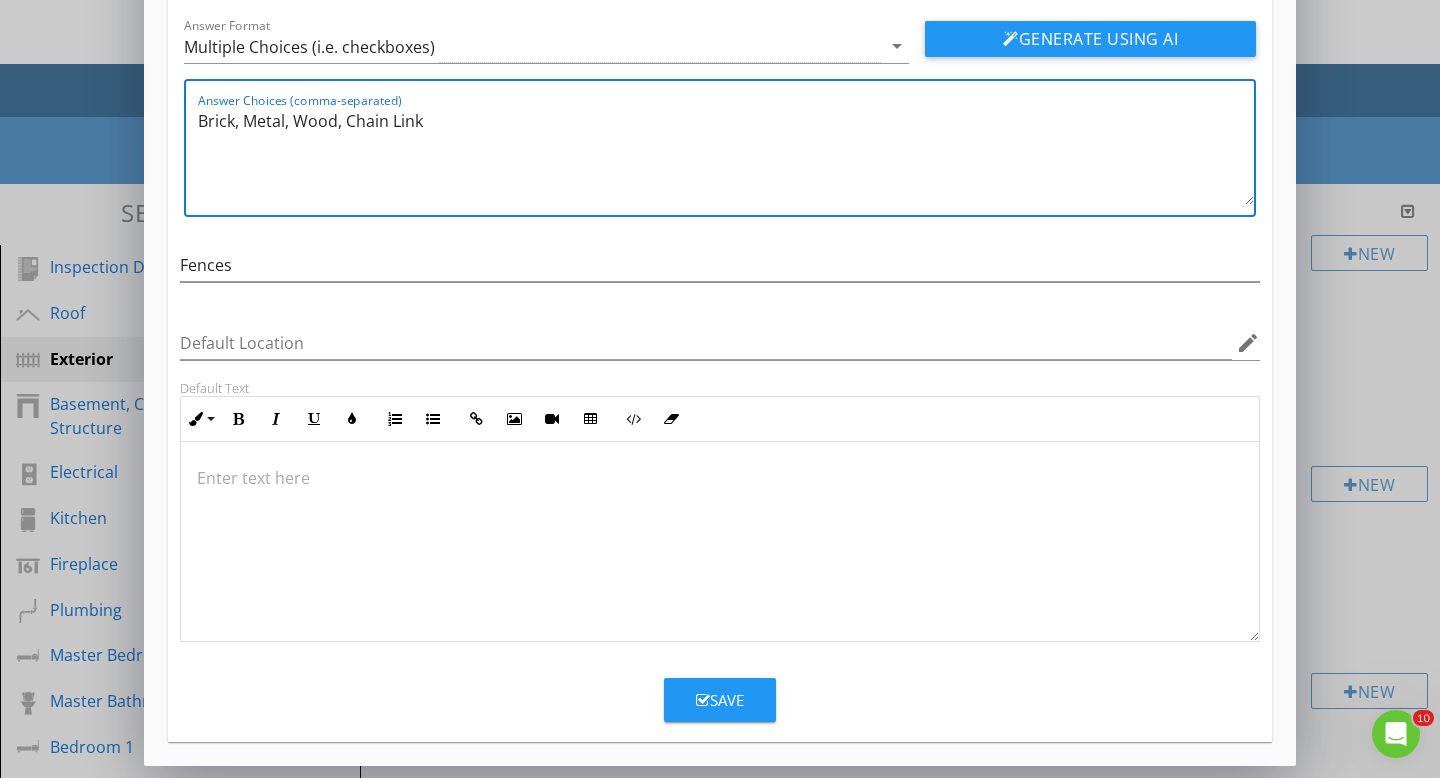 type on "Brick, Metal, Wood, Chain Link" 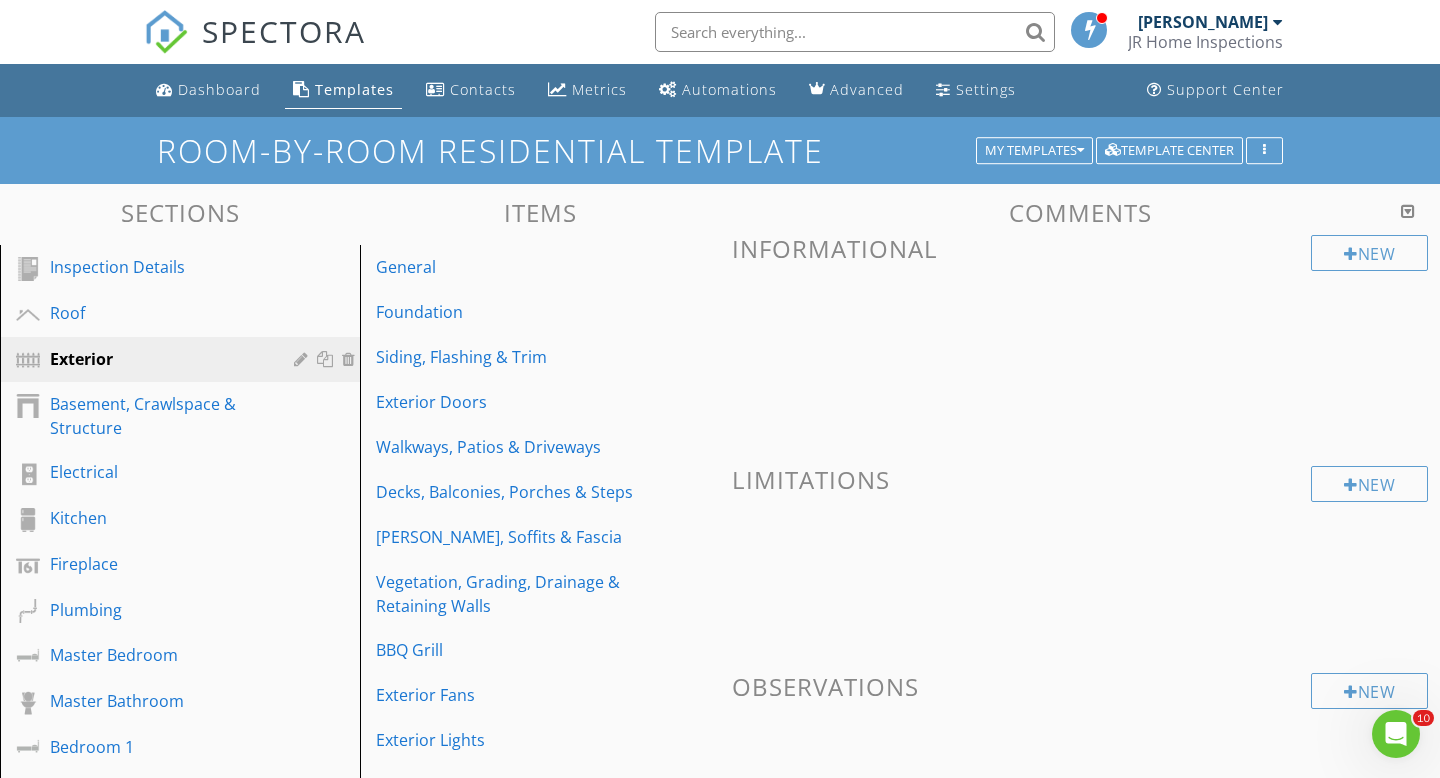 scroll, scrollTop: 37, scrollLeft: 0, axis: vertical 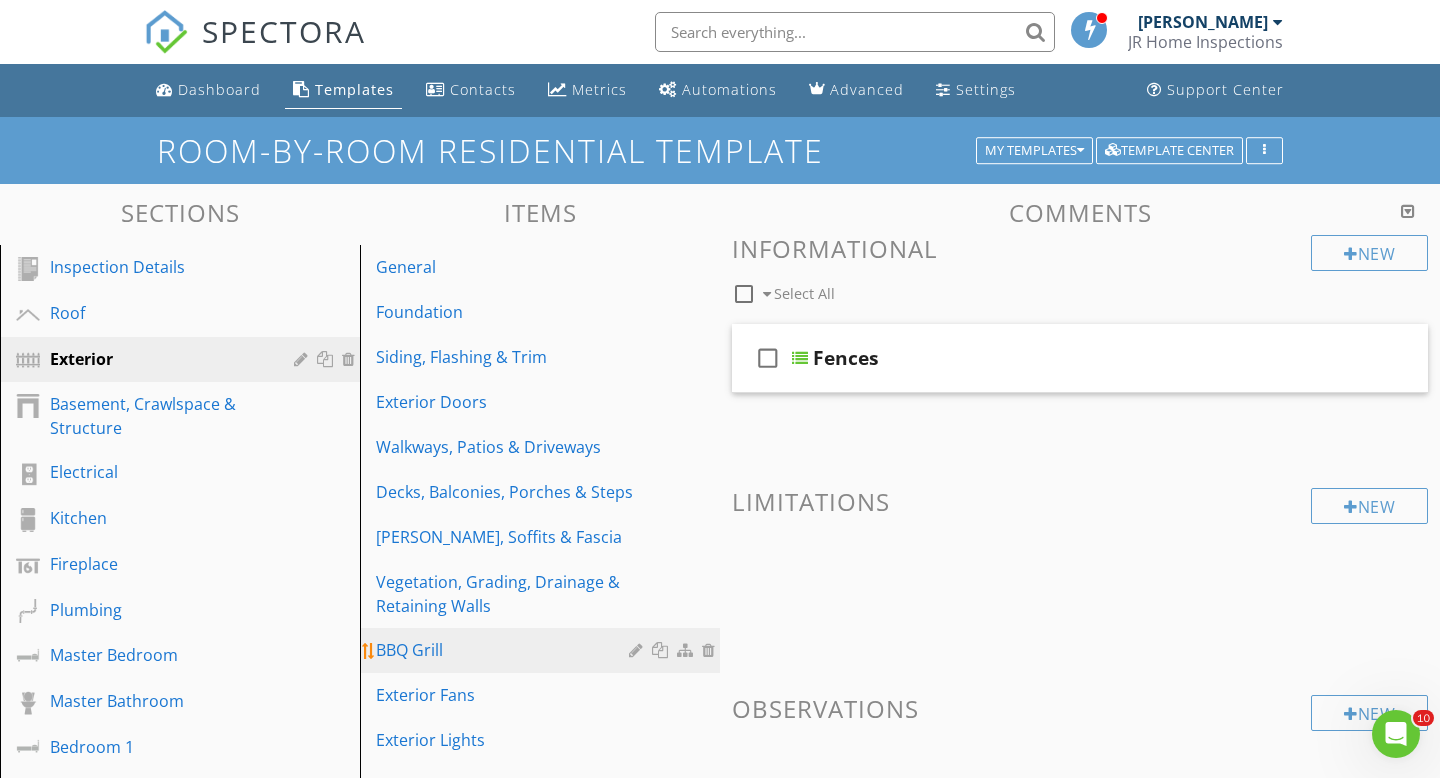 click on "BBQ Grill" at bounding box center [505, 650] 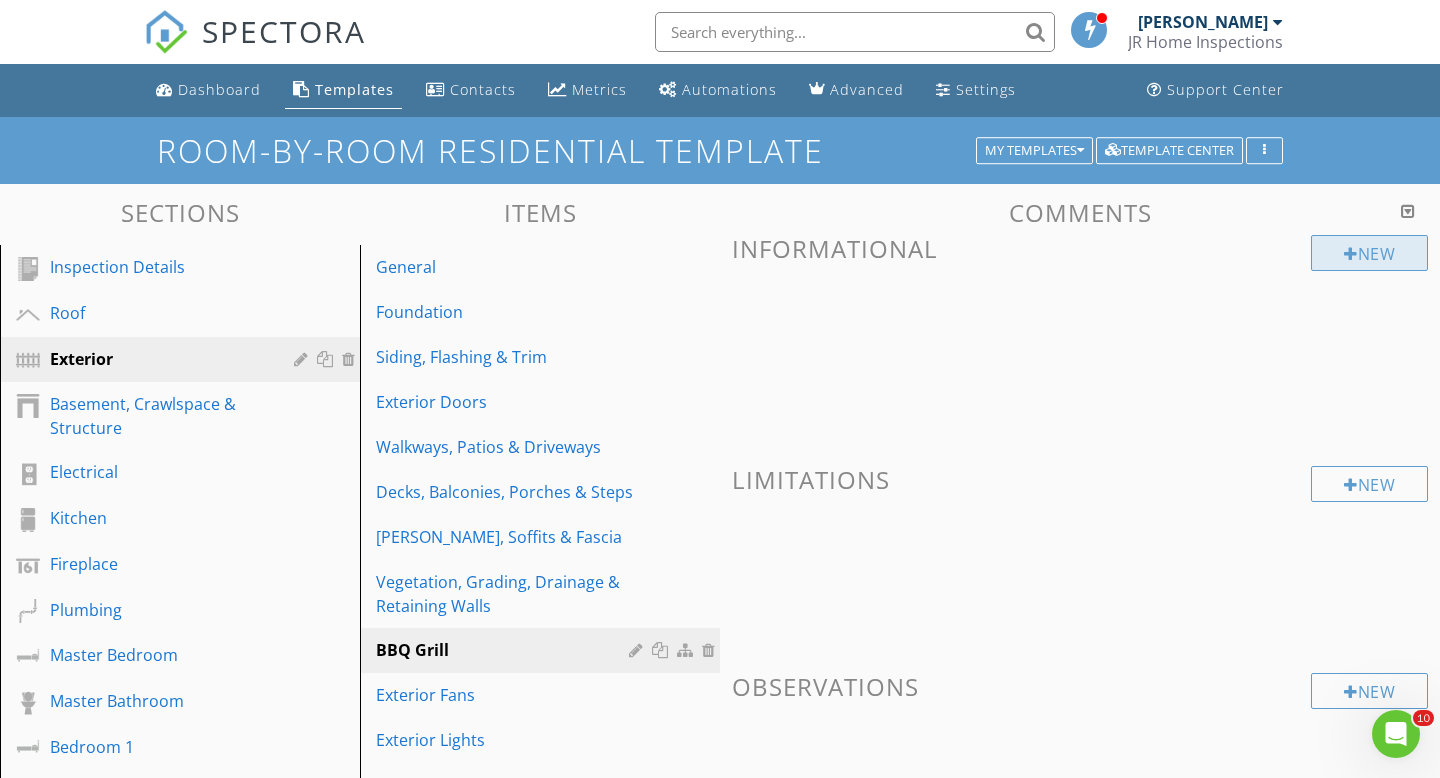 click on "New" at bounding box center [1369, 253] 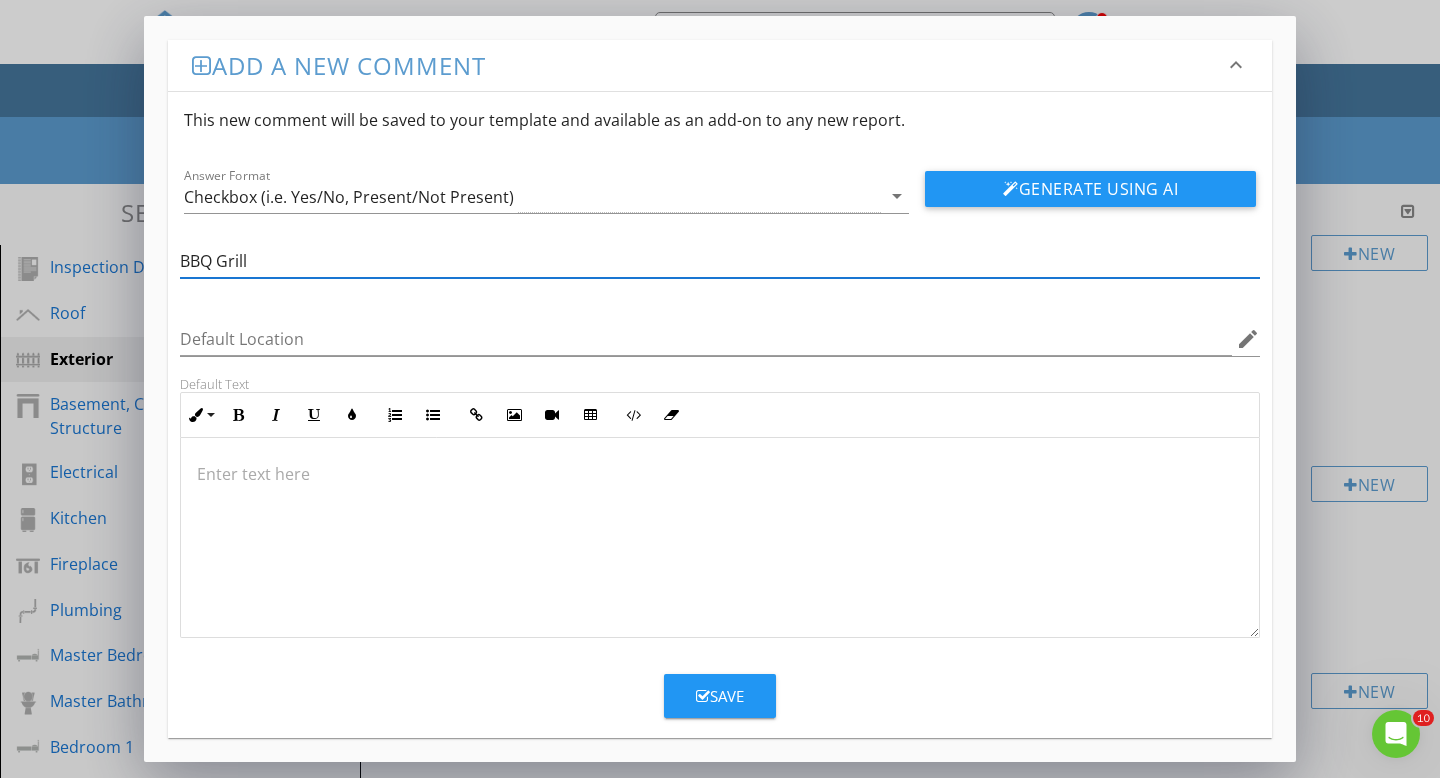 type on "BBQ Grill" 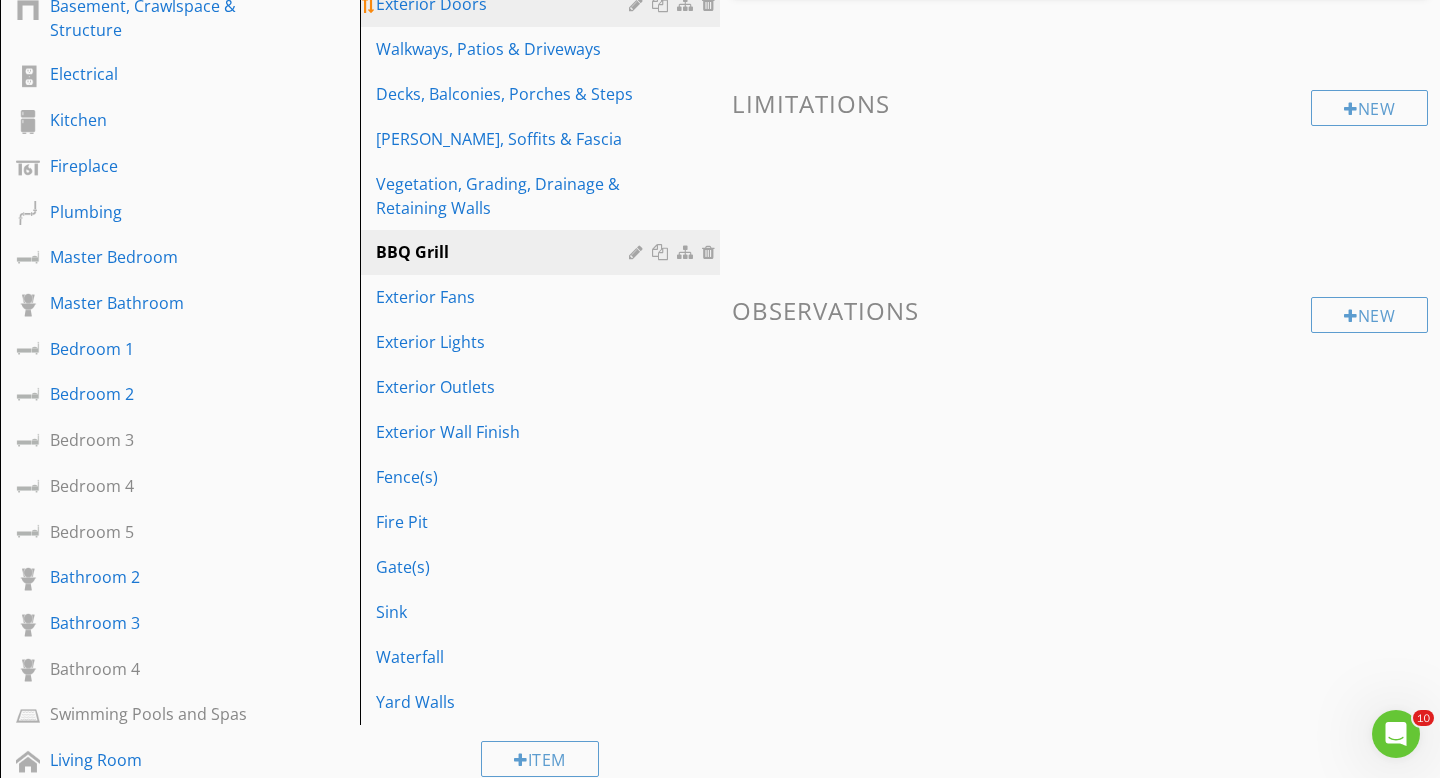 scroll, scrollTop: 404, scrollLeft: 0, axis: vertical 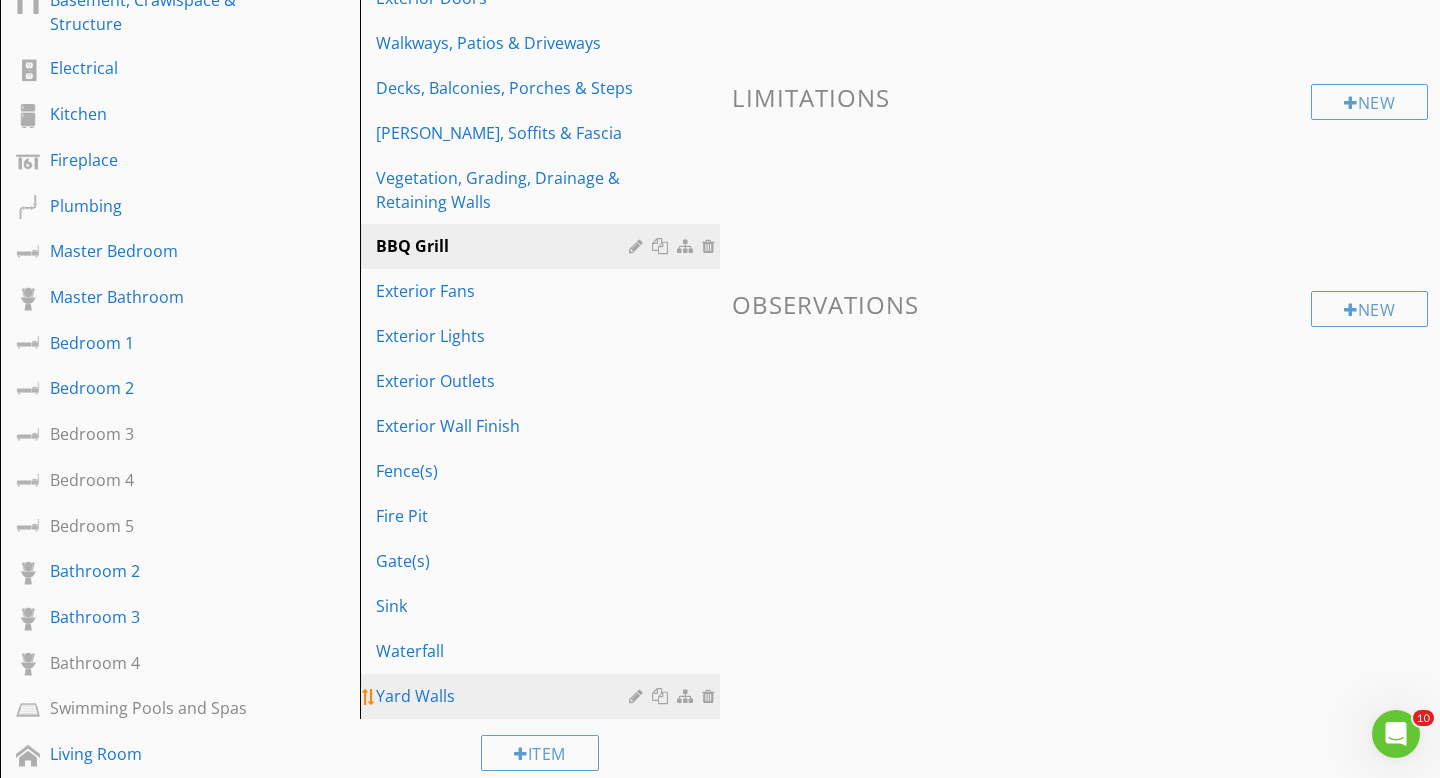 click on "Yard Walls" at bounding box center (505, 696) 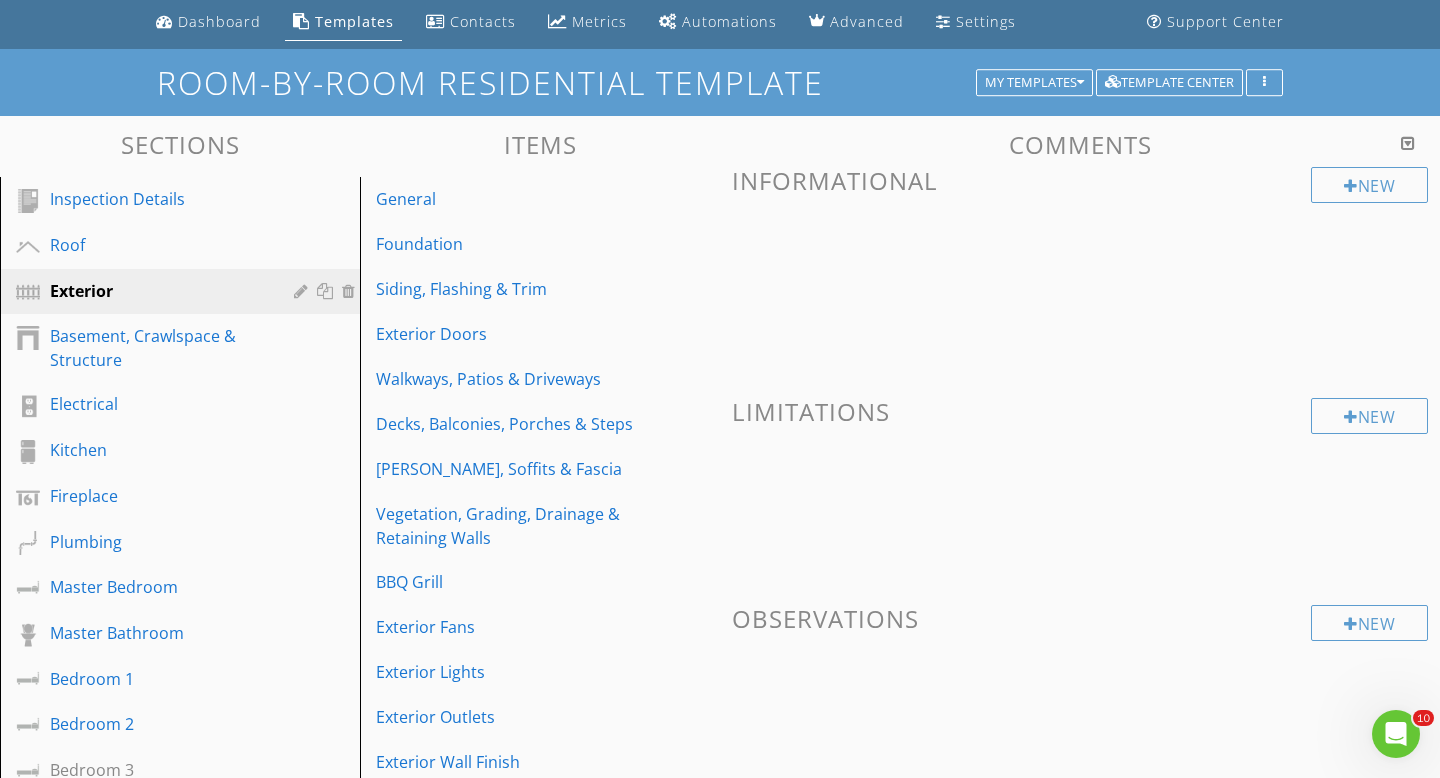 scroll, scrollTop: 43, scrollLeft: 0, axis: vertical 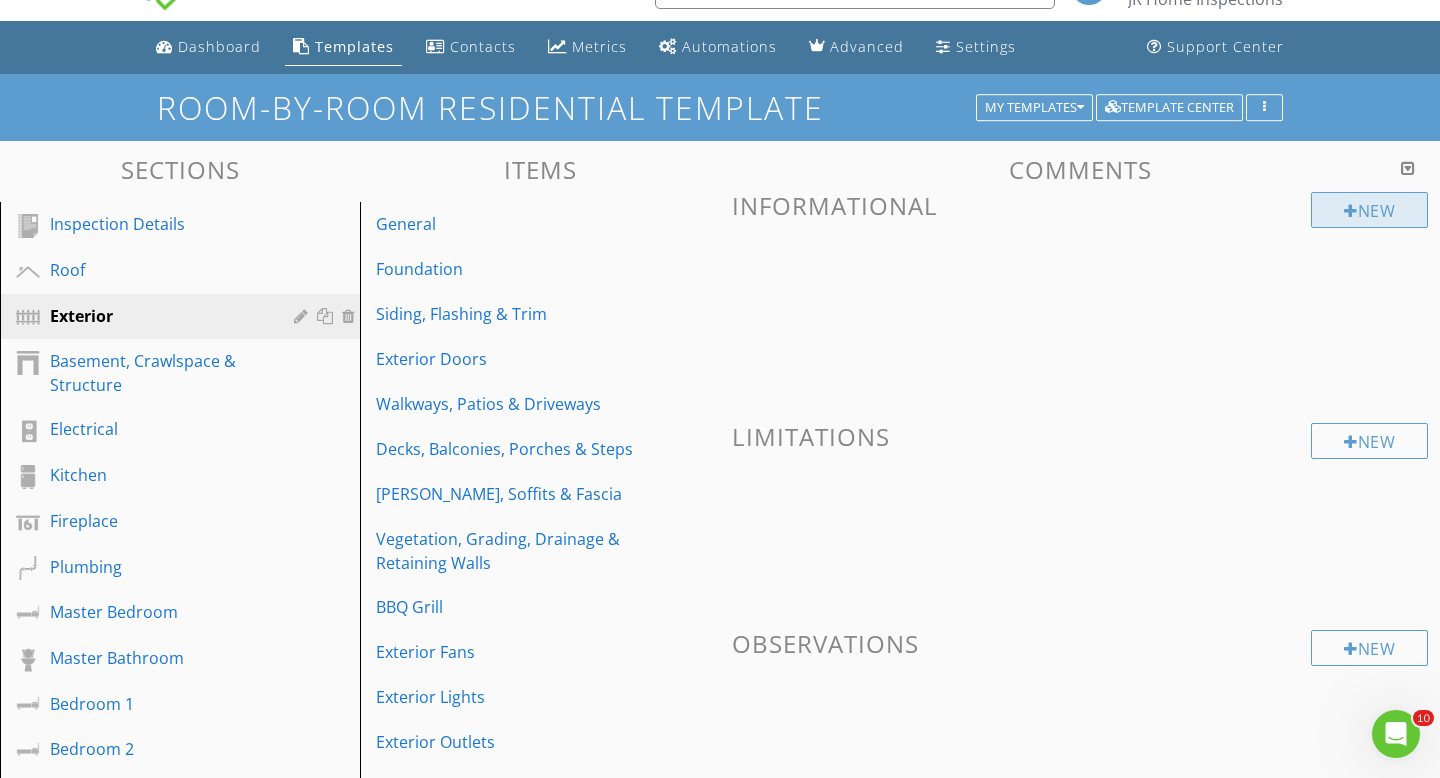 click on "New" at bounding box center (1369, 210) 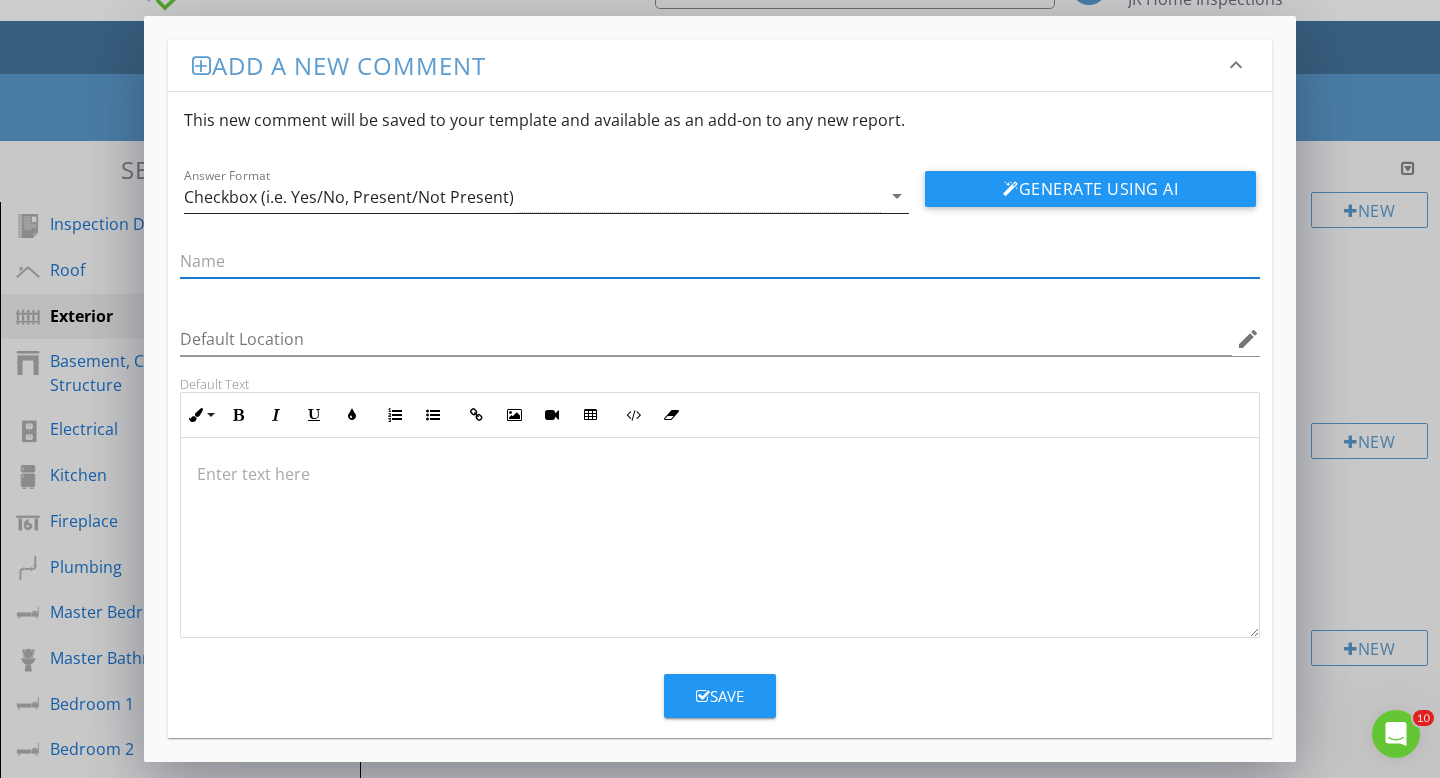 click on "arrow_drop_down" at bounding box center [897, 196] 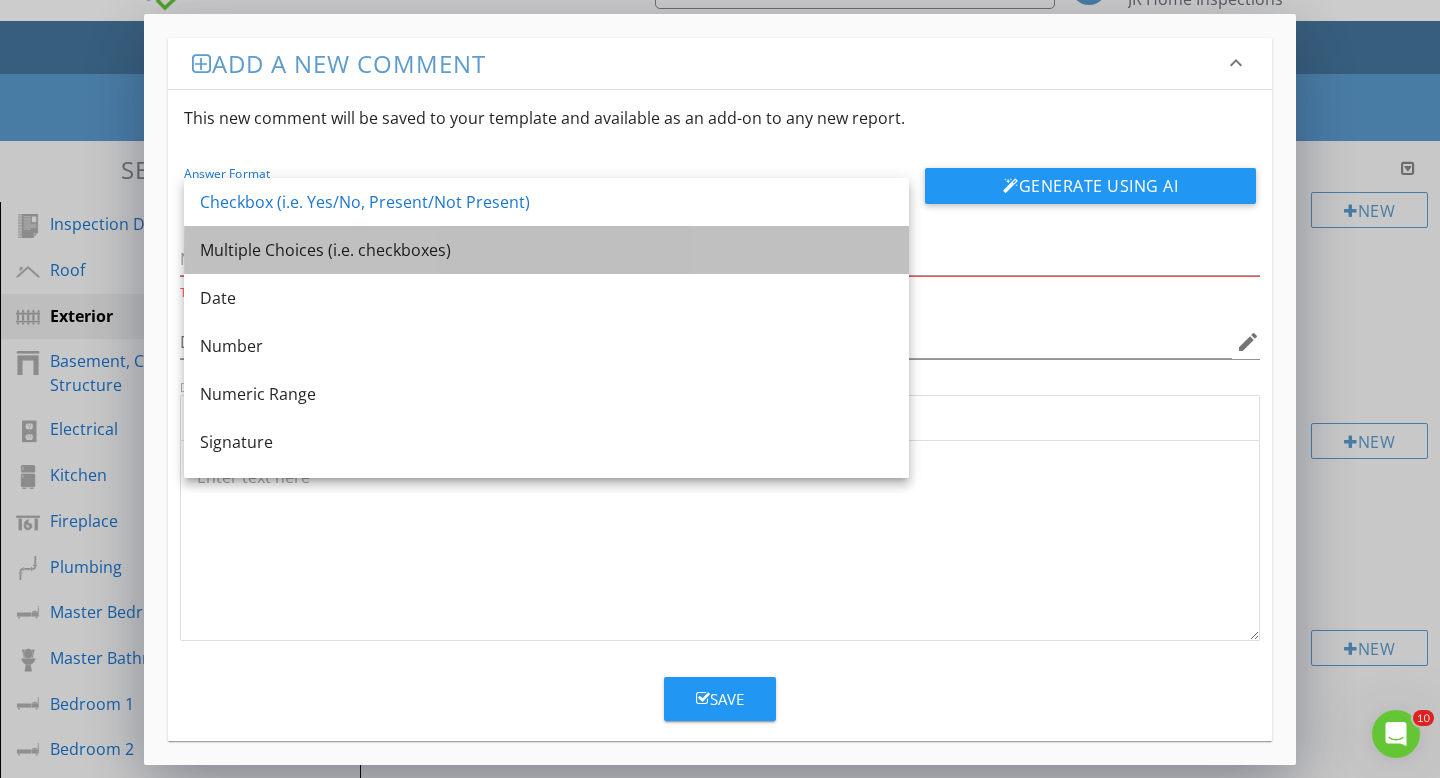 click on "Multiple Choices (i.e. checkboxes)" at bounding box center [546, 250] 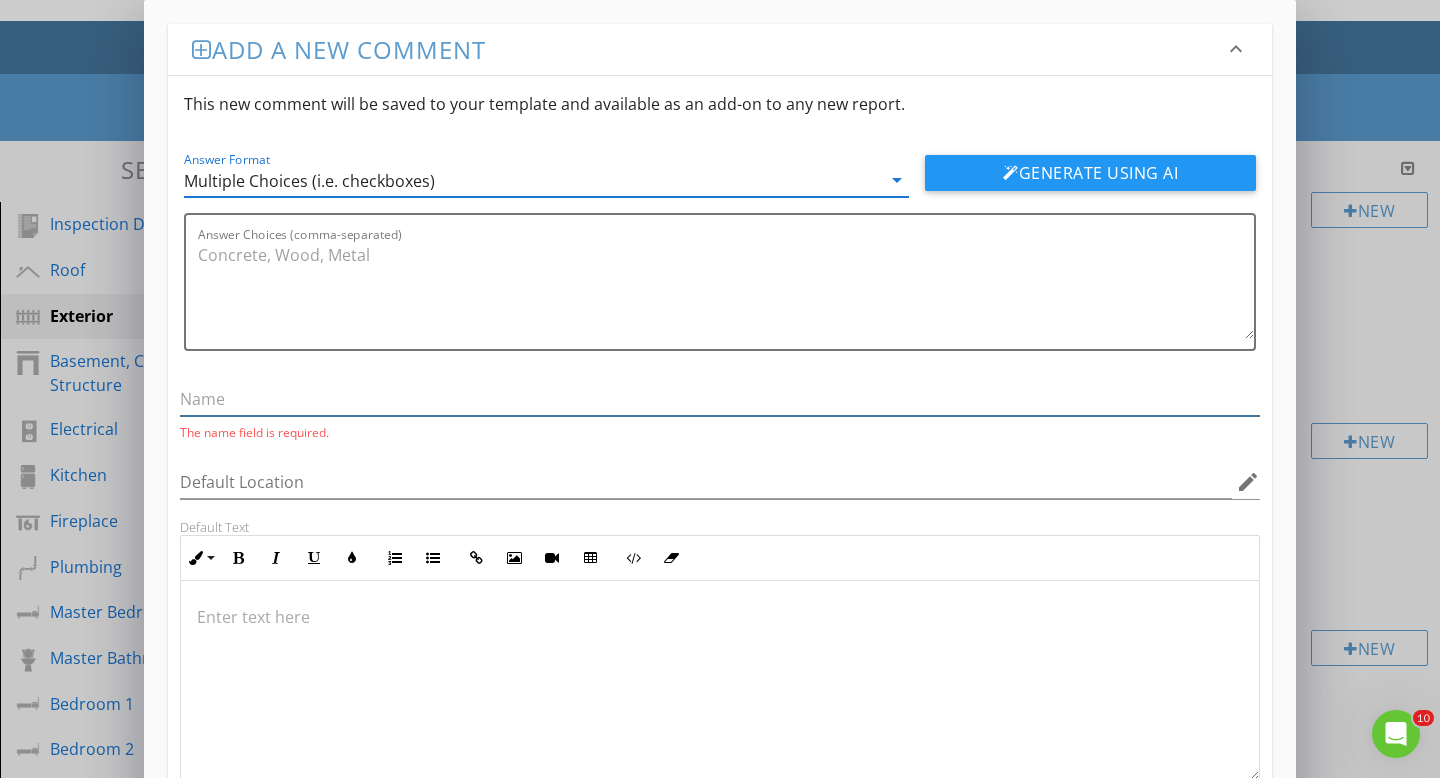 click at bounding box center [720, 399] 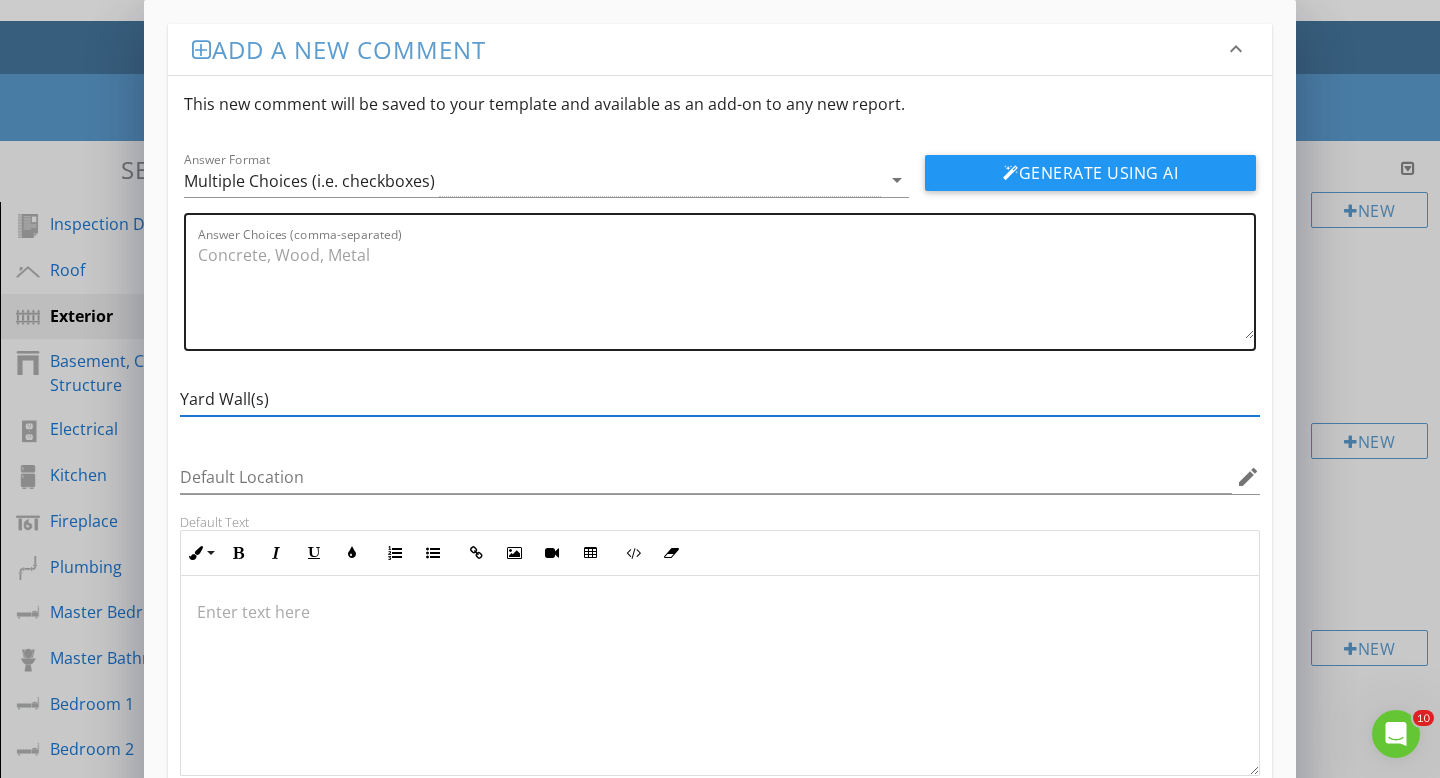 type on "Yard Wall(s)" 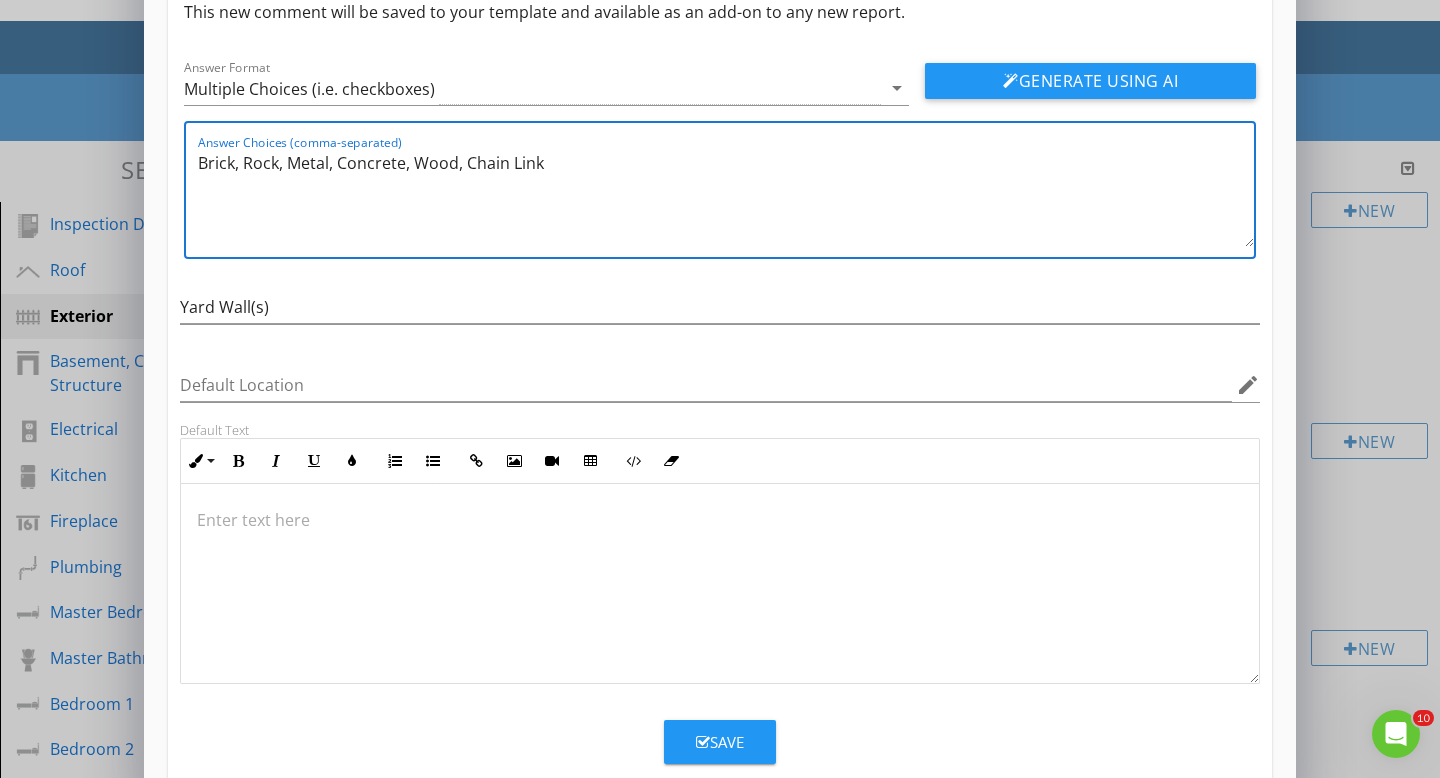 scroll, scrollTop: 134, scrollLeft: 0, axis: vertical 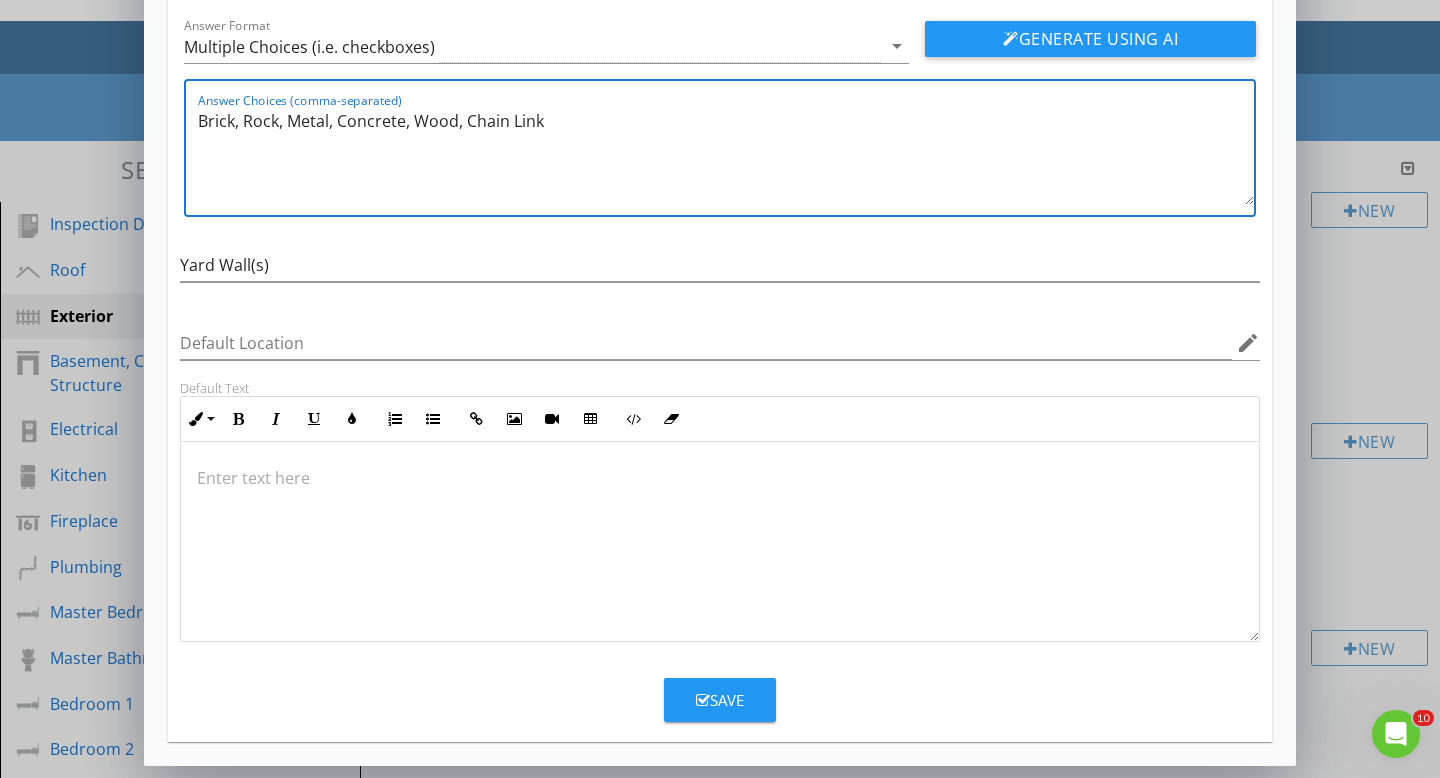 type on "Brick, Rock, Metal, Concrete, Wood, Chain Link" 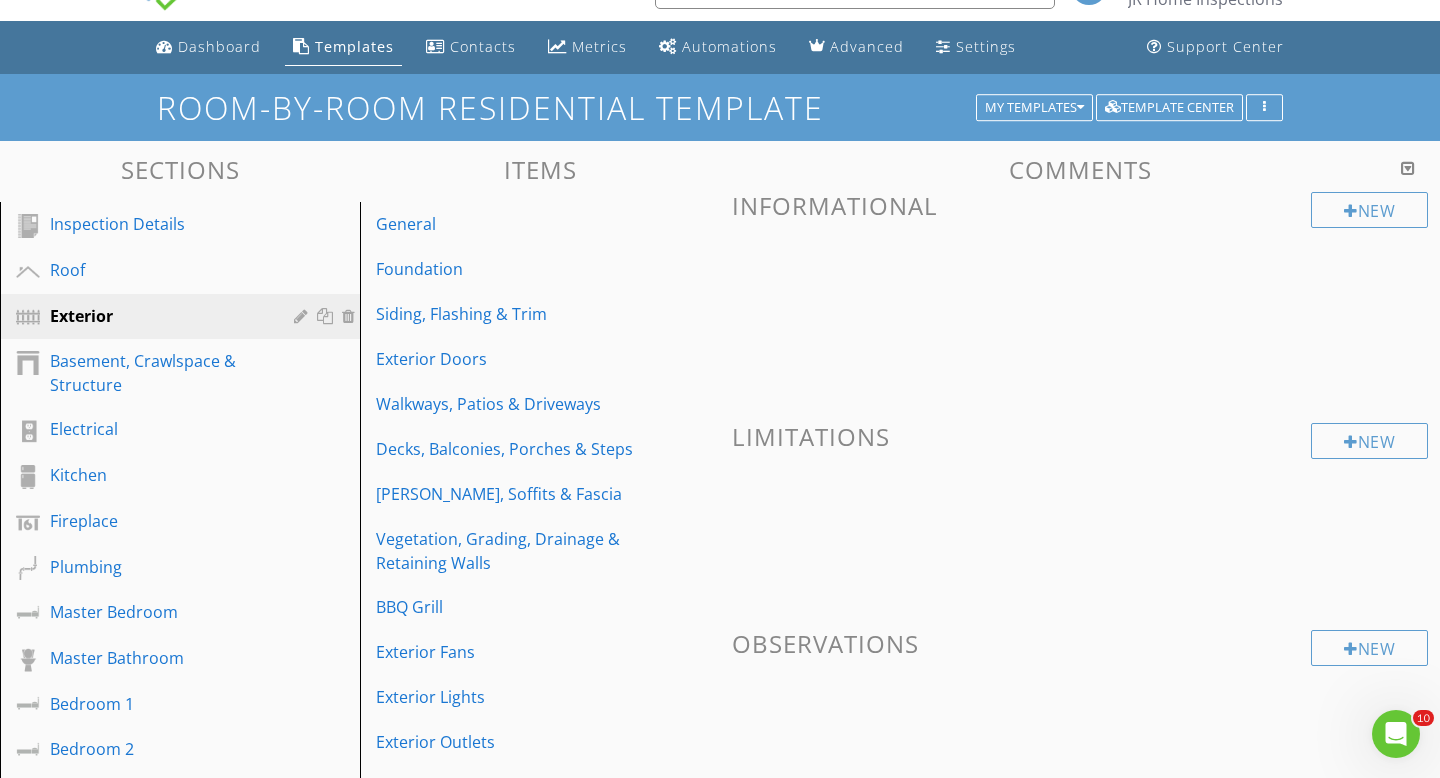 scroll, scrollTop: 37, scrollLeft: 0, axis: vertical 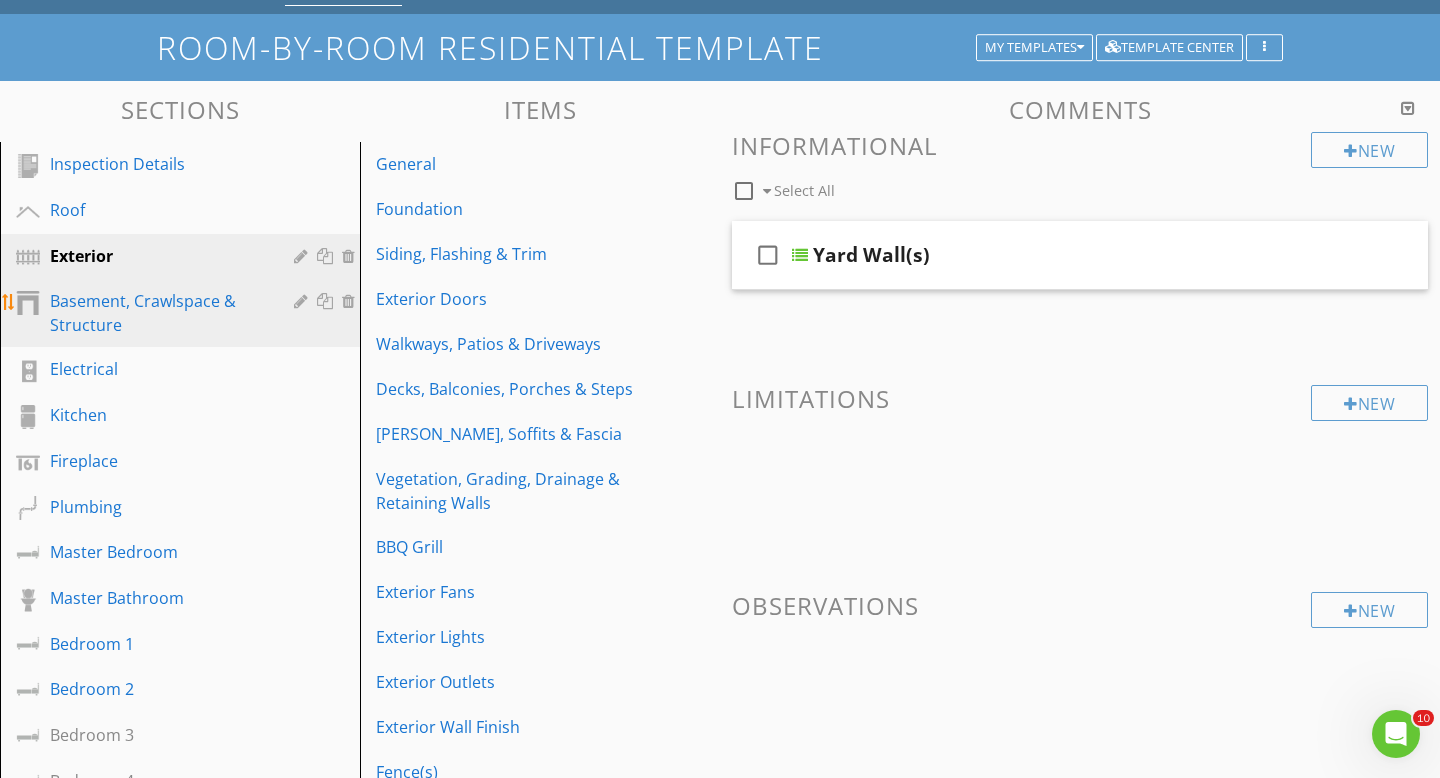 click on "Basement, Crawlspace & Structure" at bounding box center [157, 313] 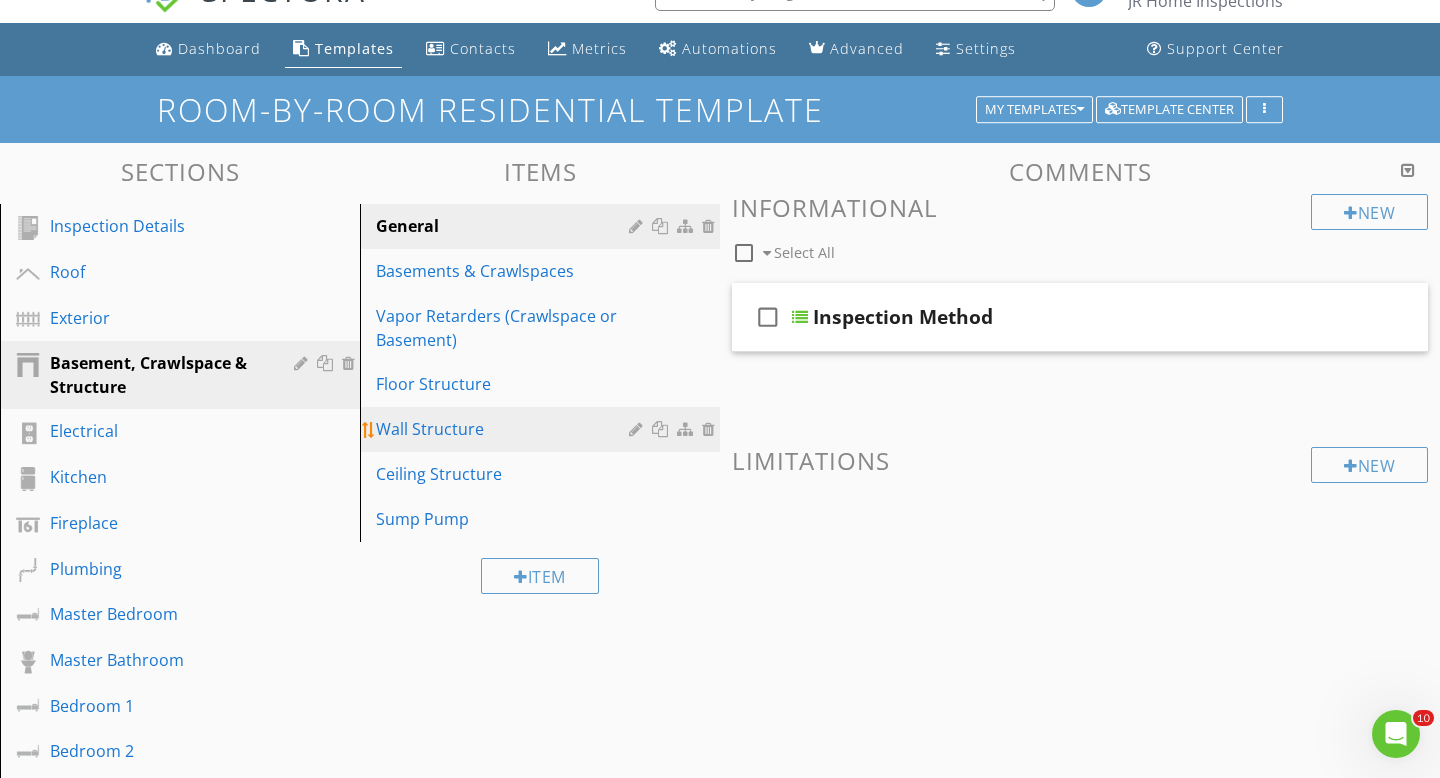scroll, scrollTop: 0, scrollLeft: 0, axis: both 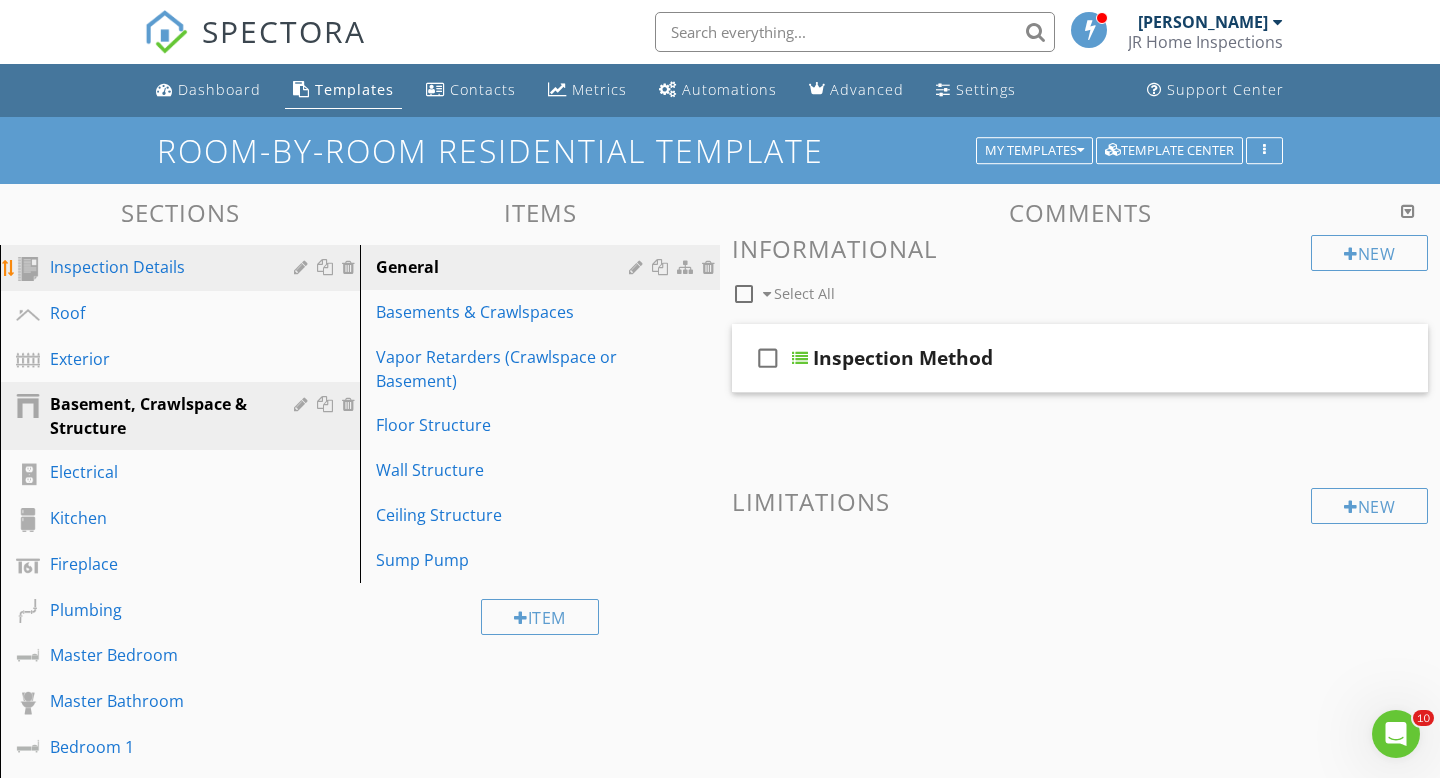 click on "Inspection Details" at bounding box center (157, 267) 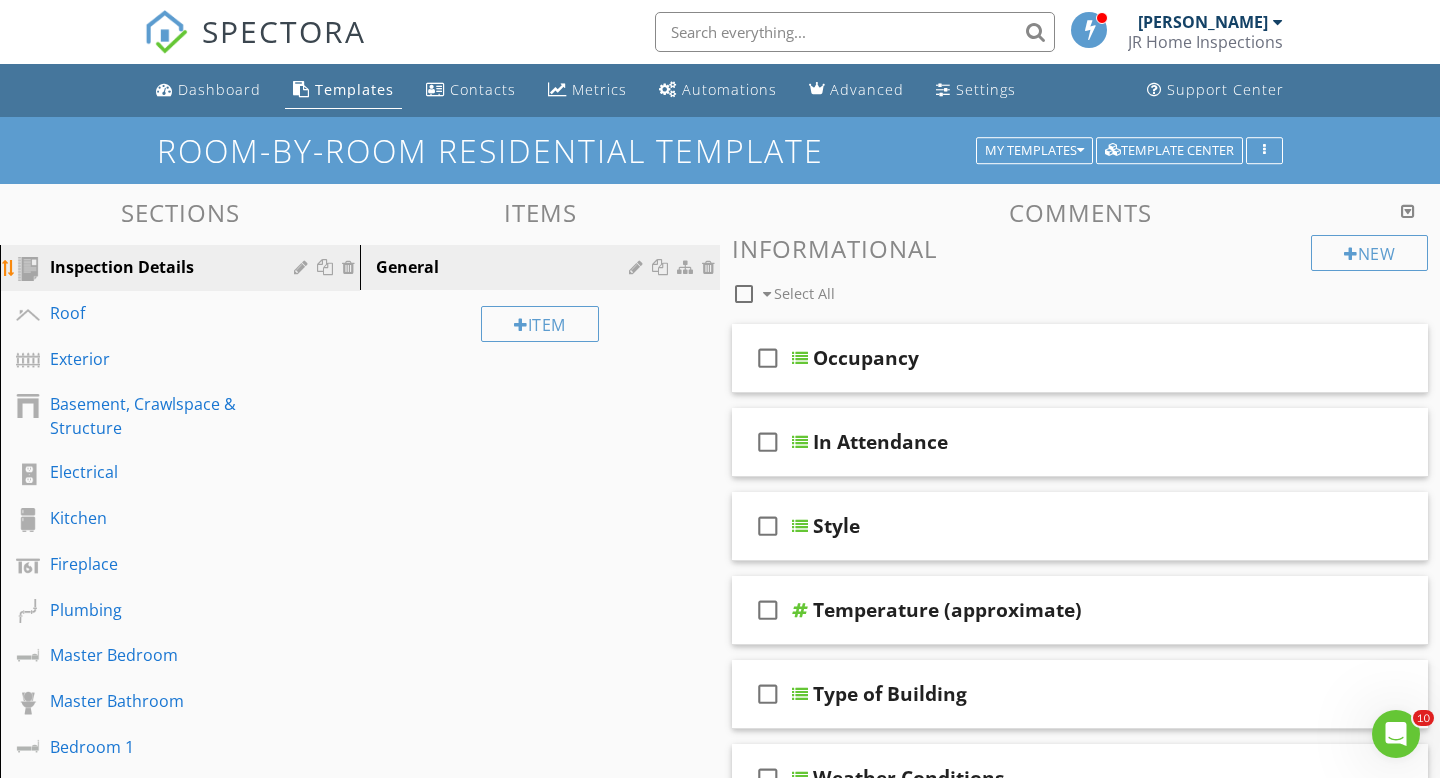 click at bounding box center (327, 267) 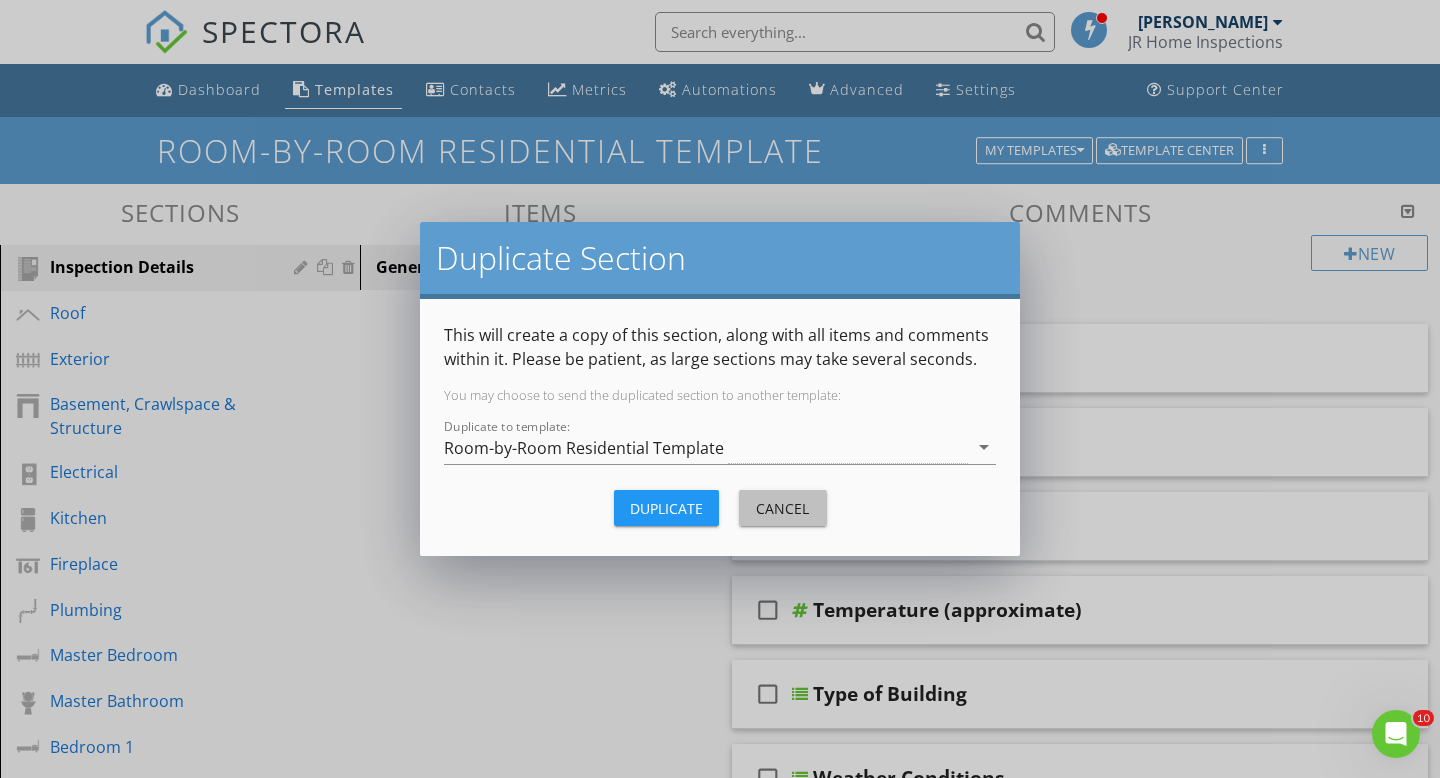 click on "Cancel" at bounding box center [783, 508] 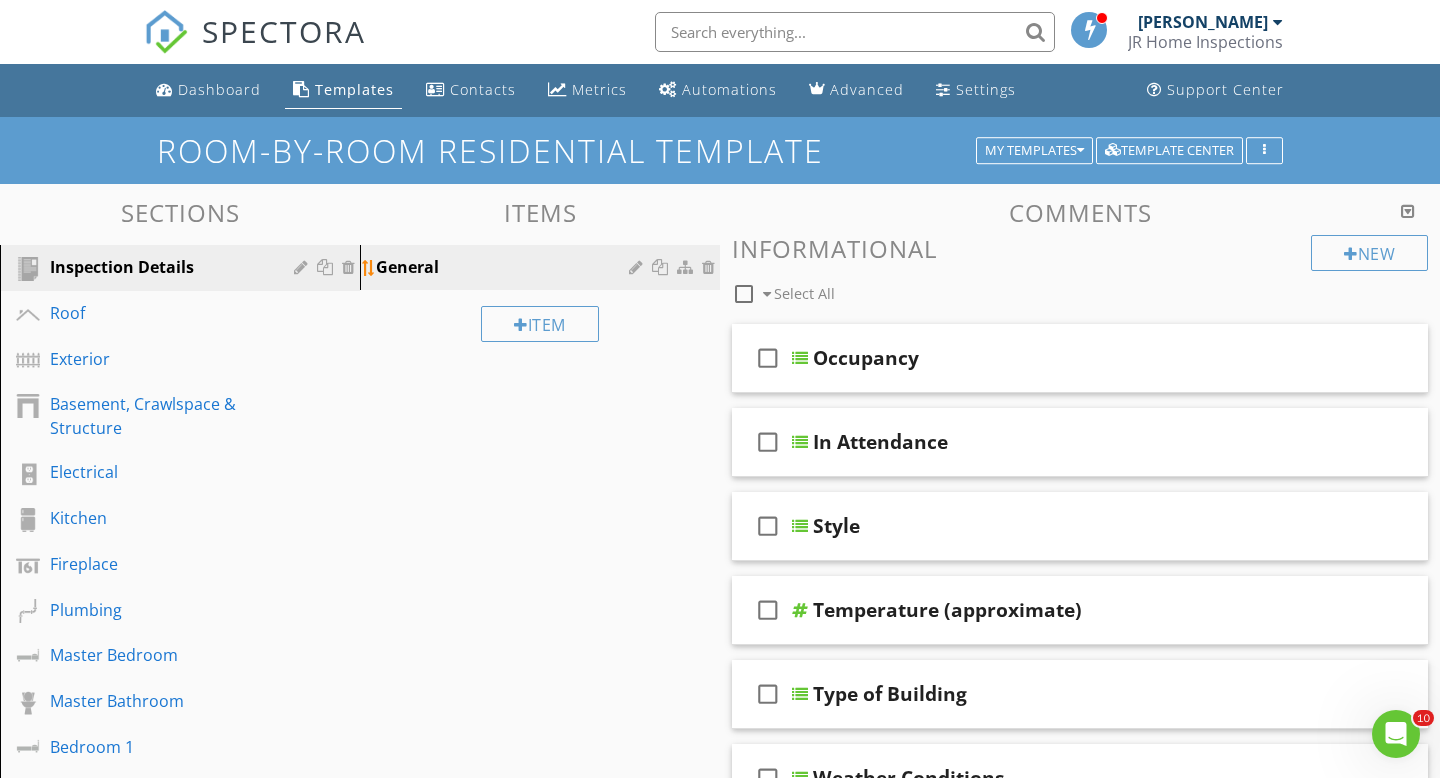 click at bounding box center (687, 267) 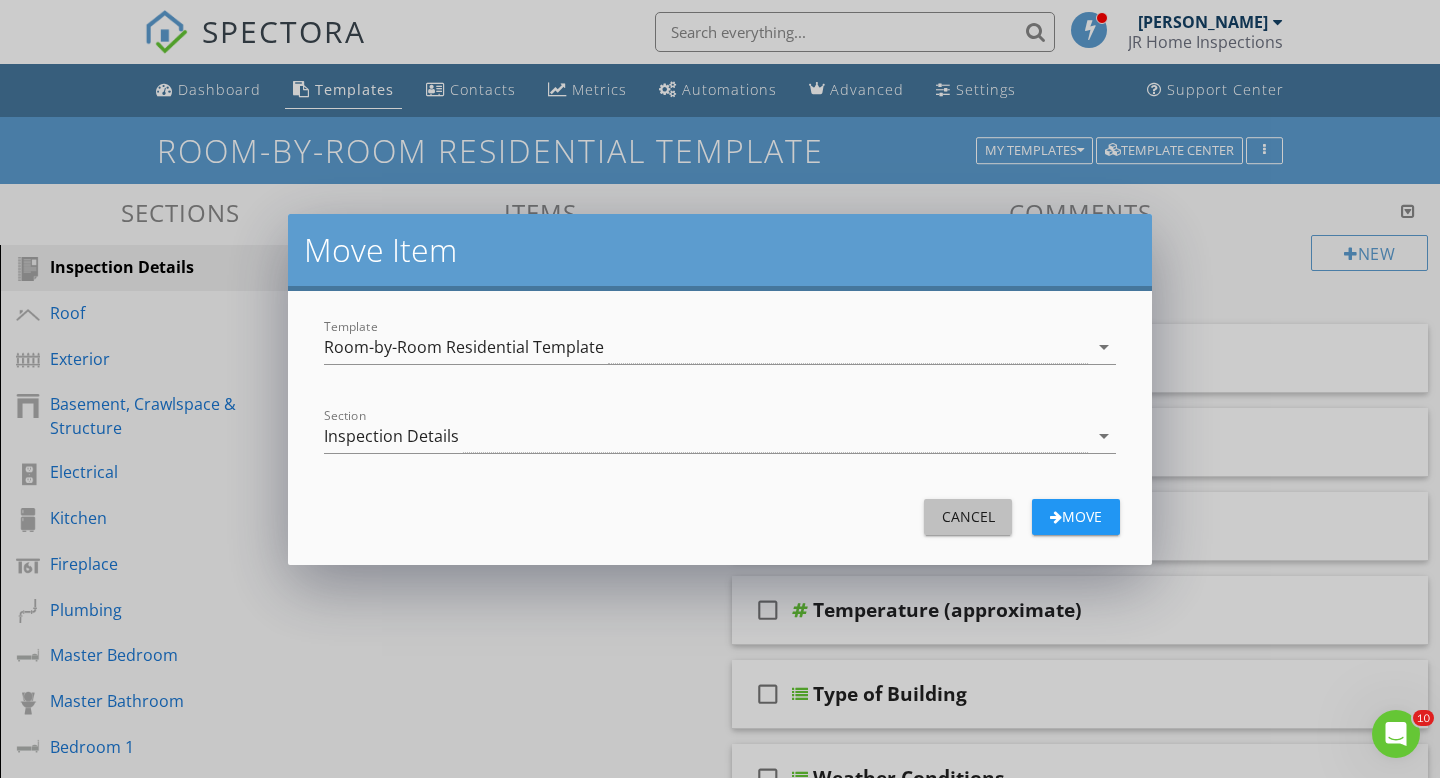 click on "Cancel" at bounding box center [968, 516] 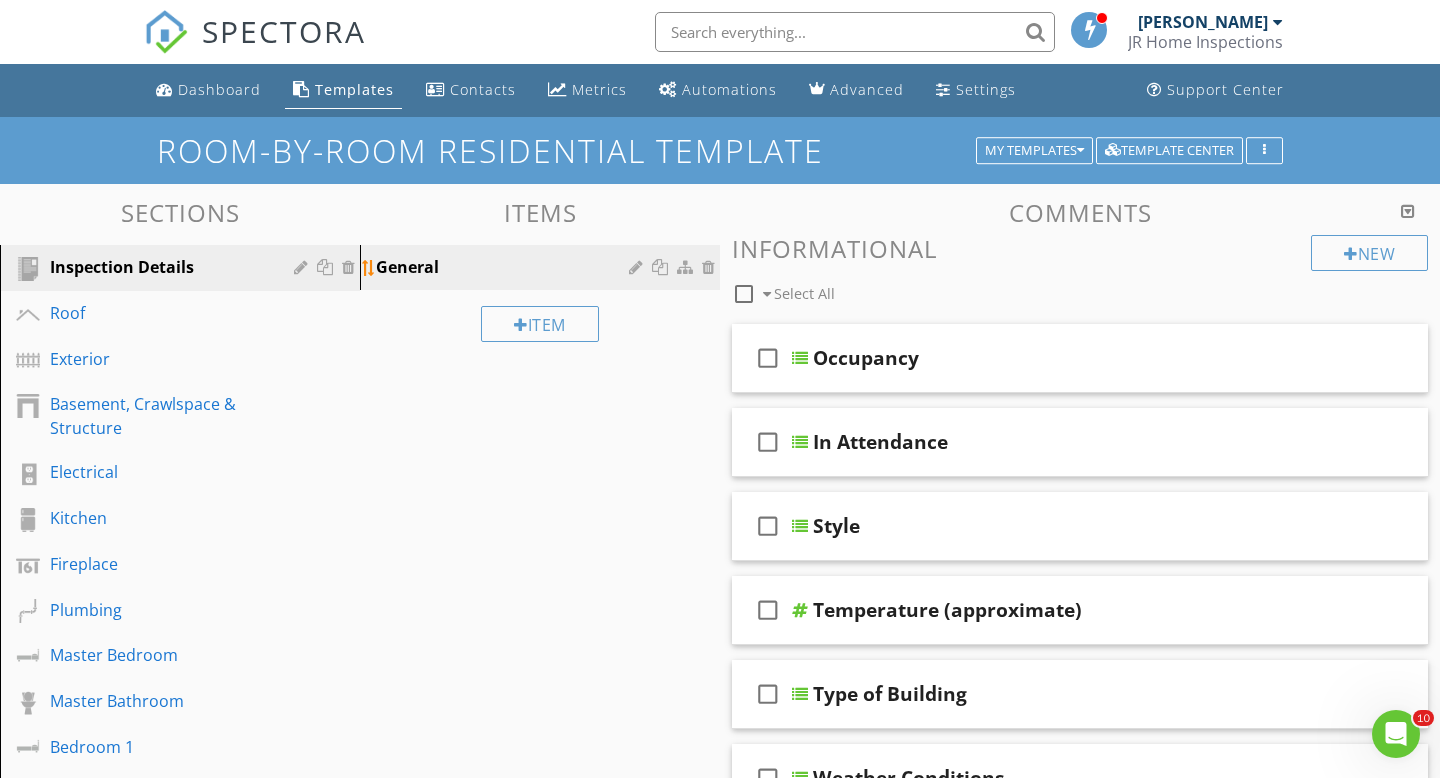 click at bounding box center [662, 267] 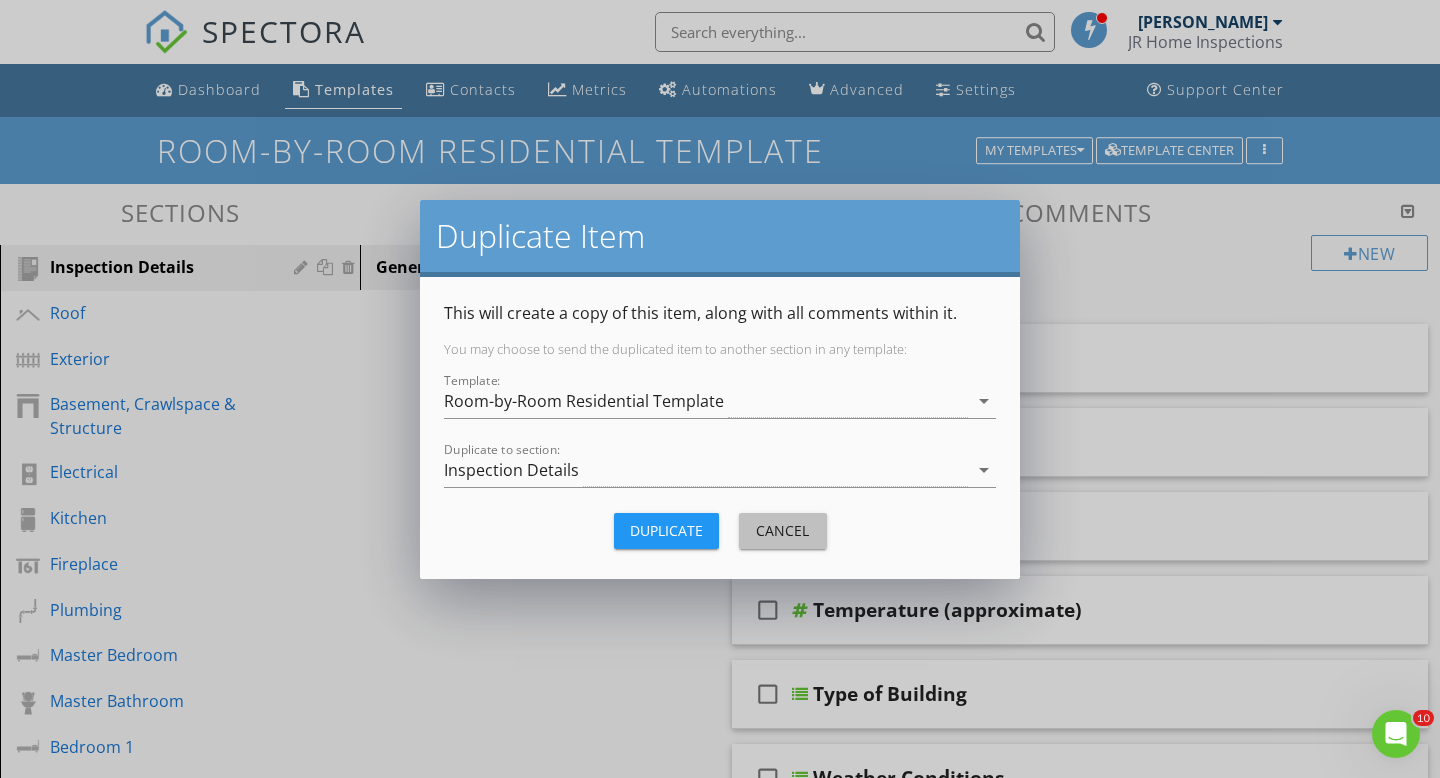 click on "Cancel" at bounding box center [783, 530] 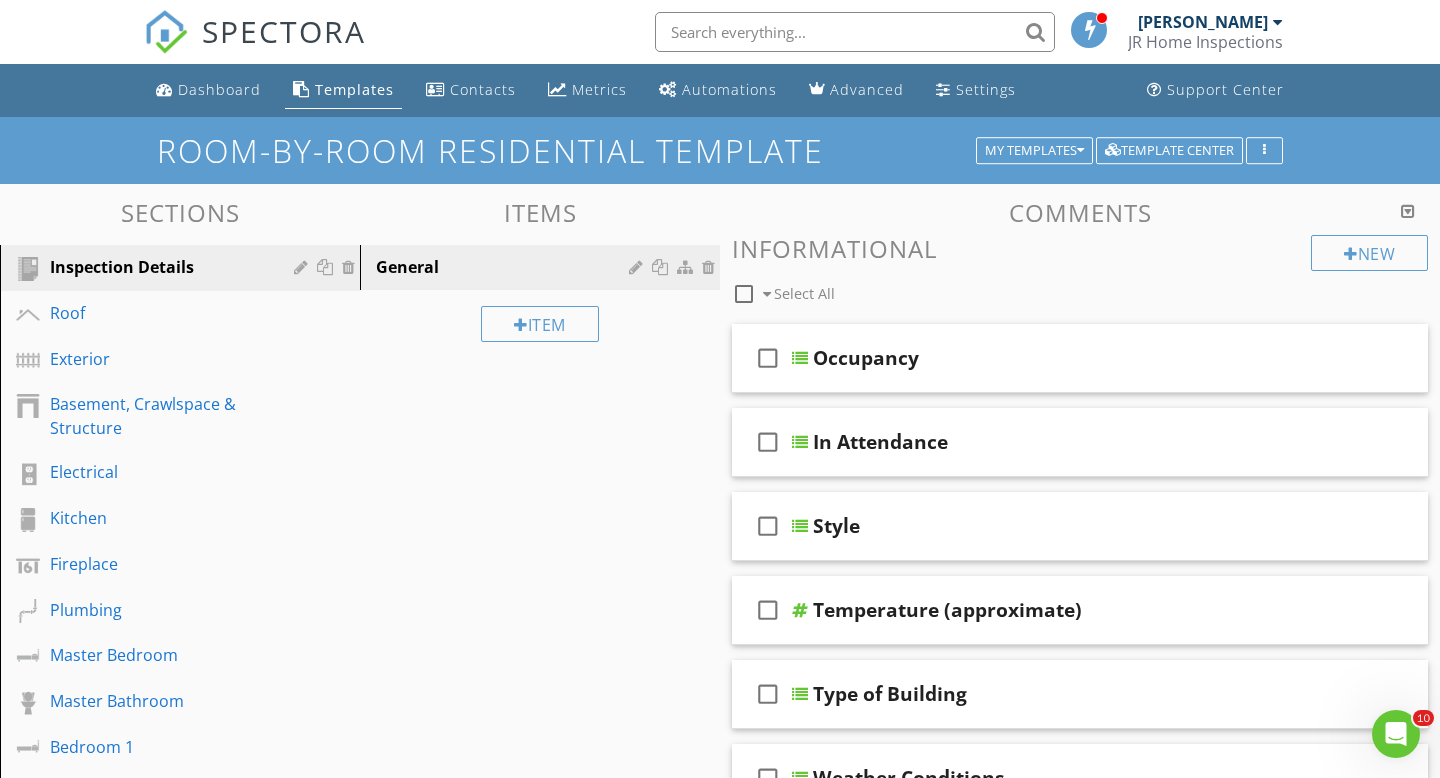 click at bounding box center [1408, 211] 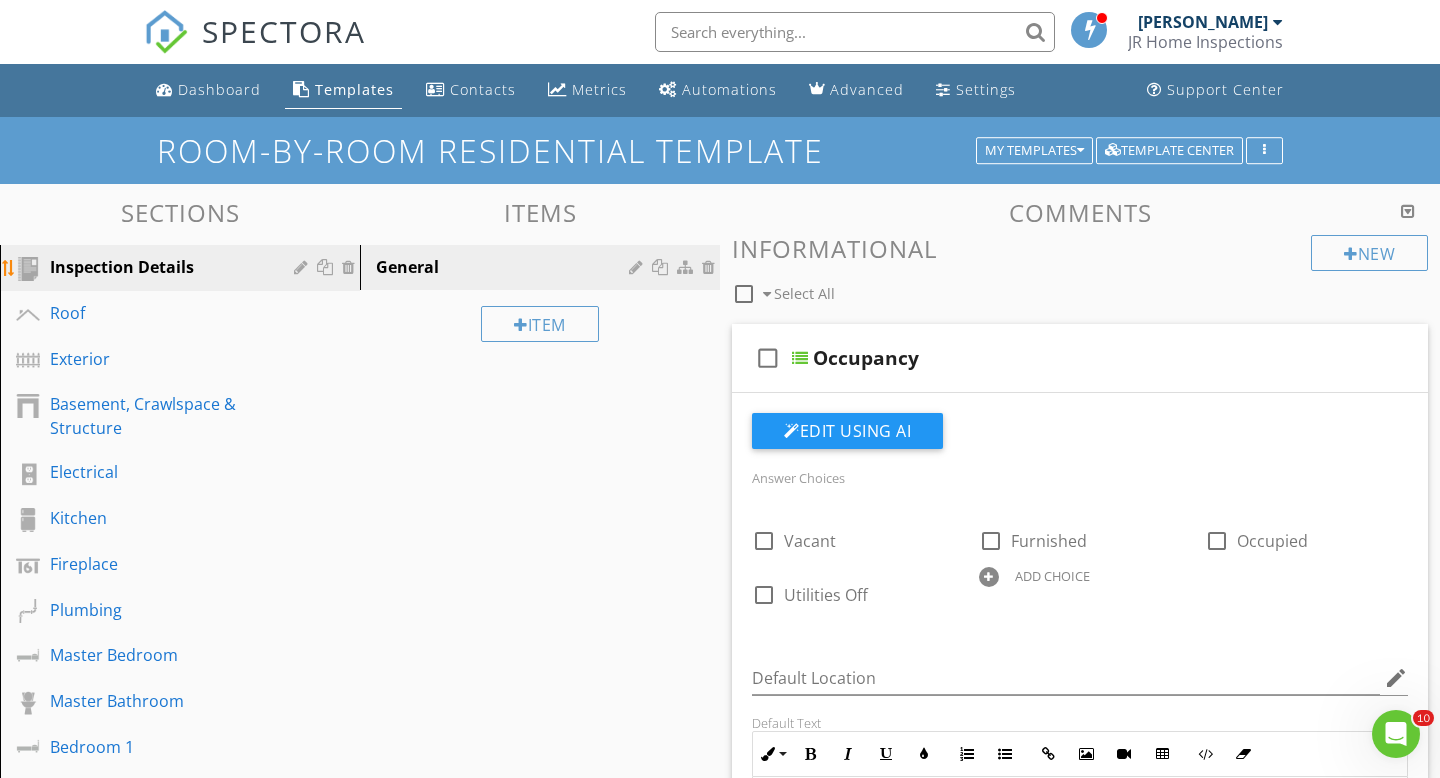 click on "Inspection Details" at bounding box center [157, 267] 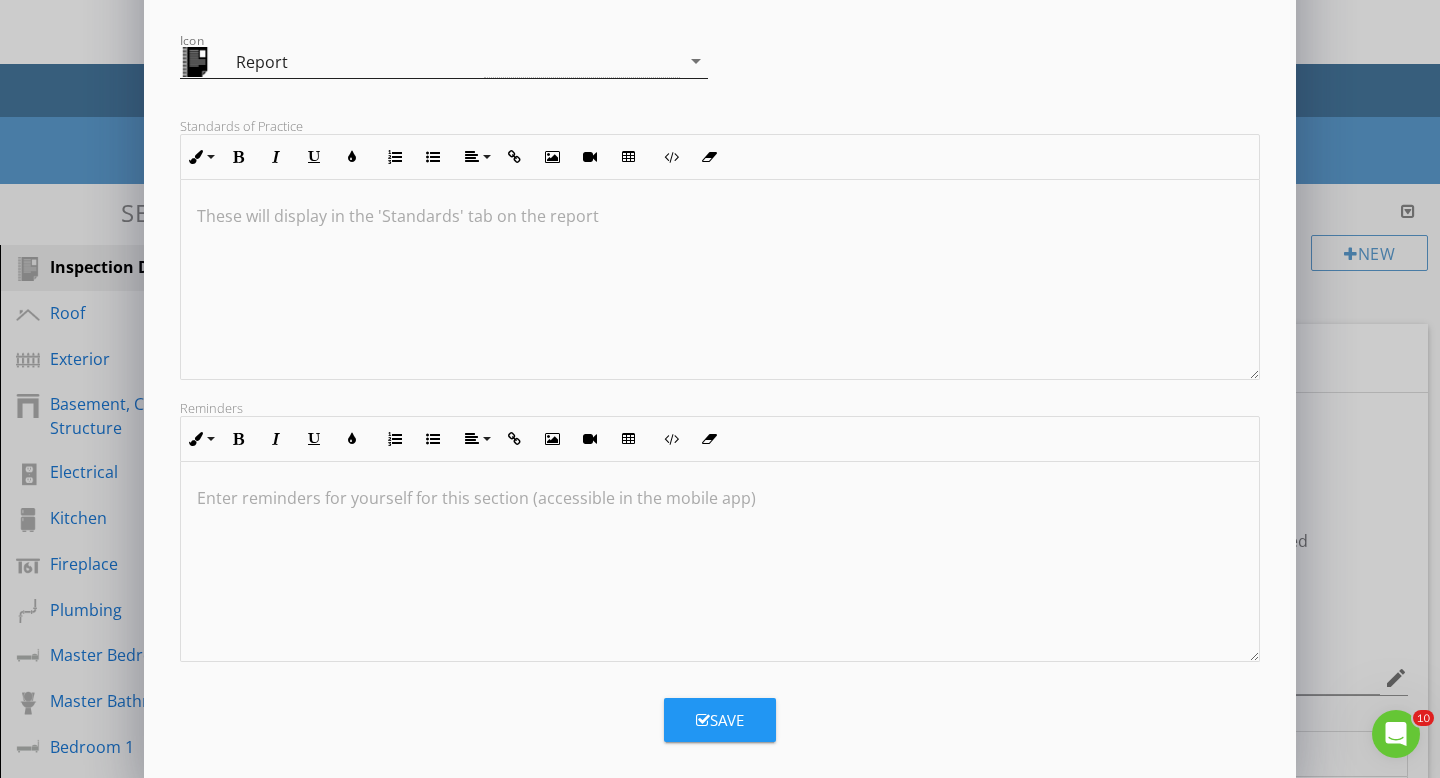 scroll, scrollTop: 281, scrollLeft: 0, axis: vertical 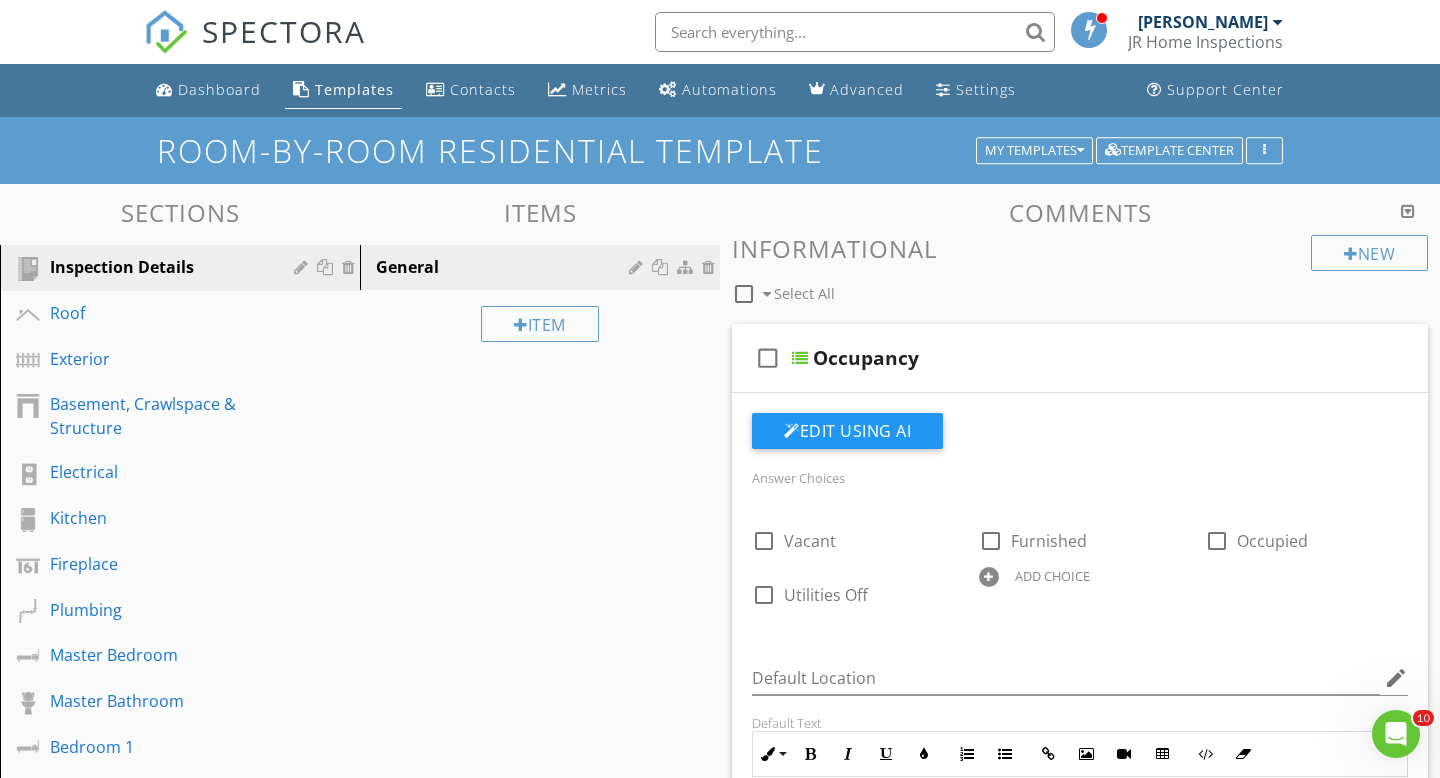 click at bounding box center [720, 389] 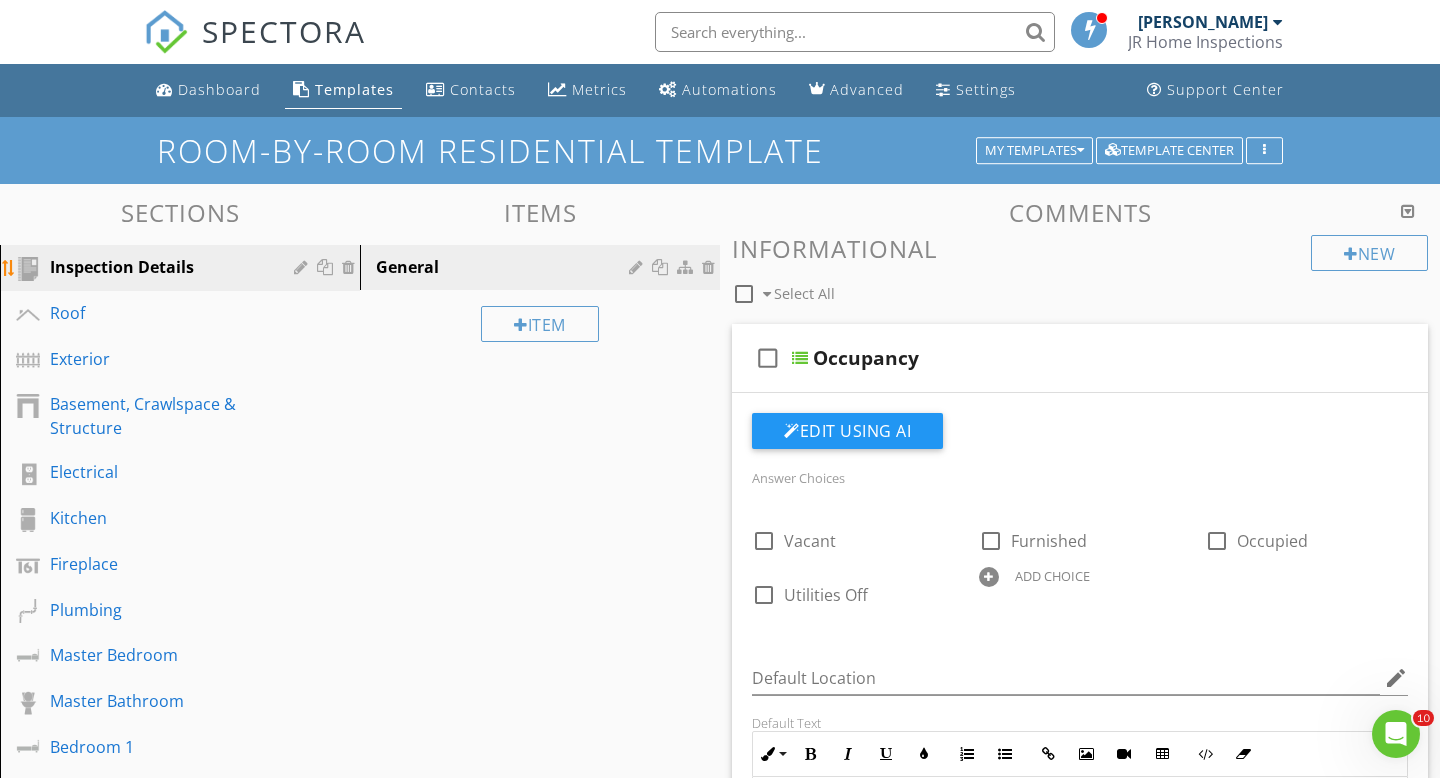 click at bounding box center (303, 267) 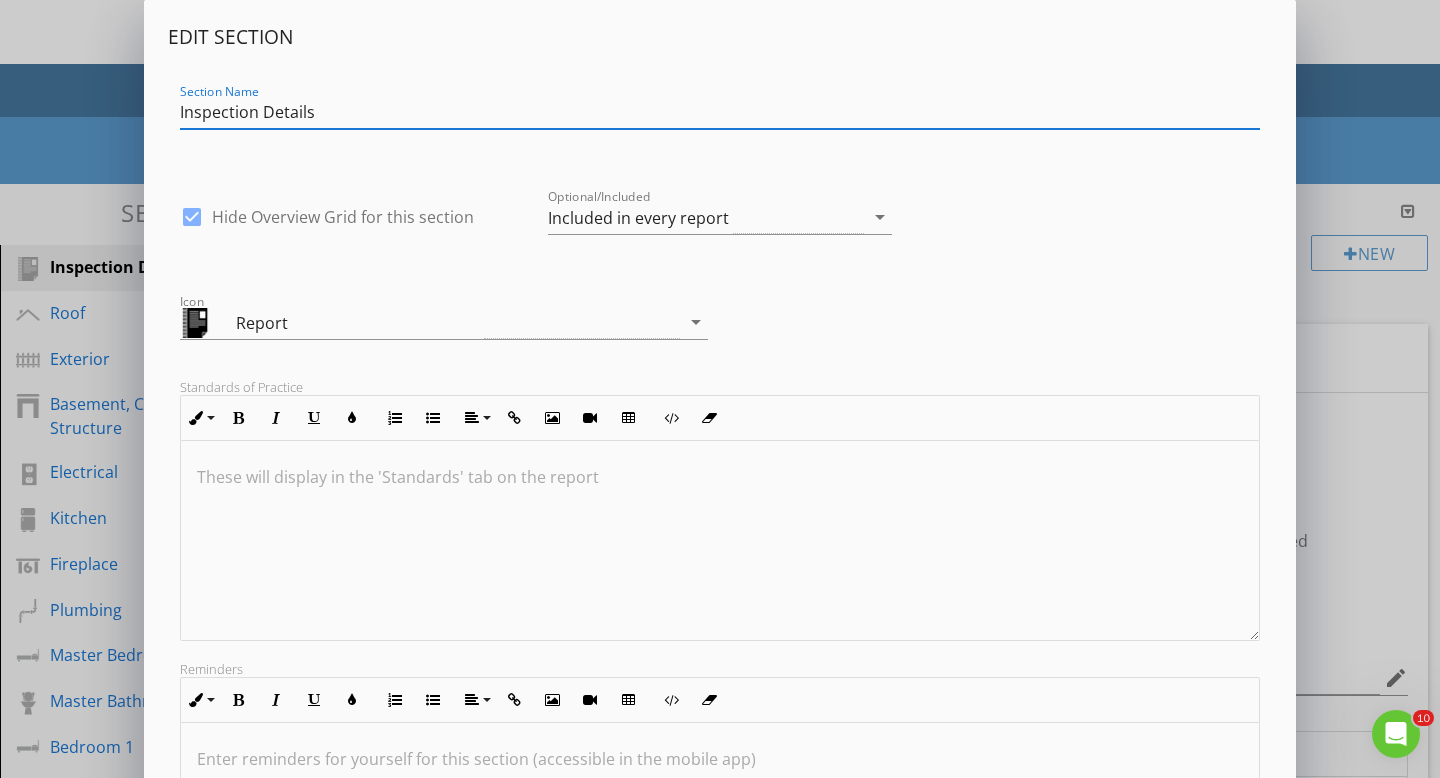 scroll, scrollTop: 1, scrollLeft: 0, axis: vertical 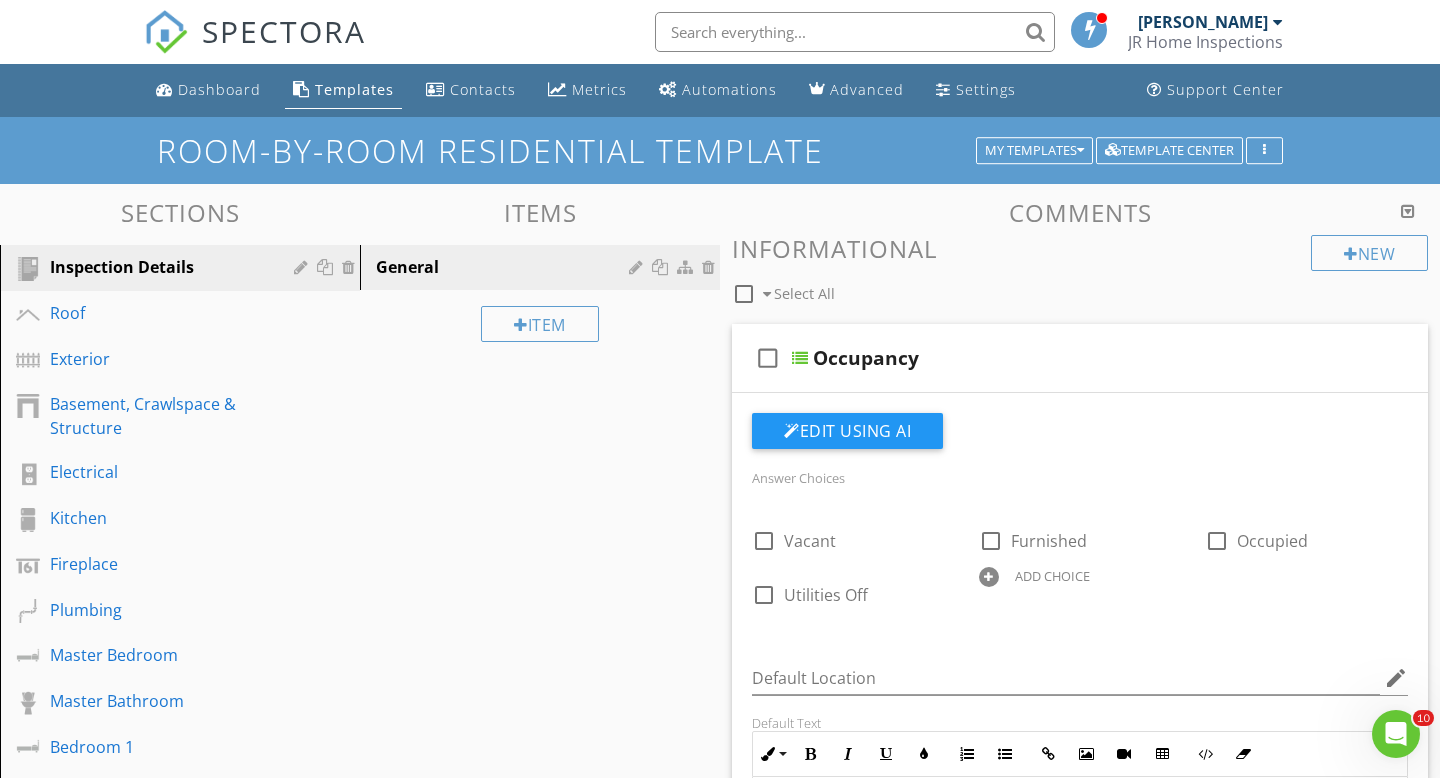 click at bounding box center (720, 389) 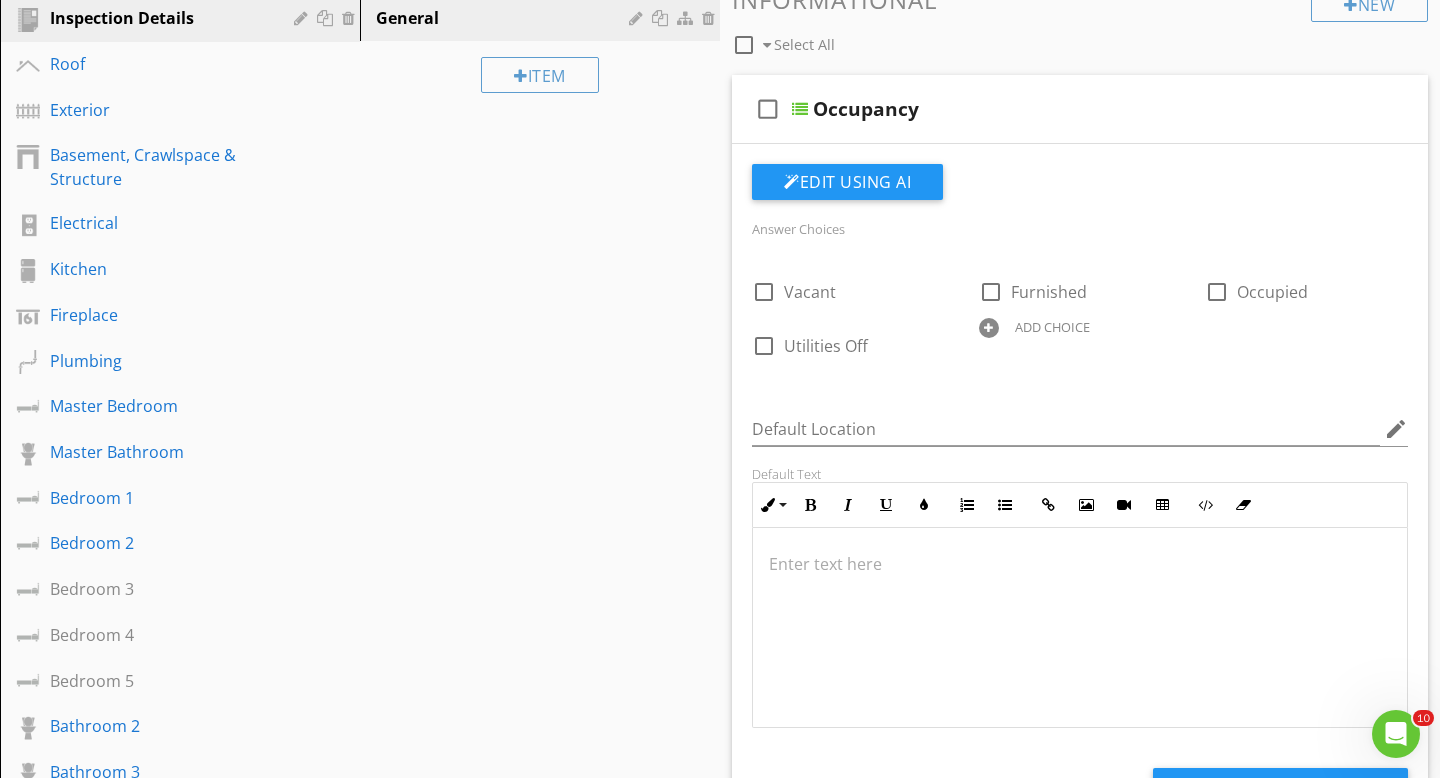 scroll, scrollTop: 234, scrollLeft: 0, axis: vertical 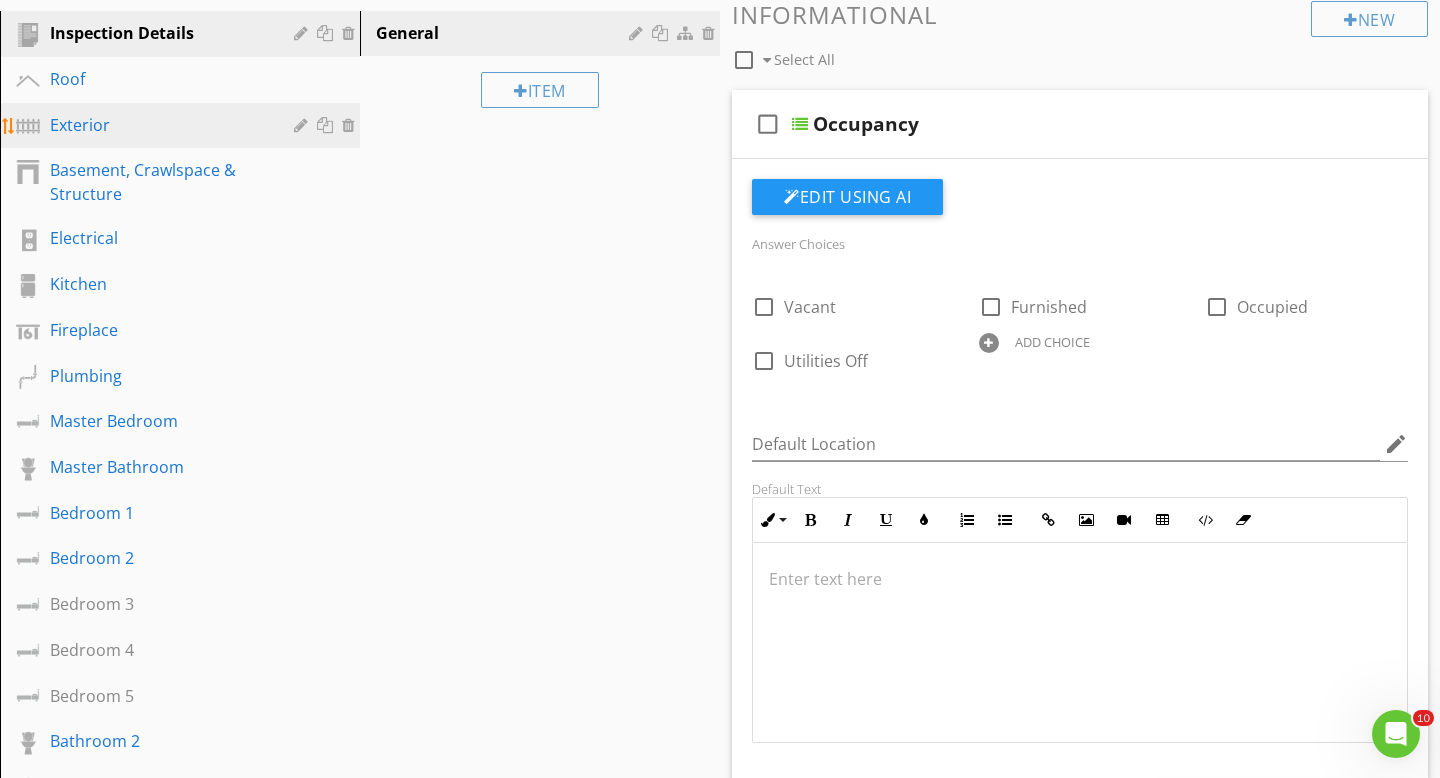 click on "Exterior" at bounding box center (157, 125) 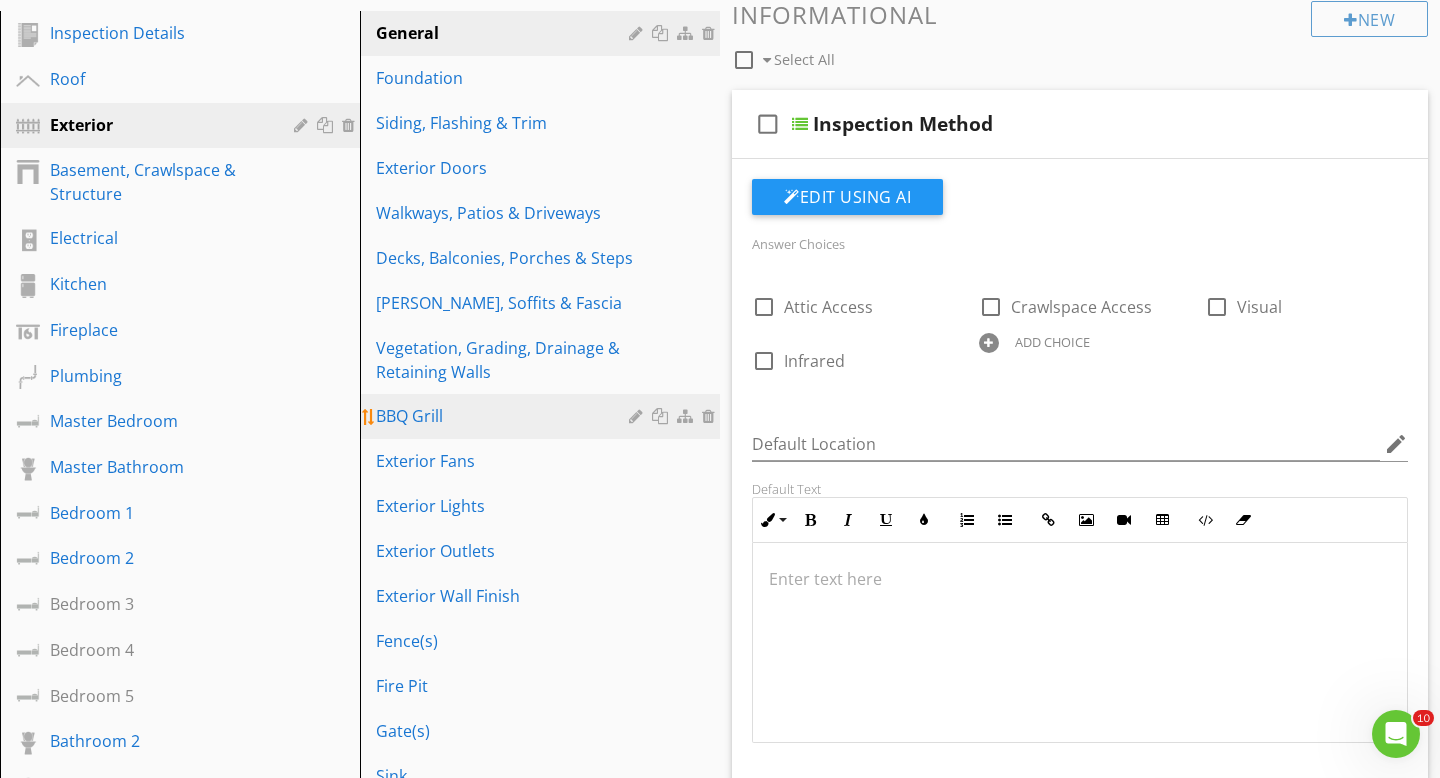 click on "BBQ Grill" at bounding box center [505, 416] 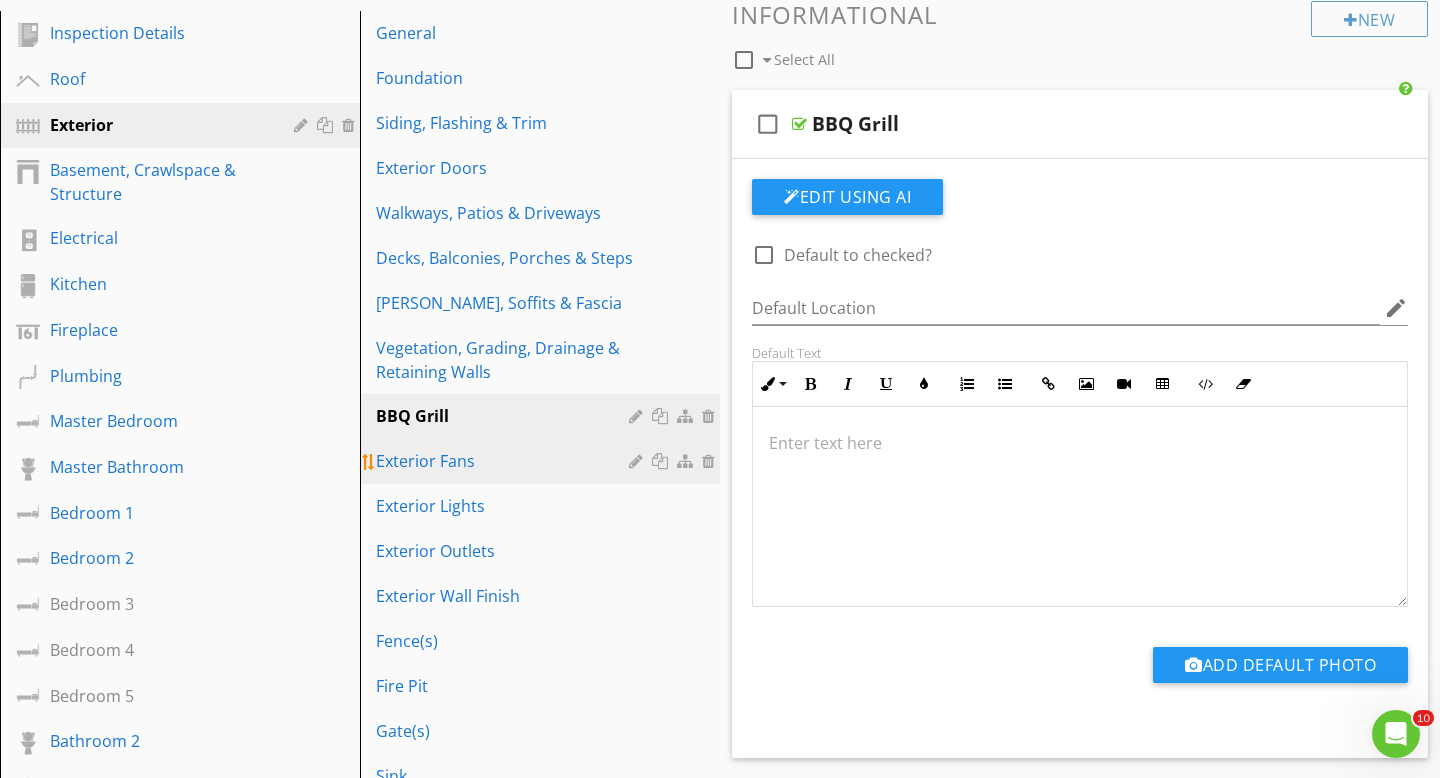 click on "Exterior Fans" at bounding box center (505, 461) 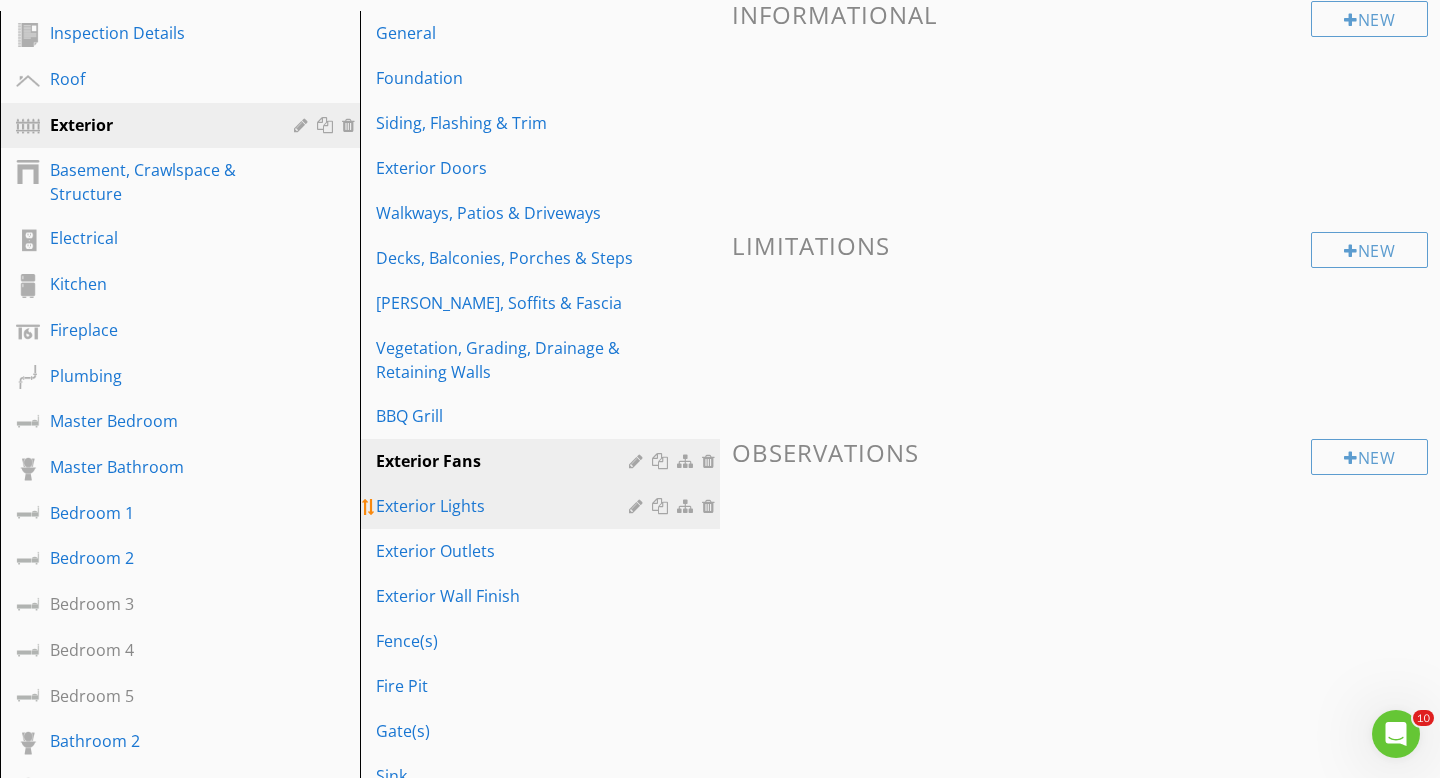 click on "Exterior Lights" at bounding box center (505, 506) 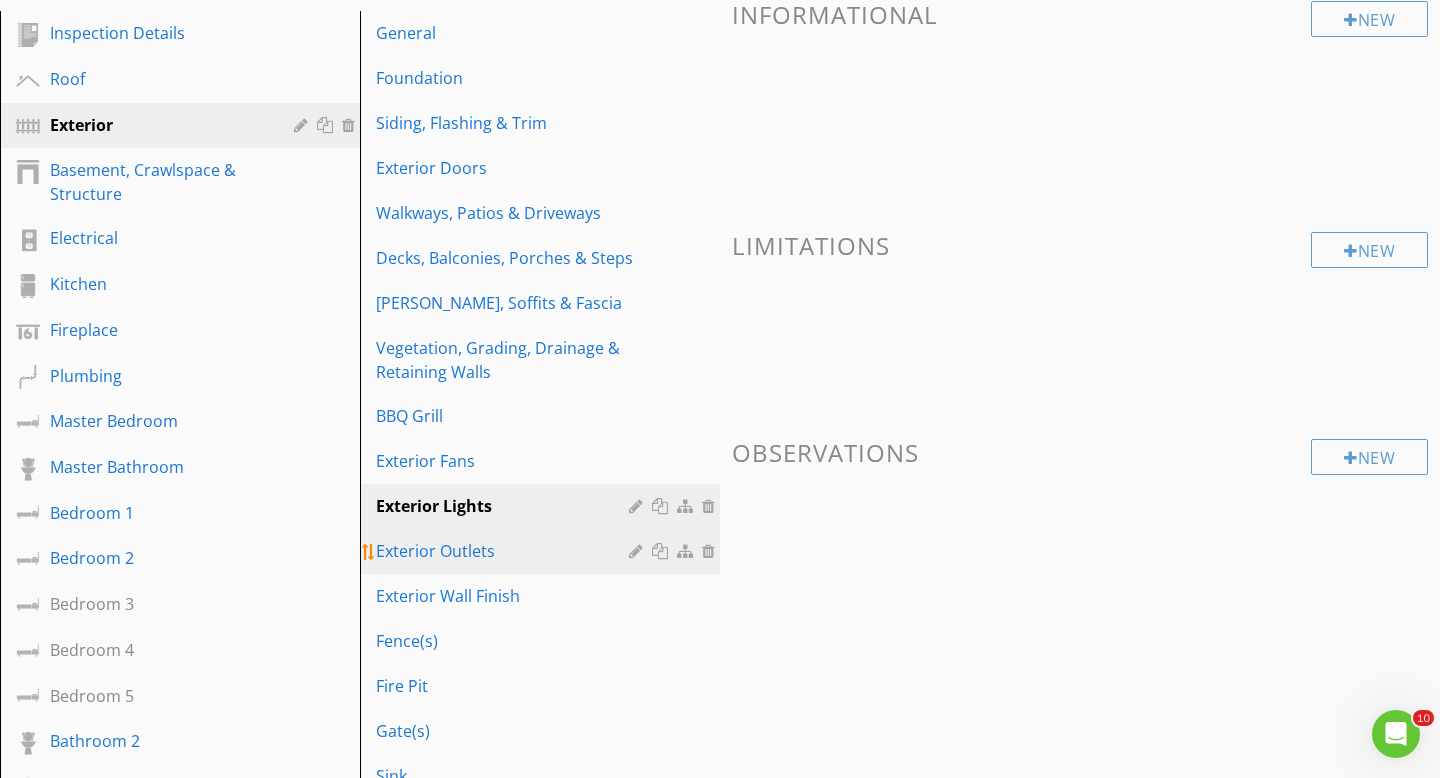 click on "Exterior Outlets" at bounding box center (505, 551) 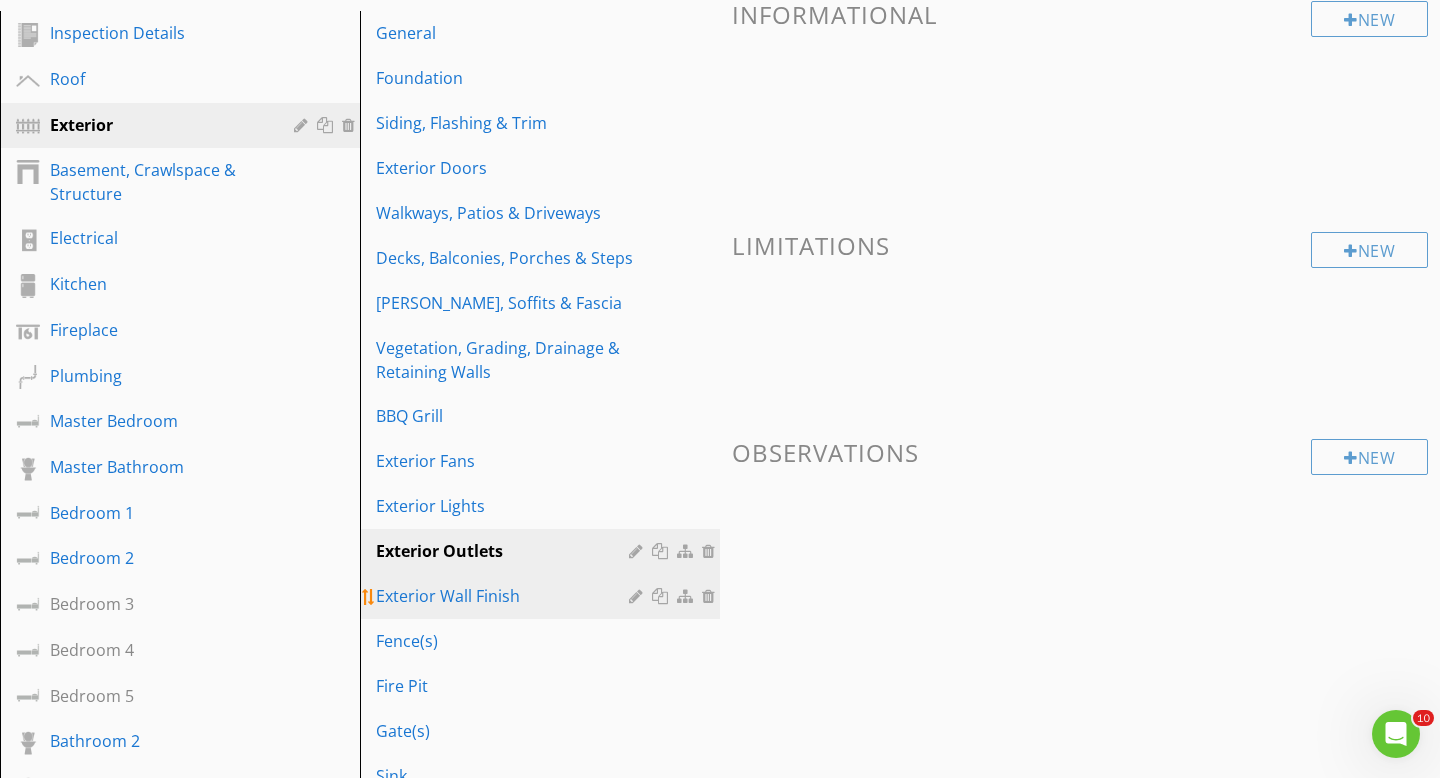 click on "Exterior Wall Finish" at bounding box center (505, 596) 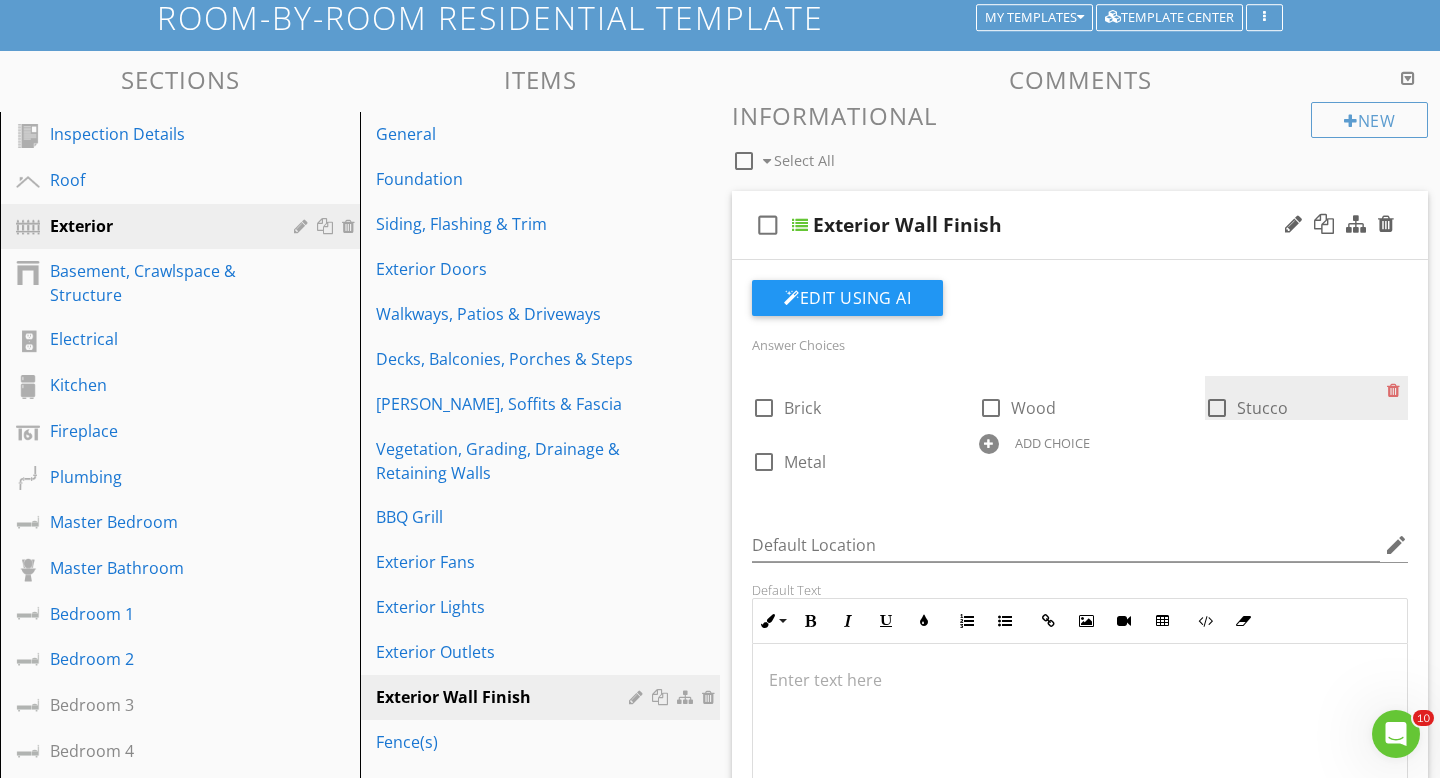 scroll, scrollTop: 117, scrollLeft: 0, axis: vertical 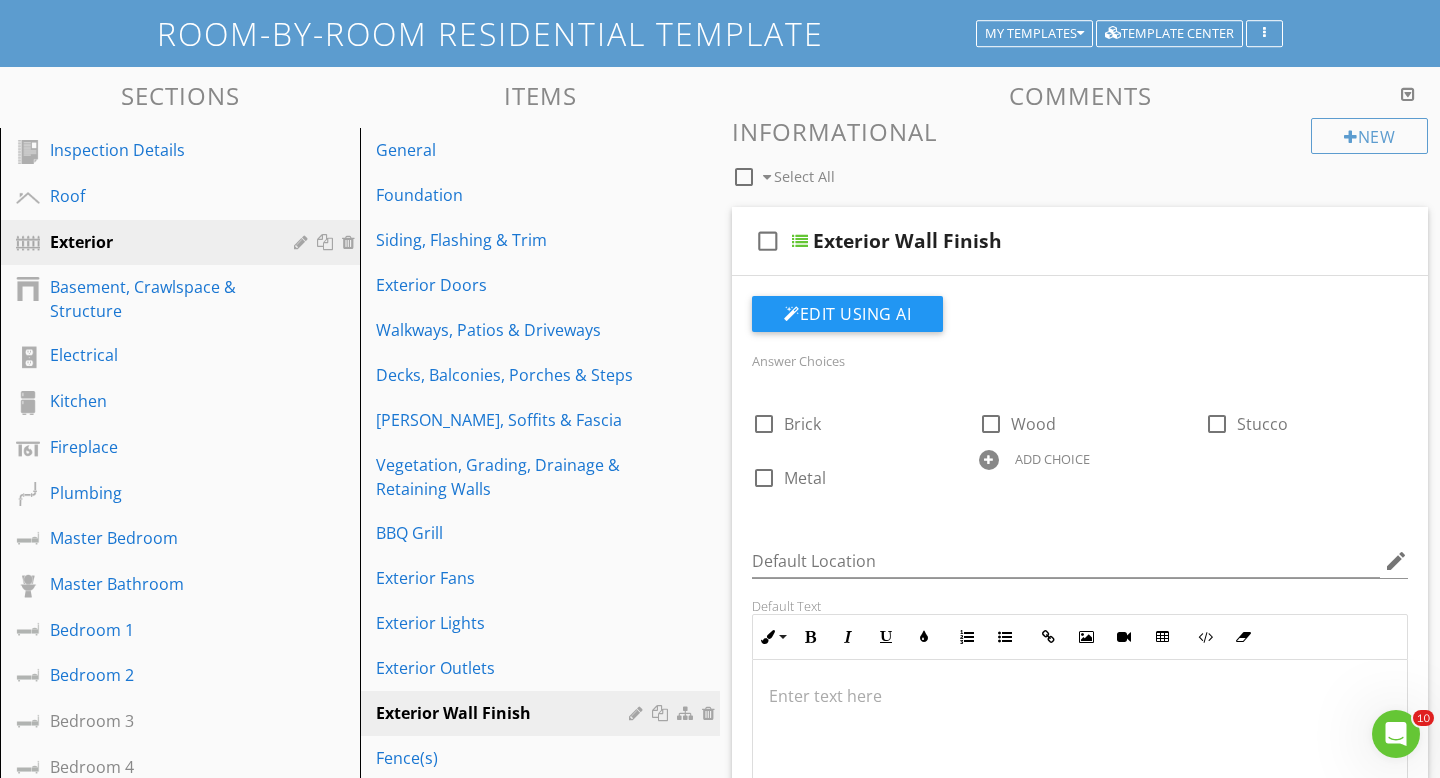 click on "check_box_outline_blank     Select All" at bounding box center (1021, 172) 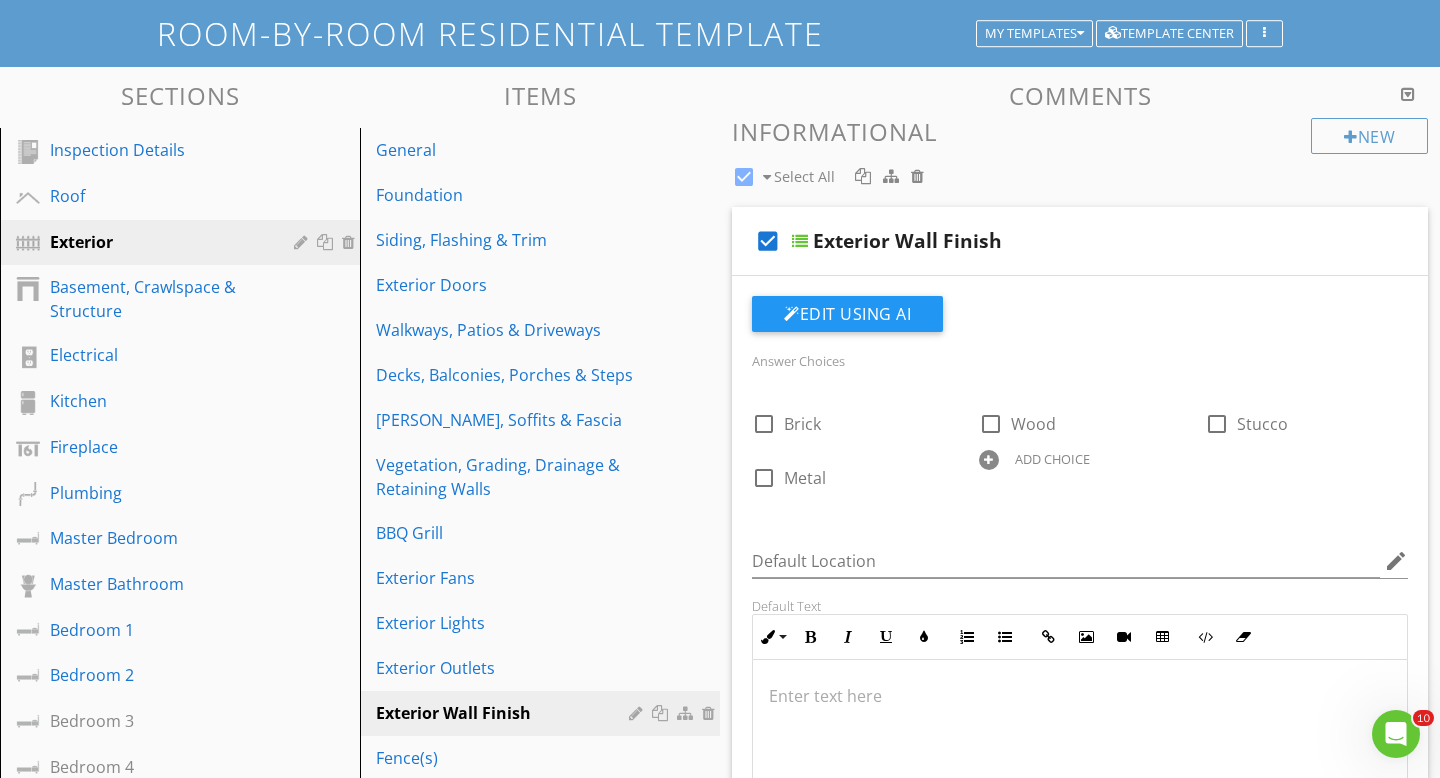 click on "check_box     Select All" at bounding box center (1021, 172) 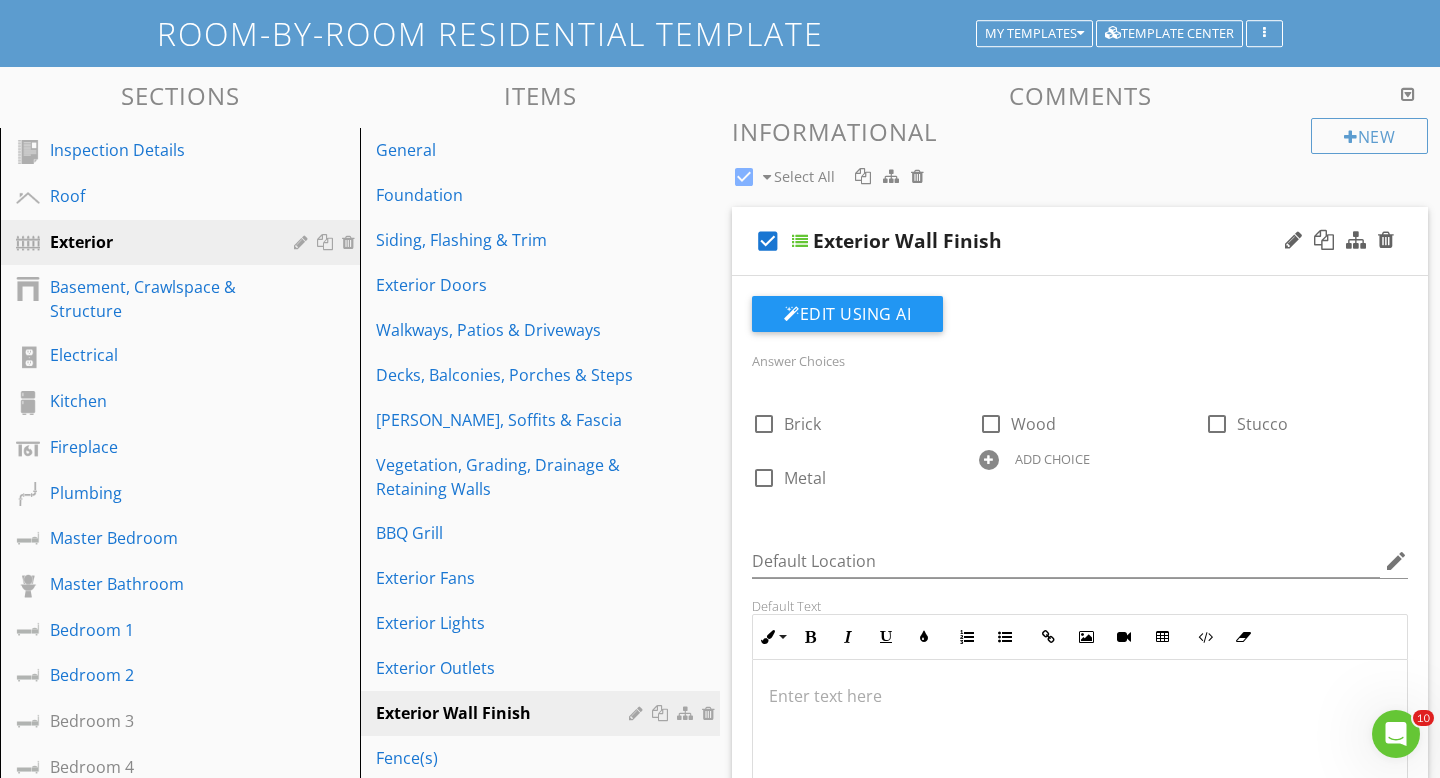 click on "check_box" at bounding box center [768, 241] 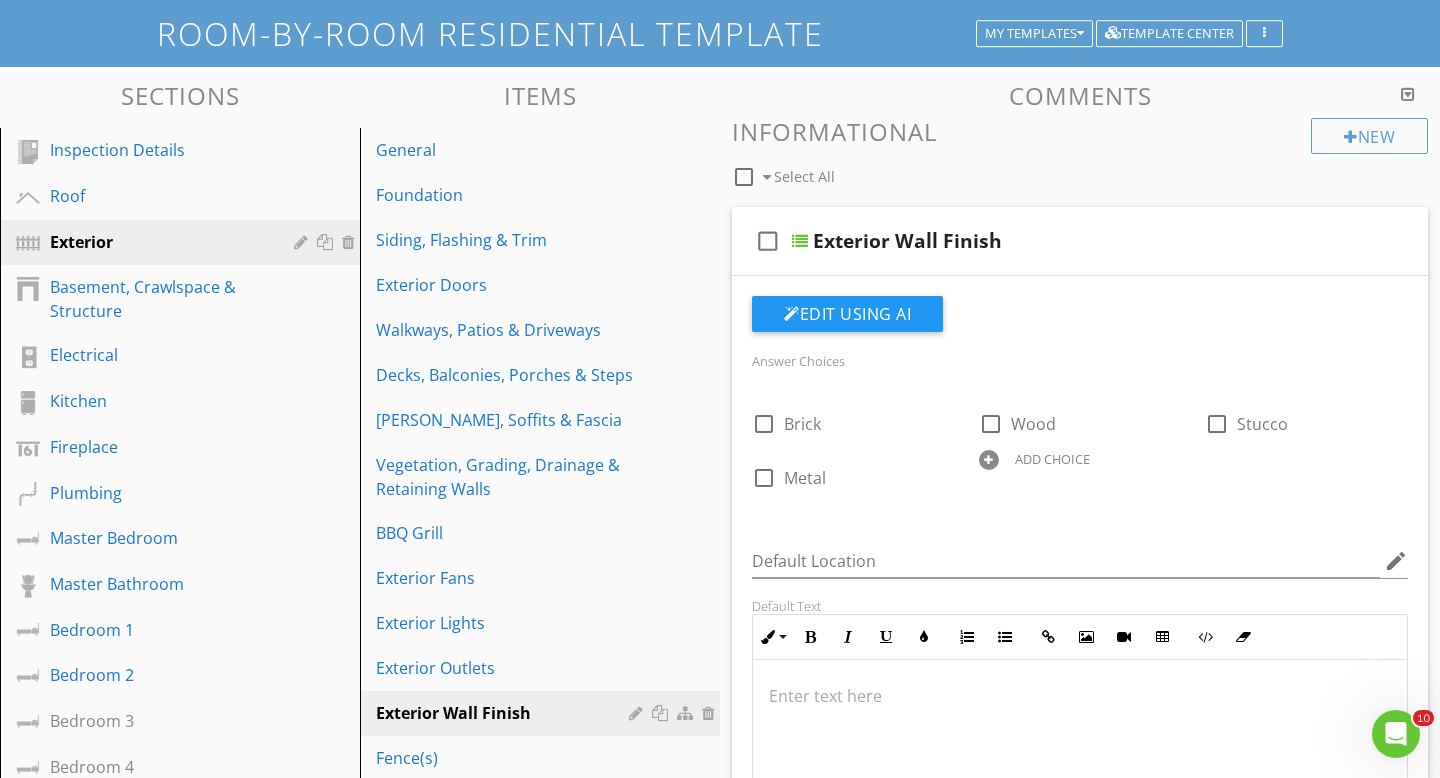 click on "check_box_outline_blank     Select All" at bounding box center (1021, 172) 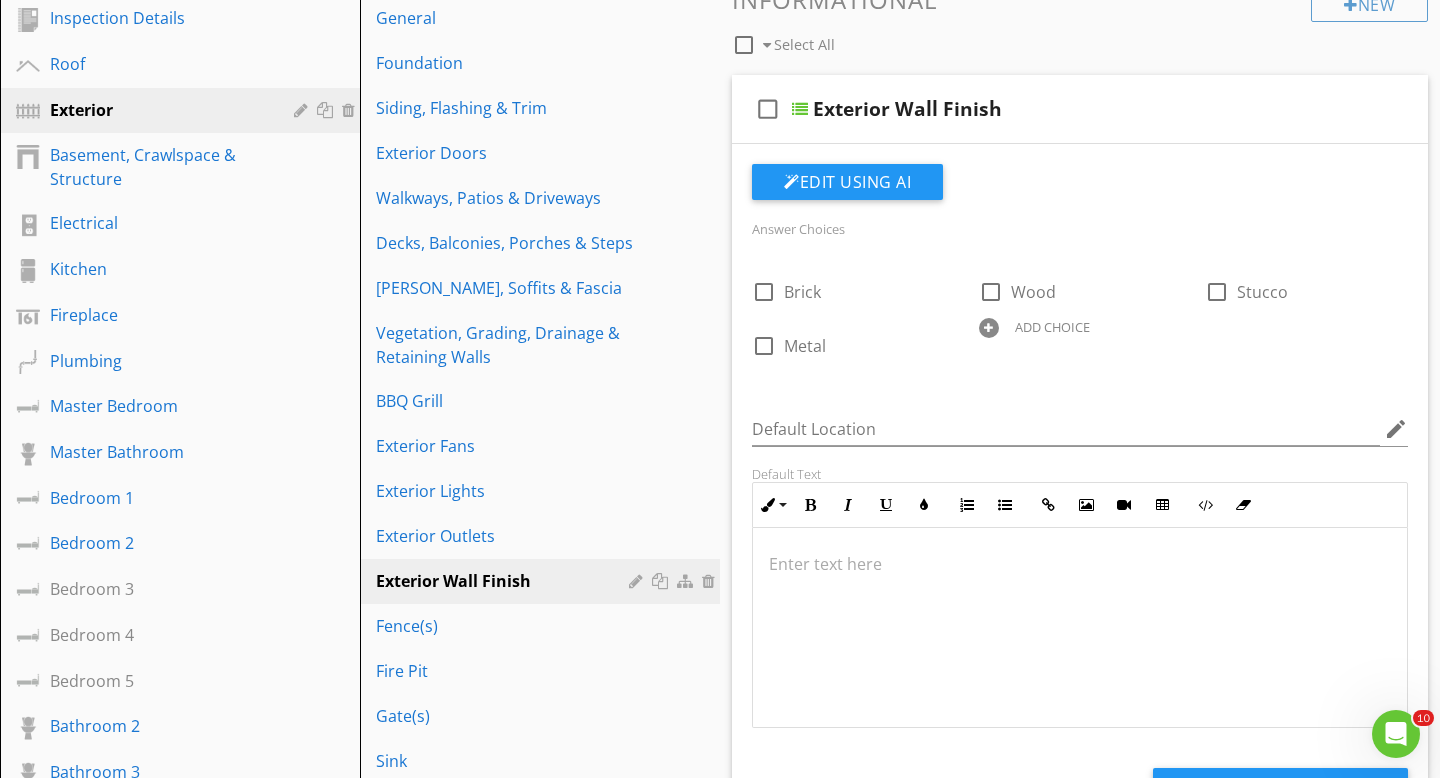 scroll, scrollTop: 0, scrollLeft: 0, axis: both 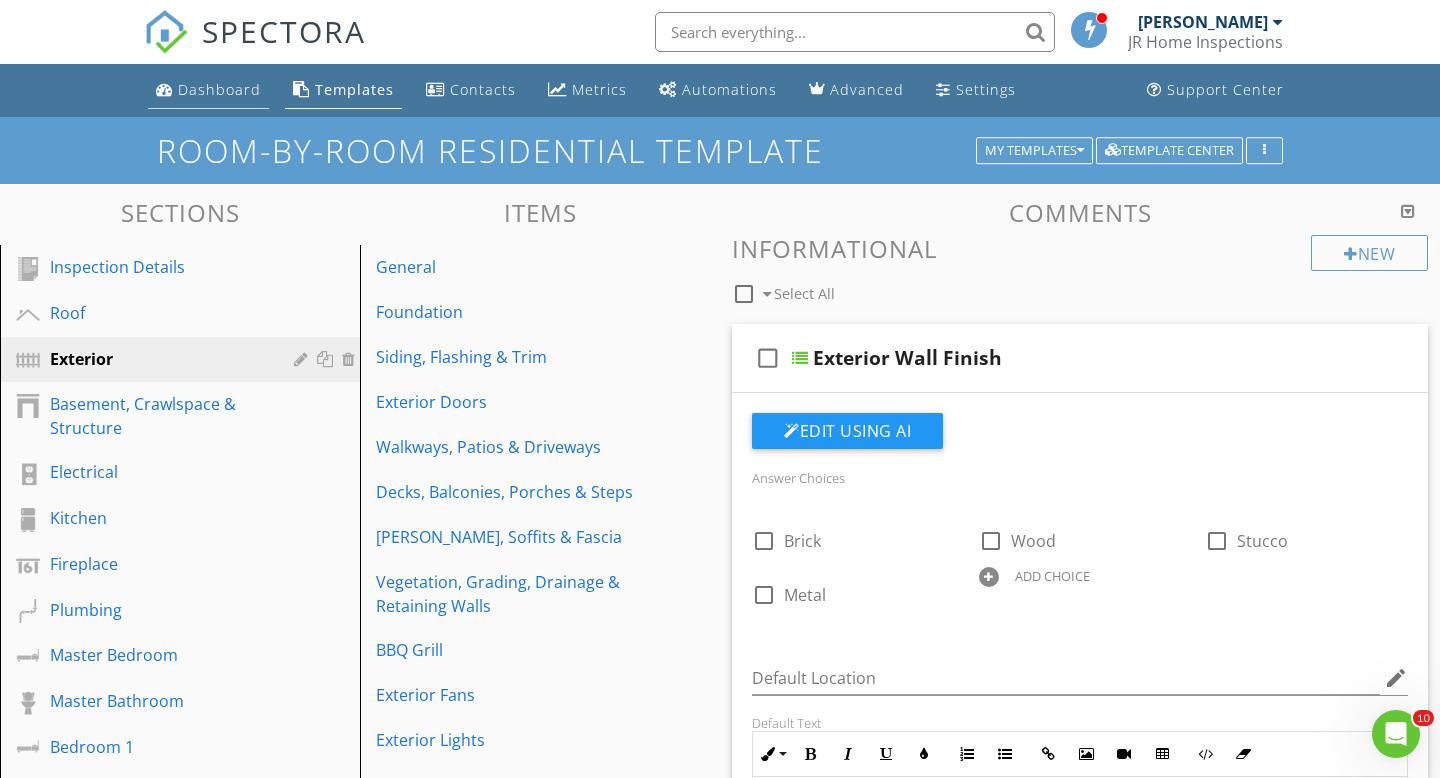 click on "Dashboard" at bounding box center (219, 89) 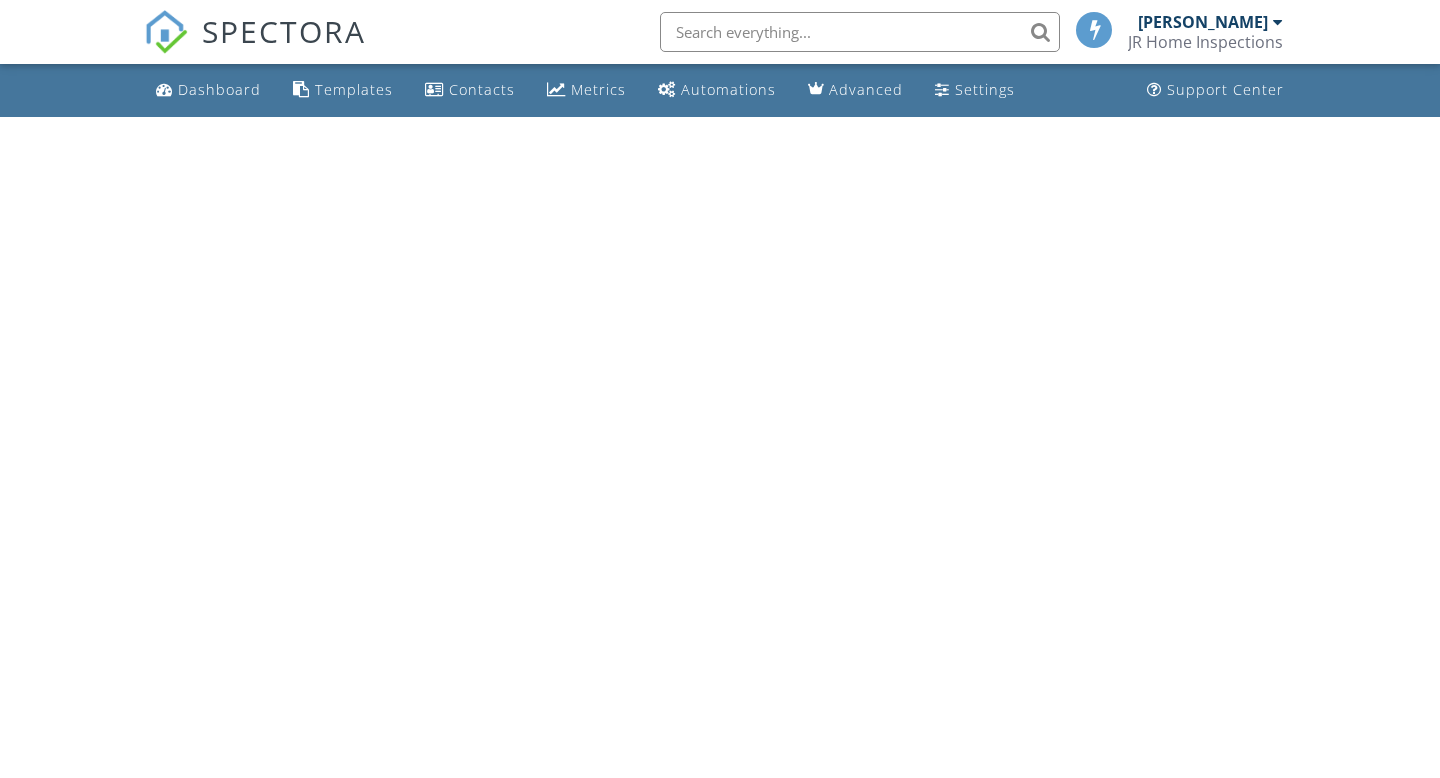 scroll, scrollTop: 0, scrollLeft: 0, axis: both 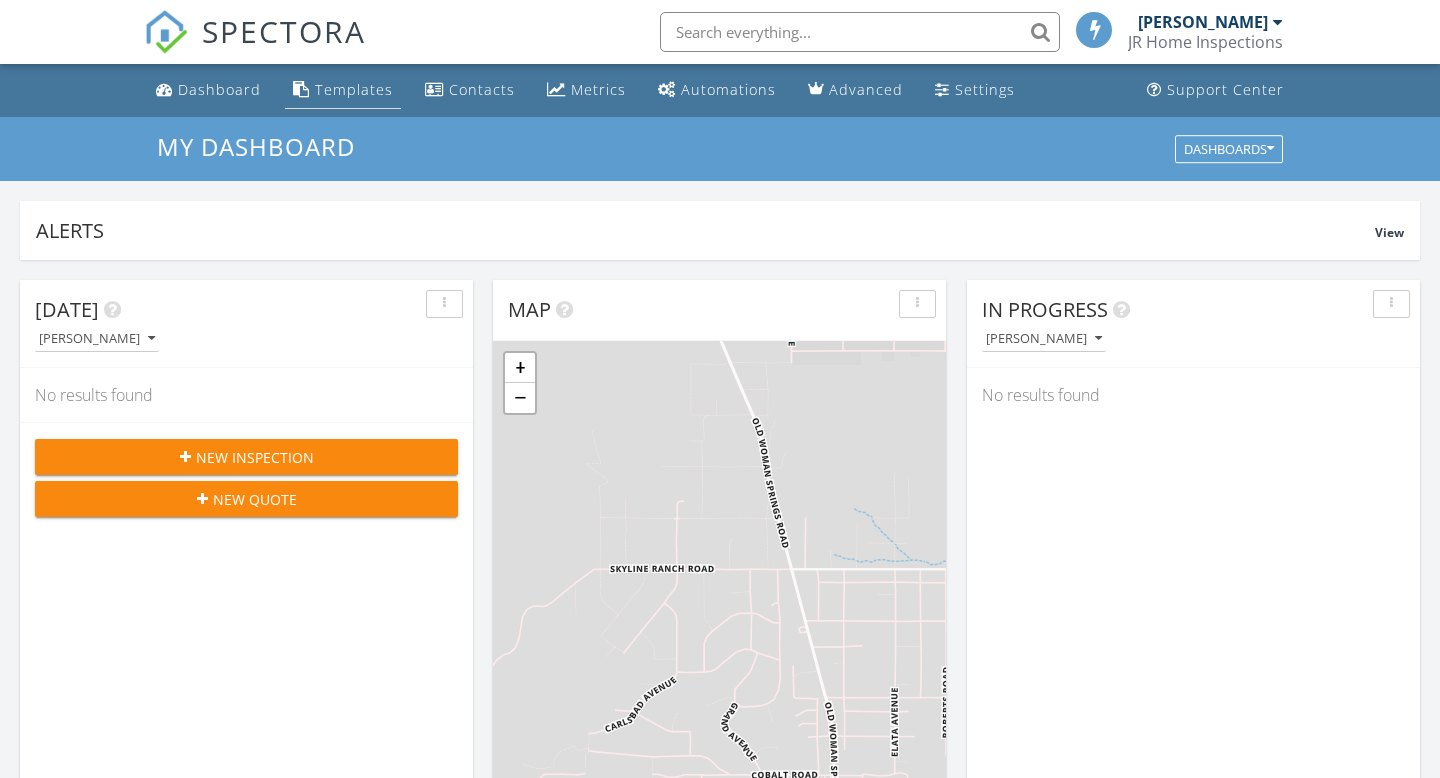click on "Templates" at bounding box center (354, 89) 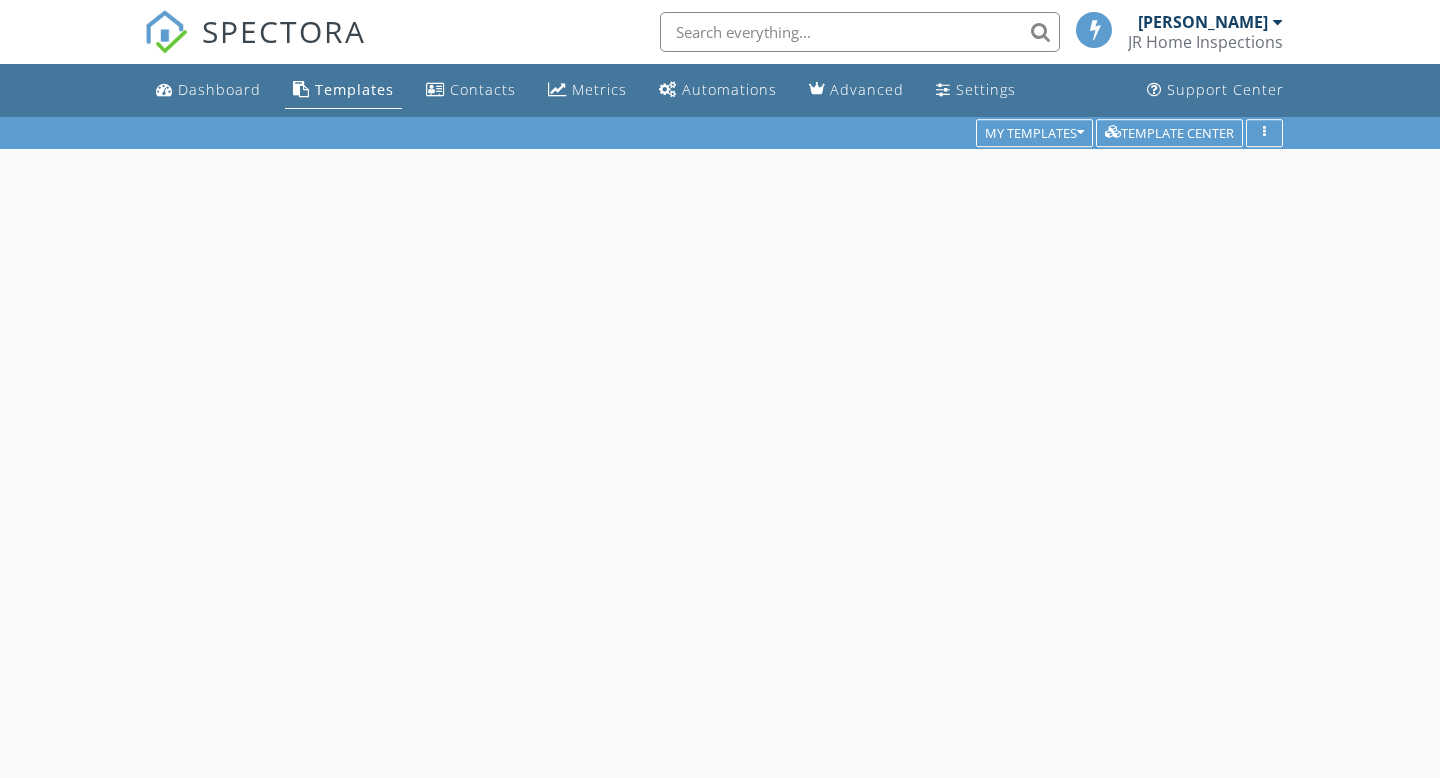 scroll, scrollTop: 0, scrollLeft: 0, axis: both 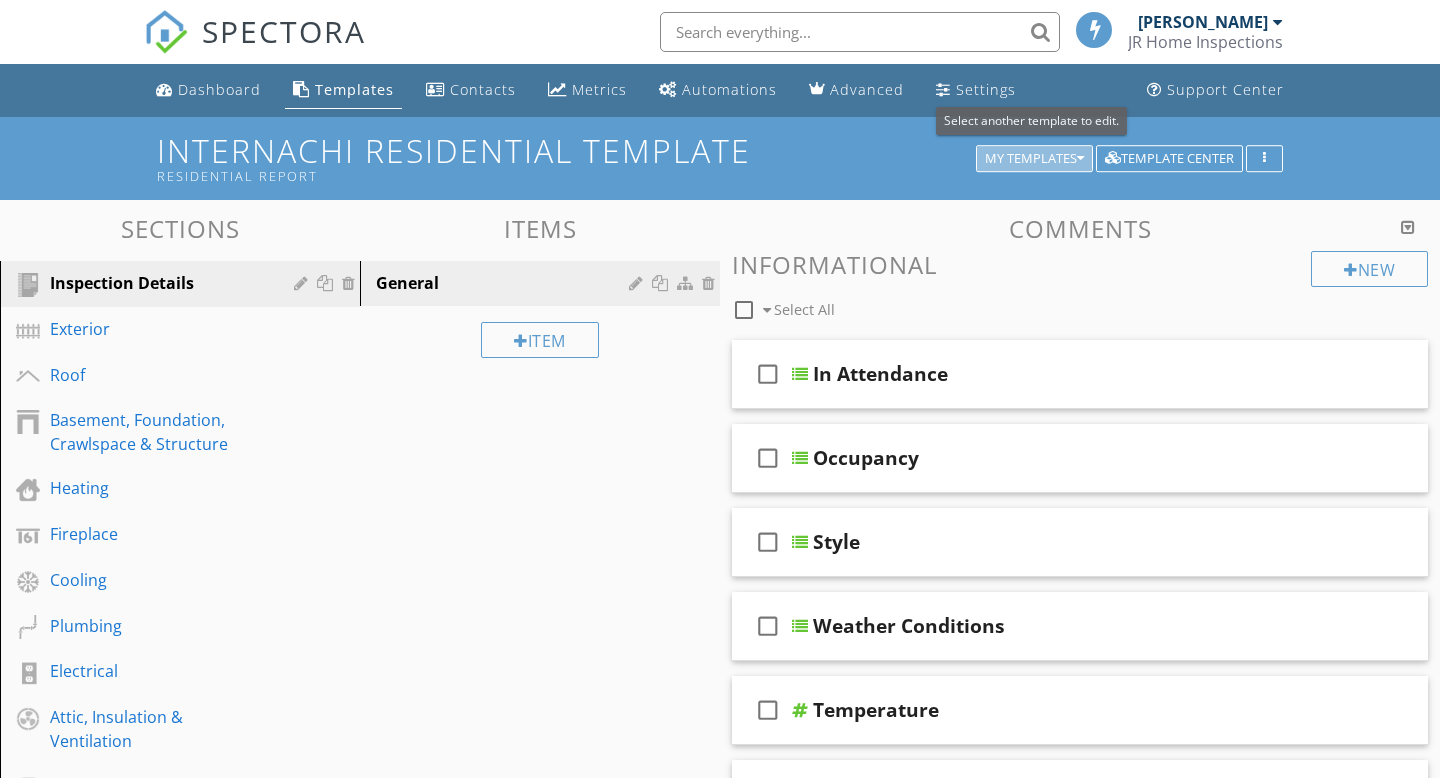 click on "My Templates" at bounding box center (1034, 159) 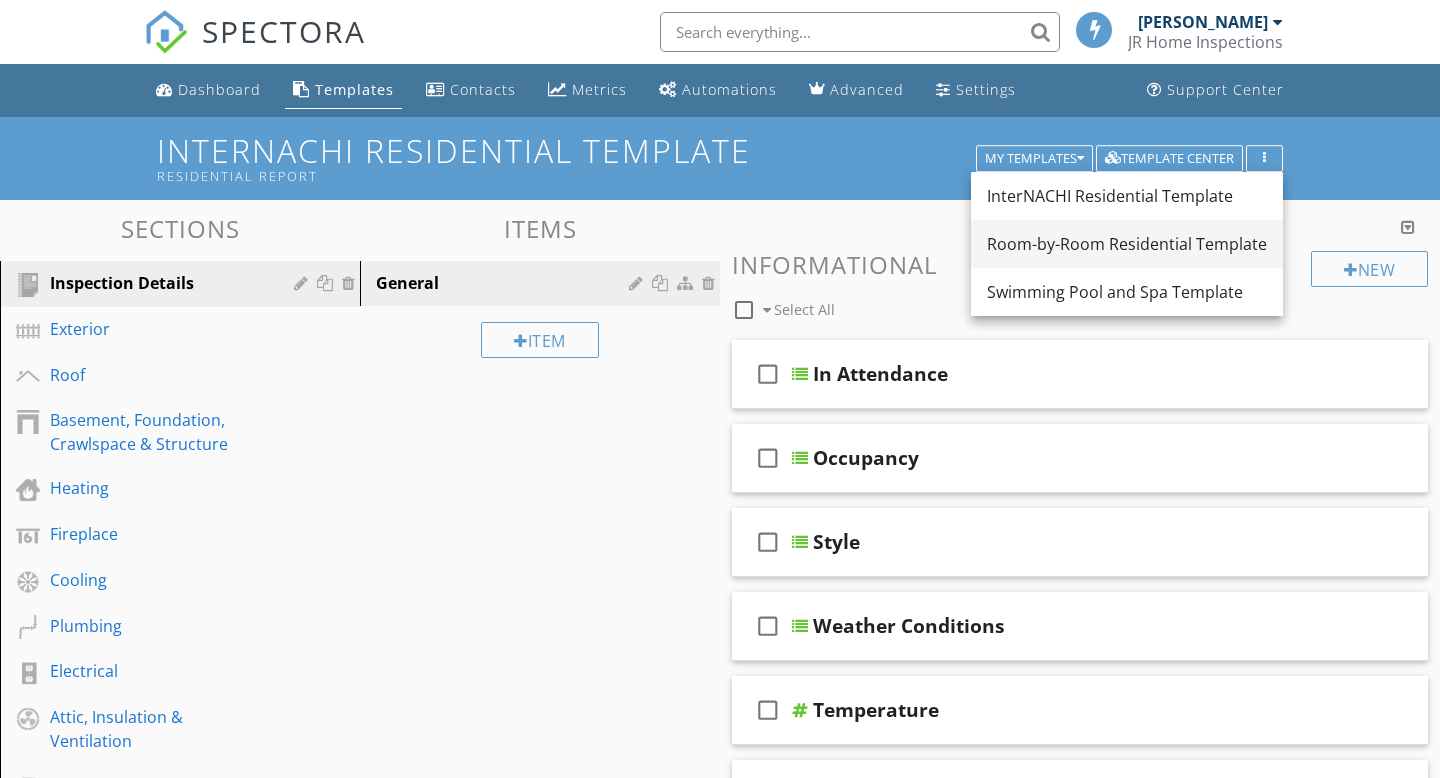 click on "Room-by-Room Residential Template" at bounding box center (1127, 244) 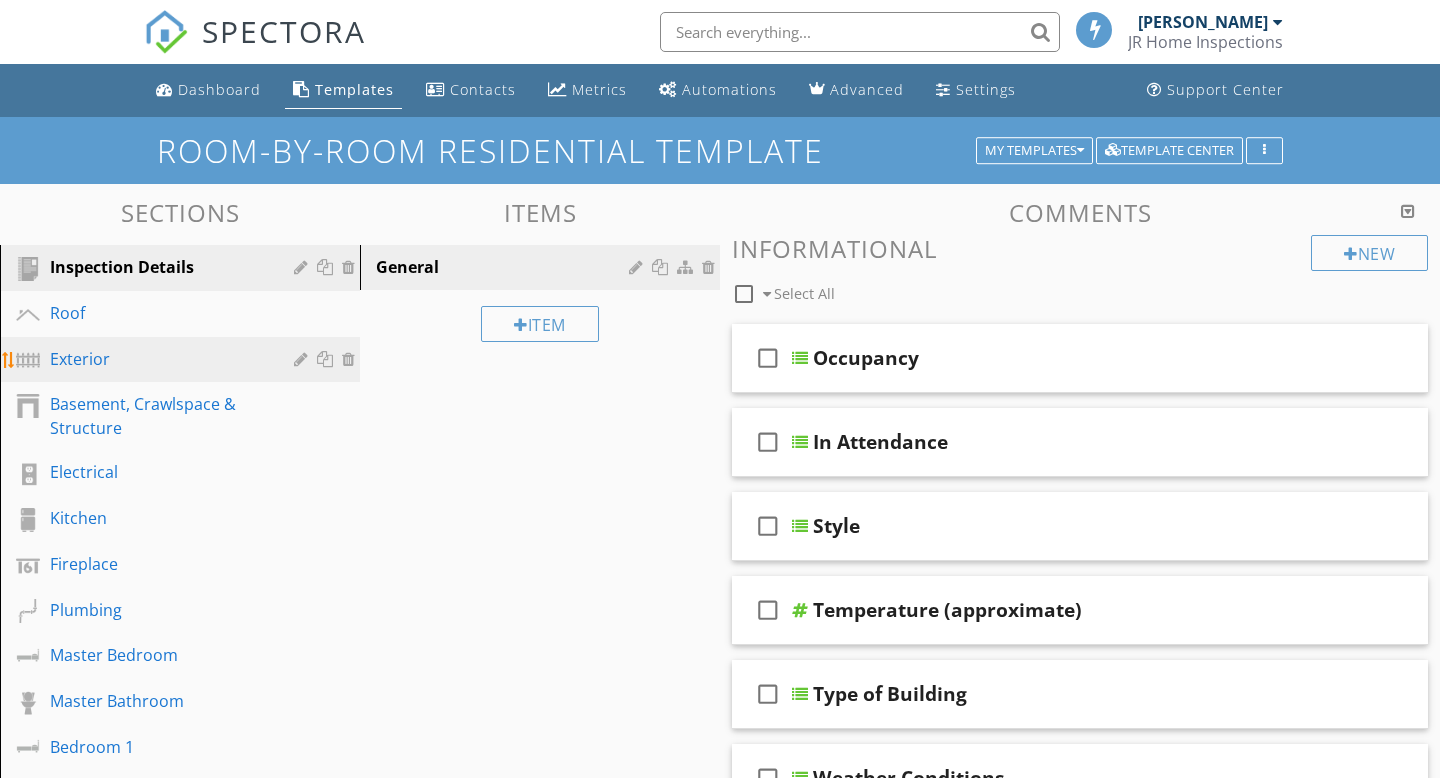 click on "Exterior" at bounding box center (157, 359) 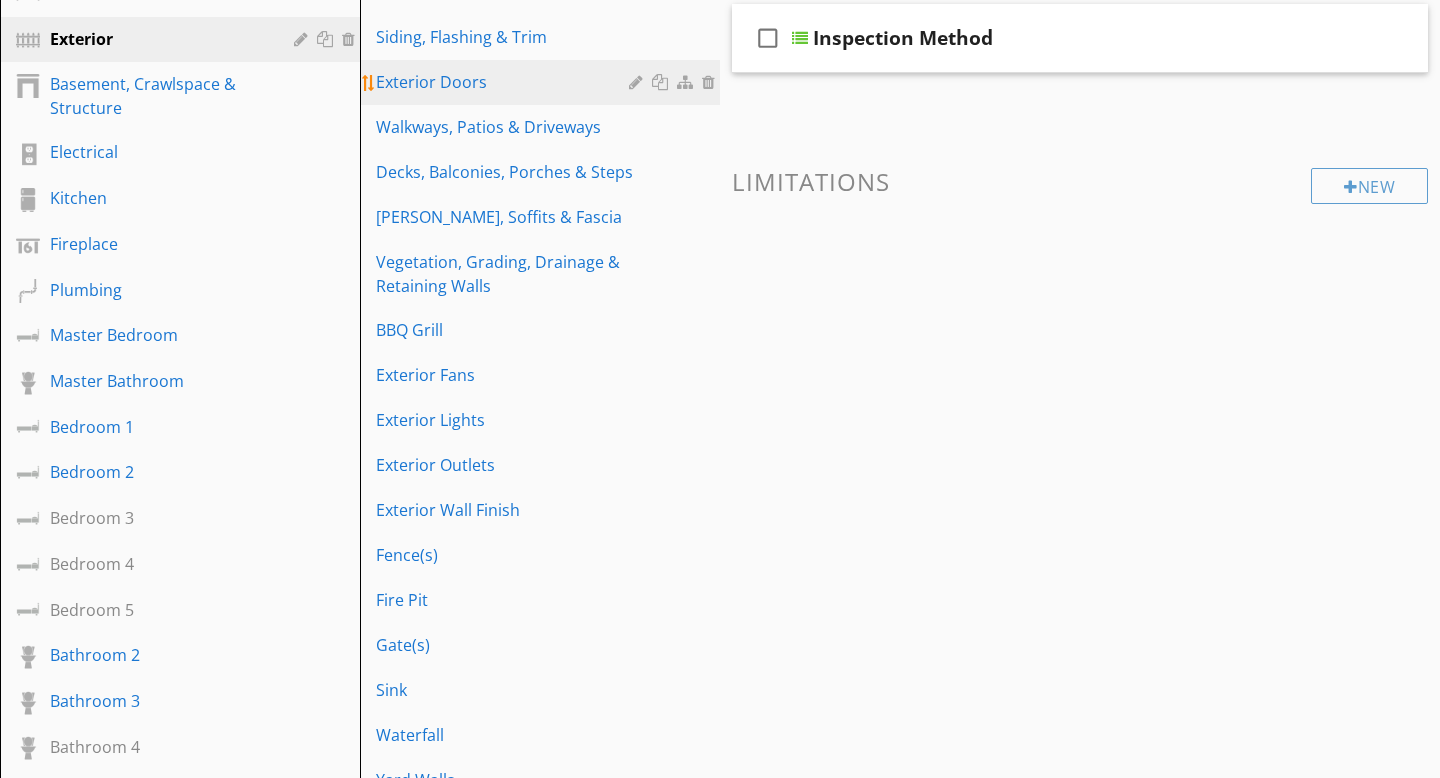 scroll, scrollTop: 326, scrollLeft: 0, axis: vertical 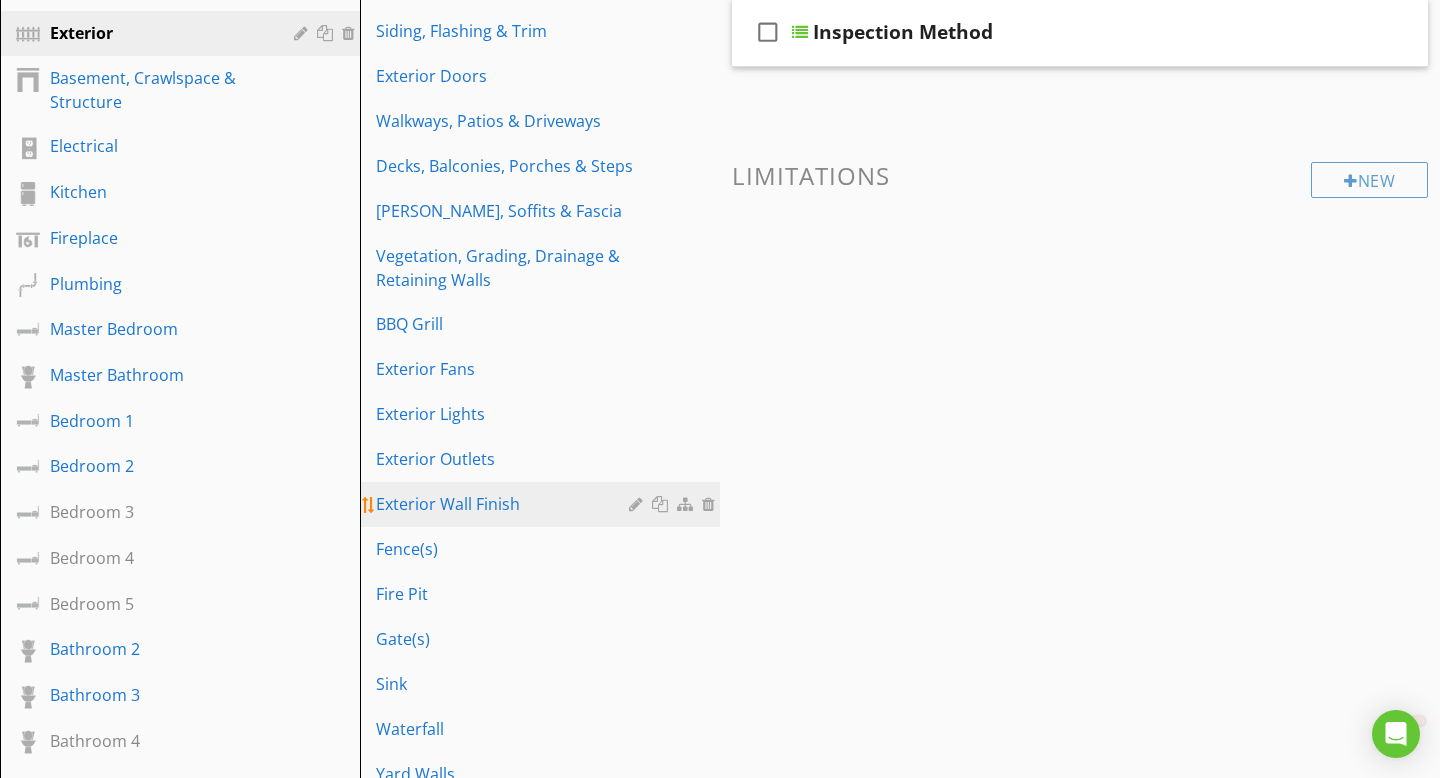 click on "Exterior Wall Finish" at bounding box center (505, 504) 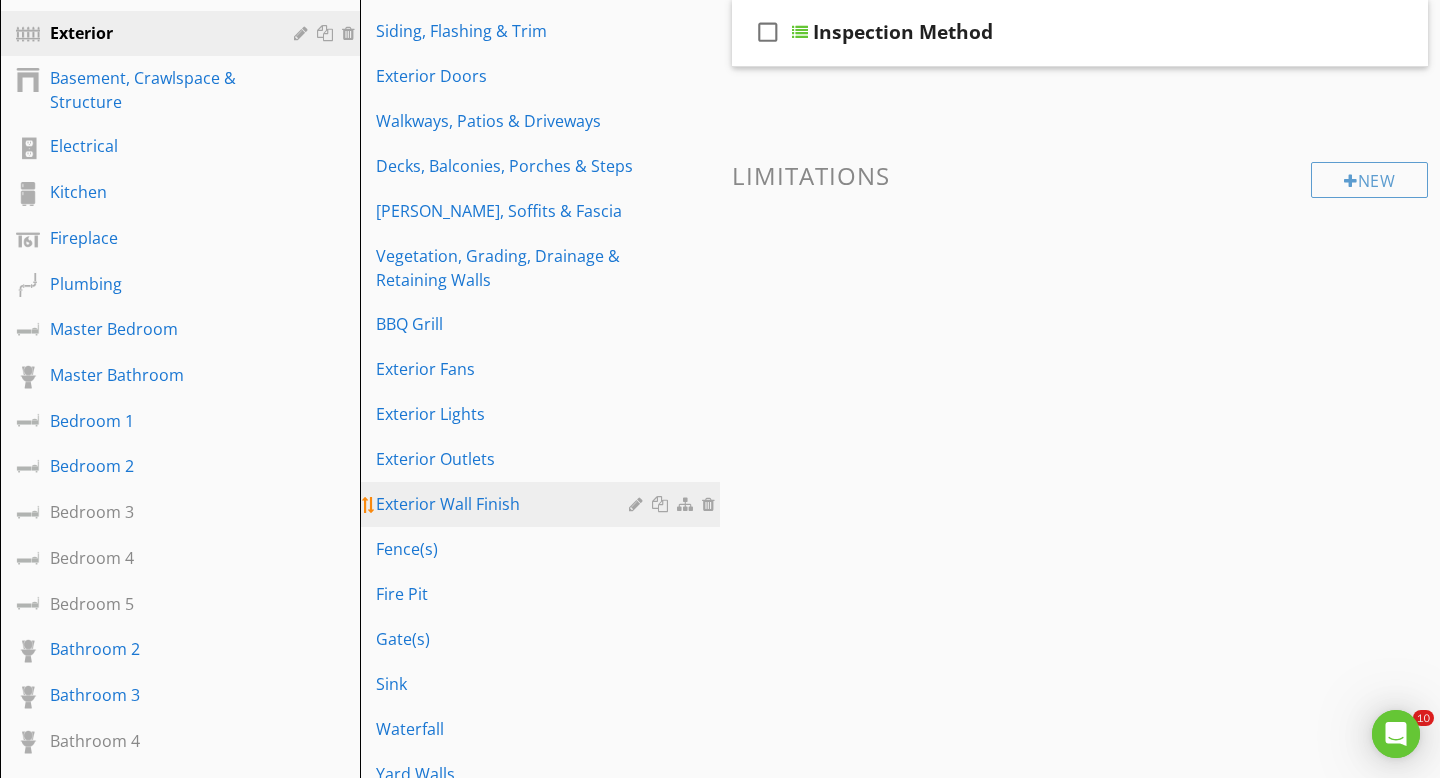 scroll, scrollTop: 0, scrollLeft: 0, axis: both 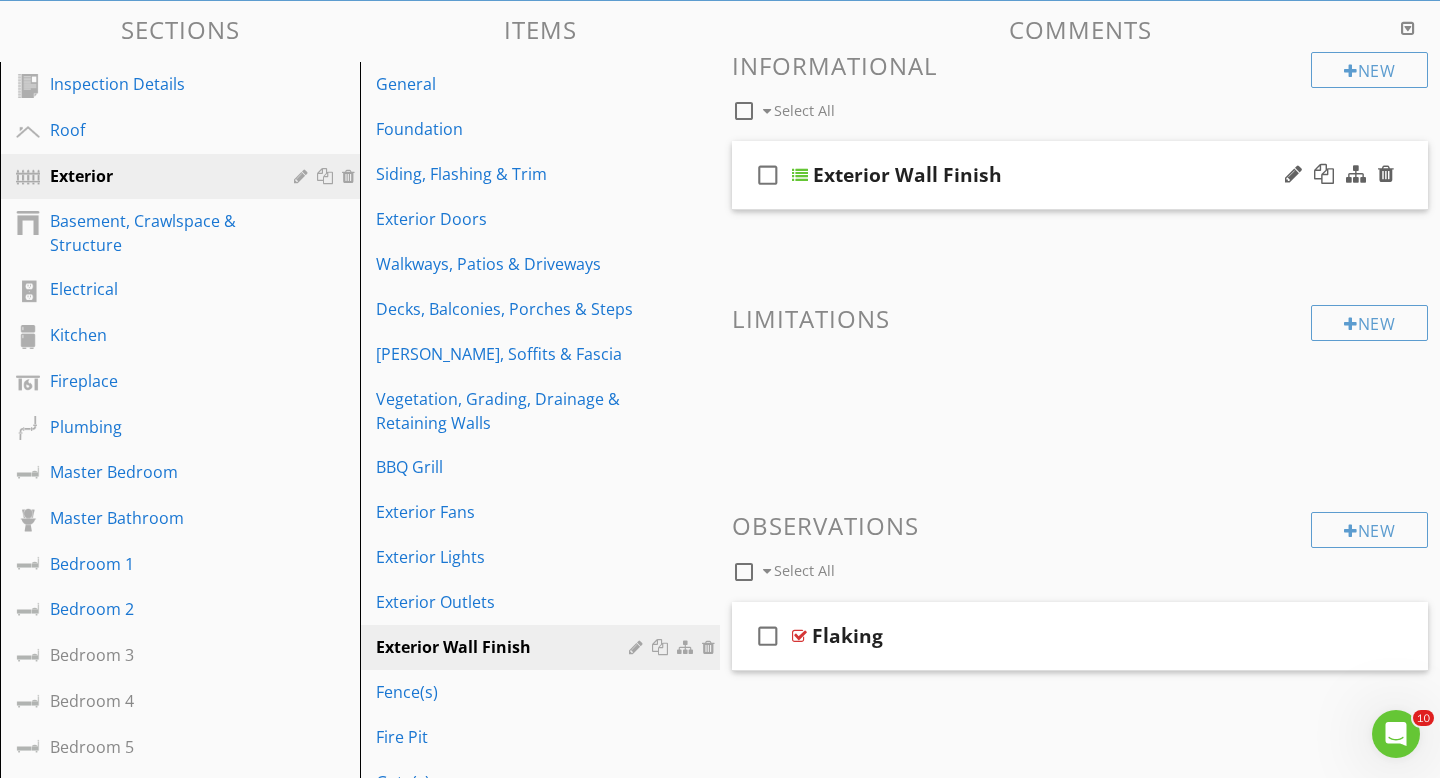 click on "check_box_outline_blank" at bounding box center [768, 175] 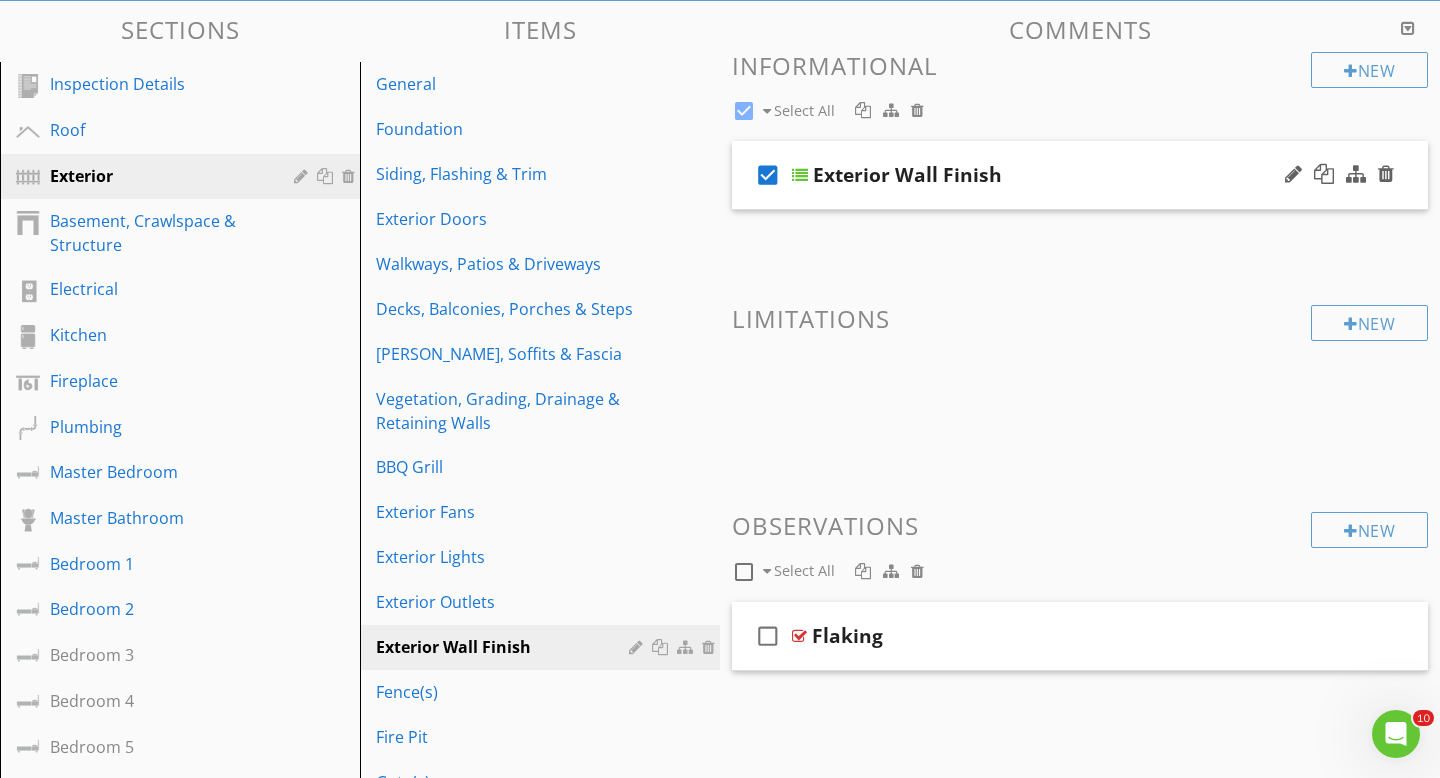 click on "Exterior Wall Finish" at bounding box center [907, 175] 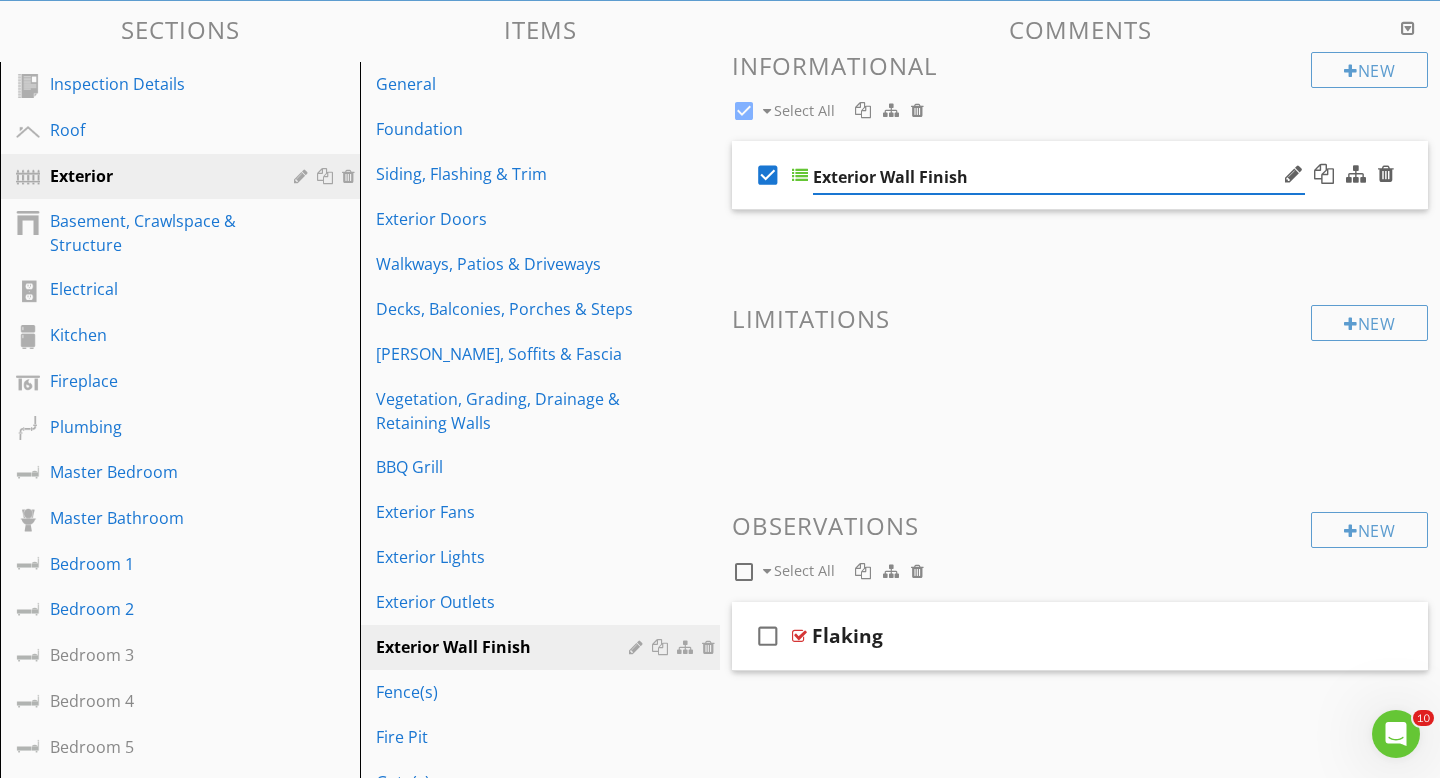 click on "check_box" at bounding box center (768, 175) 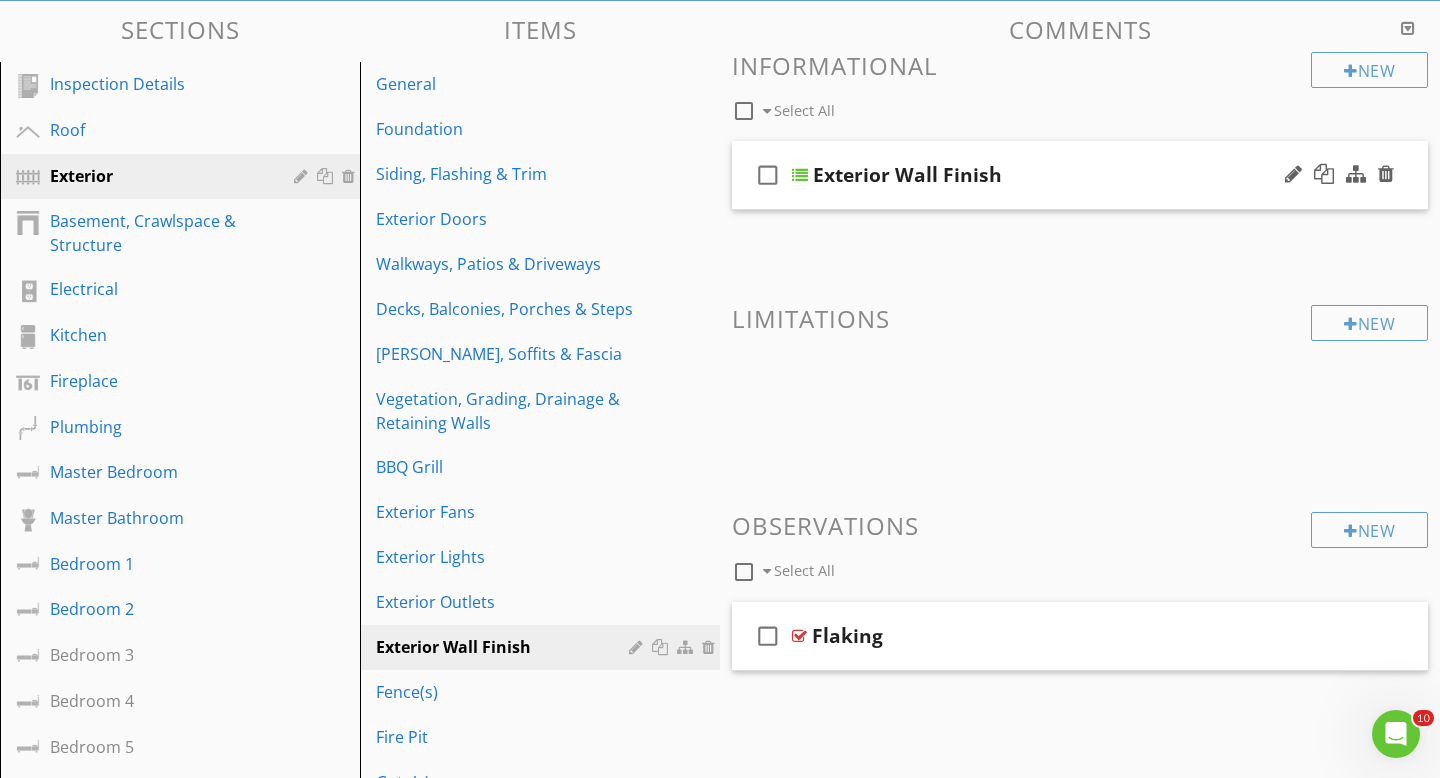 click on "check_box_outline_blank" at bounding box center (768, 175) 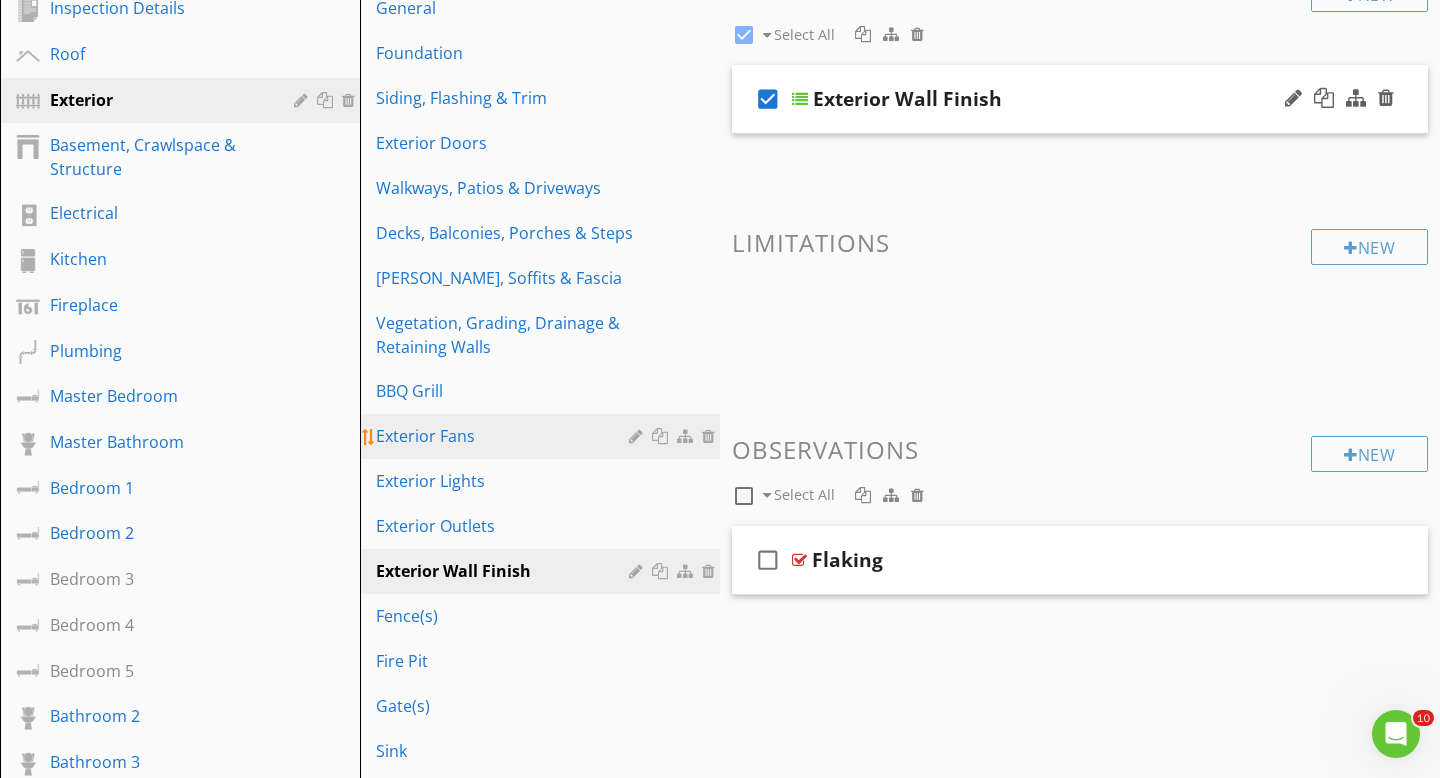 scroll, scrollTop: 269, scrollLeft: 0, axis: vertical 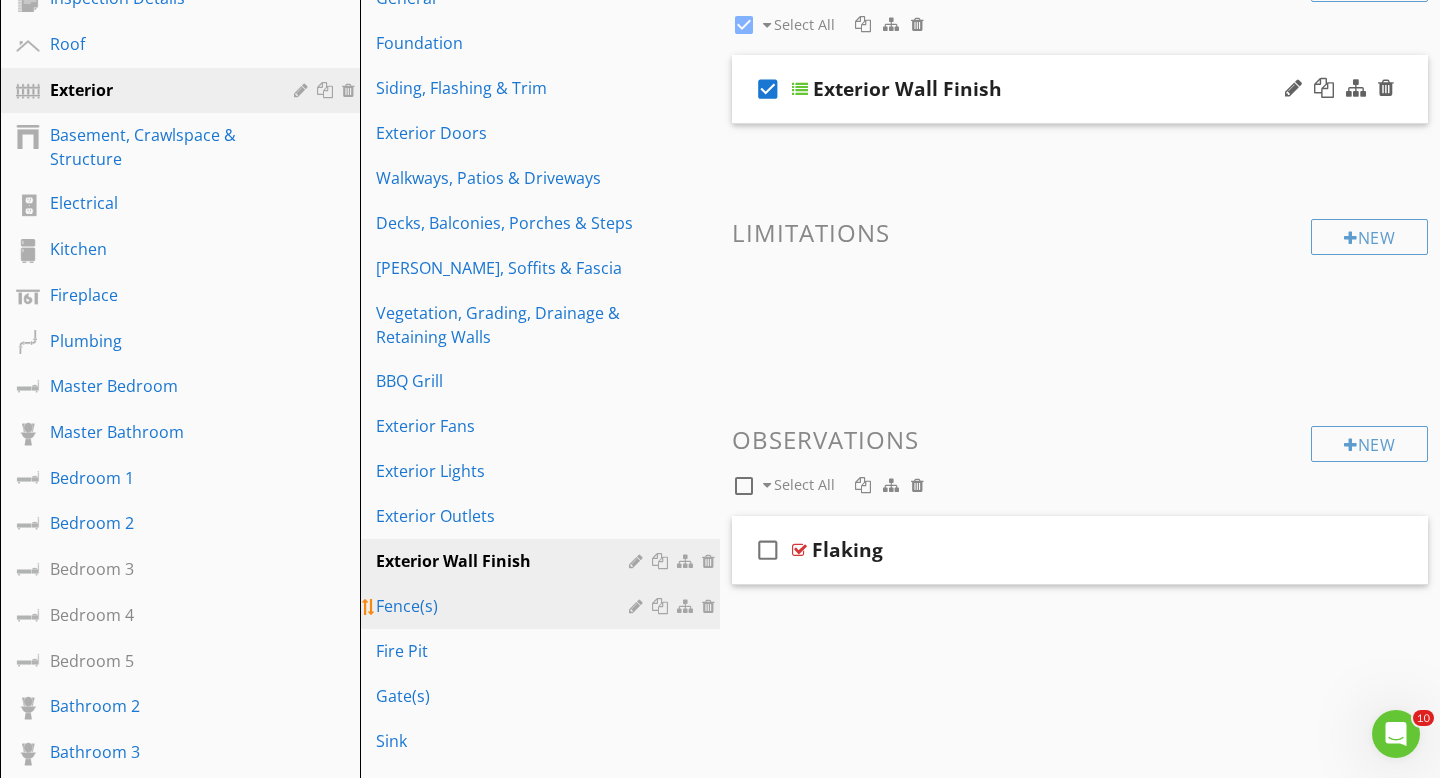 click on "Fence(s)" at bounding box center [505, 606] 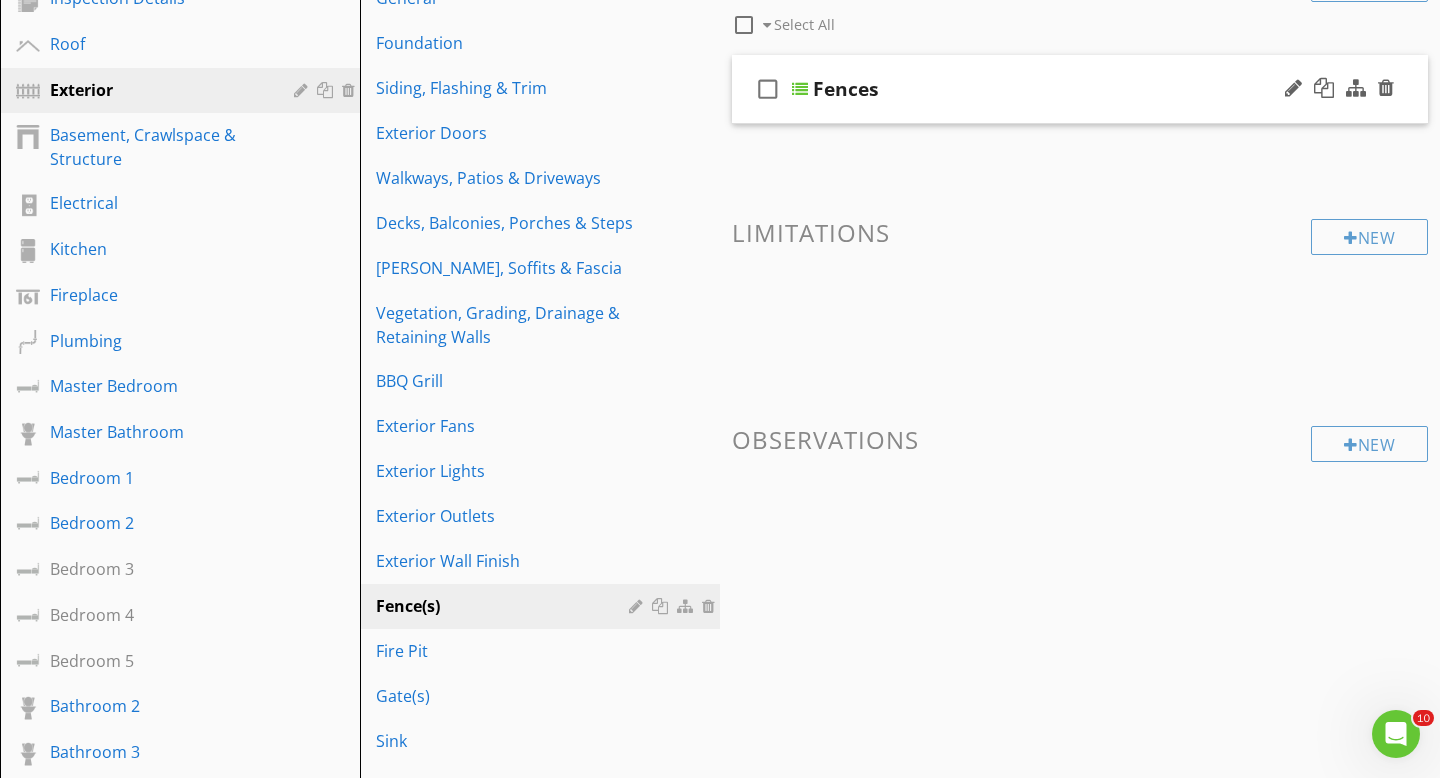 click on "check_box_outline_blank" at bounding box center [768, 89] 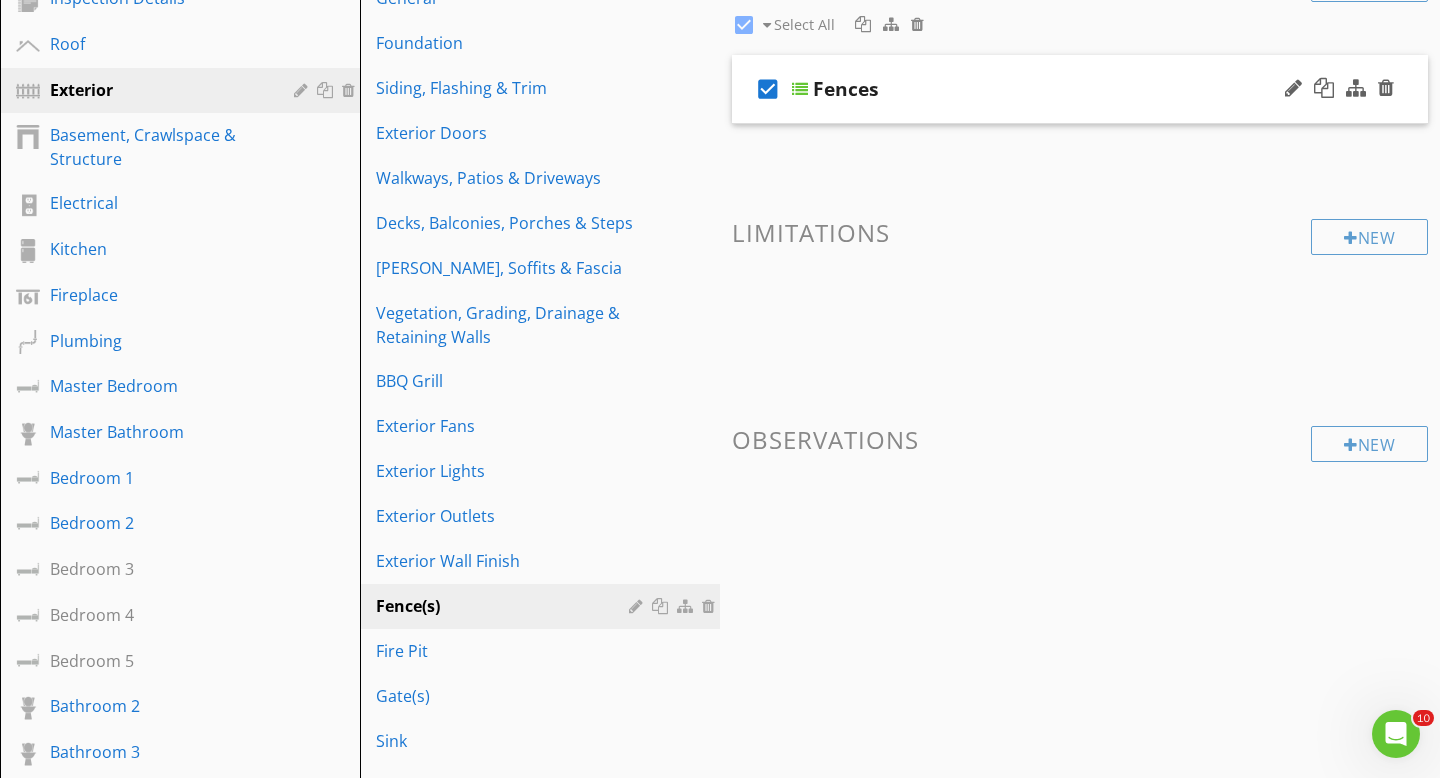 click on "check_box" at bounding box center (768, 89) 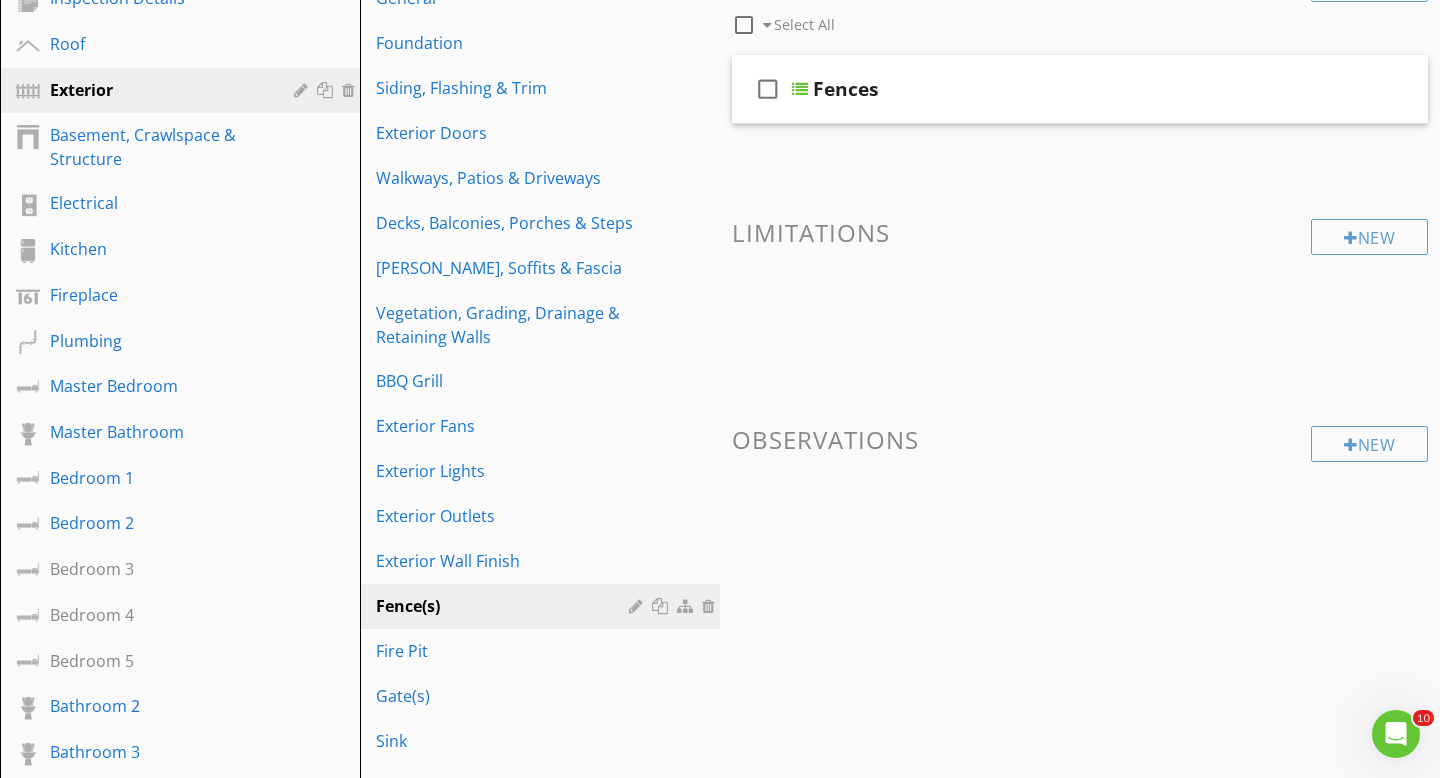 click on "Select All" at bounding box center [804, 24] 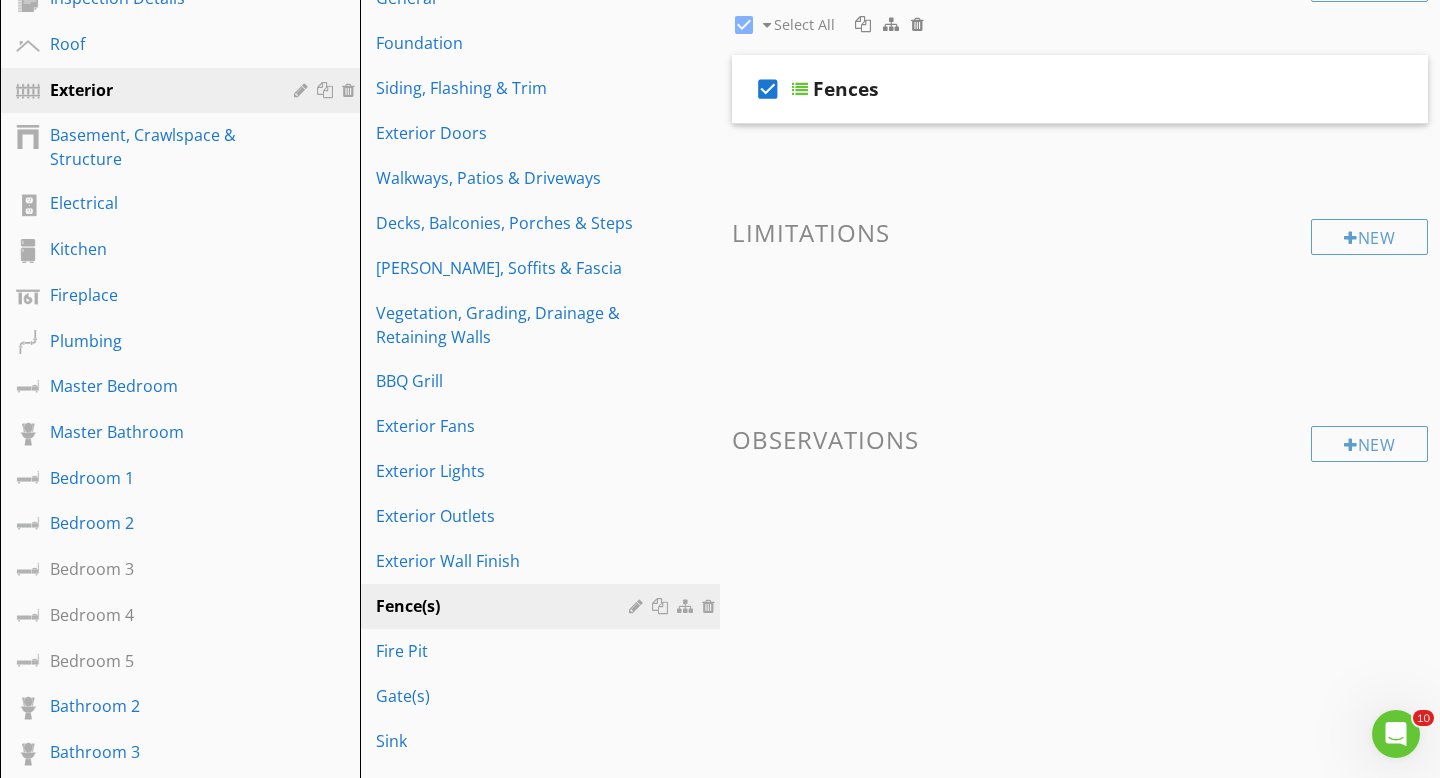 click at bounding box center (744, 25) 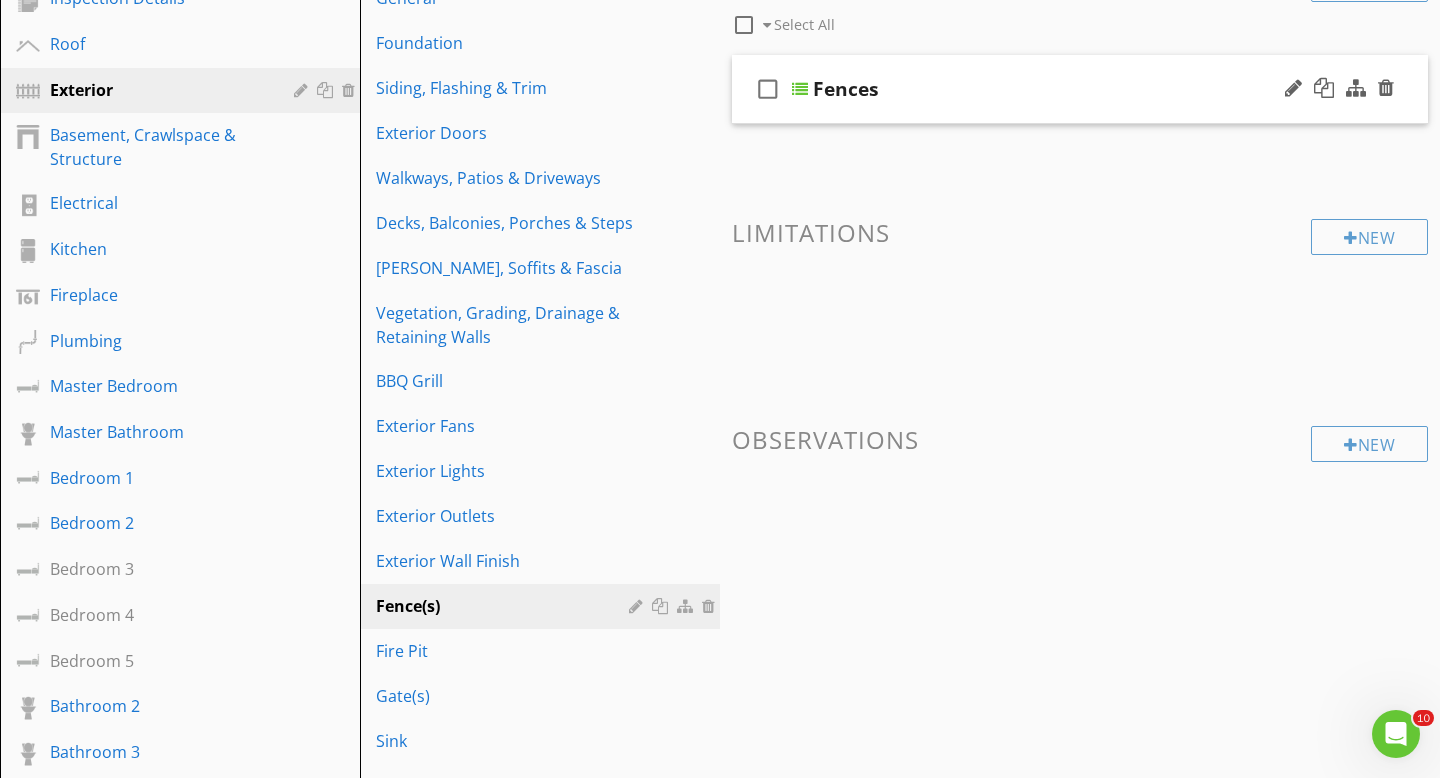 click on "check_box_outline_blank" at bounding box center (768, 89) 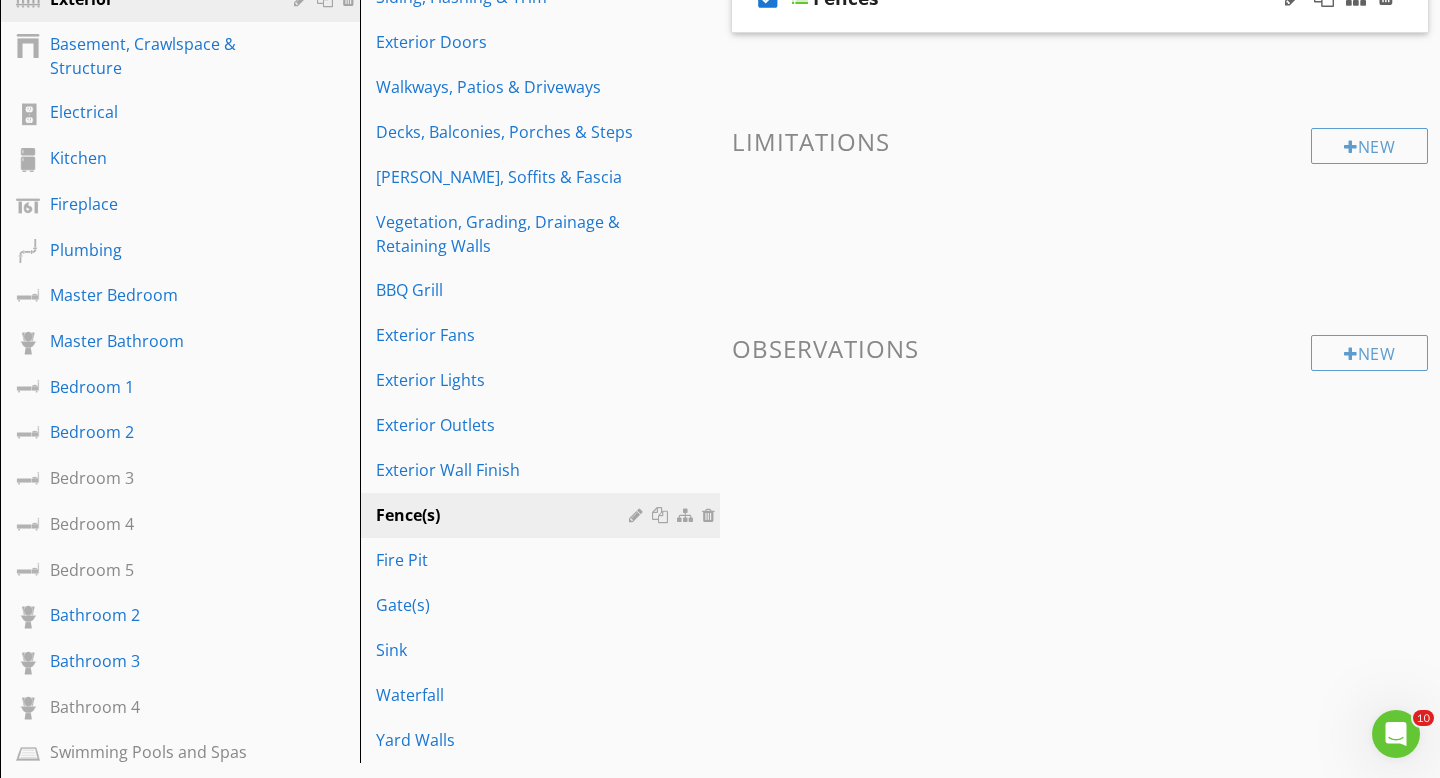 scroll, scrollTop: 353, scrollLeft: 0, axis: vertical 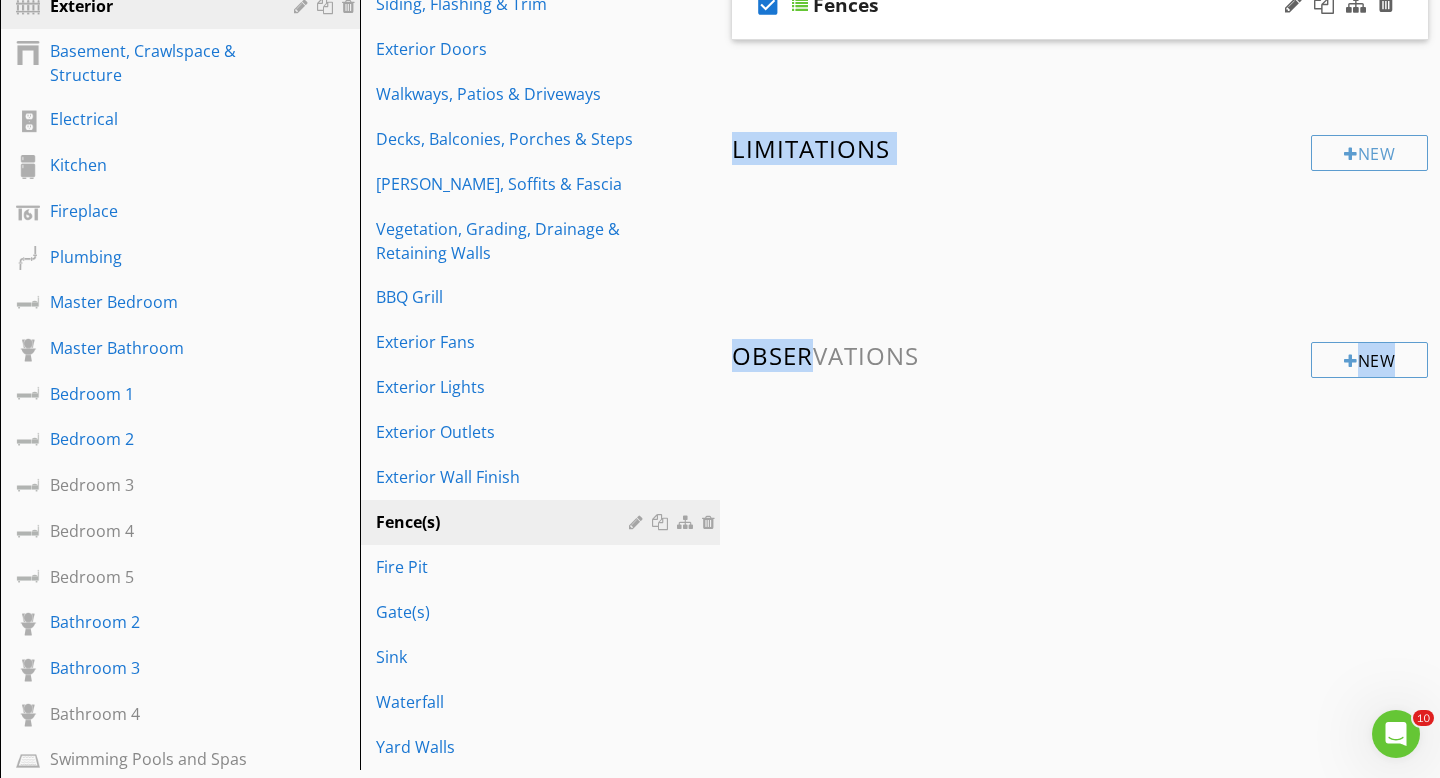 drag, startPoint x: 771, startPoint y: 95, endPoint x: 813, endPoint y: 290, distance: 199.4718 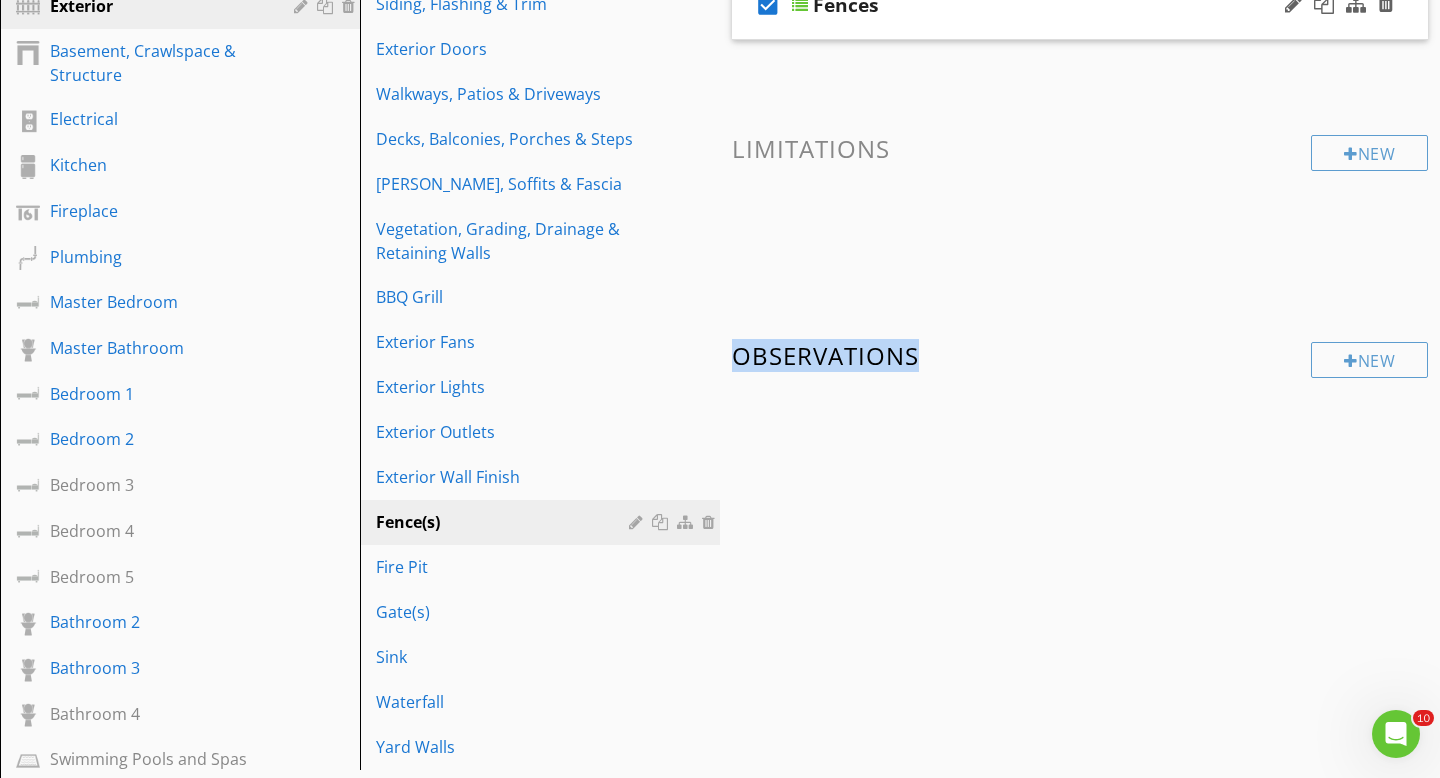 drag, startPoint x: 813, startPoint y: 292, endPoint x: 860, endPoint y: 538, distance: 250.4496 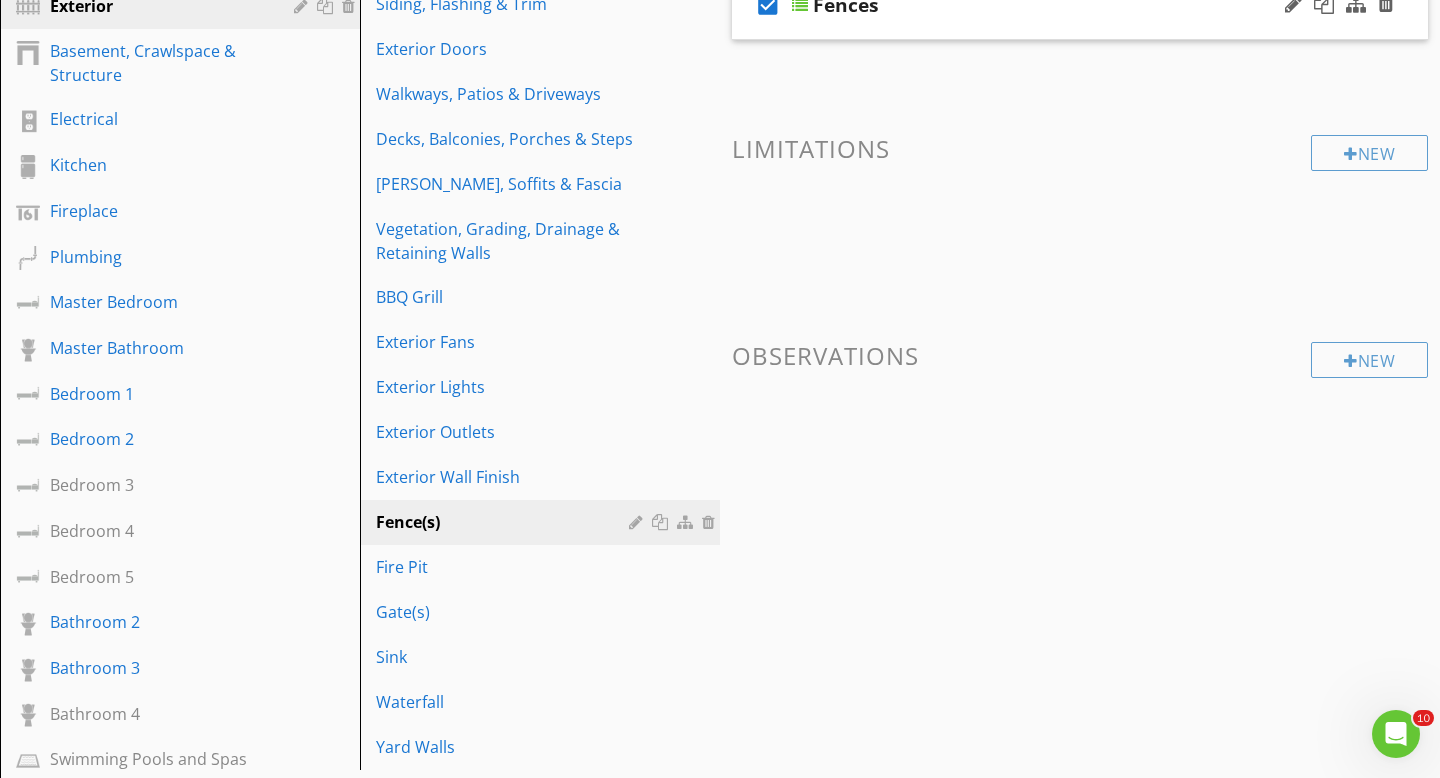 click at bounding box center (1080, 436) 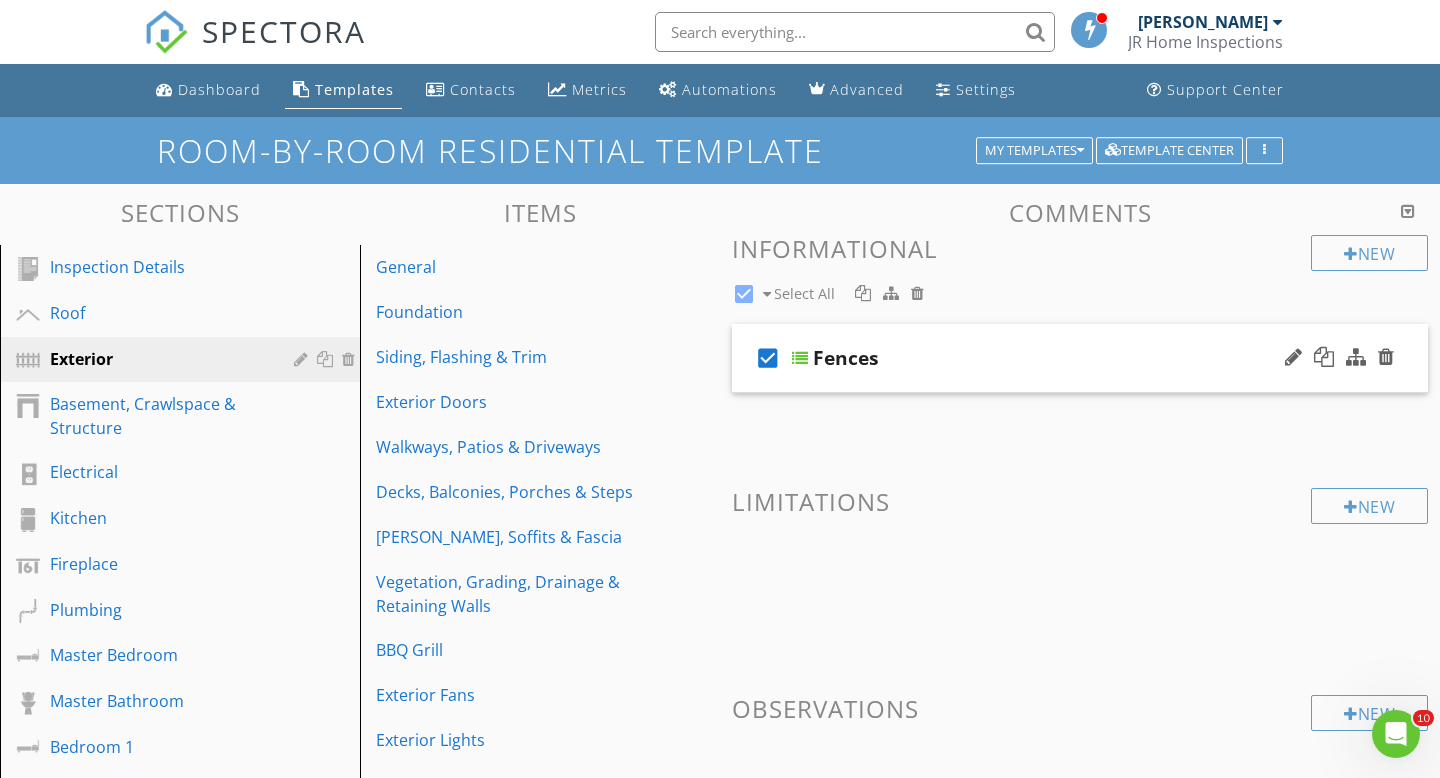 click on "check_box" at bounding box center (768, 358) 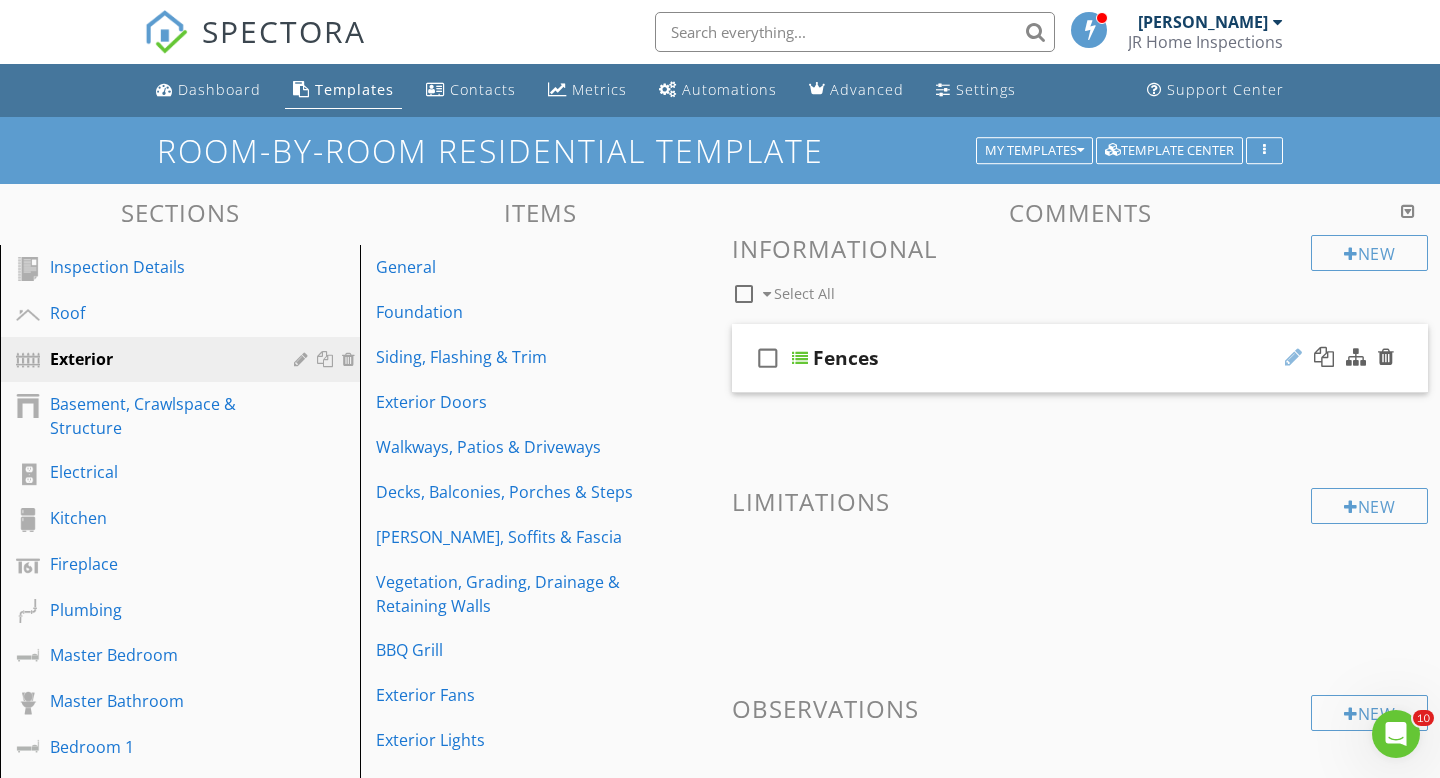 click at bounding box center [1293, 357] 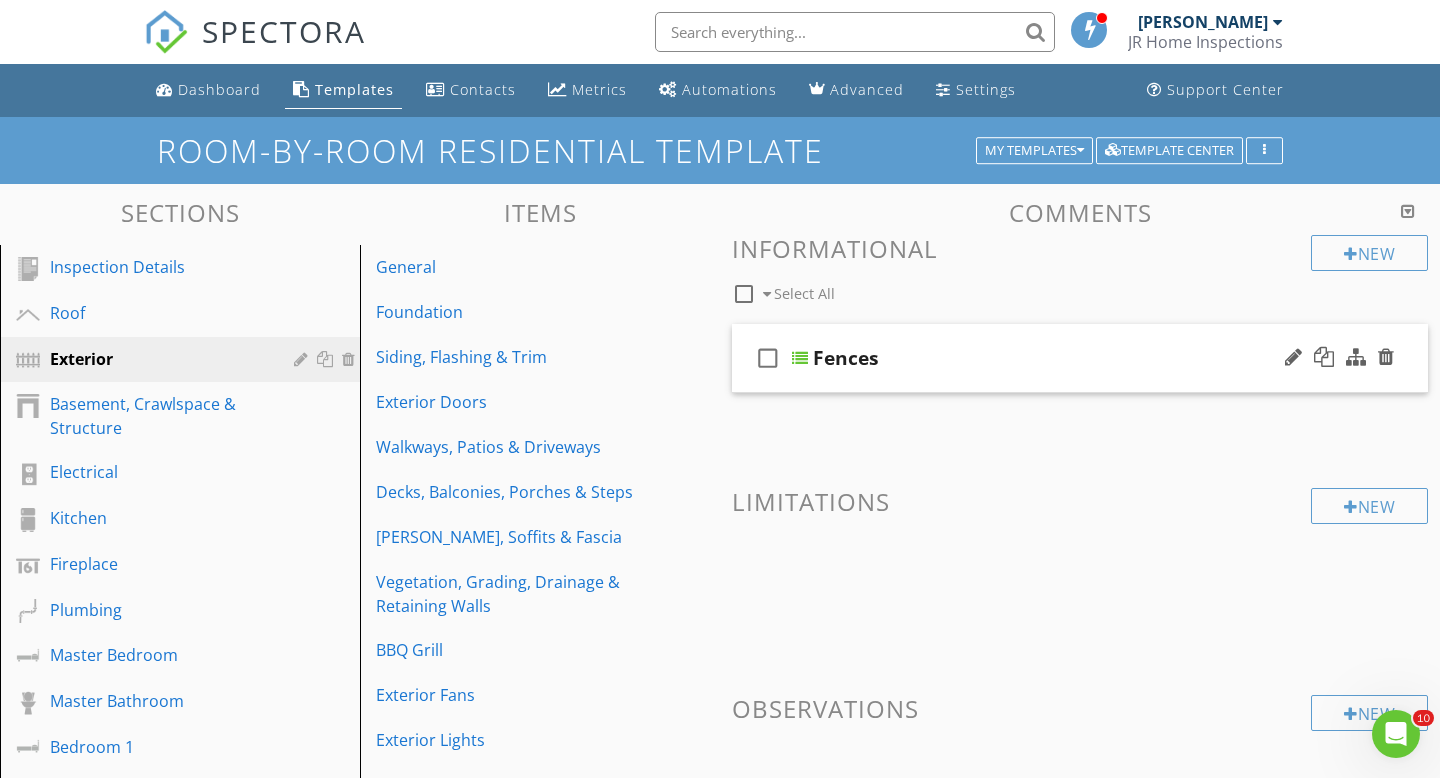 click on "check_box_outline_blank" at bounding box center [768, 358] 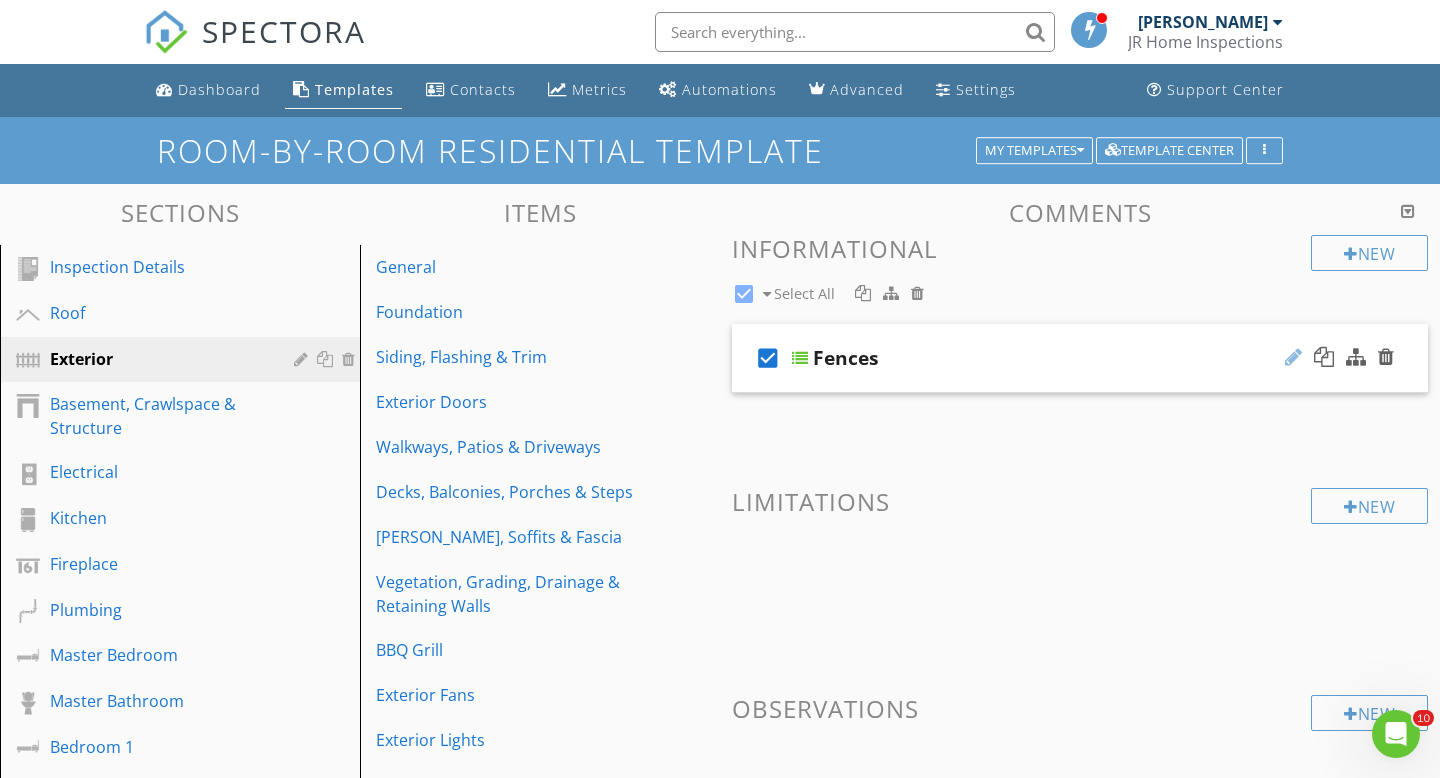 click at bounding box center [1293, 357] 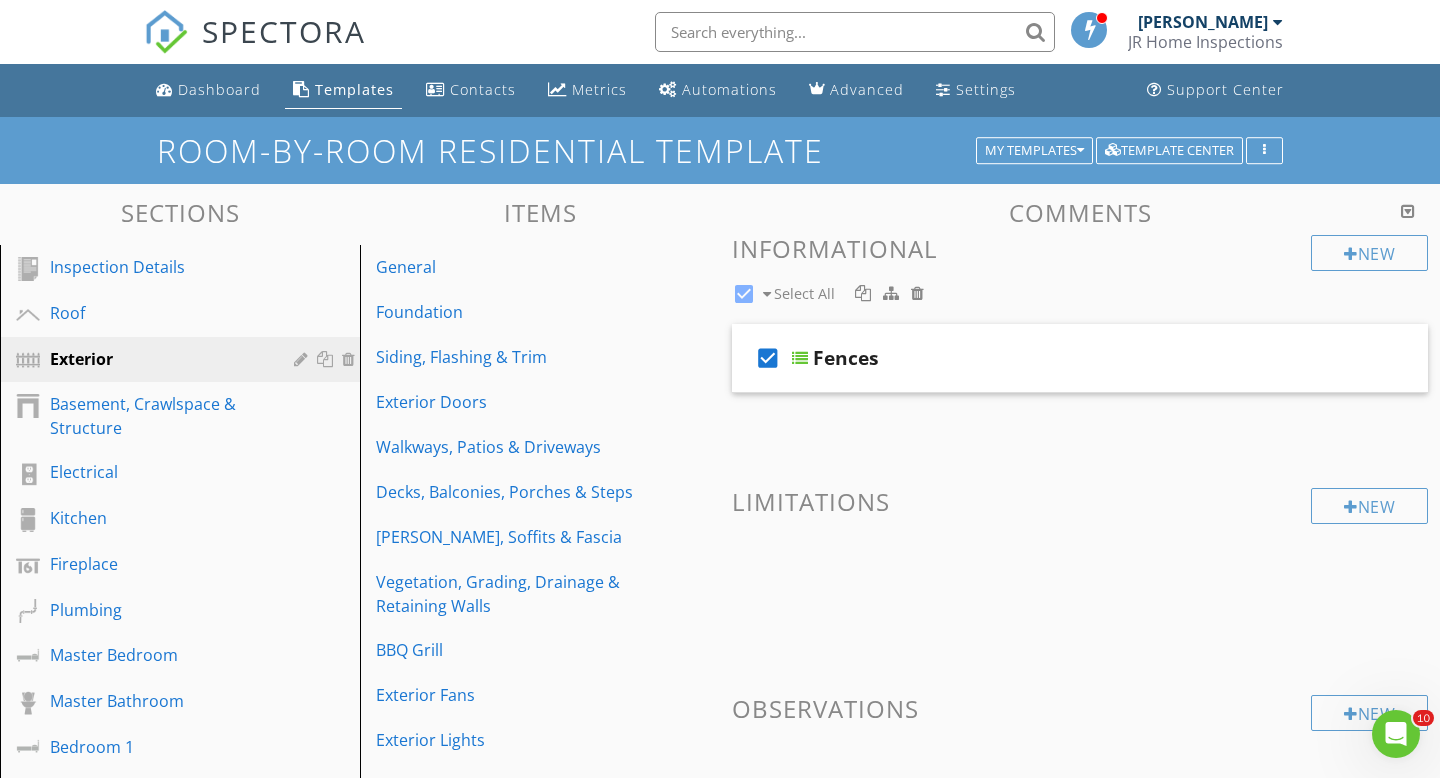 click on "New
Informational   check_box     Select All" at bounding box center (1080, 272) 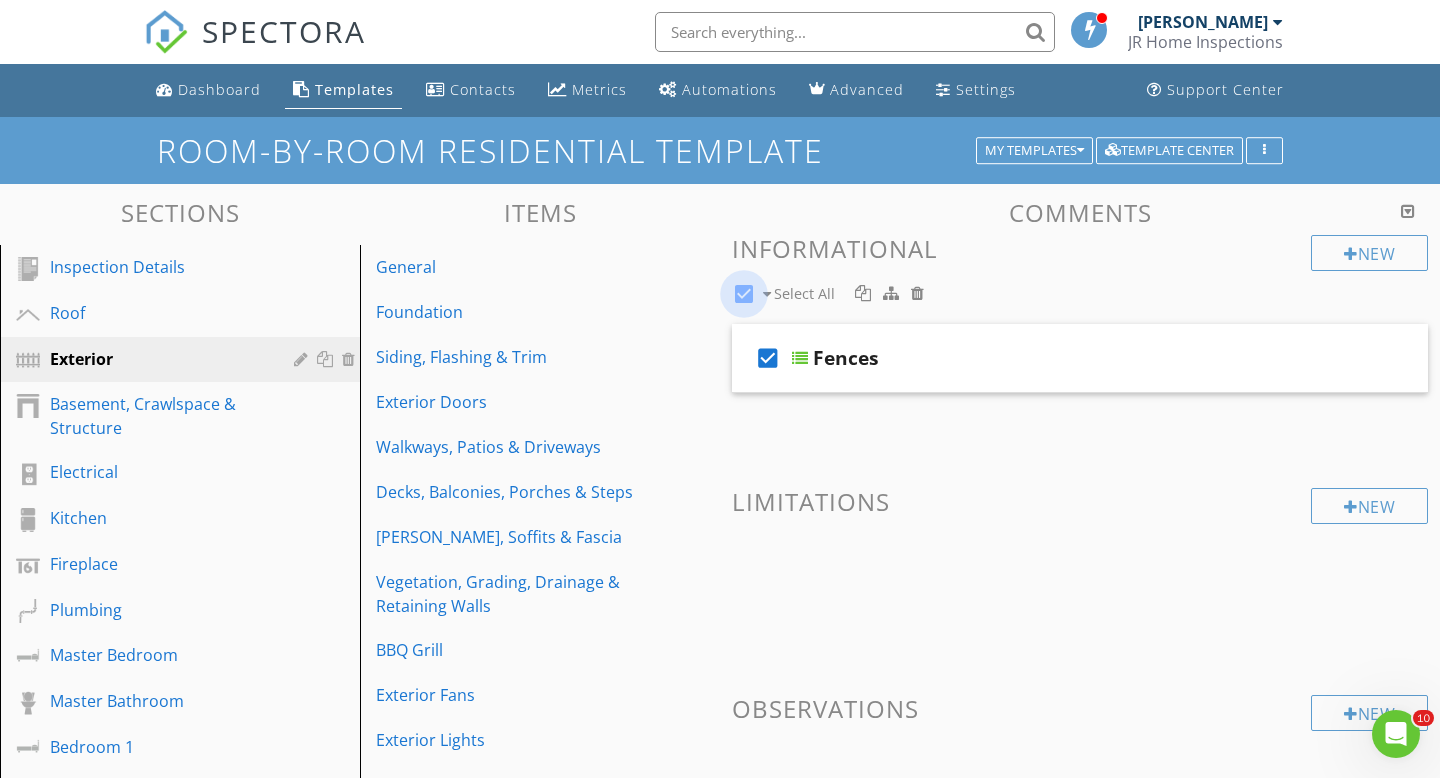 click at bounding box center [744, 294] 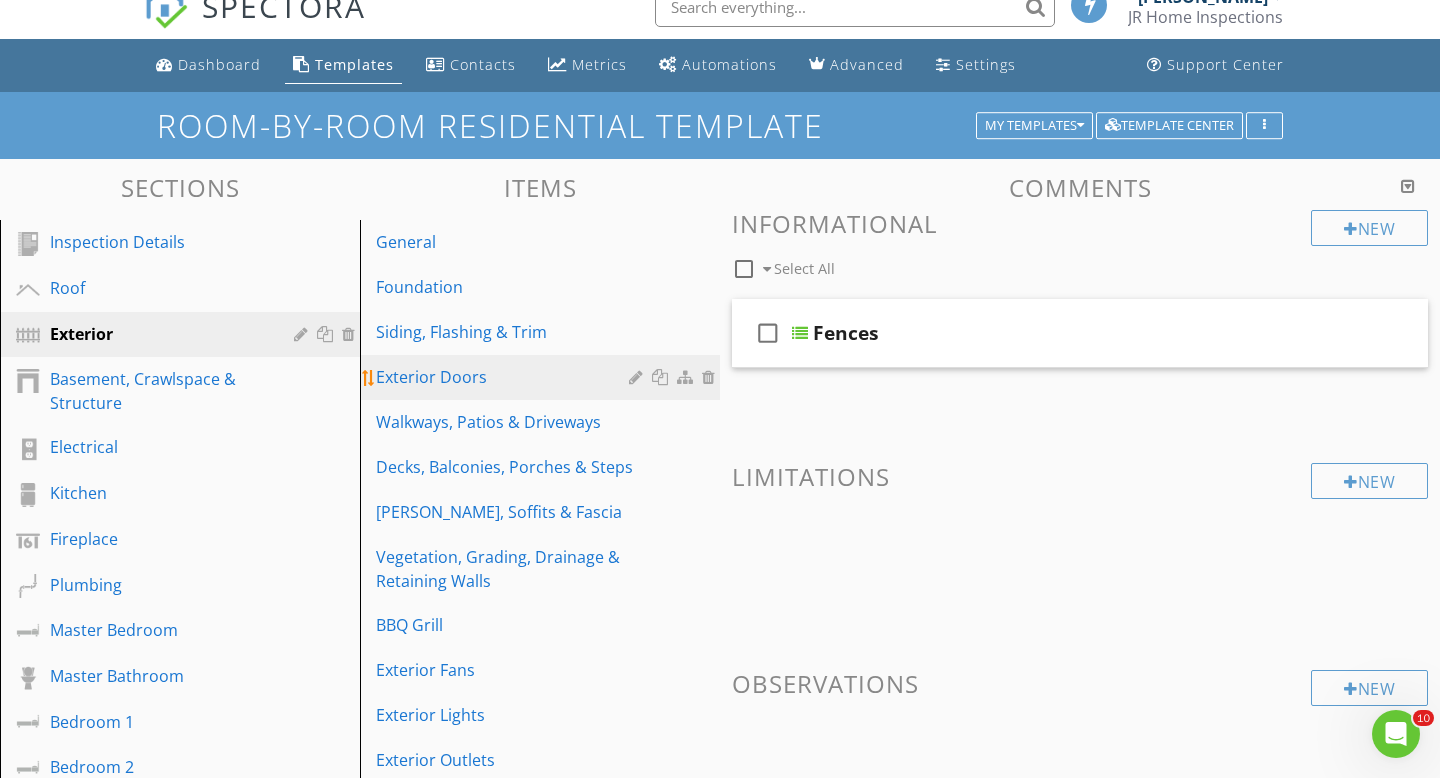 scroll, scrollTop: 0, scrollLeft: 0, axis: both 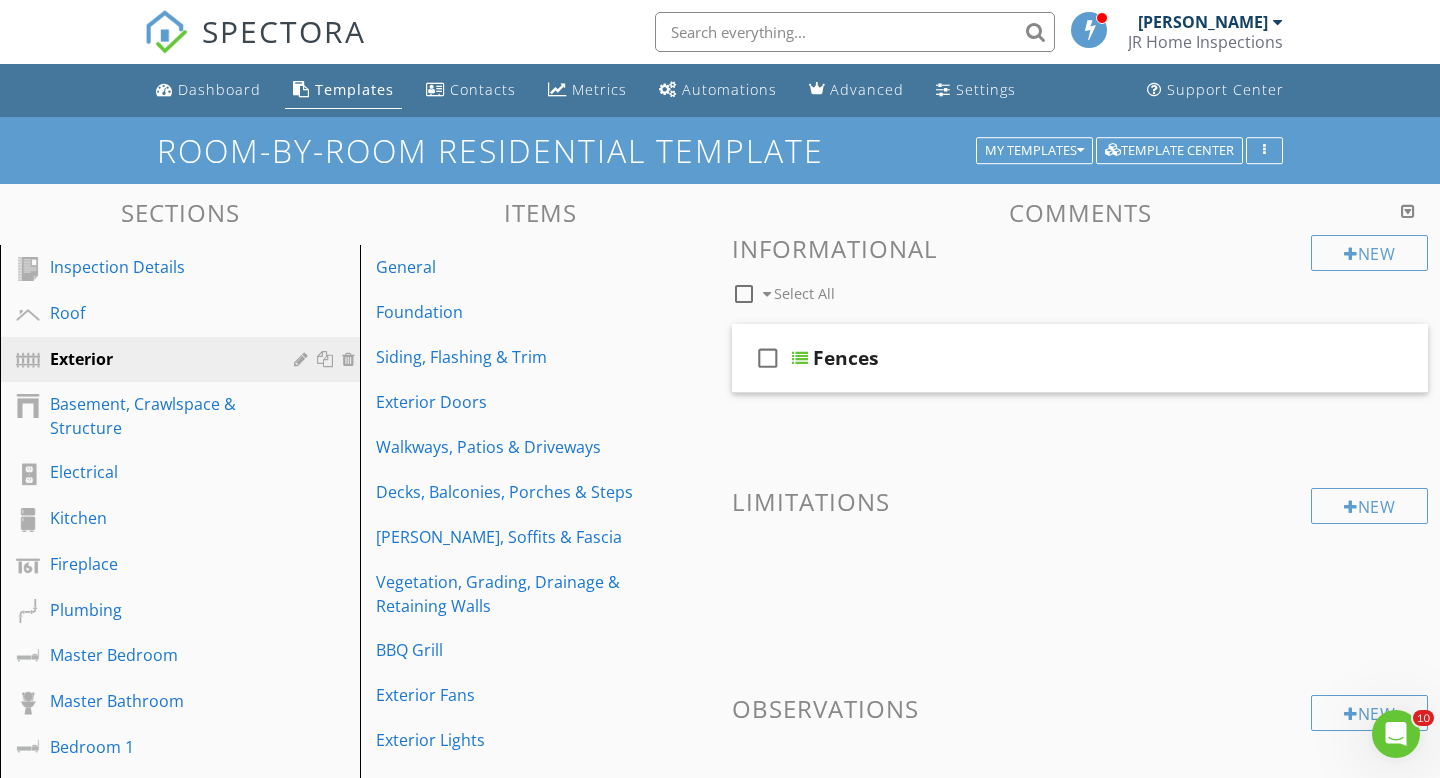 click on "check_box_outline_blank" at bounding box center [768, 358] 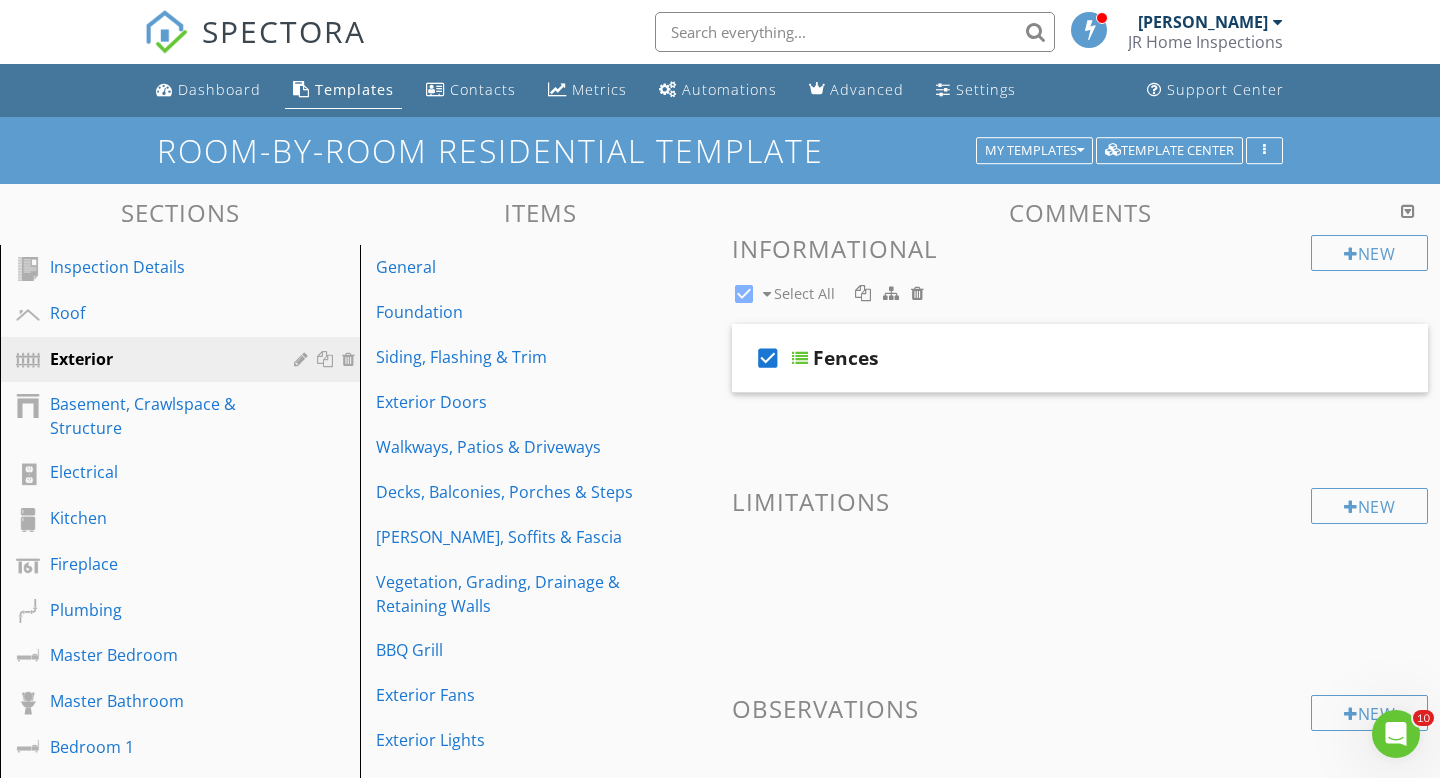 click on "check_box" at bounding box center [768, 358] 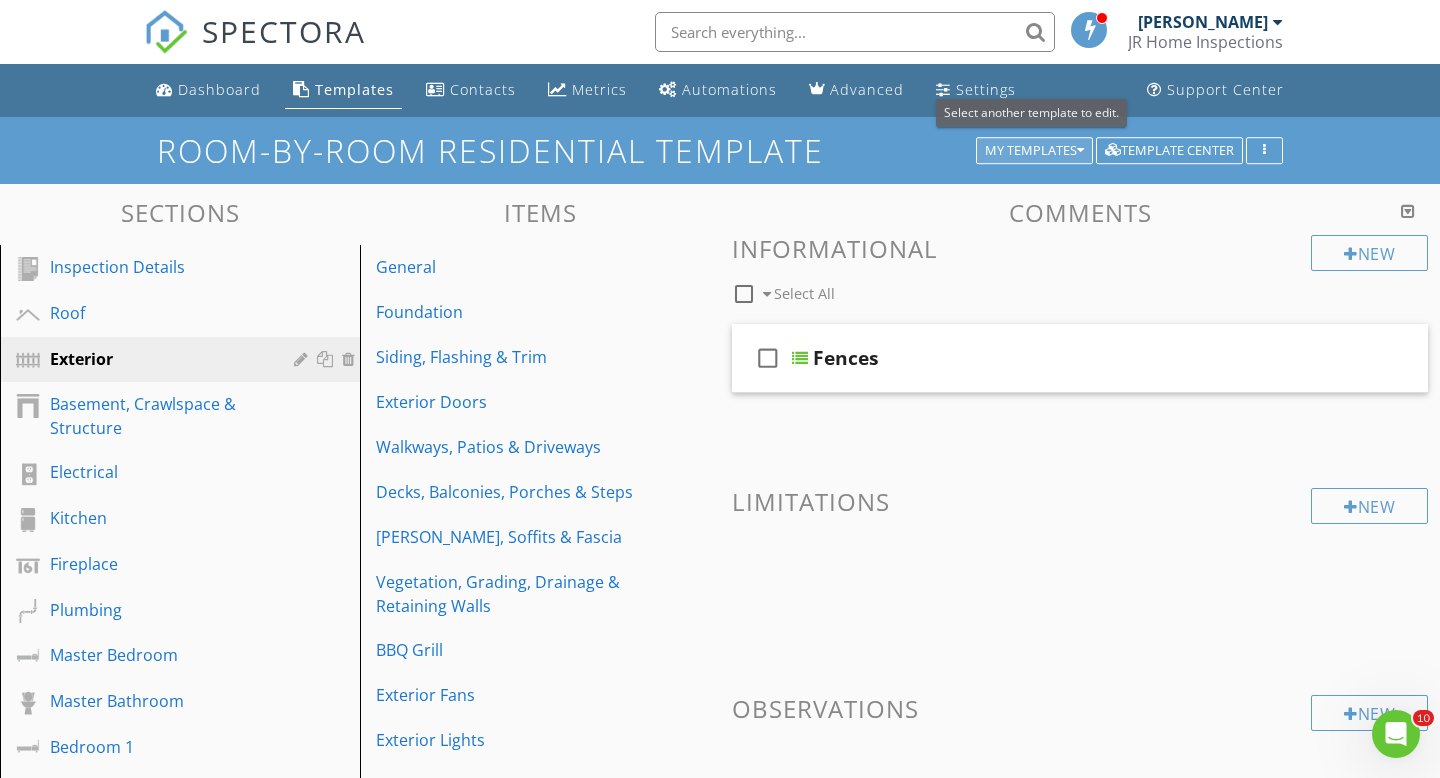 click on "My Templates" at bounding box center (1034, 151) 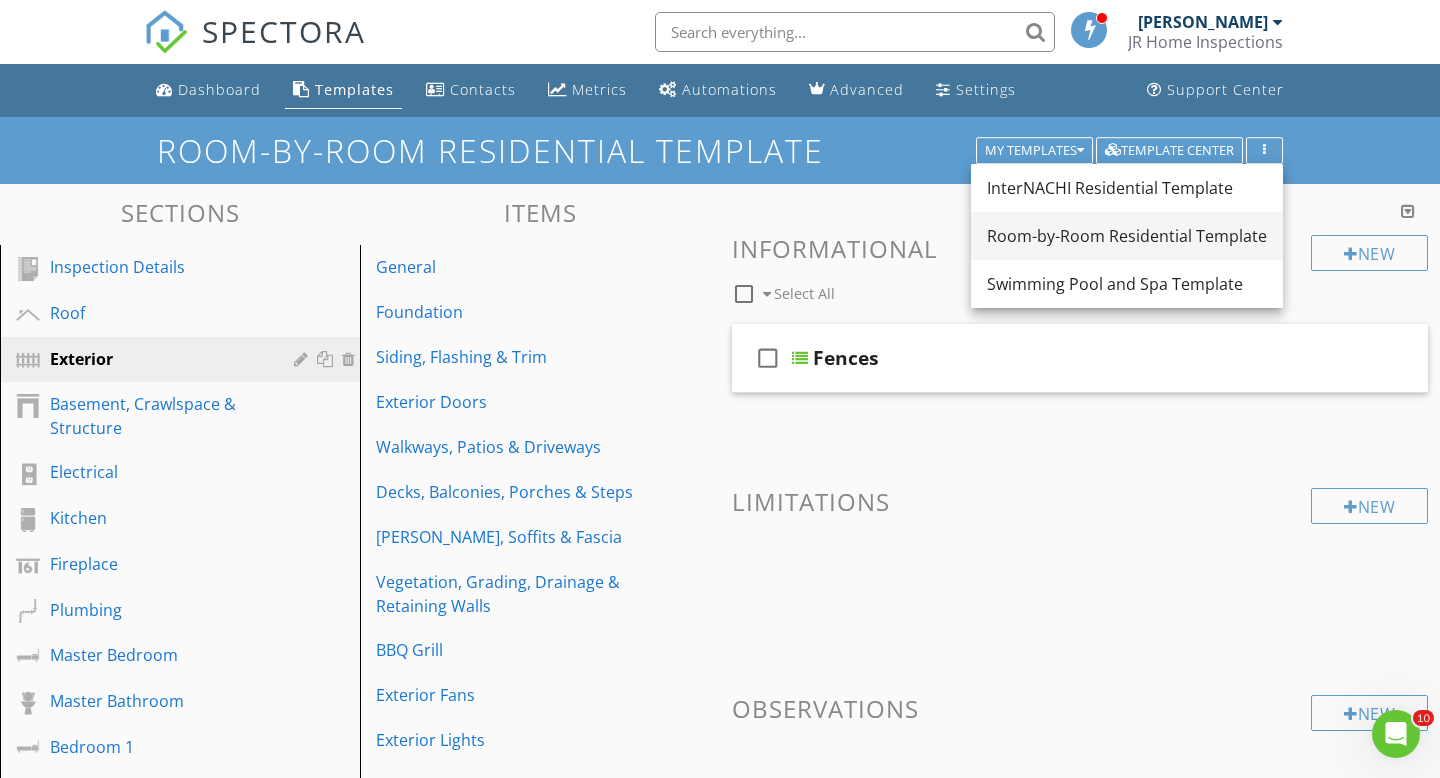 click on "Room-by-Room Residential Template" at bounding box center [1127, 236] 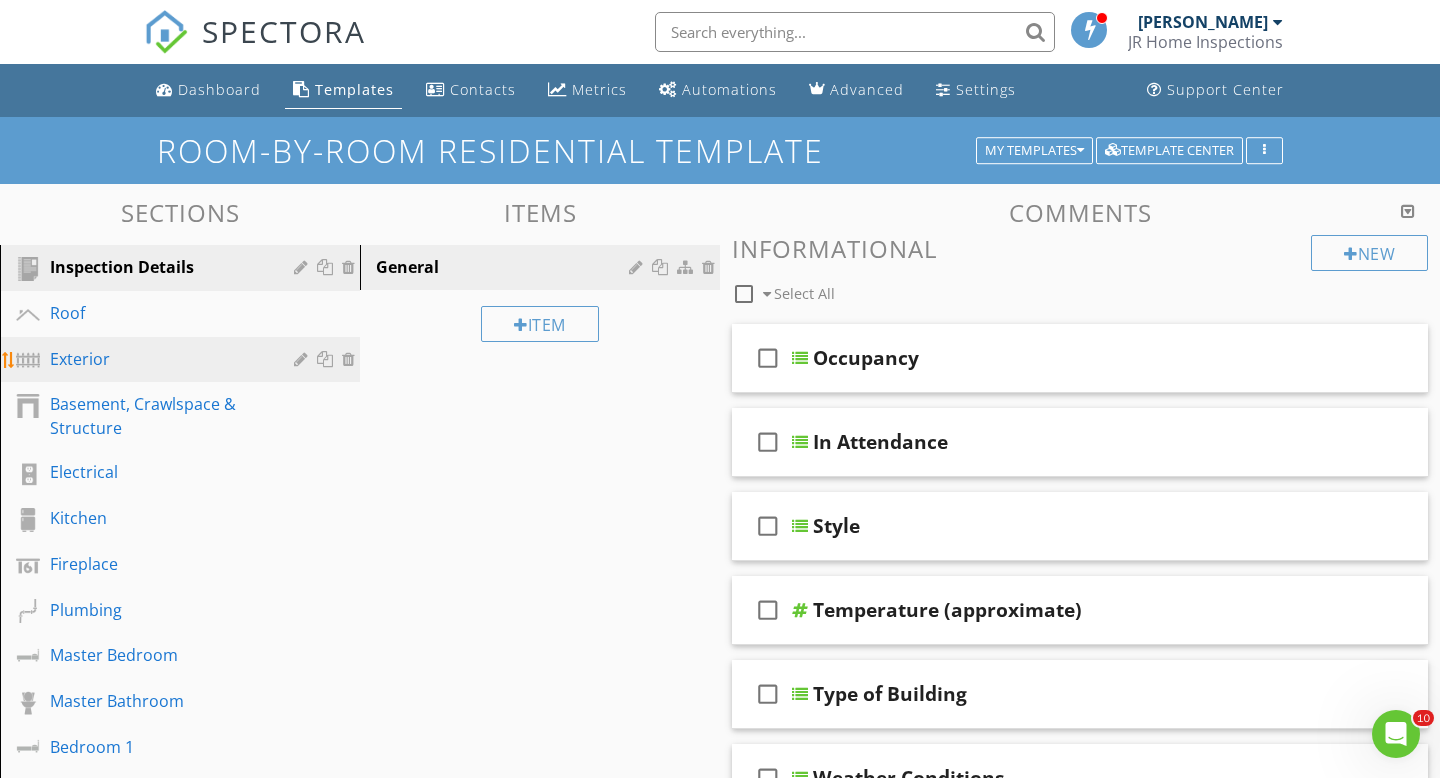 click on "Exterior" at bounding box center [157, 359] 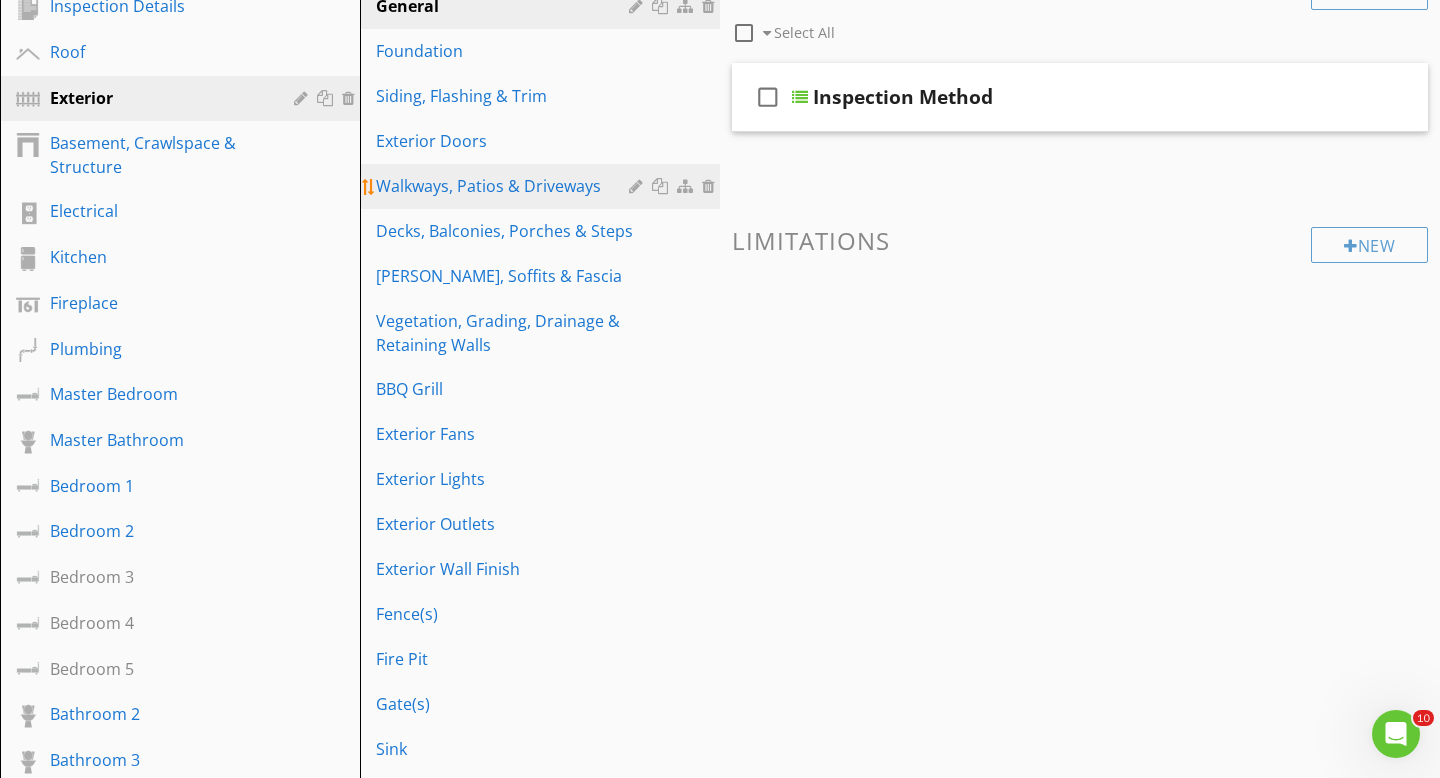 scroll, scrollTop: 262, scrollLeft: 0, axis: vertical 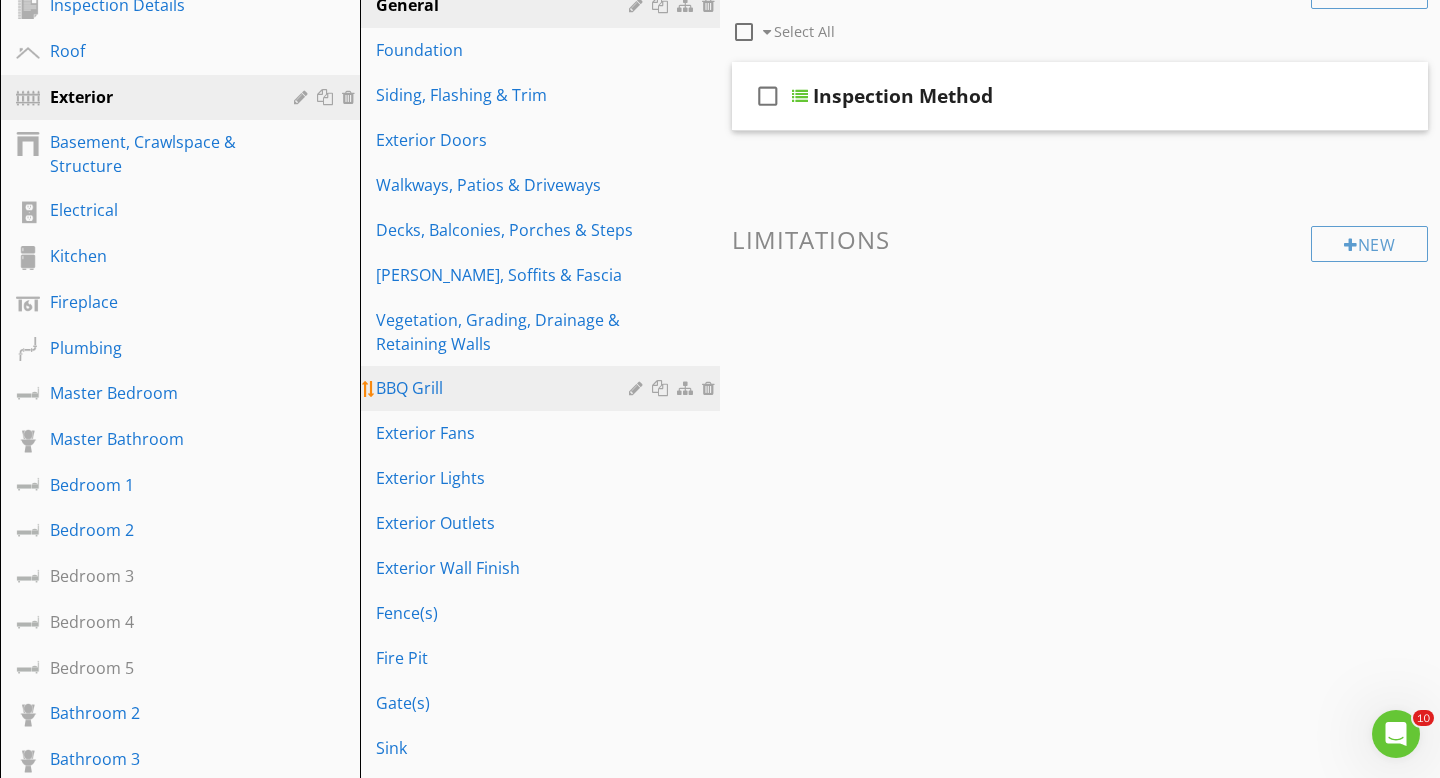 click on "BBQ Grill" at bounding box center [505, 388] 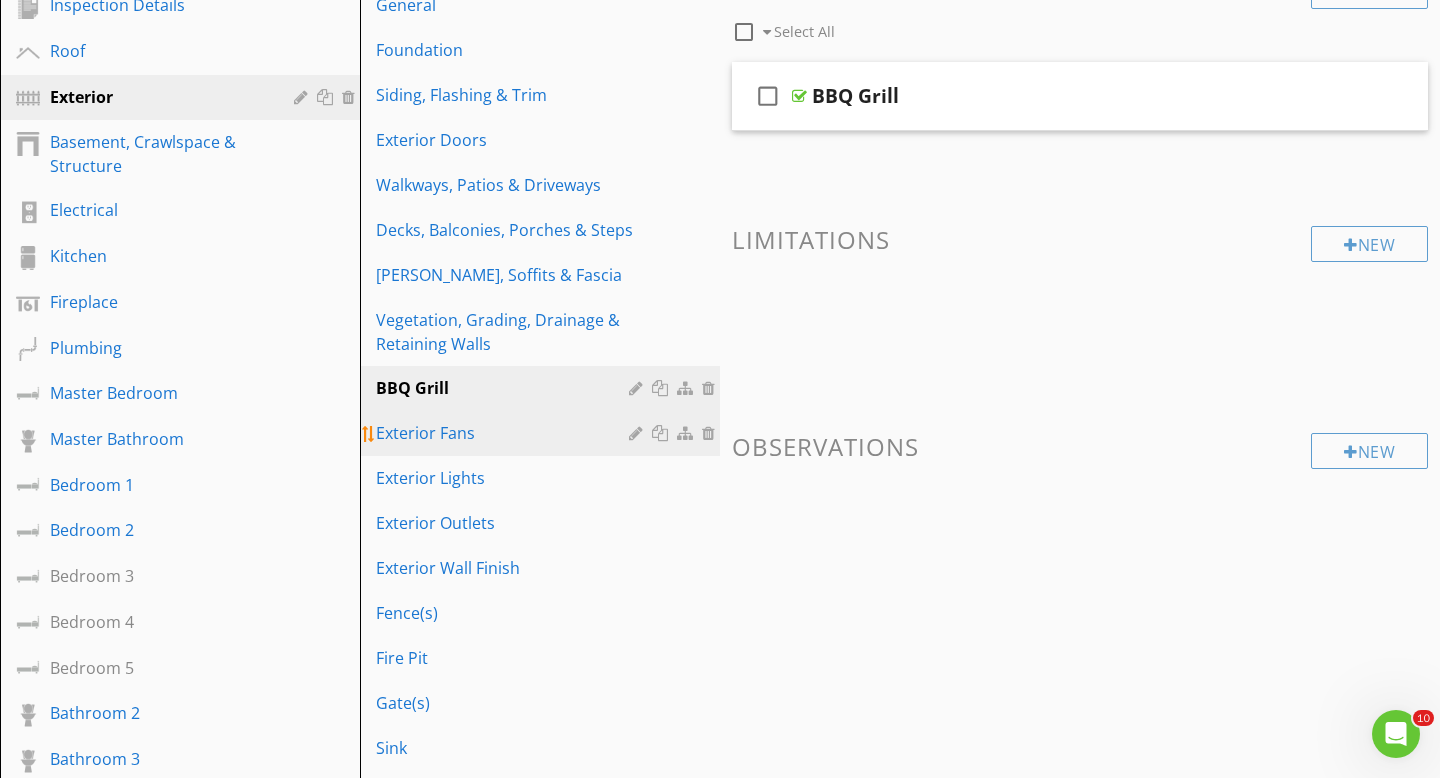 click on "Exterior Fans" at bounding box center [543, 433] 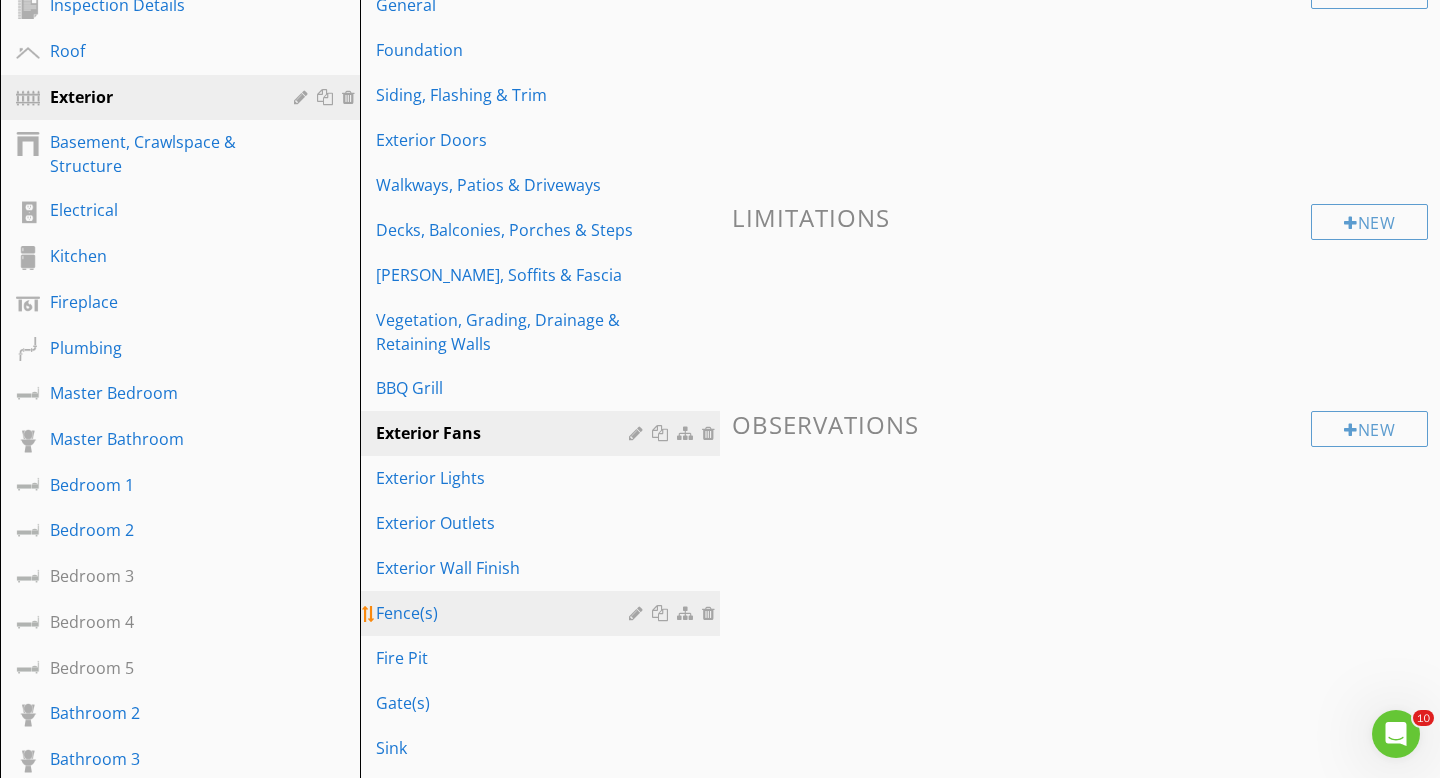 click on "Fence(s)" at bounding box center [505, 613] 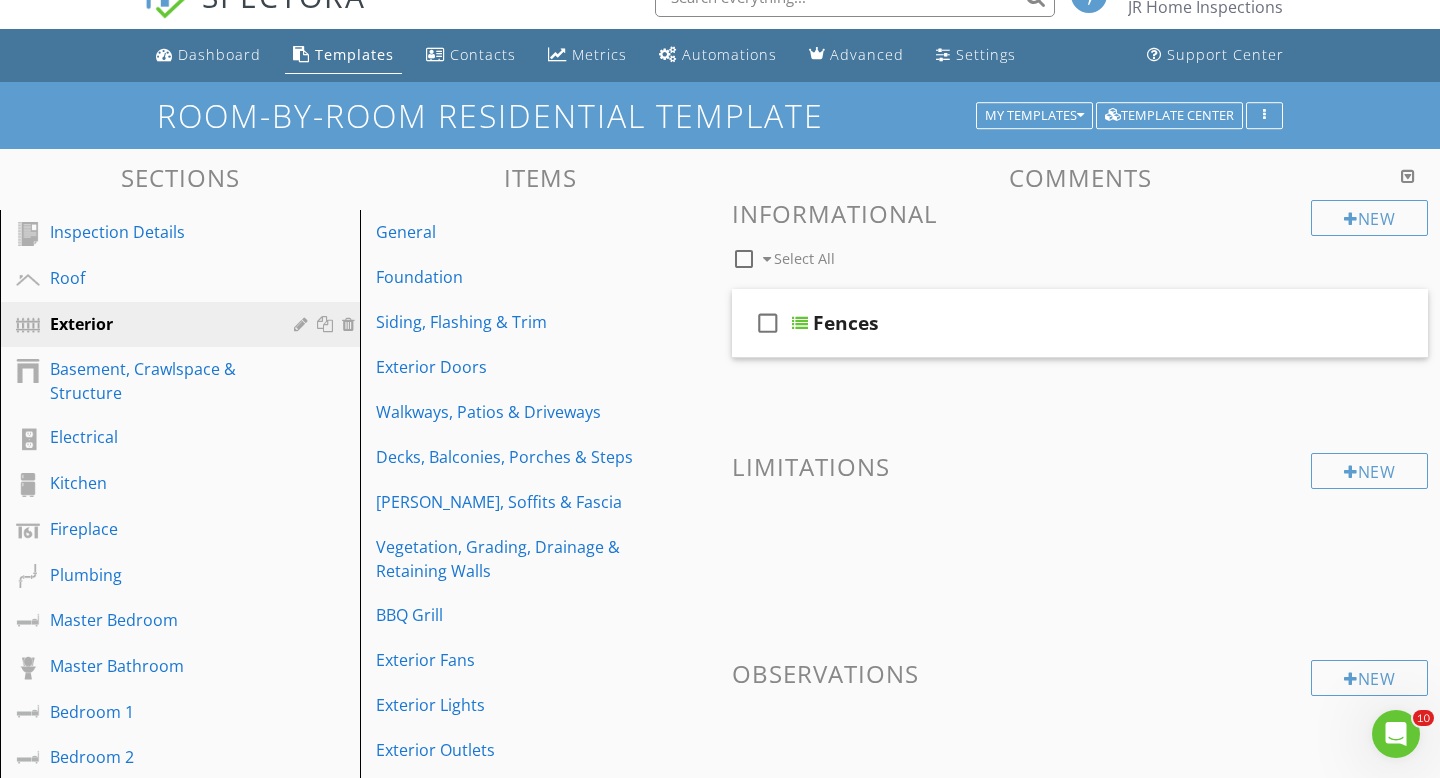 scroll, scrollTop: 0, scrollLeft: 0, axis: both 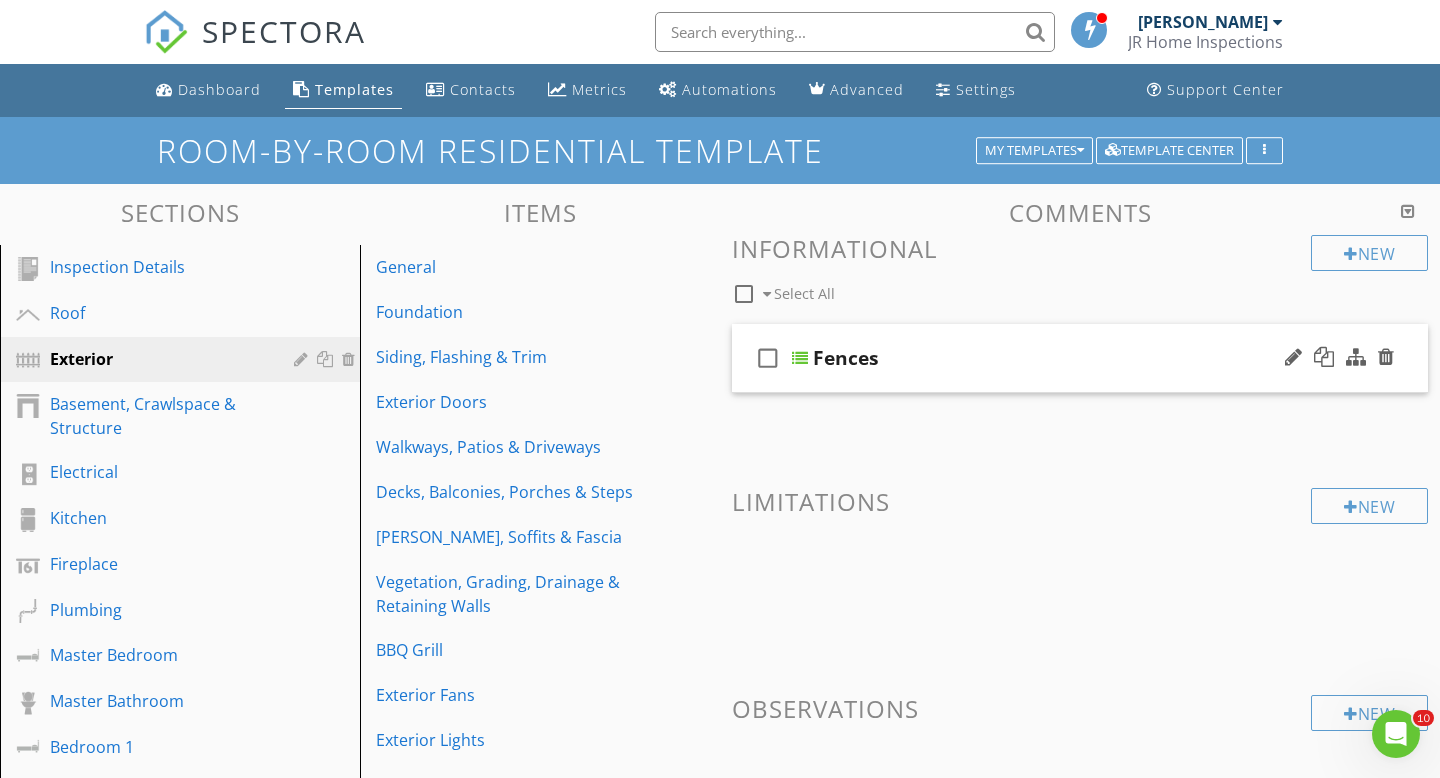 click on "Fences" at bounding box center (846, 358) 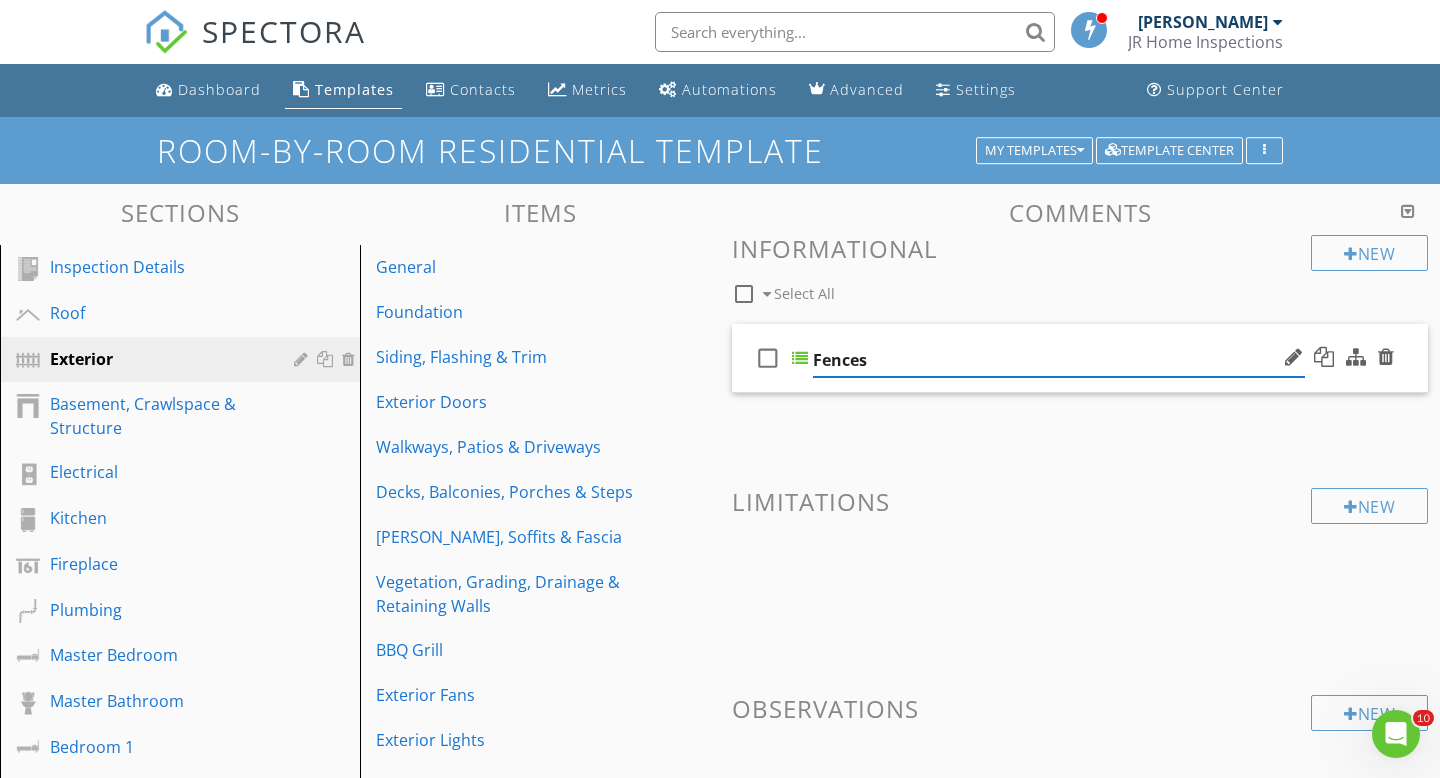 click on "check_box_outline_blank" at bounding box center (768, 358) 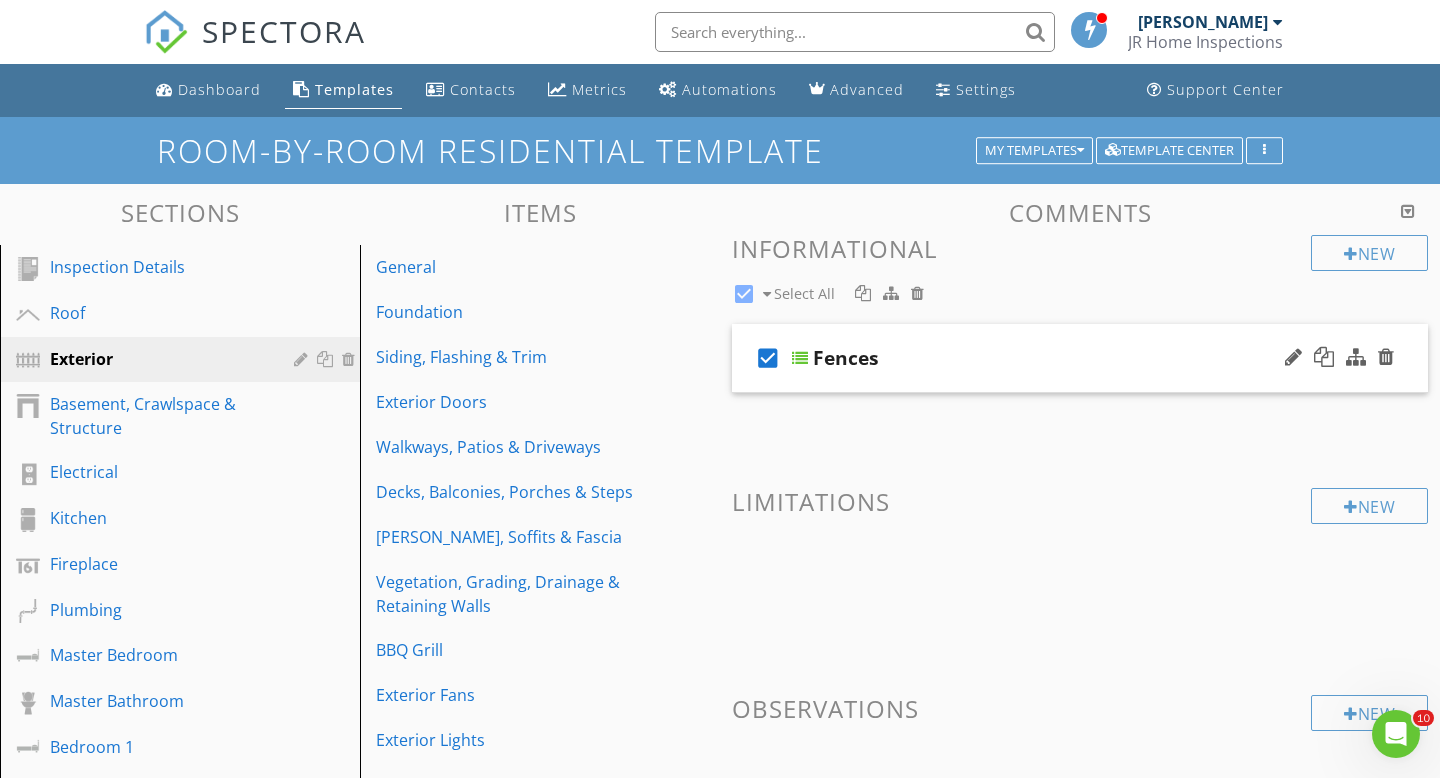 click on "check_box" at bounding box center (768, 358) 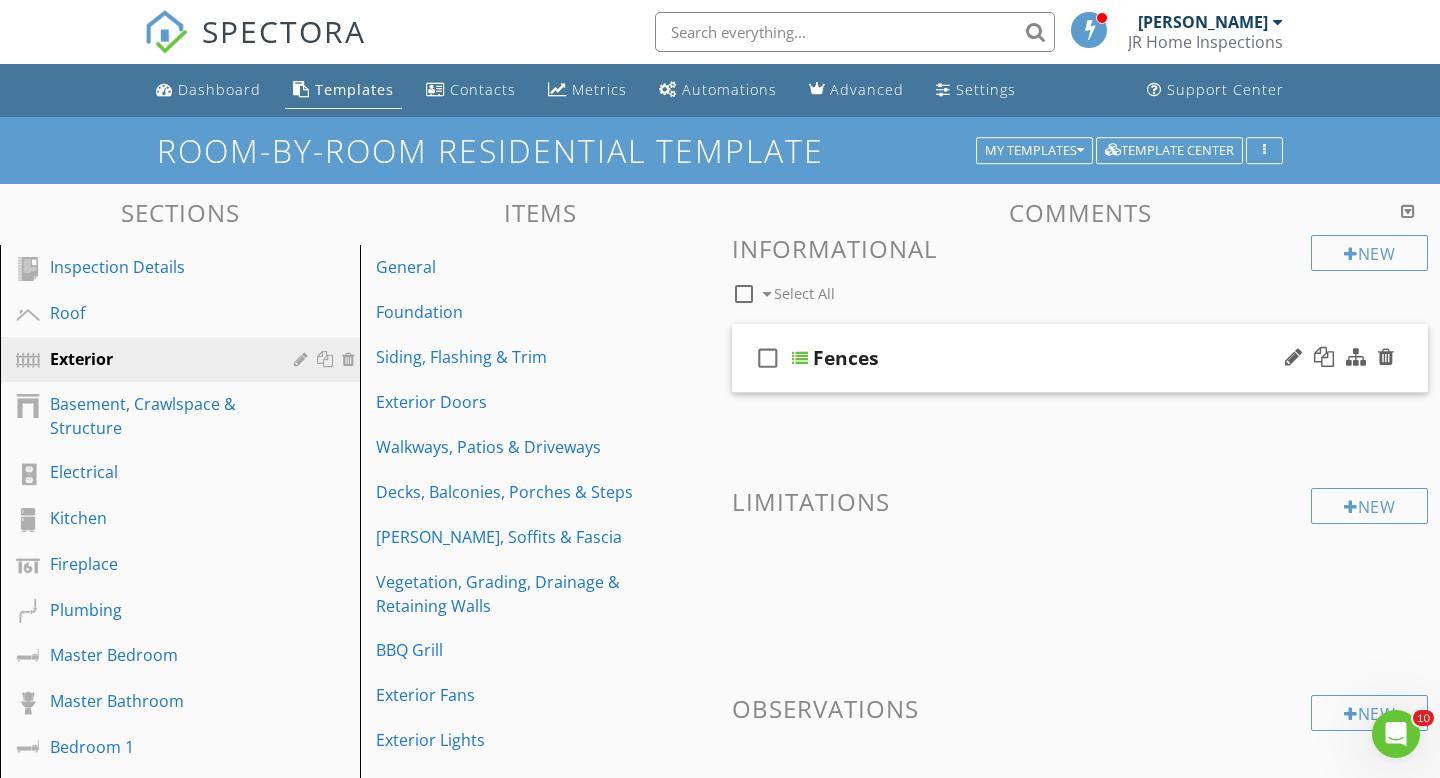 click on "check_box_outline_blank" at bounding box center [768, 358] 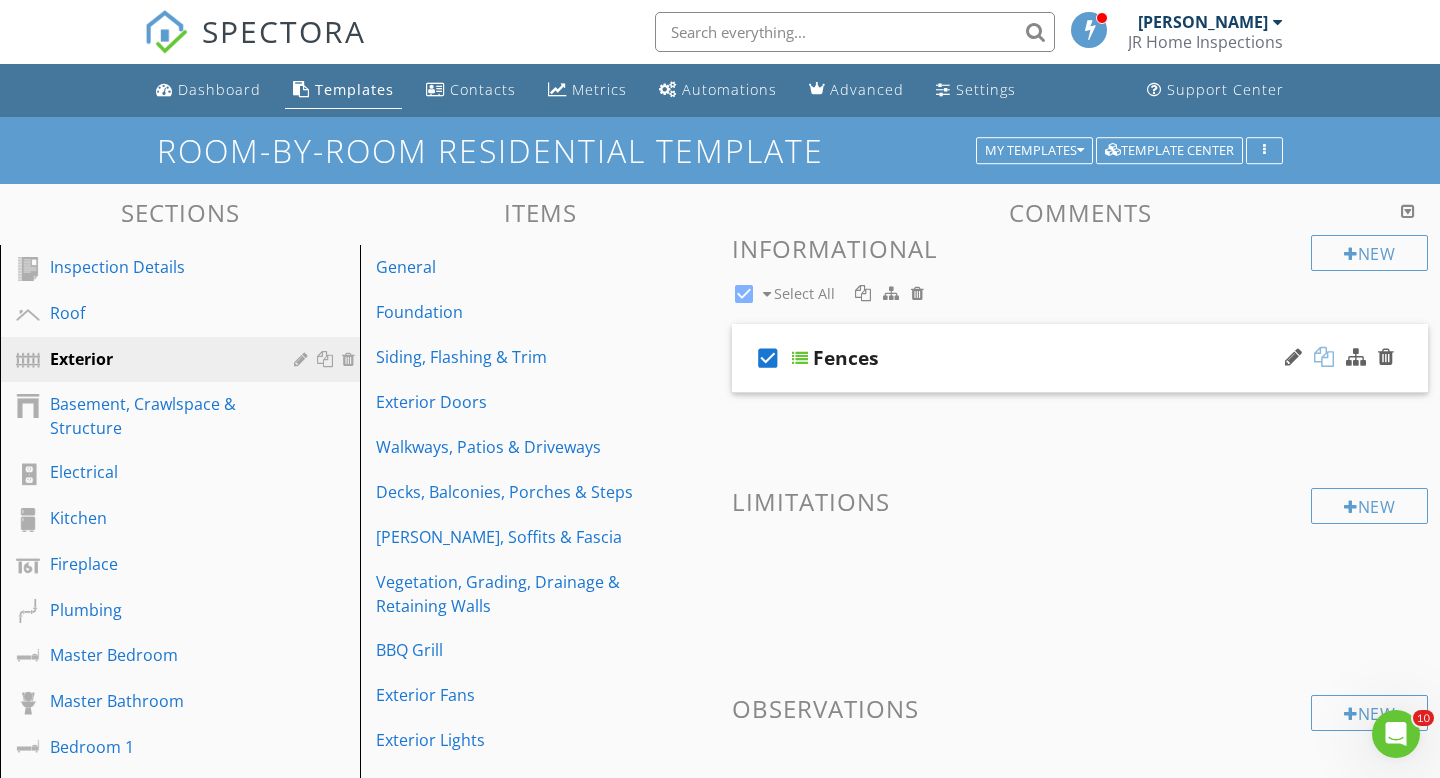 click at bounding box center (1324, 357) 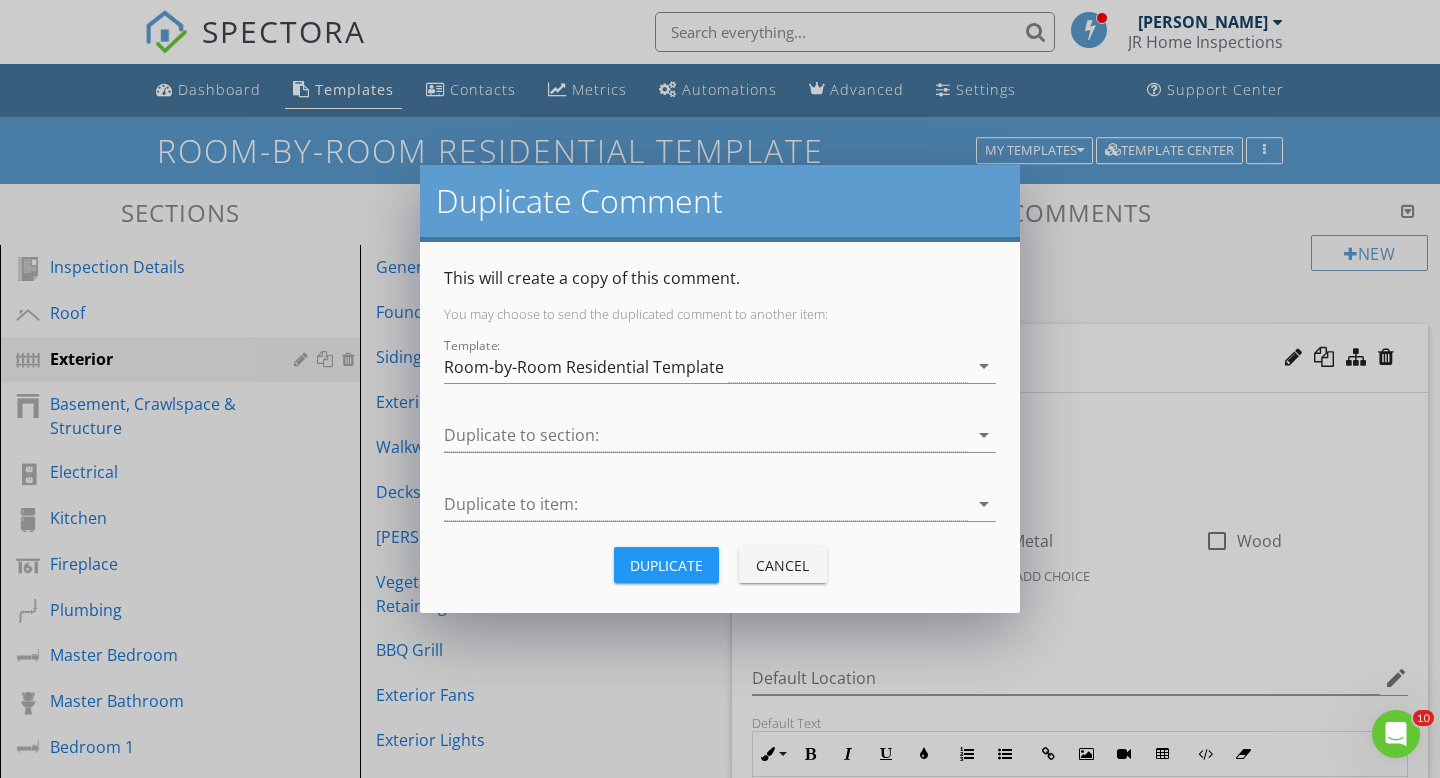 click on "Duplicate Comment     This will create a copy of this comment.   You may choose to send the duplicated comment to another item:   Template: Room-by-Room Residential Template arrow_drop_down   Duplicate to section: arrow_drop_down   Duplicate to item: arrow_drop_down     Duplicate   Cancel" at bounding box center (720, 389) 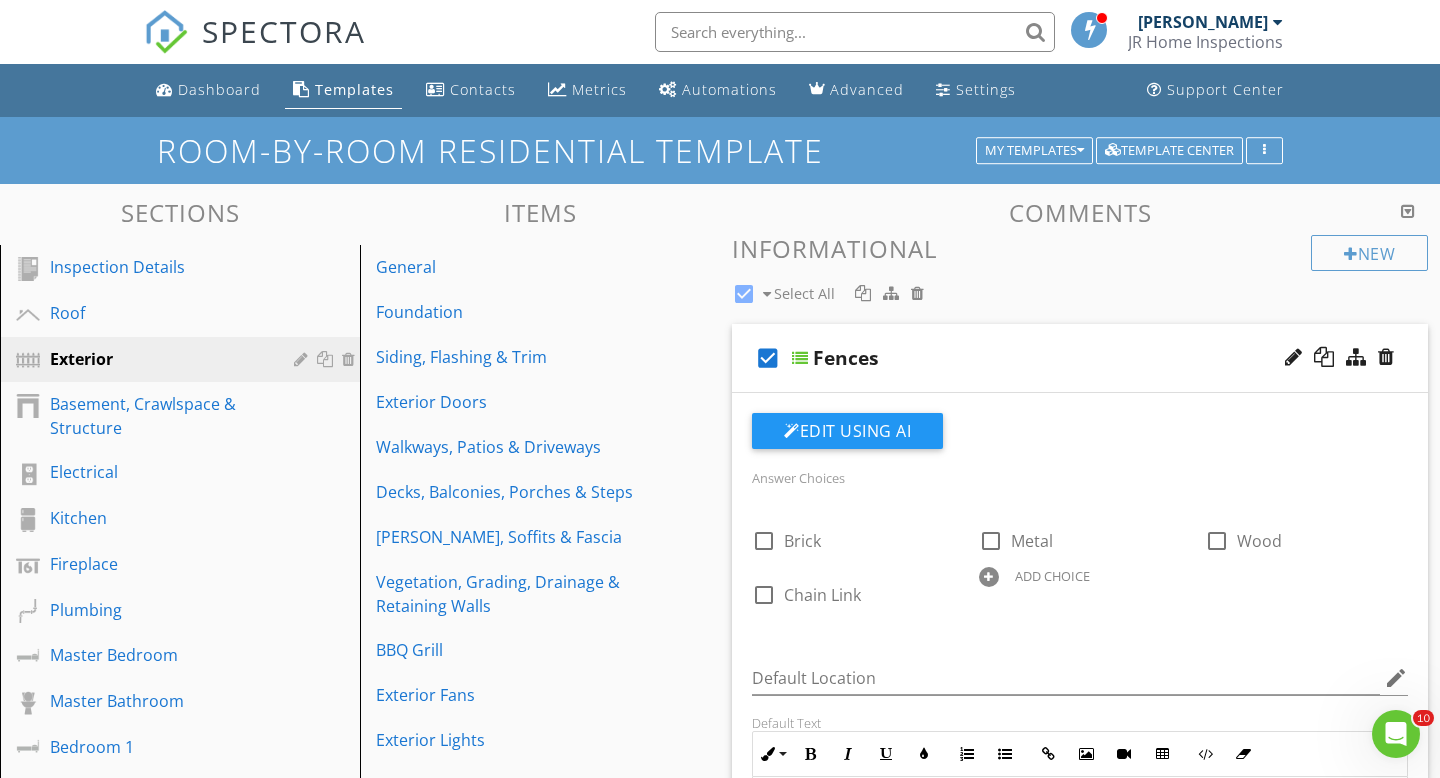 click 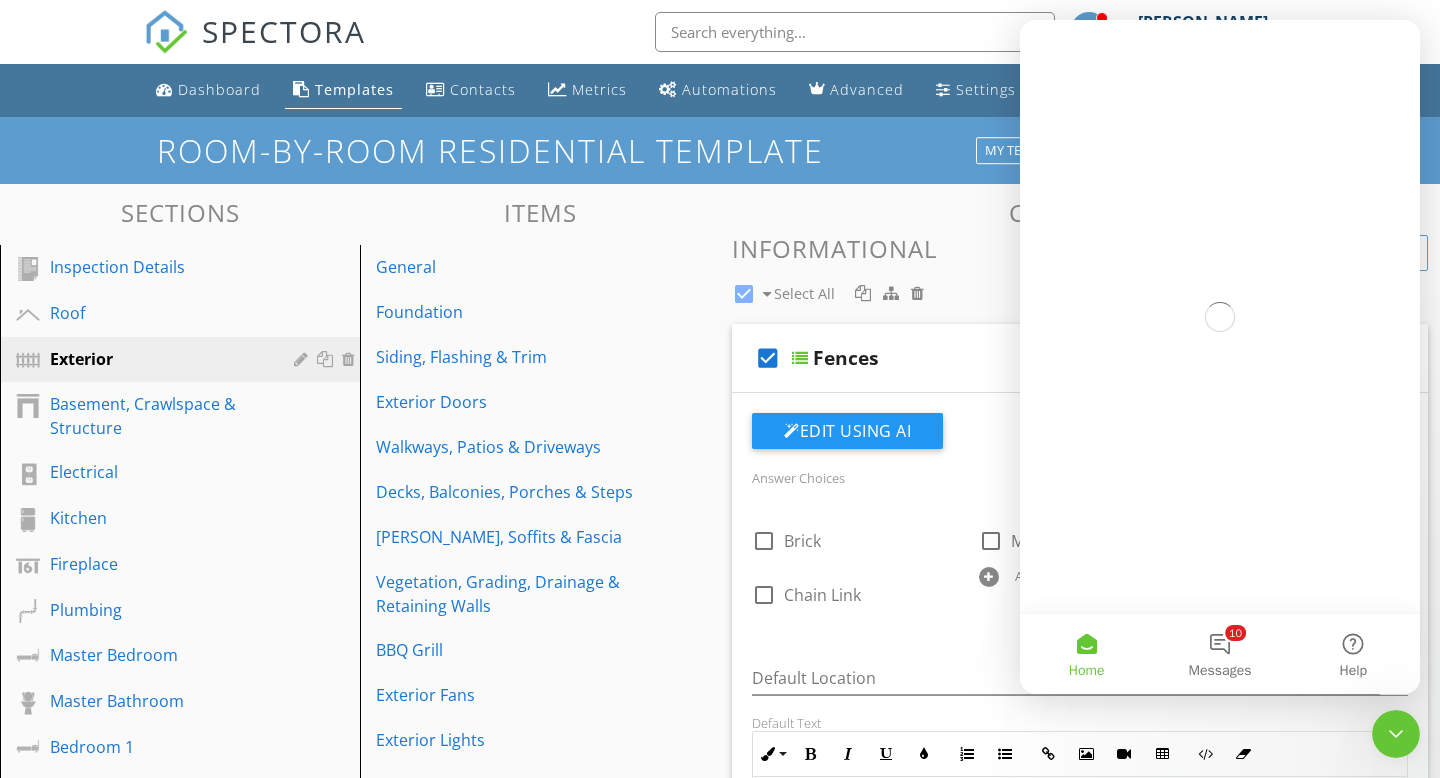 scroll, scrollTop: 0, scrollLeft: 0, axis: both 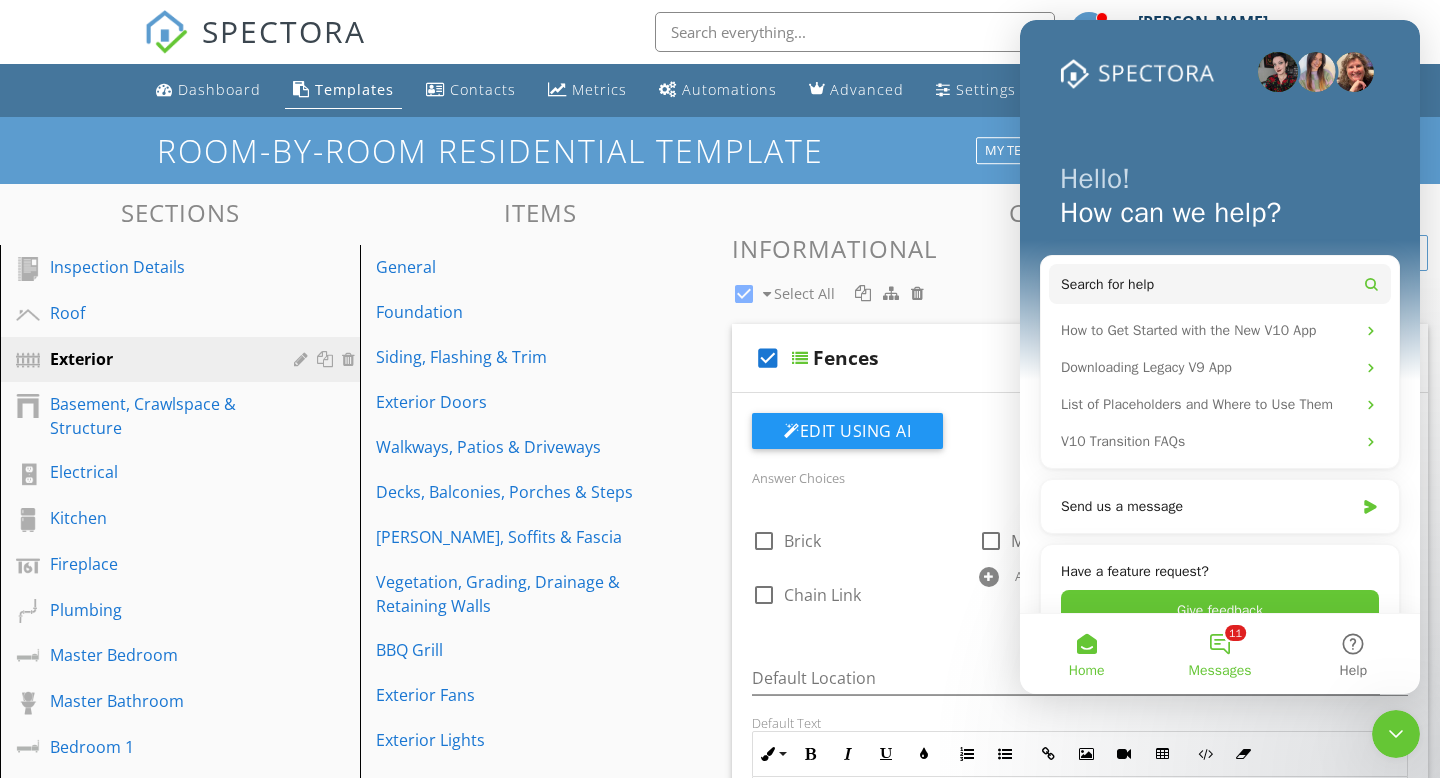 click on "11 Messages" at bounding box center [1219, 654] 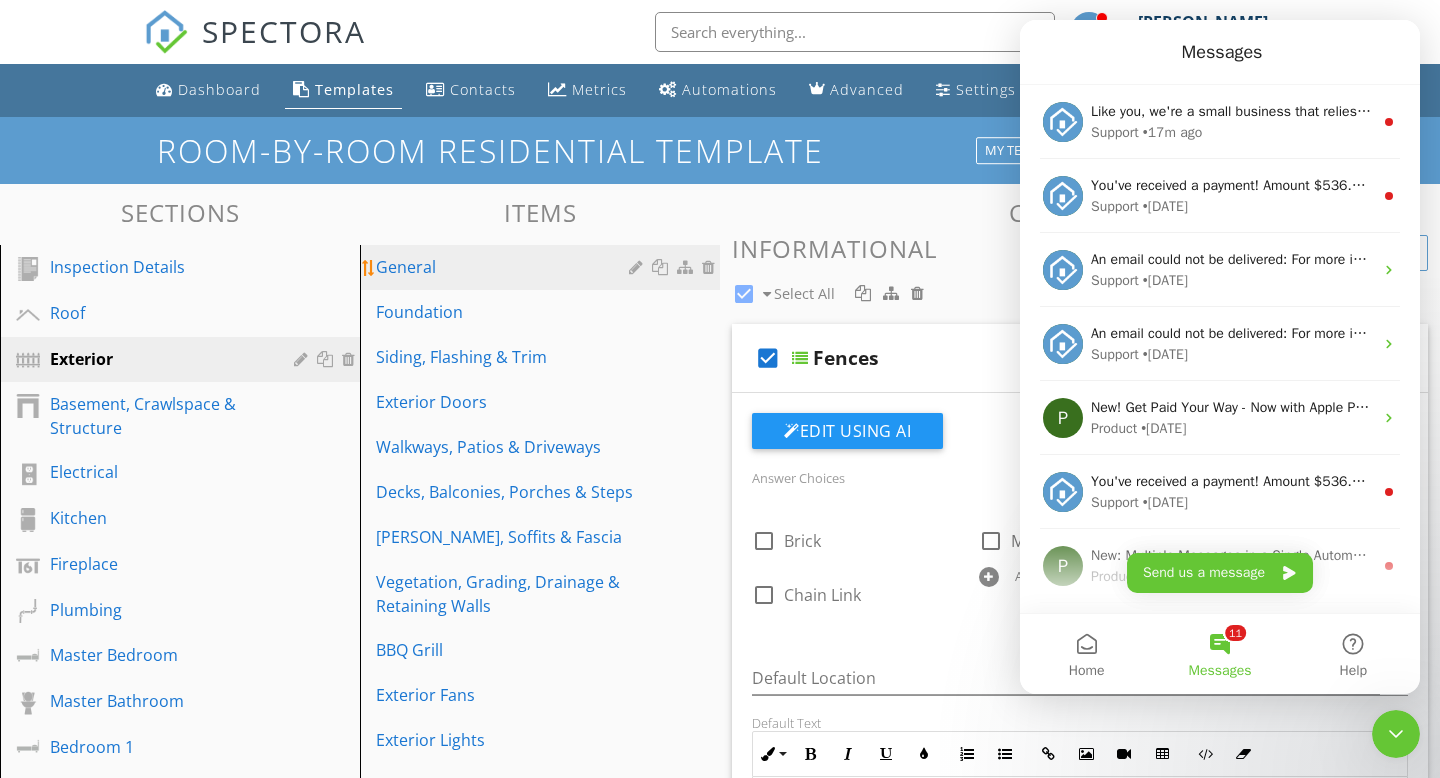 click at bounding box center [687, 267] 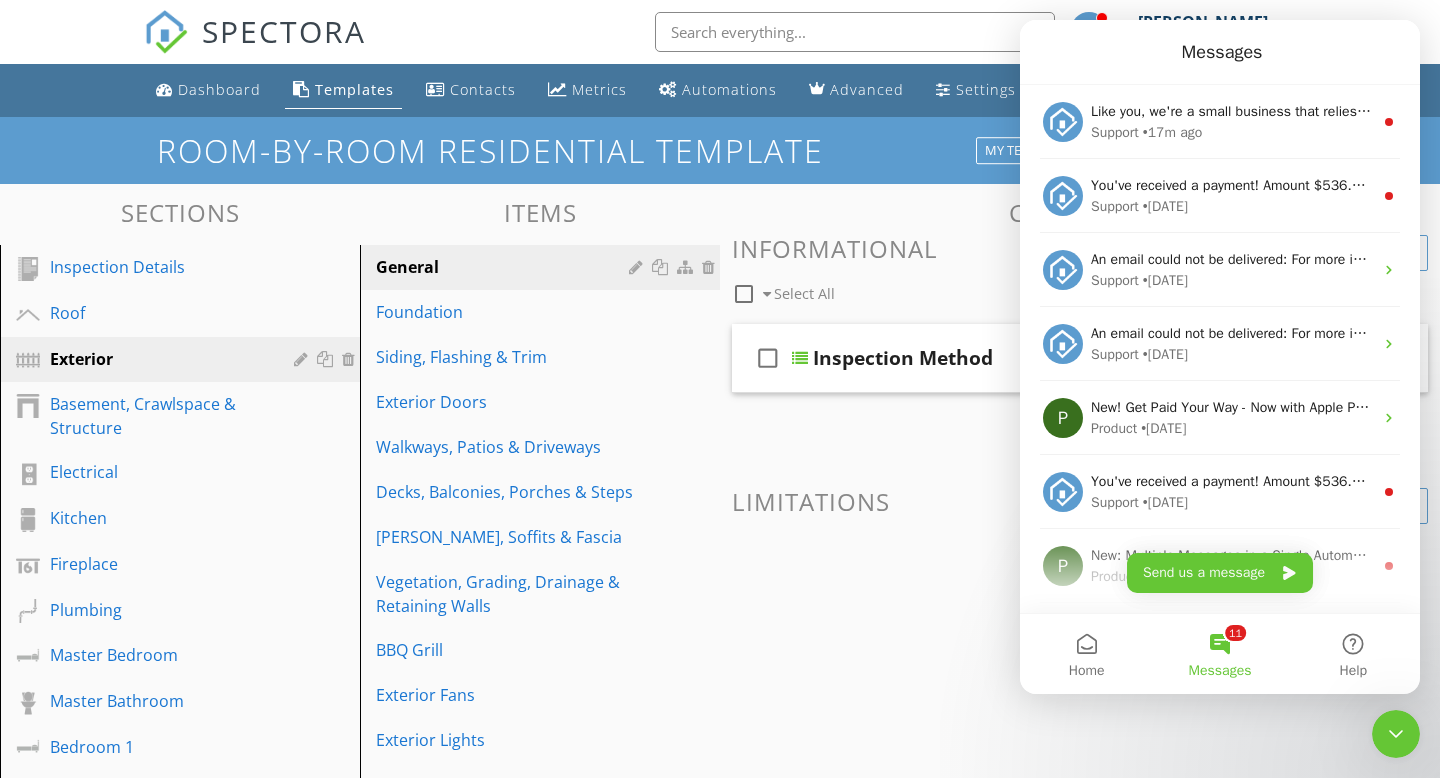 click at bounding box center (720, 389) 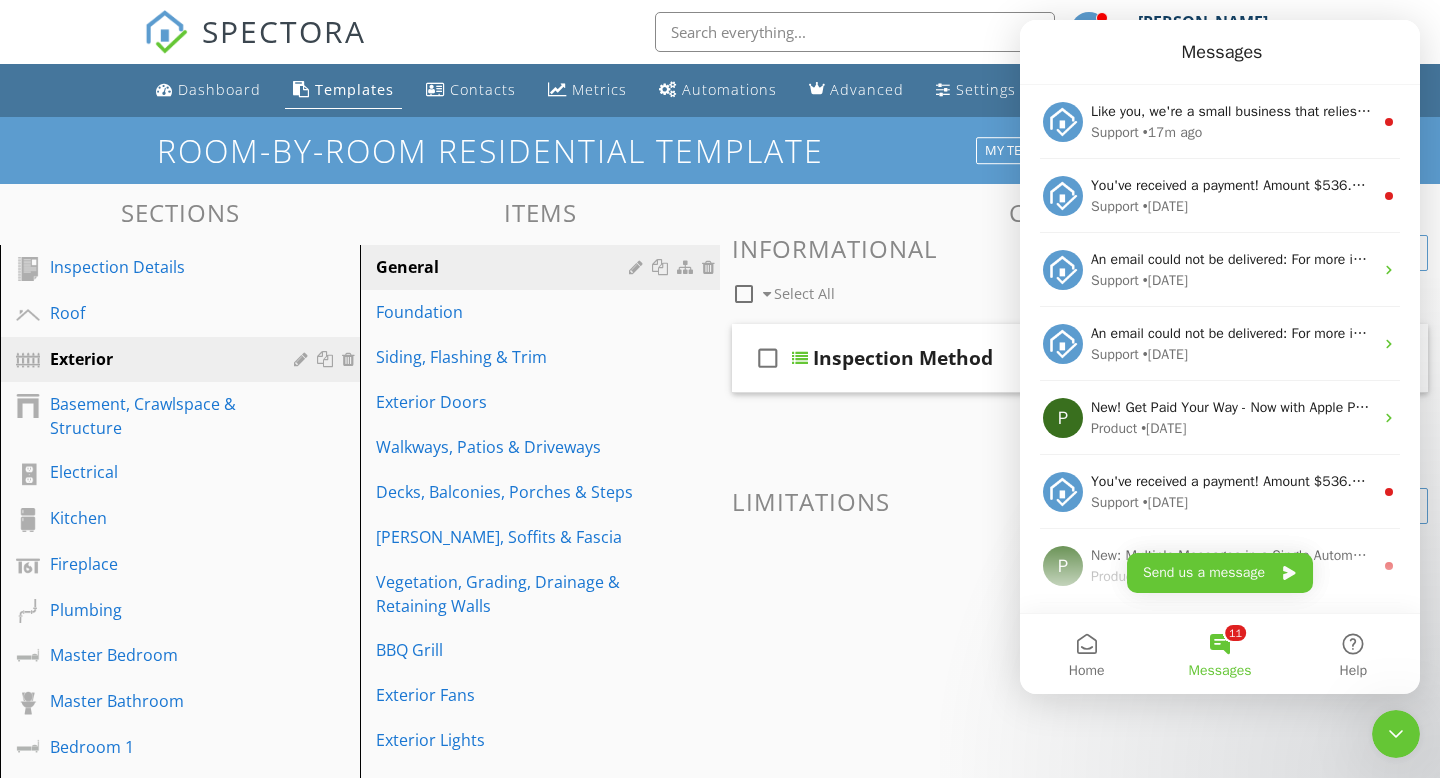 click 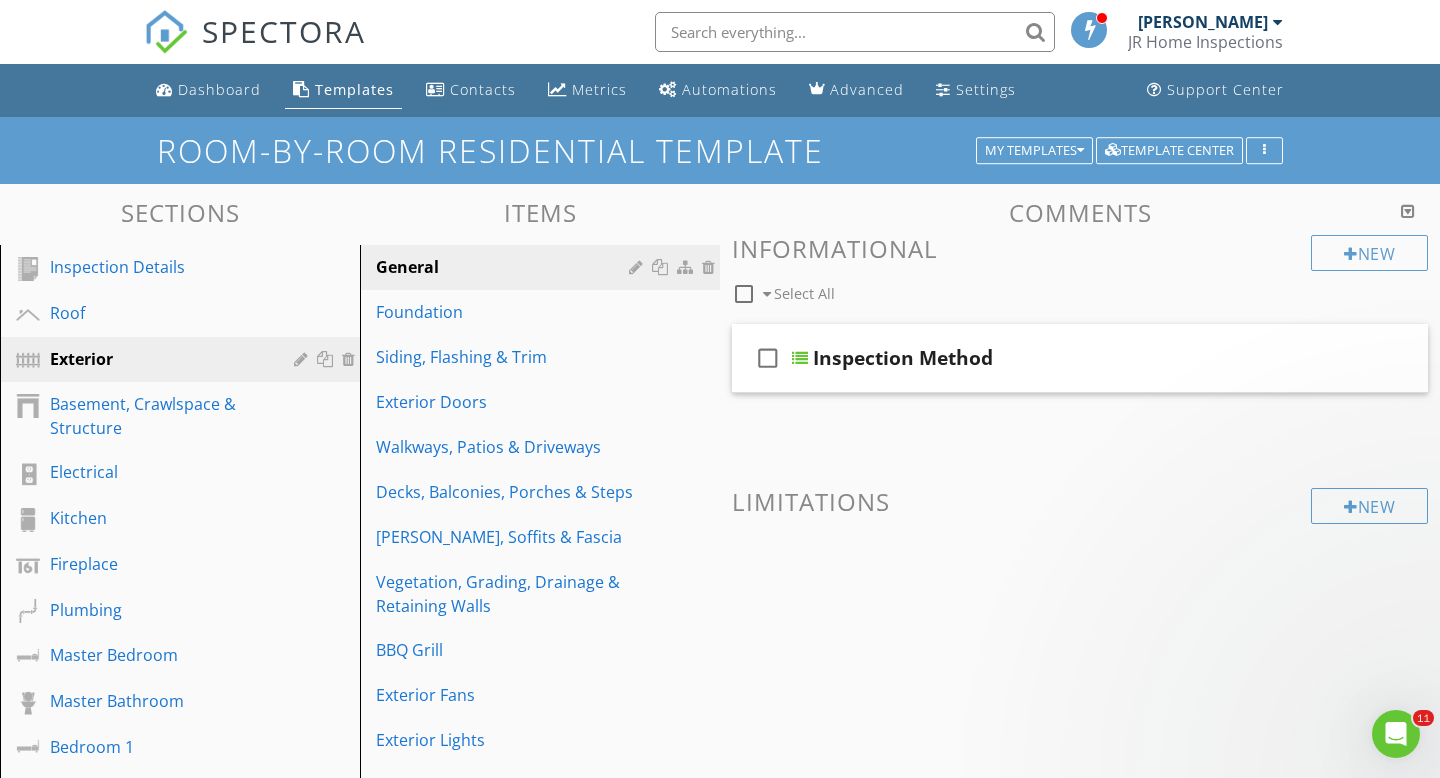 scroll, scrollTop: 0, scrollLeft: 0, axis: both 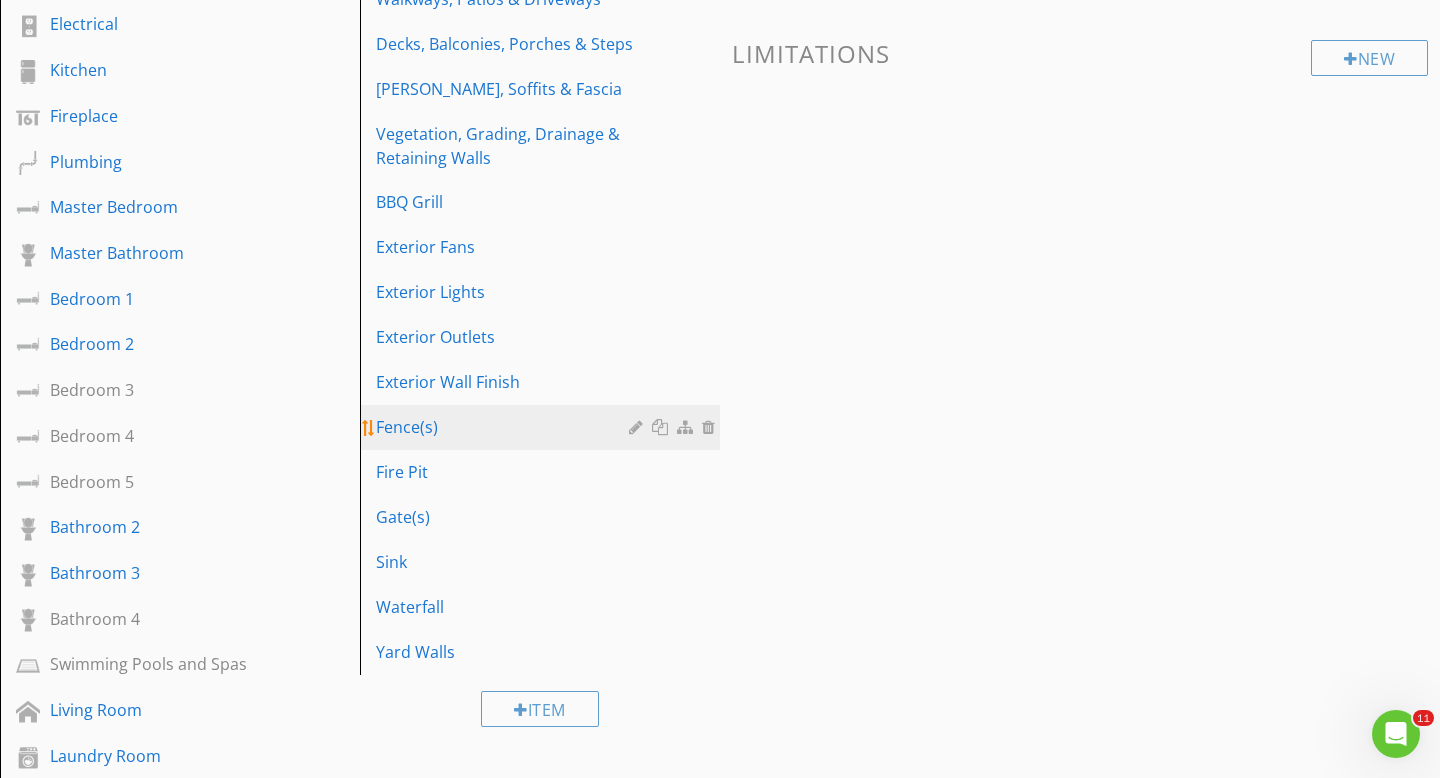 click on "Fence(s)" at bounding box center [505, 427] 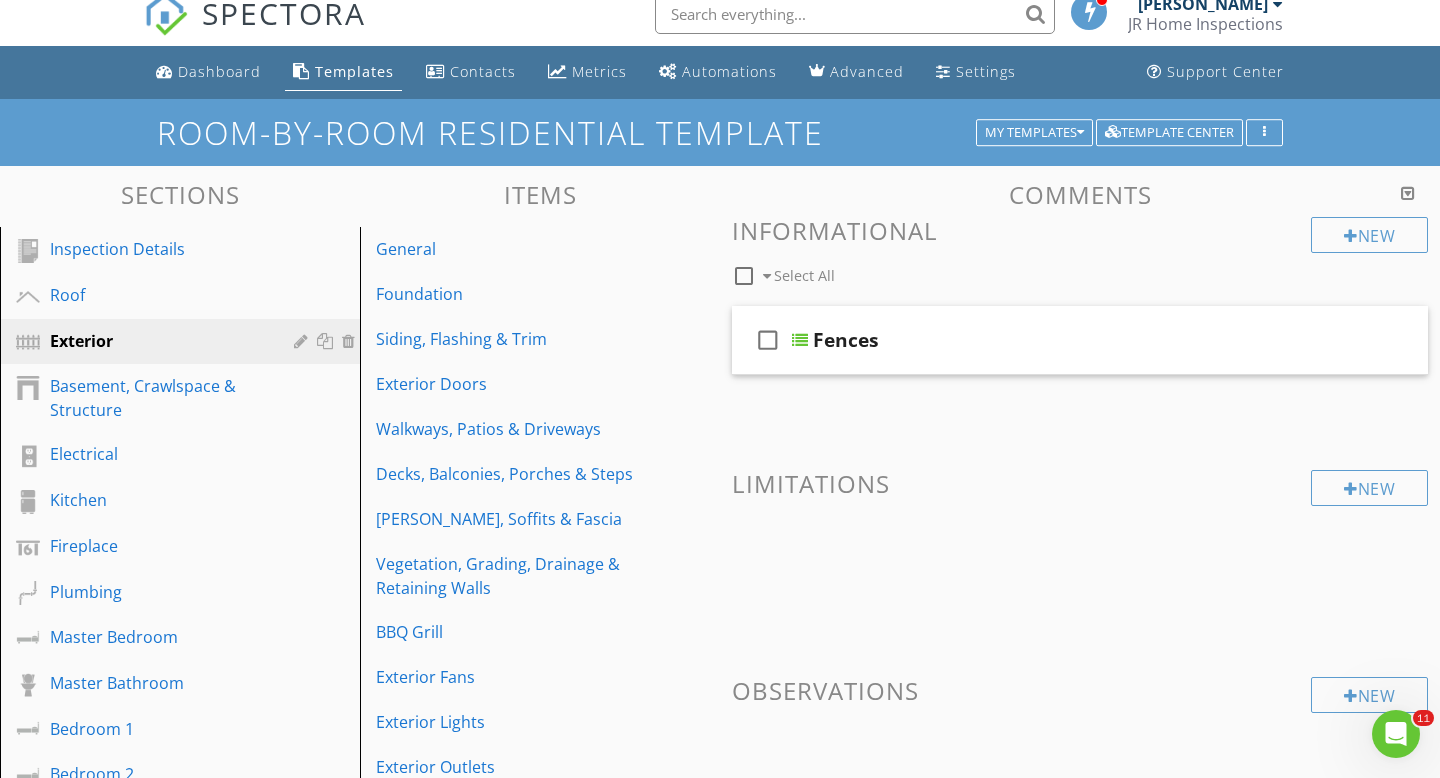 scroll, scrollTop: 0, scrollLeft: 0, axis: both 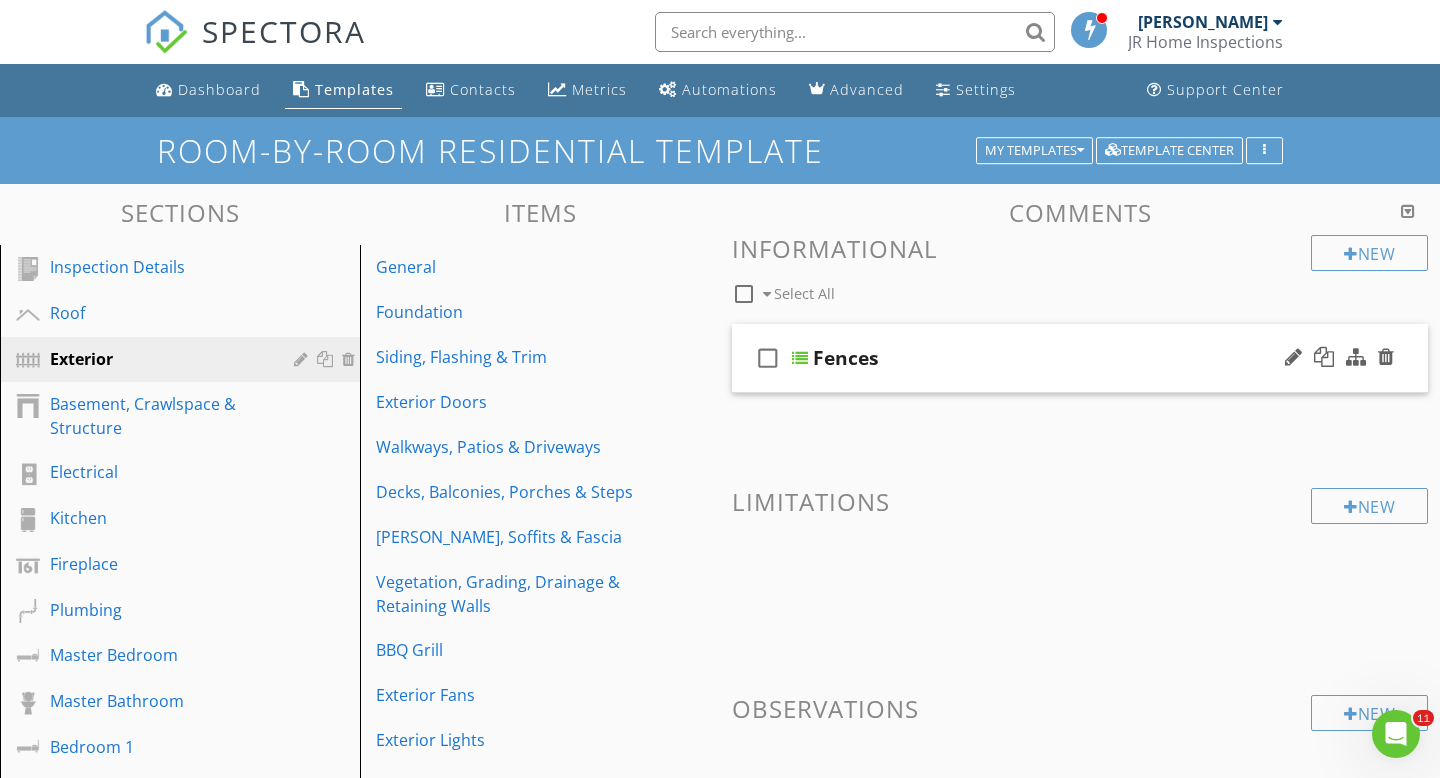 click on "Fences" at bounding box center [846, 358] 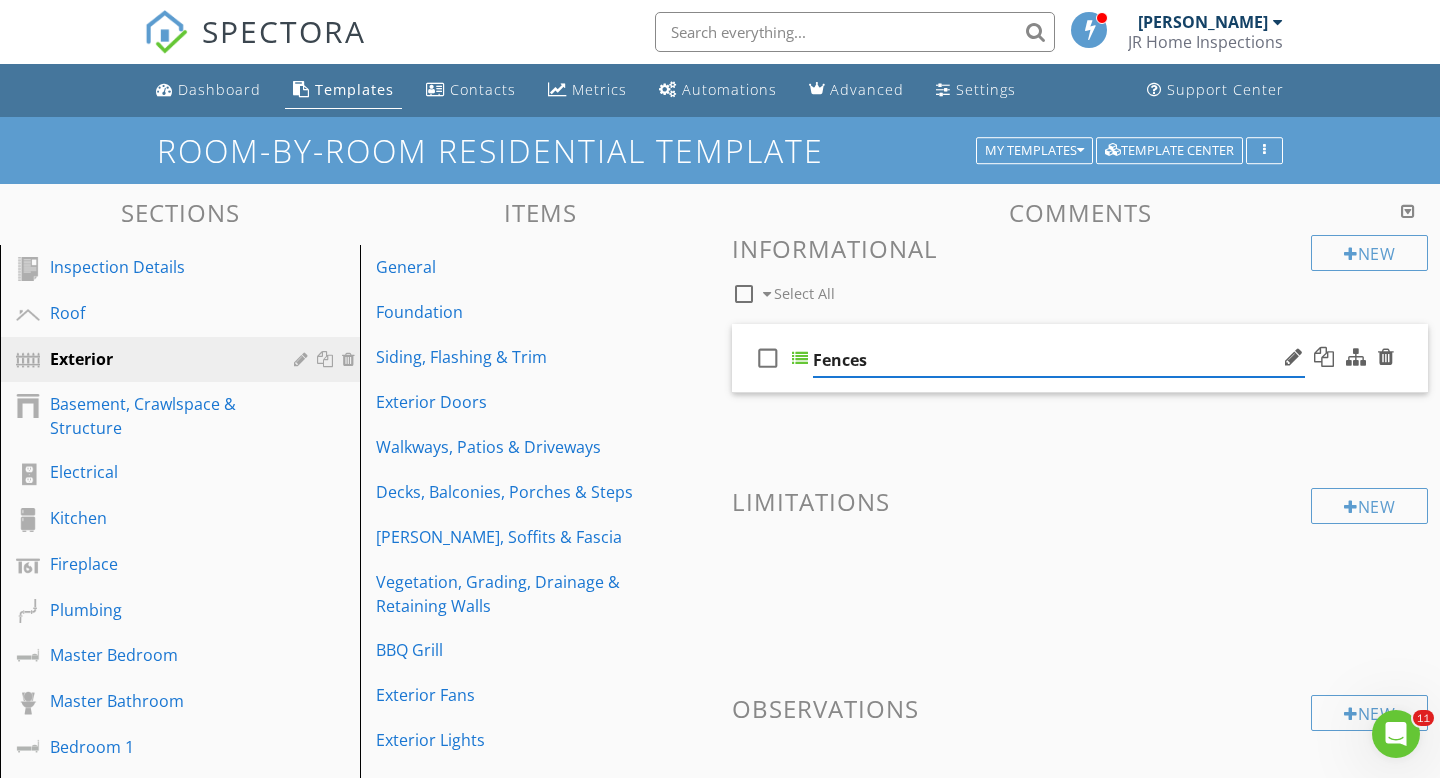 click on "check_box_outline_blank" at bounding box center (768, 358) 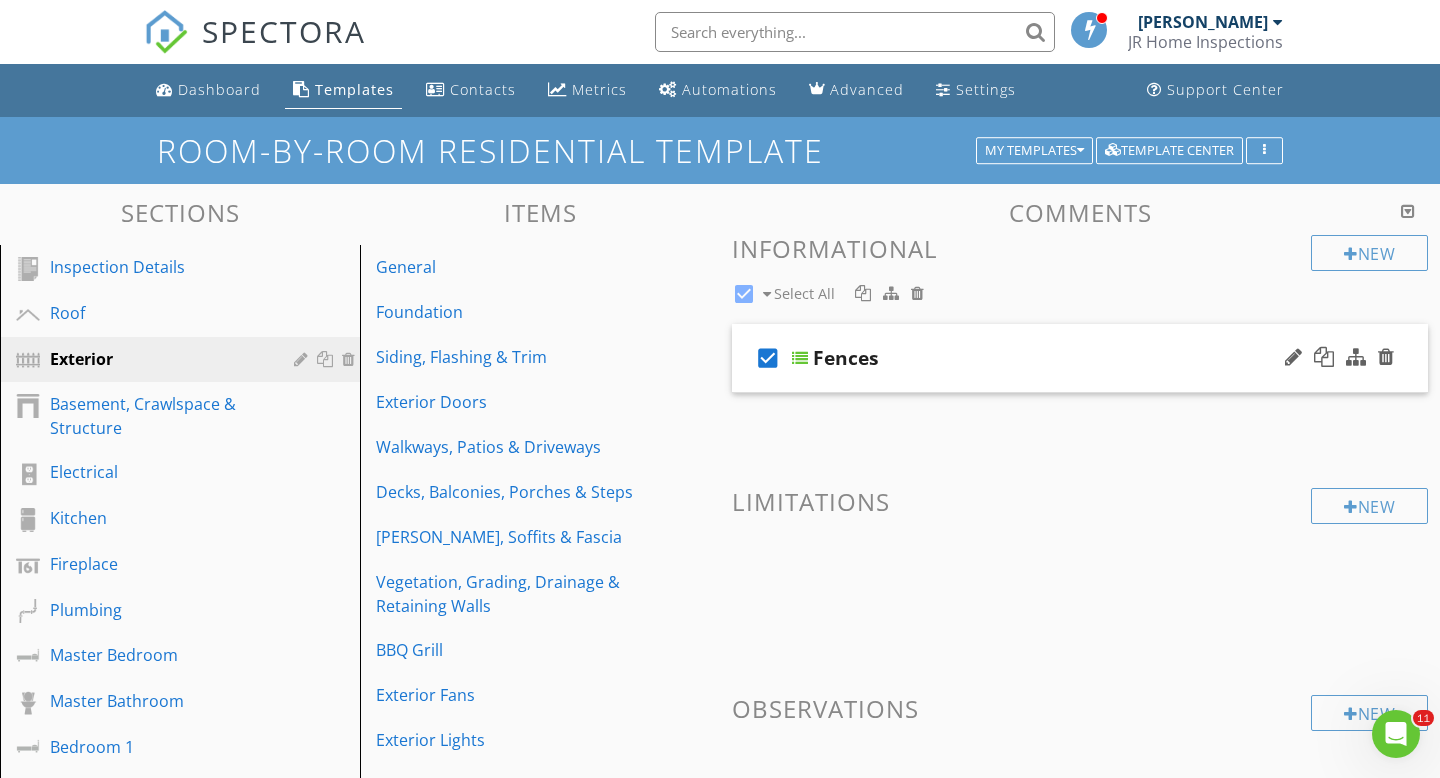 click on "New
Informational   check_box     Select All             check_box
Fences
New
Limitations
New
Observations" at bounding box center [1080, 537] 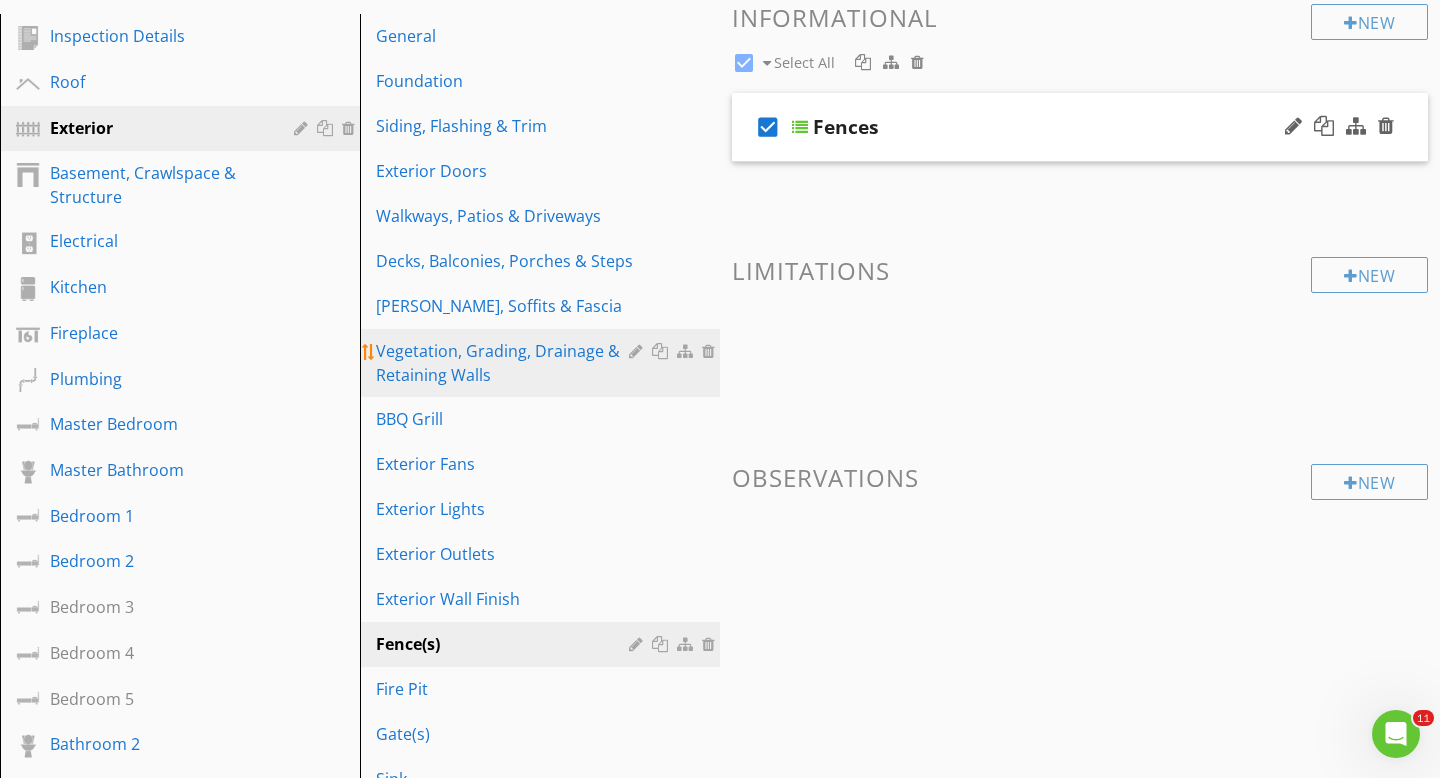 scroll, scrollTop: 373, scrollLeft: 0, axis: vertical 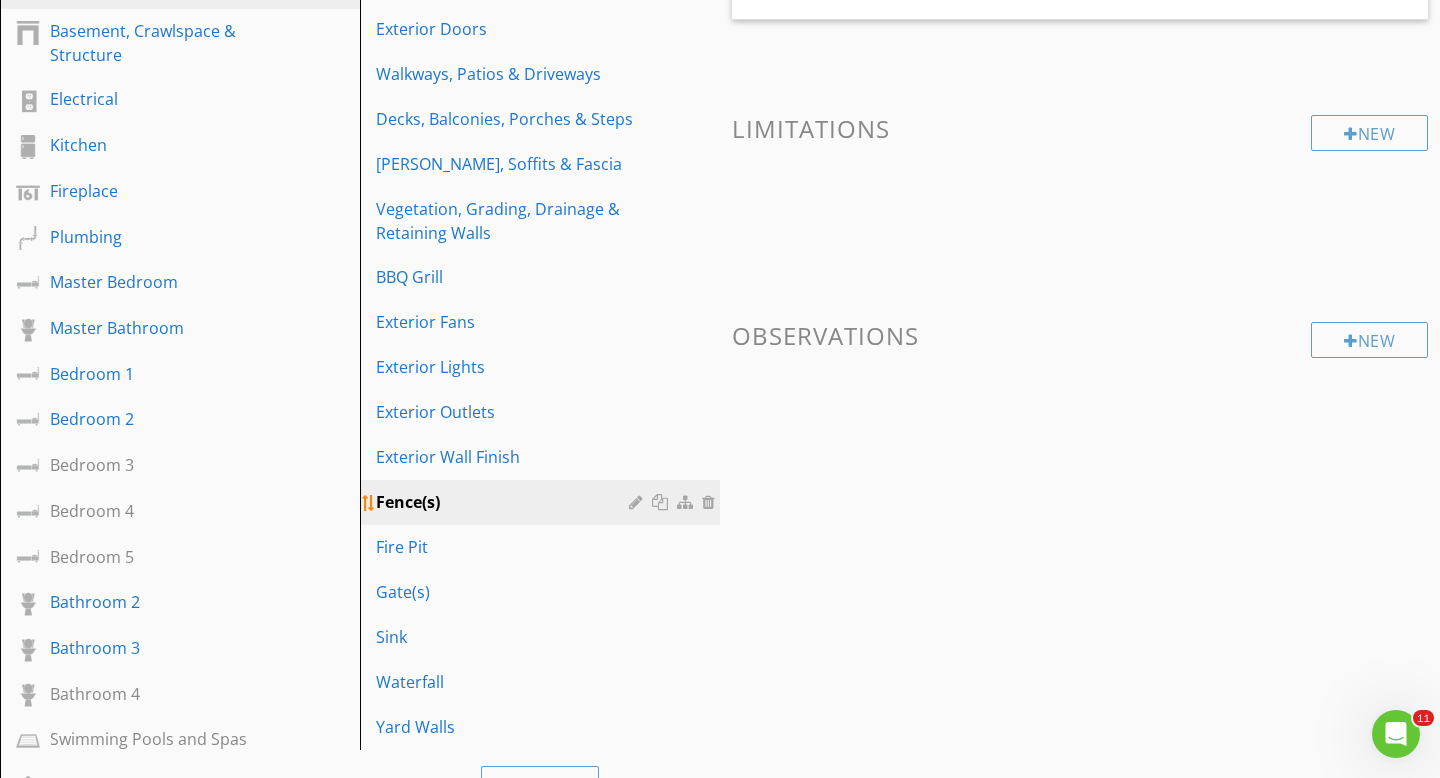 click on "Fence(s)" at bounding box center (505, 502) 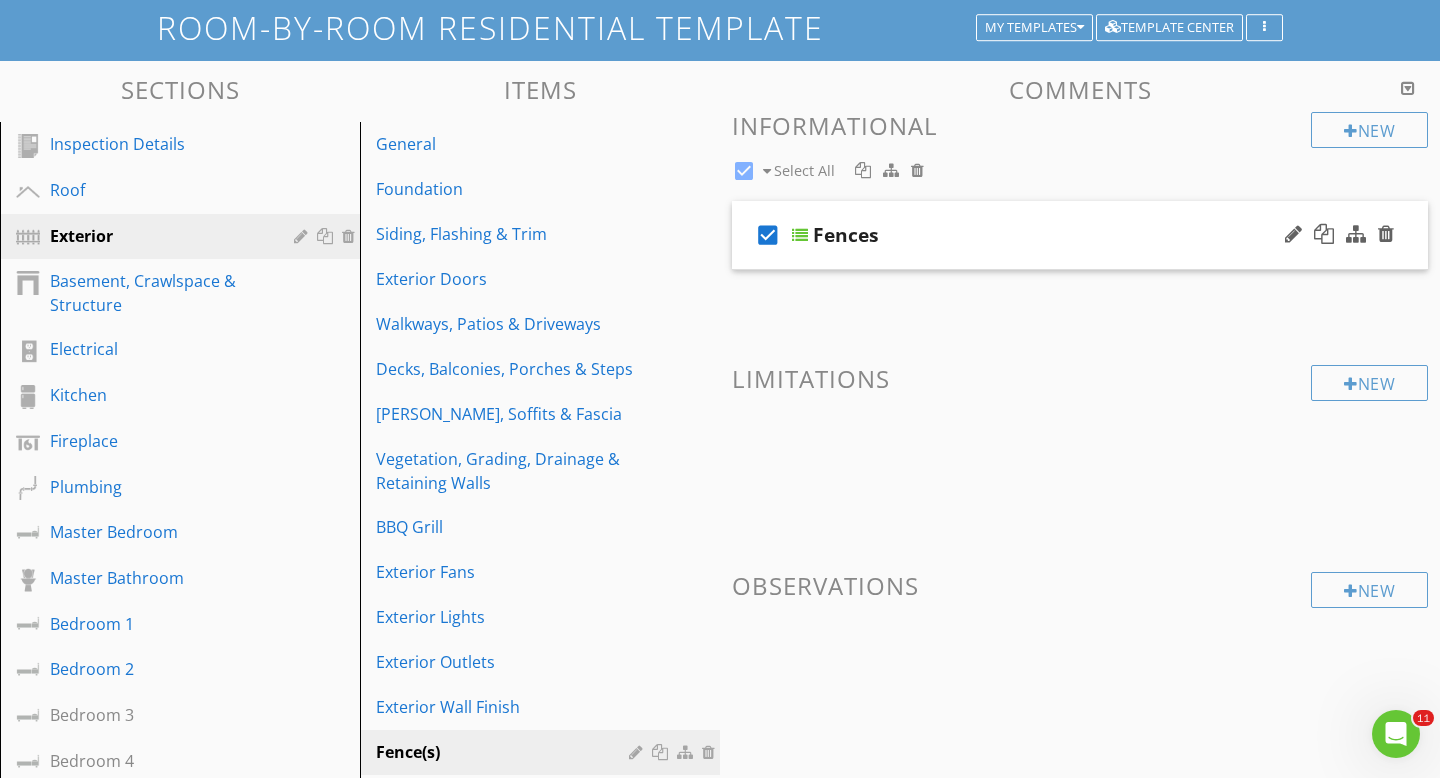 scroll, scrollTop: 0, scrollLeft: 0, axis: both 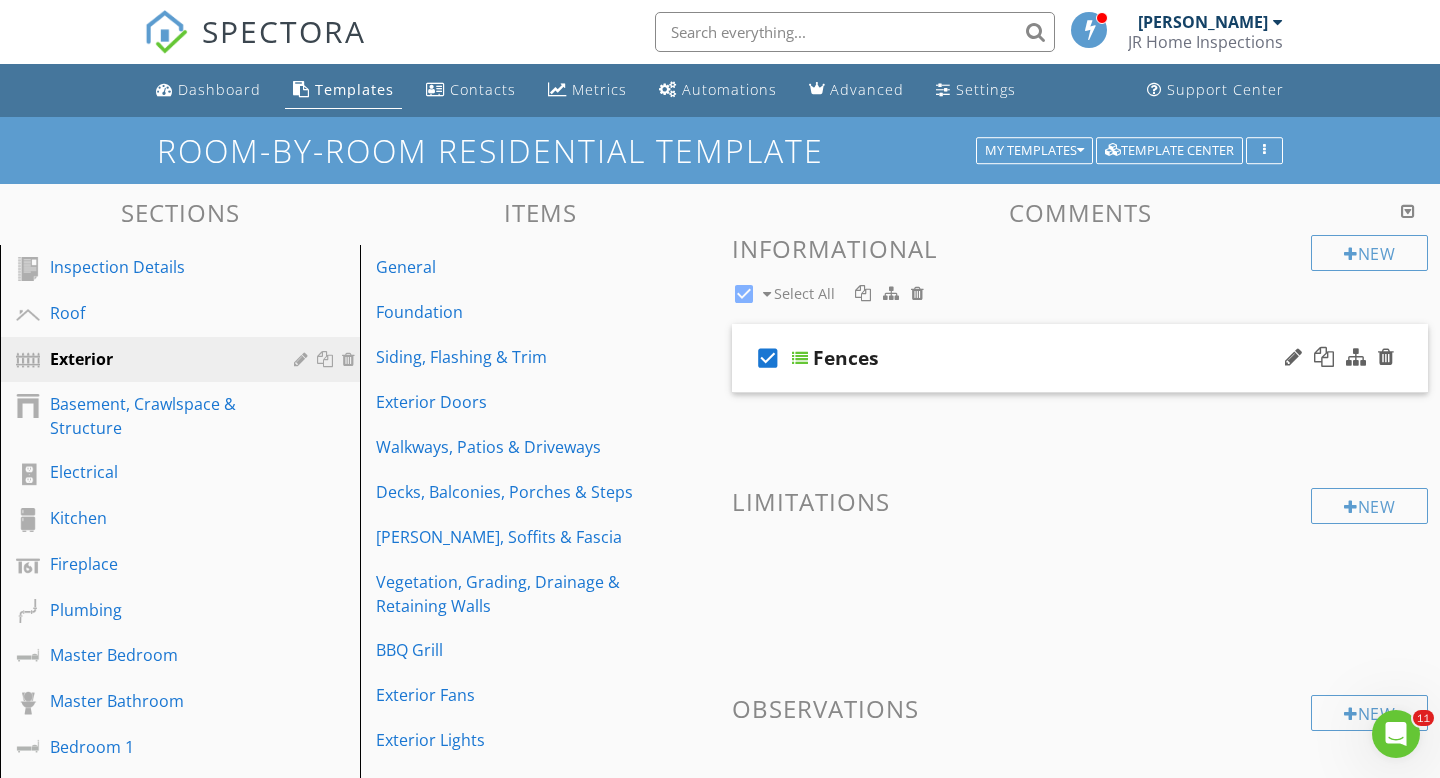 click on "check_box" at bounding box center [768, 358] 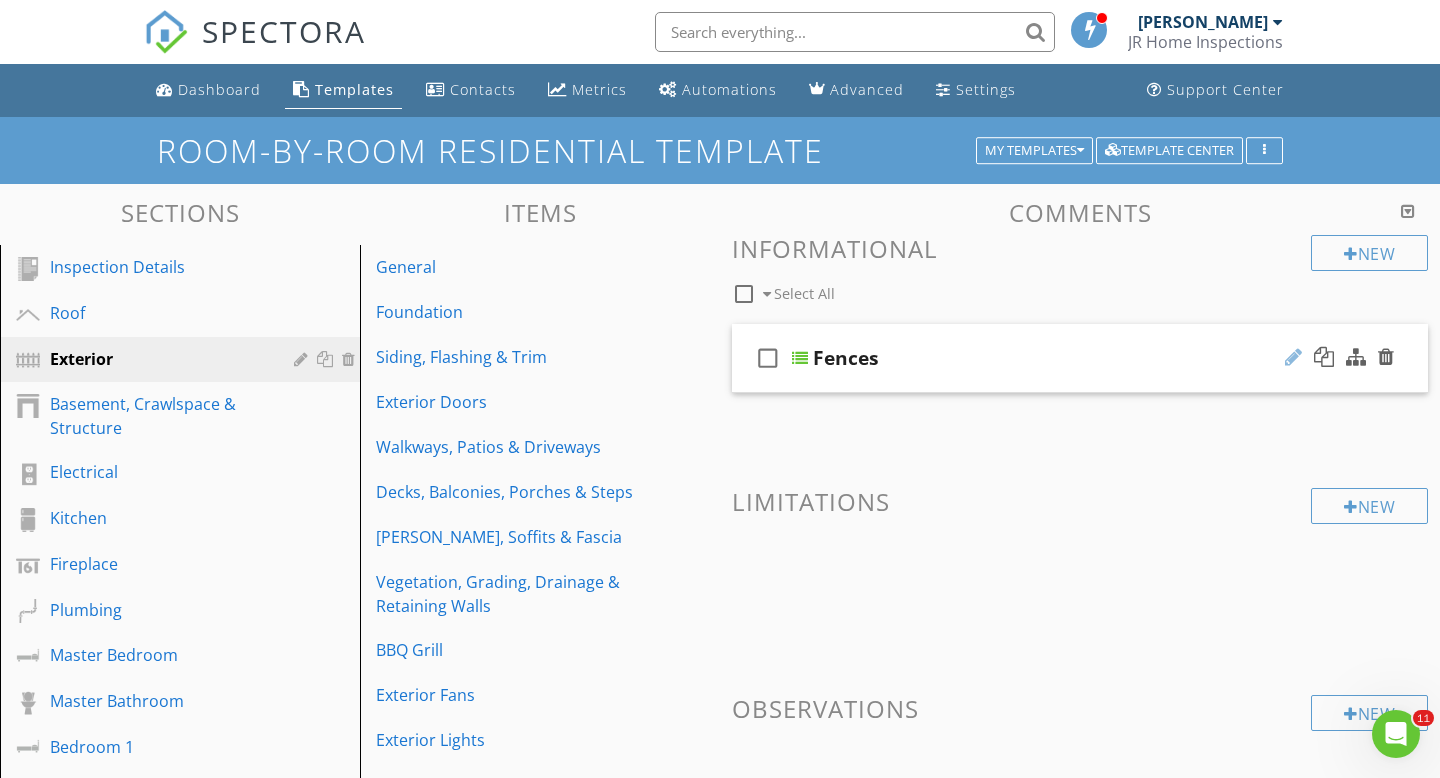 click at bounding box center [1293, 357] 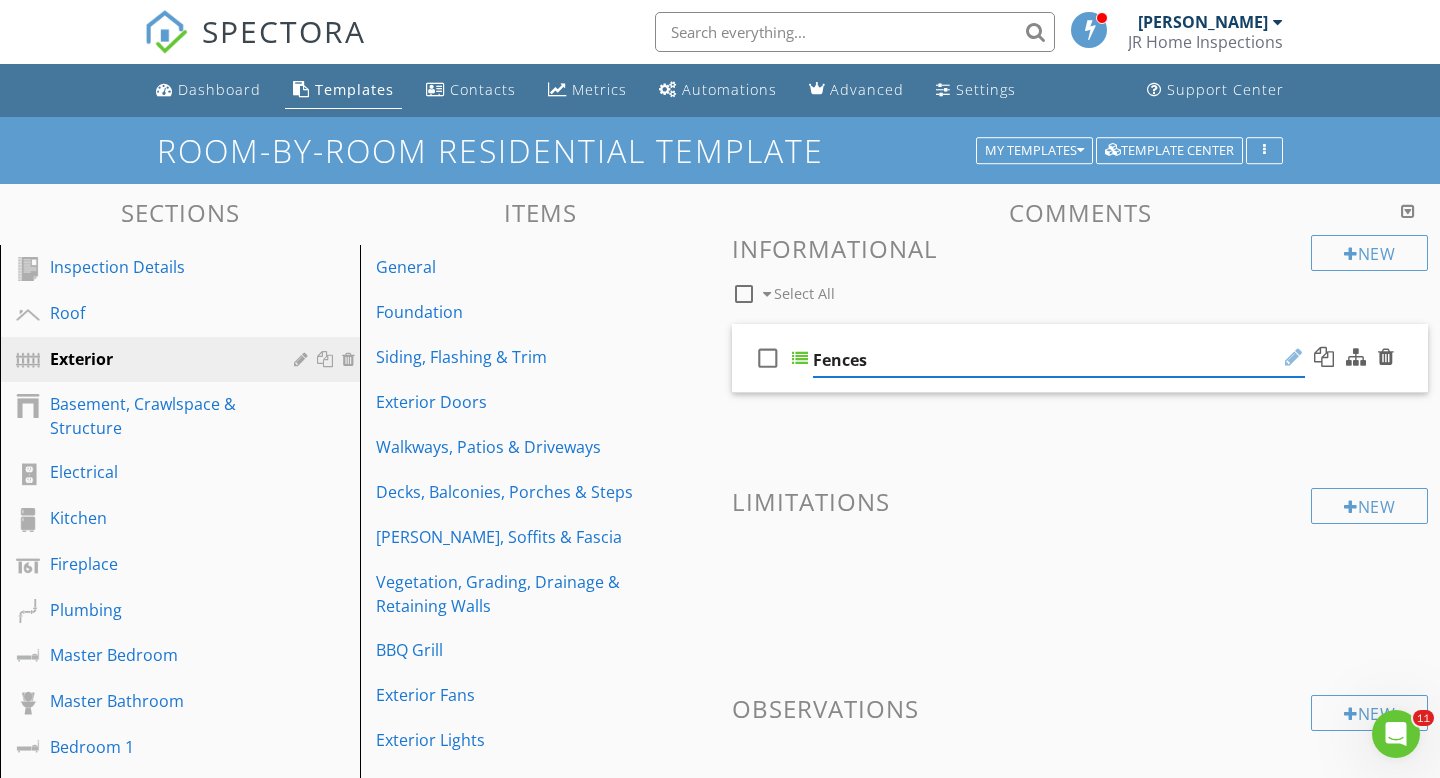 click at bounding box center [1293, 357] 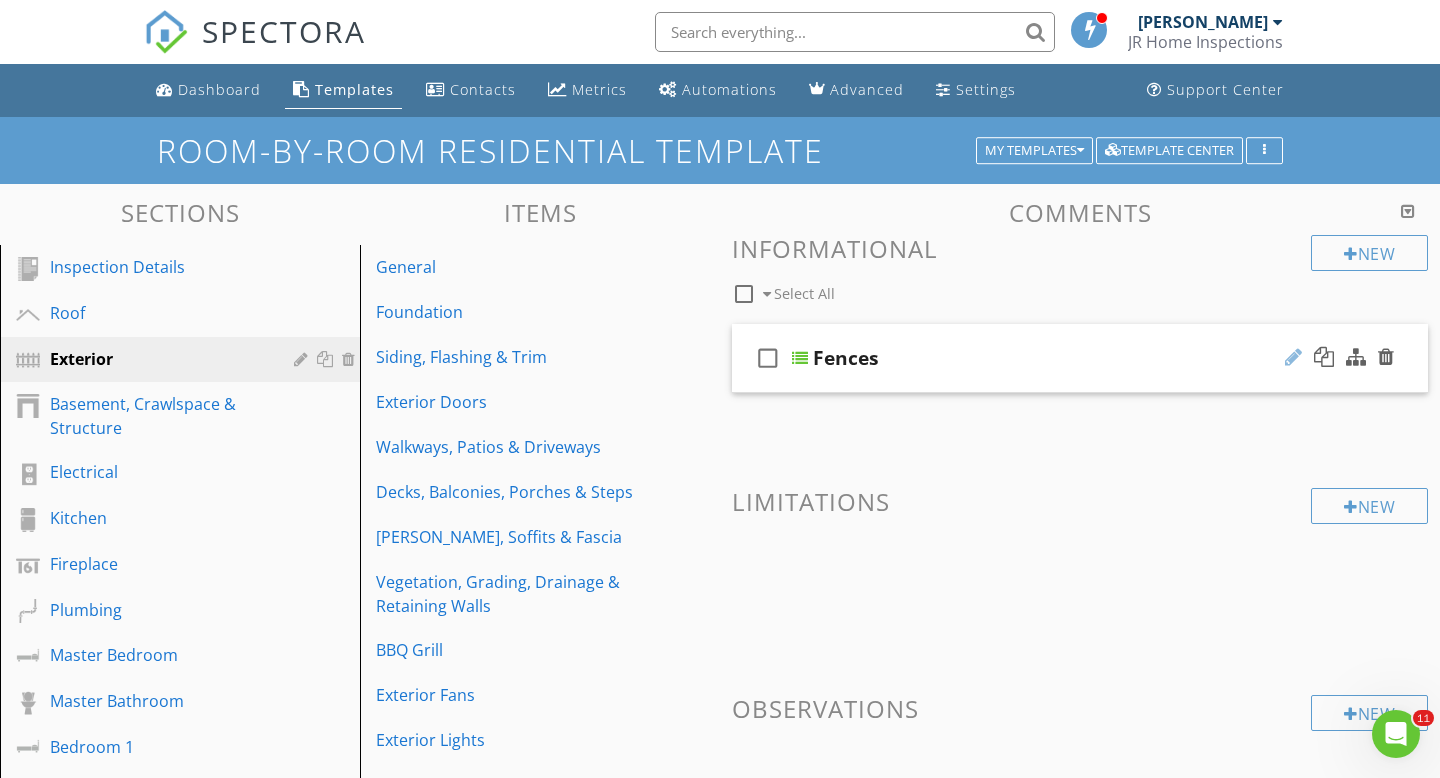 click at bounding box center (1293, 357) 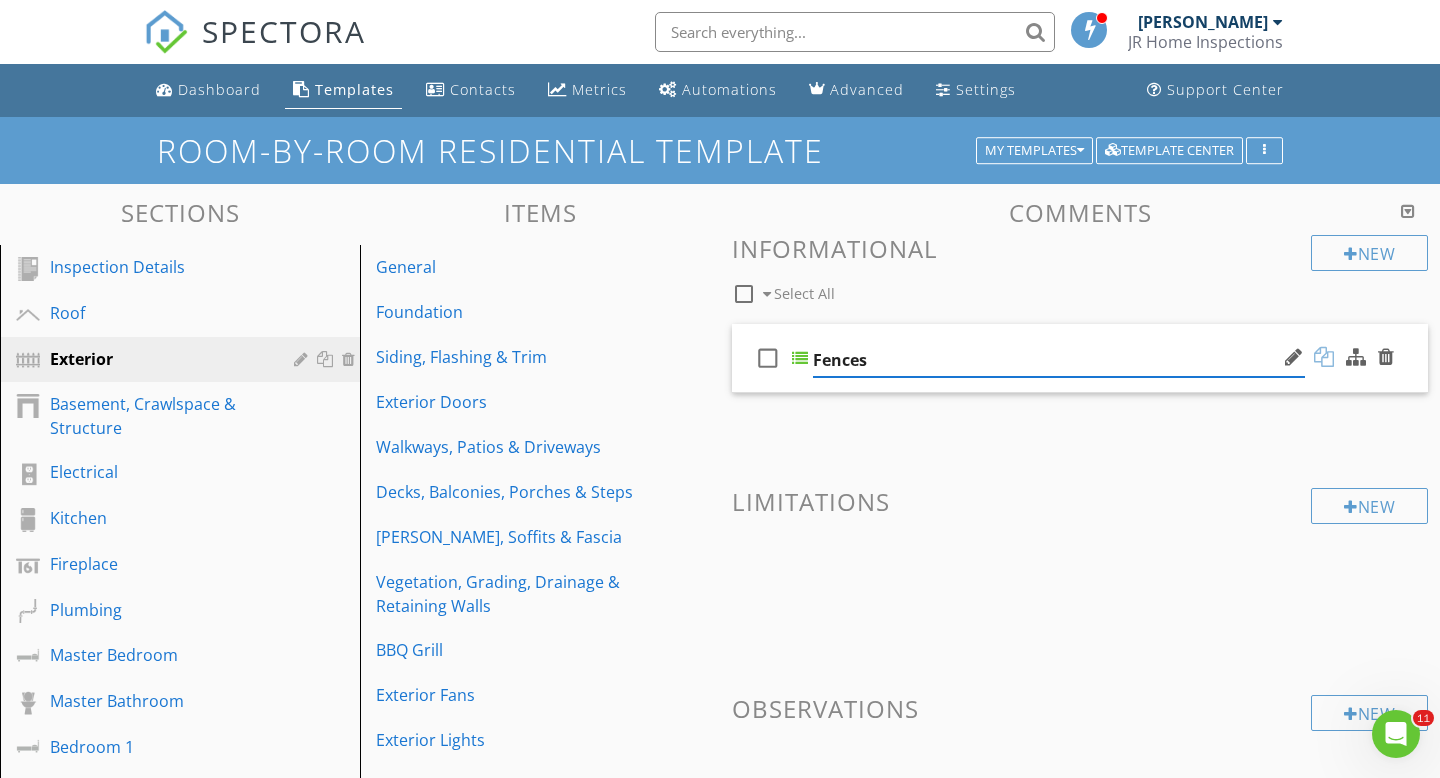click at bounding box center [1324, 357] 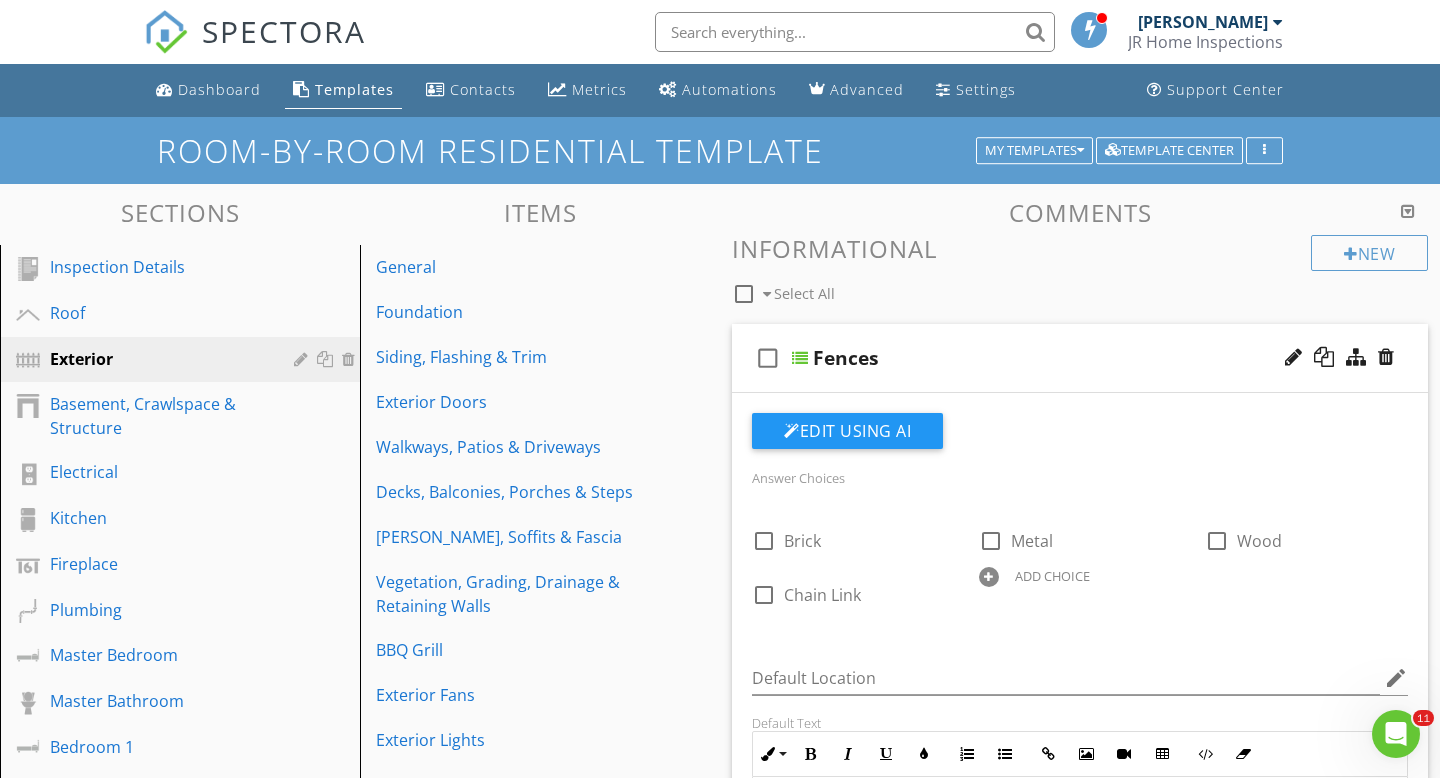 click at bounding box center (720, 389) 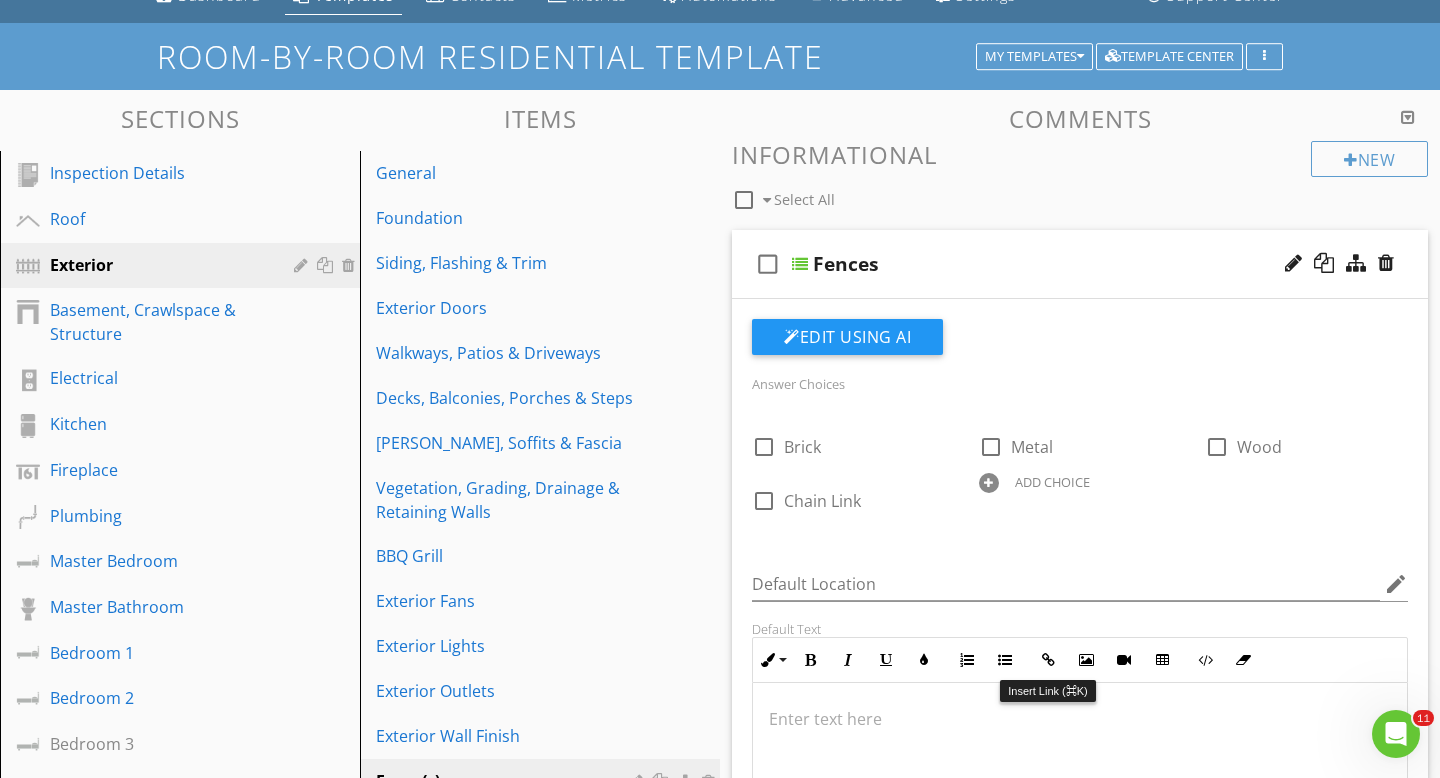 scroll, scrollTop: 0, scrollLeft: 0, axis: both 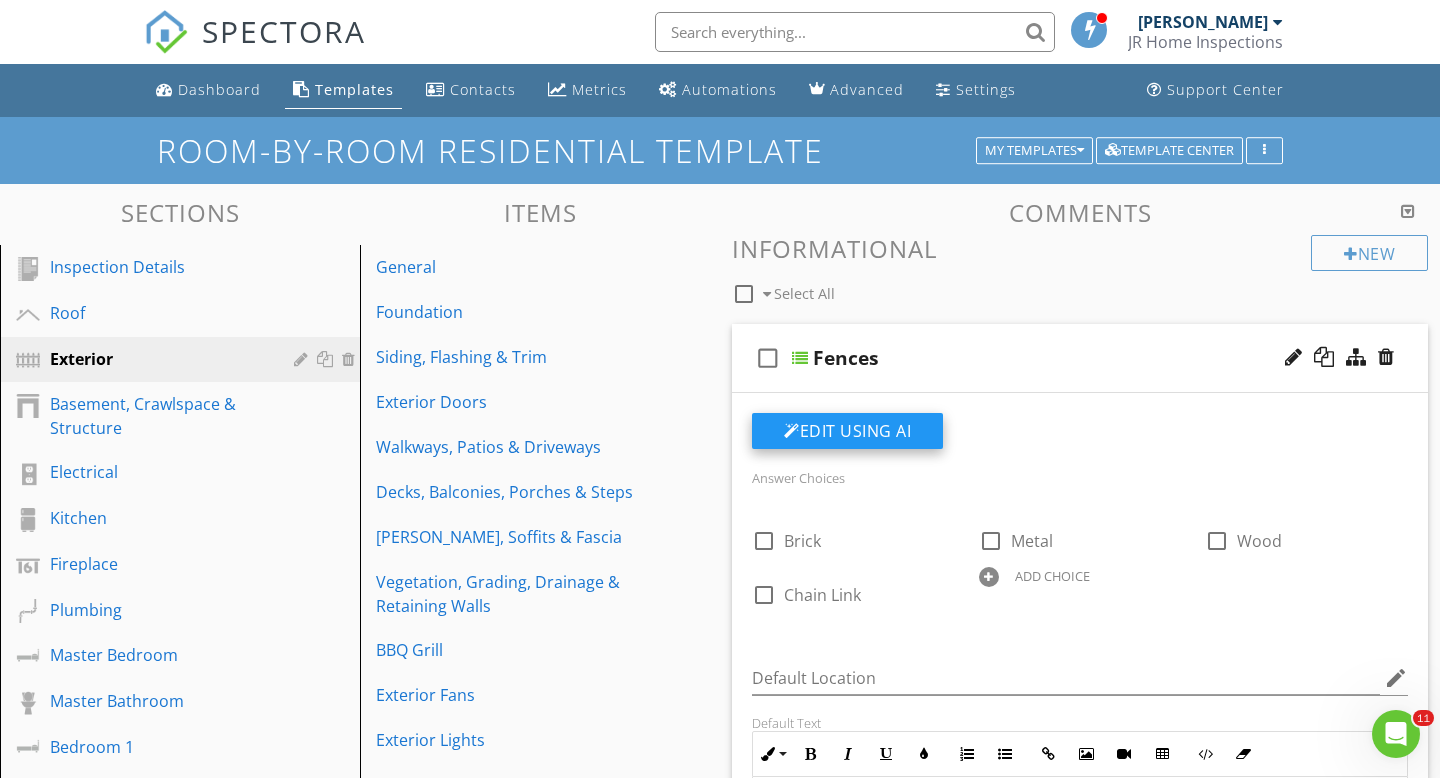 click on "Edit Using AI" at bounding box center [847, 431] 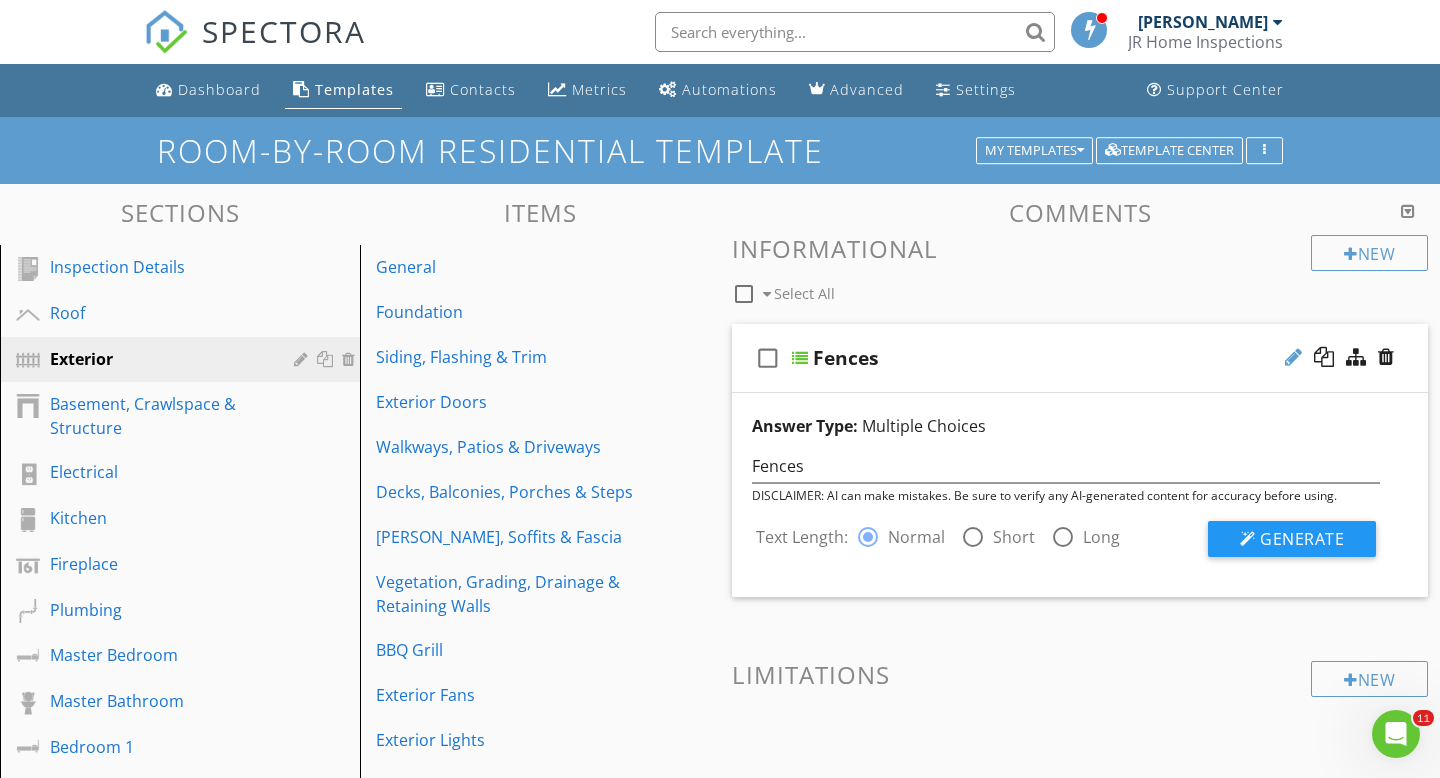 click at bounding box center (1293, 357) 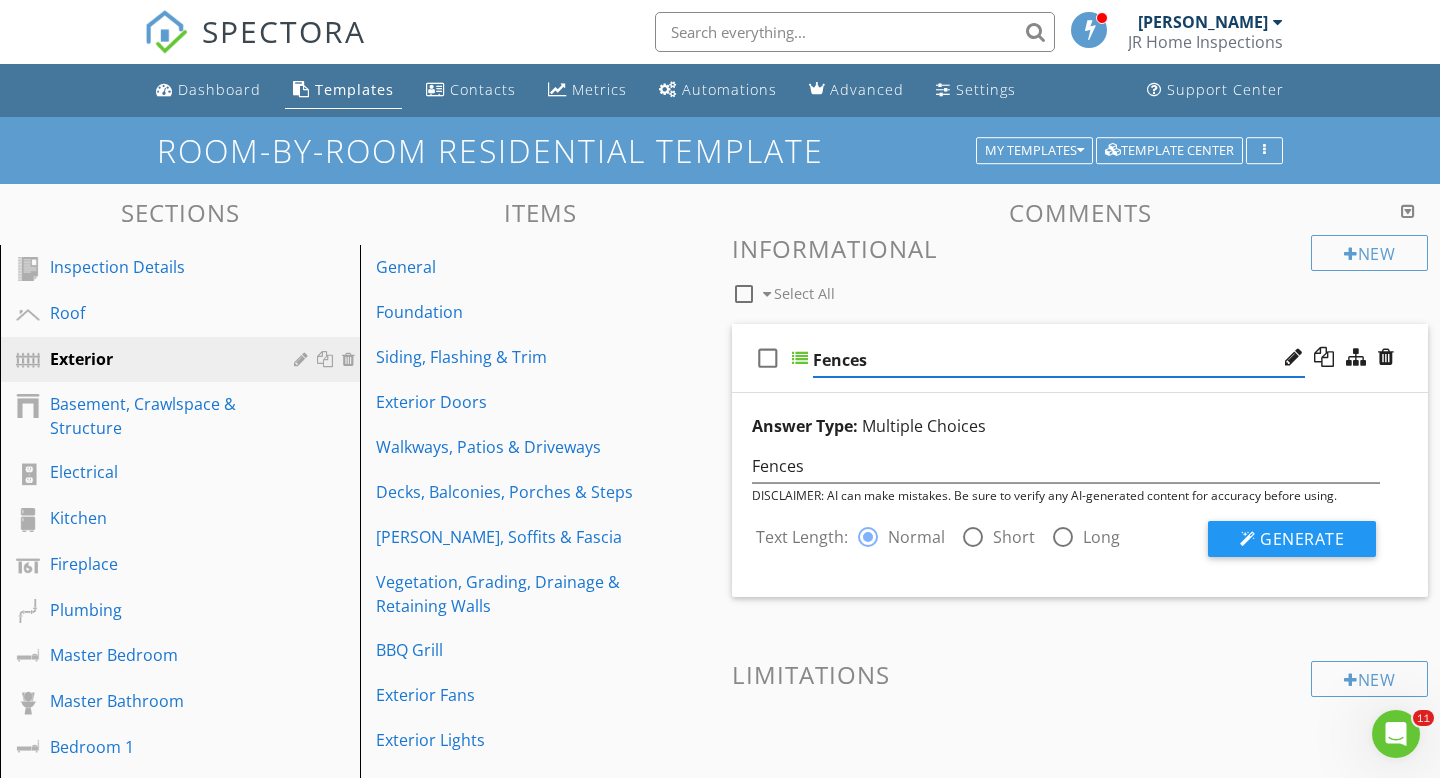 click on "check_box_outline_blank     Select All" at bounding box center (1021, 289) 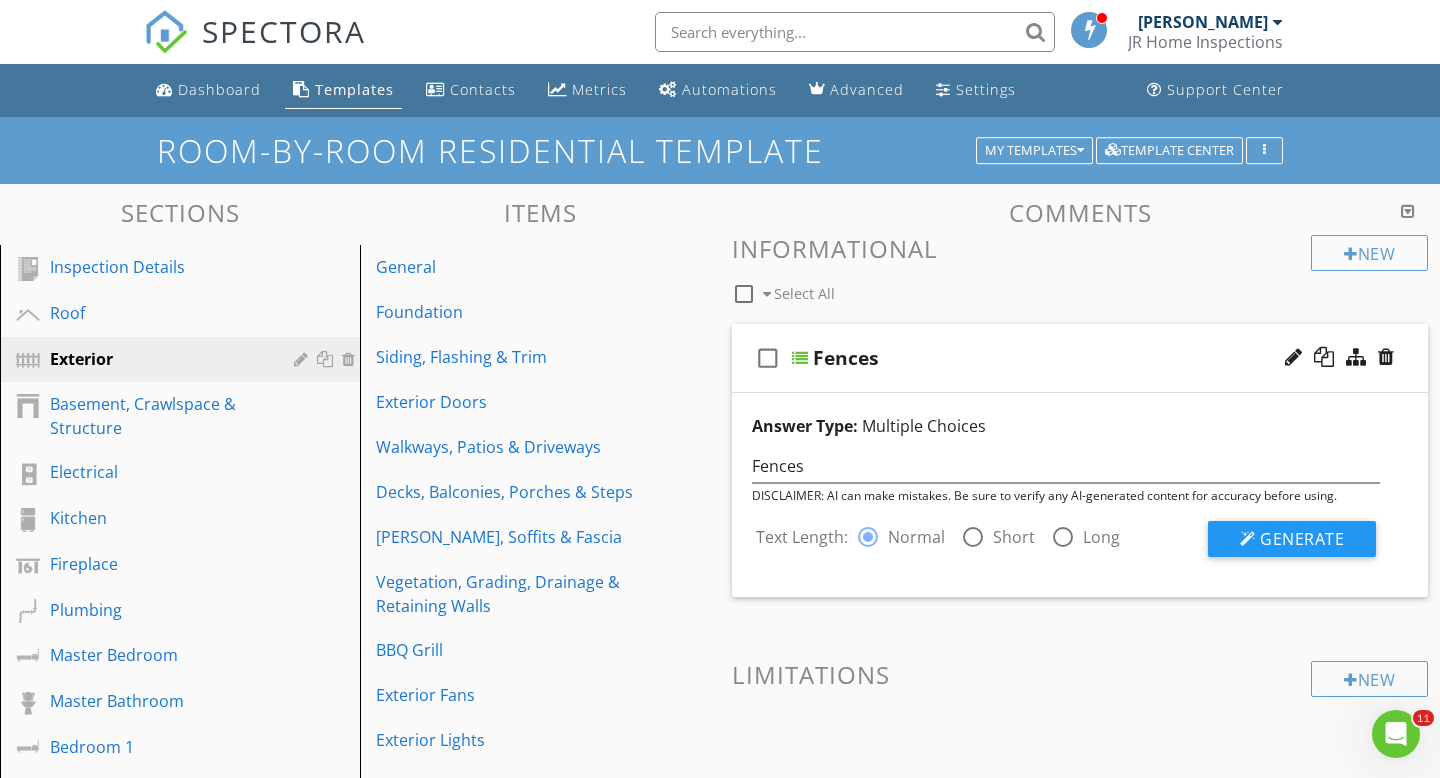 click at bounding box center [744, 294] 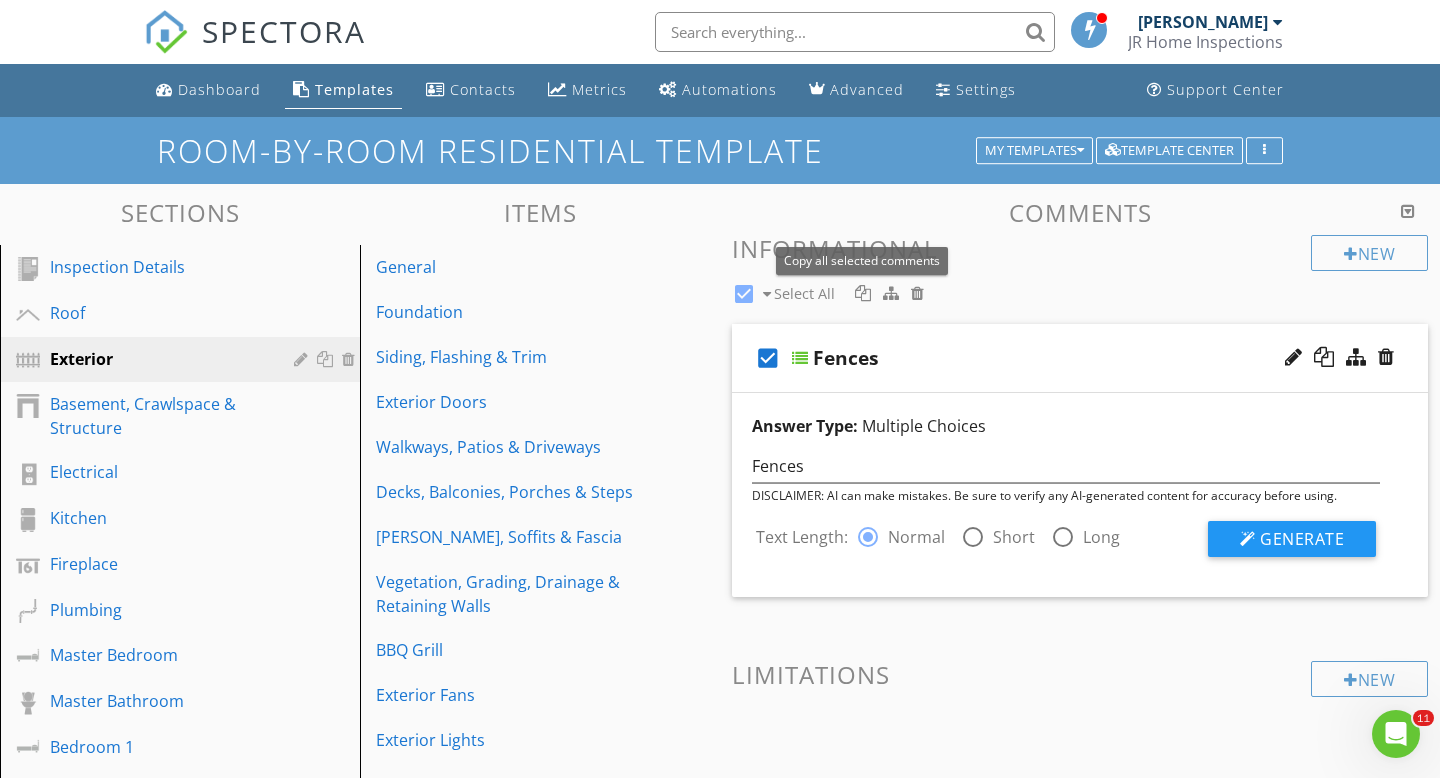 click at bounding box center (863, 293) 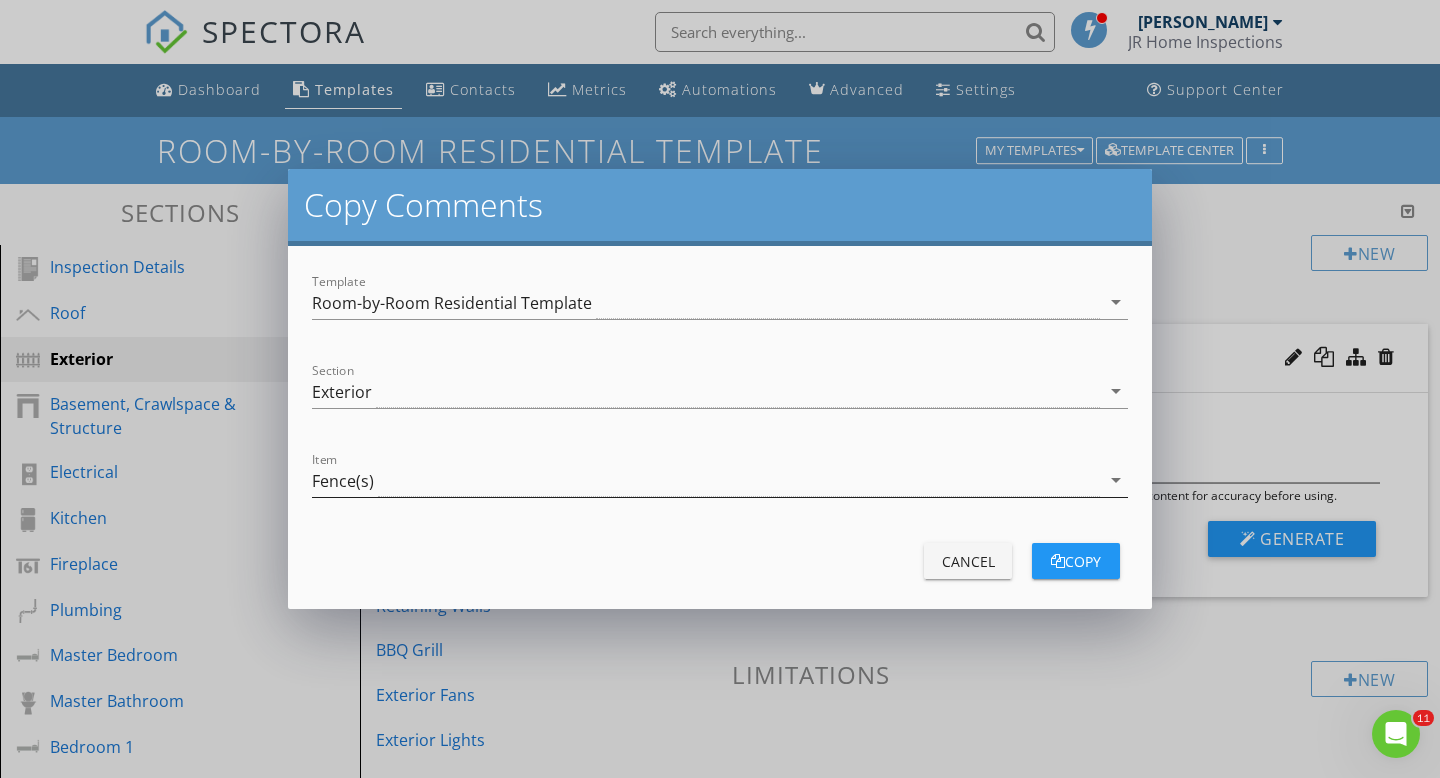click on "arrow_drop_down" at bounding box center [1116, 480] 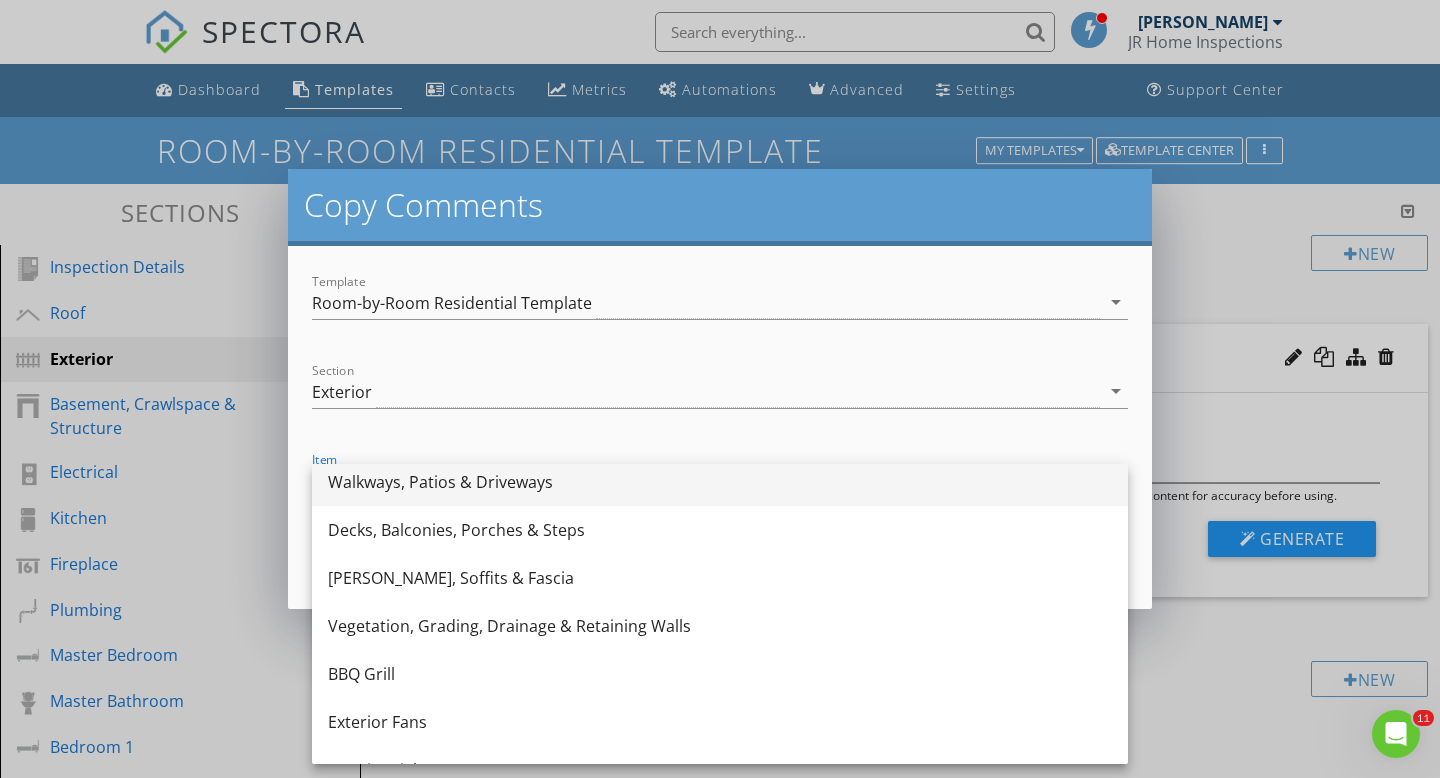 scroll, scrollTop: 0, scrollLeft: 0, axis: both 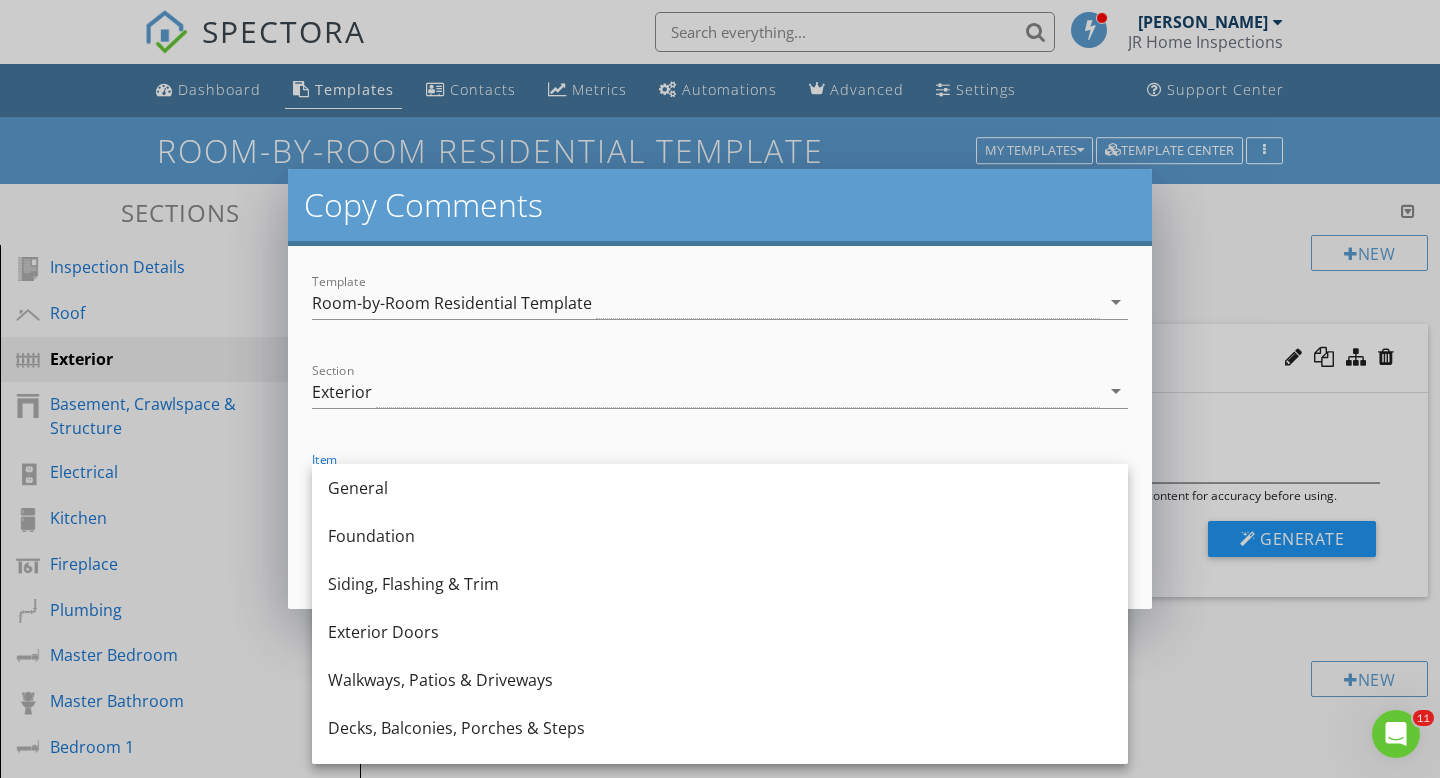click on "copy Comments   Template Room-by-Room Residential Template arrow_drop_down   Section Exterior arrow_drop_down   Item Fence(s) arrow_drop_down    Cancel
copy" at bounding box center (720, 389) 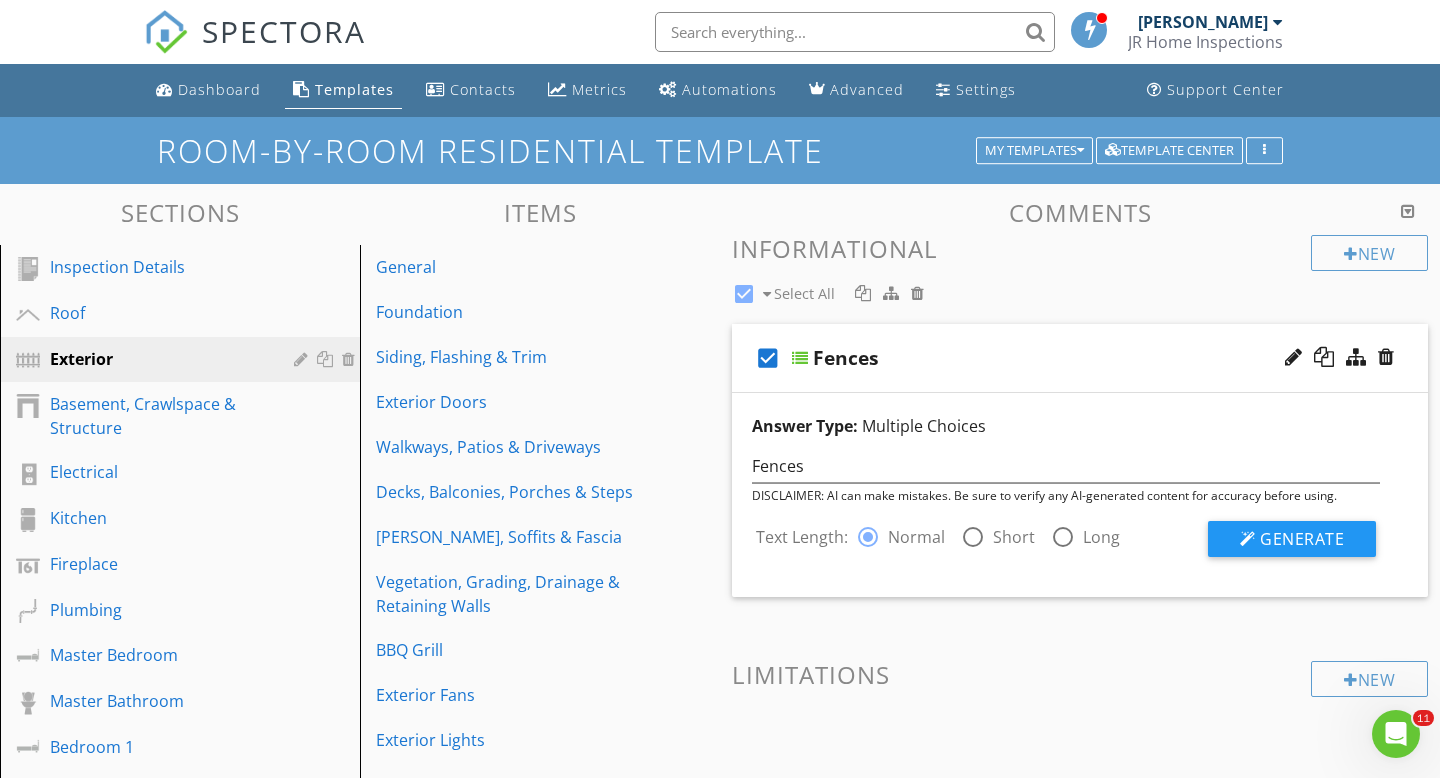 click on "check_box     Select All" at bounding box center [1021, 289] 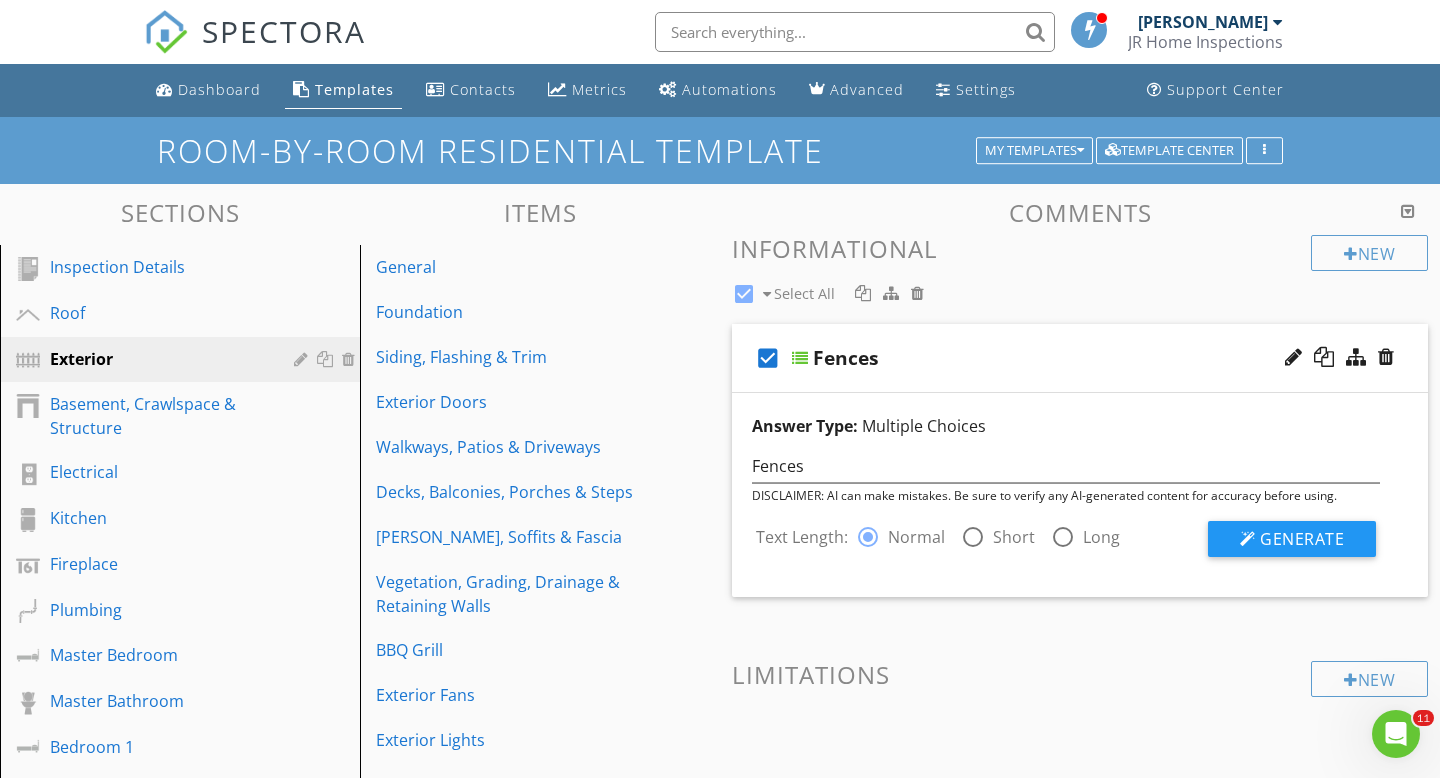 click on "New
Informational   check_box     Select All             check_box
Fences
Answer Type:
Multiple Choices
Fences   DISCLAIMER: AI can make mistakes. Be sure to verify any AI-generated
content for accuracy before using.   Text Length: radio_button_checked Normal   radio_button_unchecked Short   radio_button_unchecked Long     Generate
New
Limitations
New
Observations" at bounding box center (1080, 623) 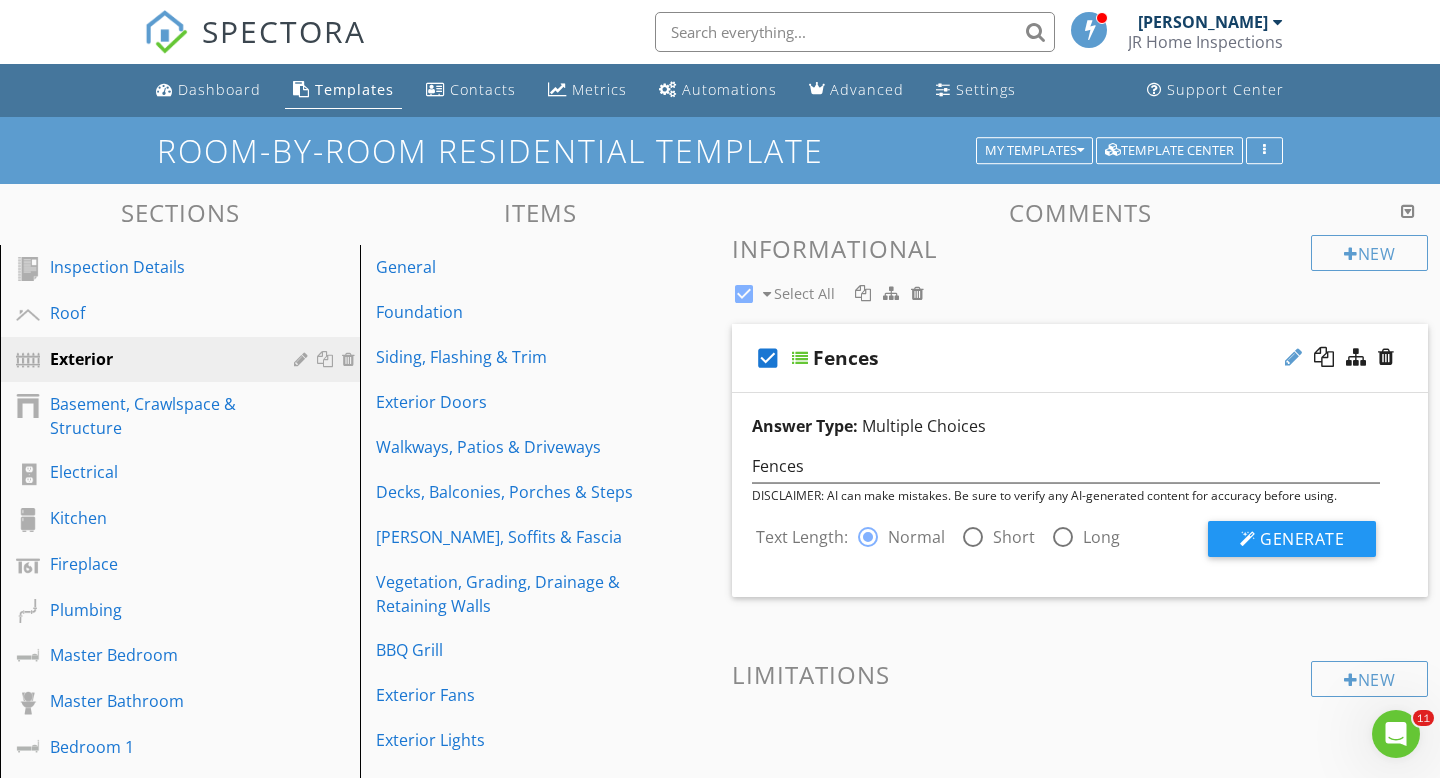 click at bounding box center [1293, 357] 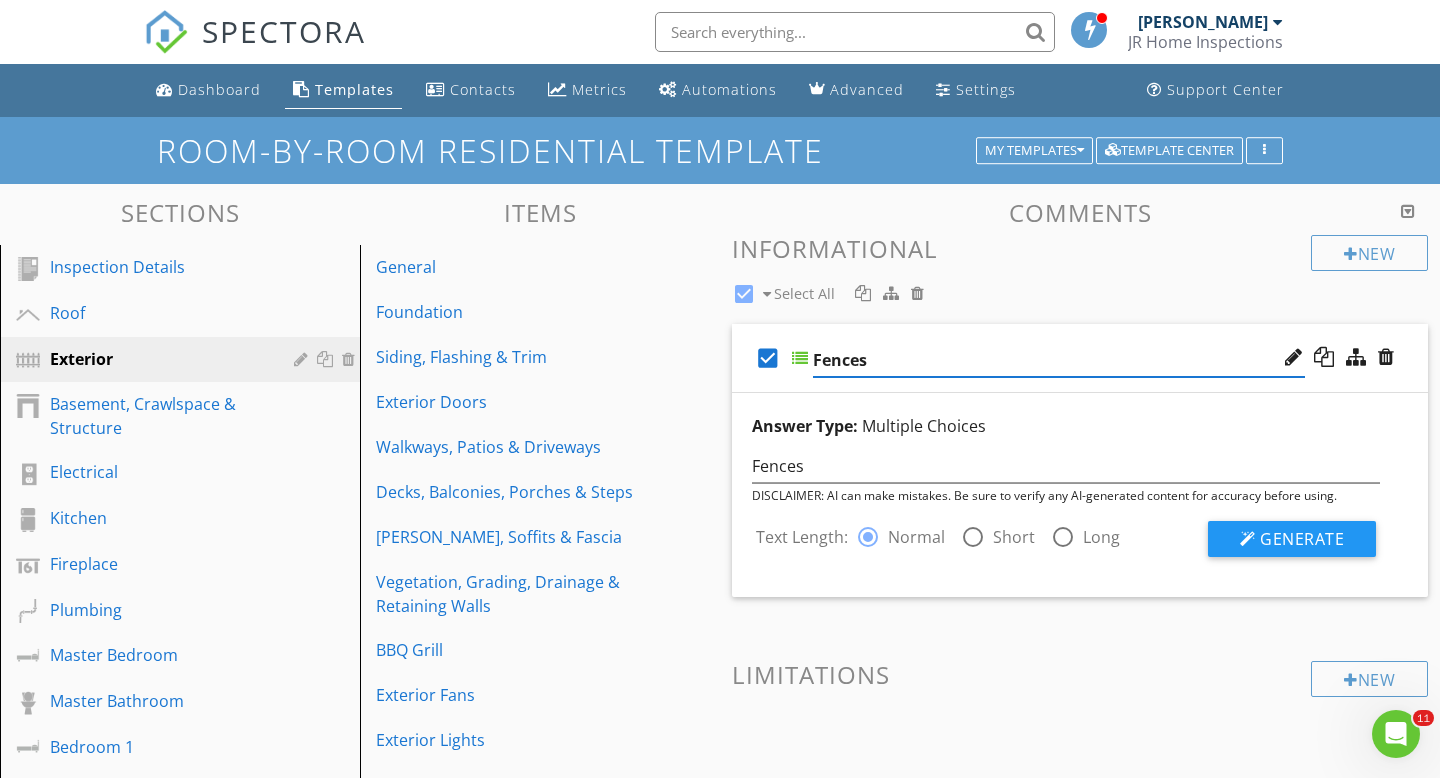 click on "check_box     Select All" at bounding box center (1021, 289) 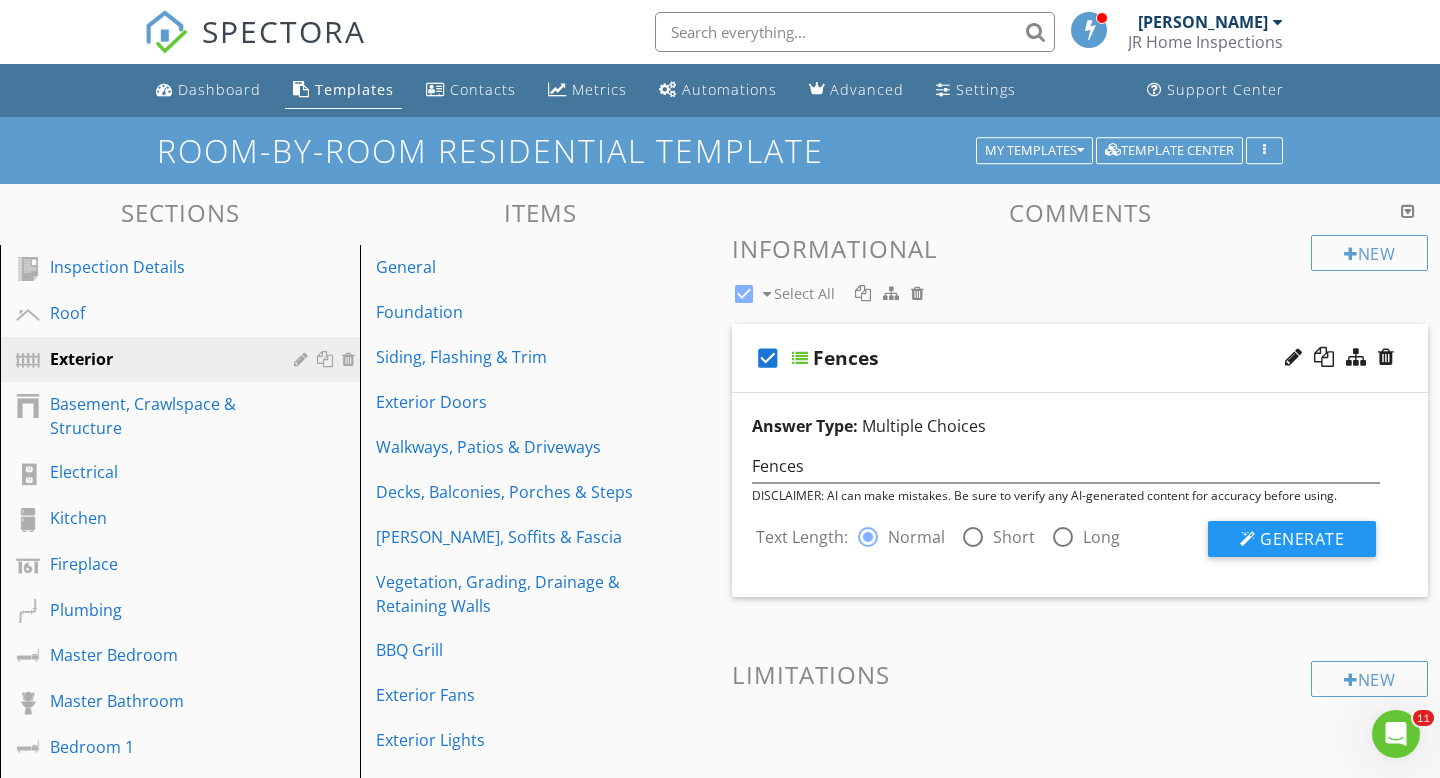 click on "New
Informational   check_box     Select All" at bounding box center [1080, 272] 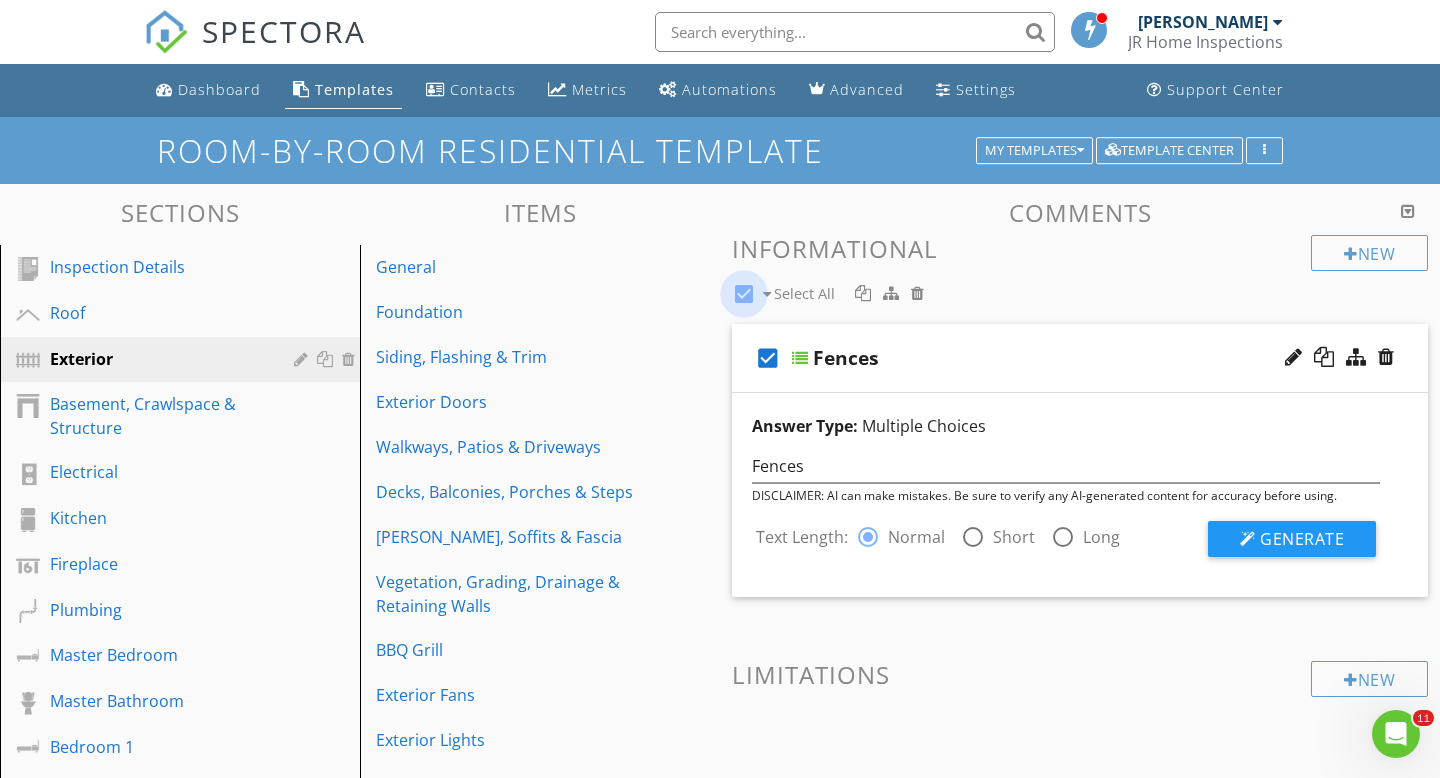 click at bounding box center [744, 294] 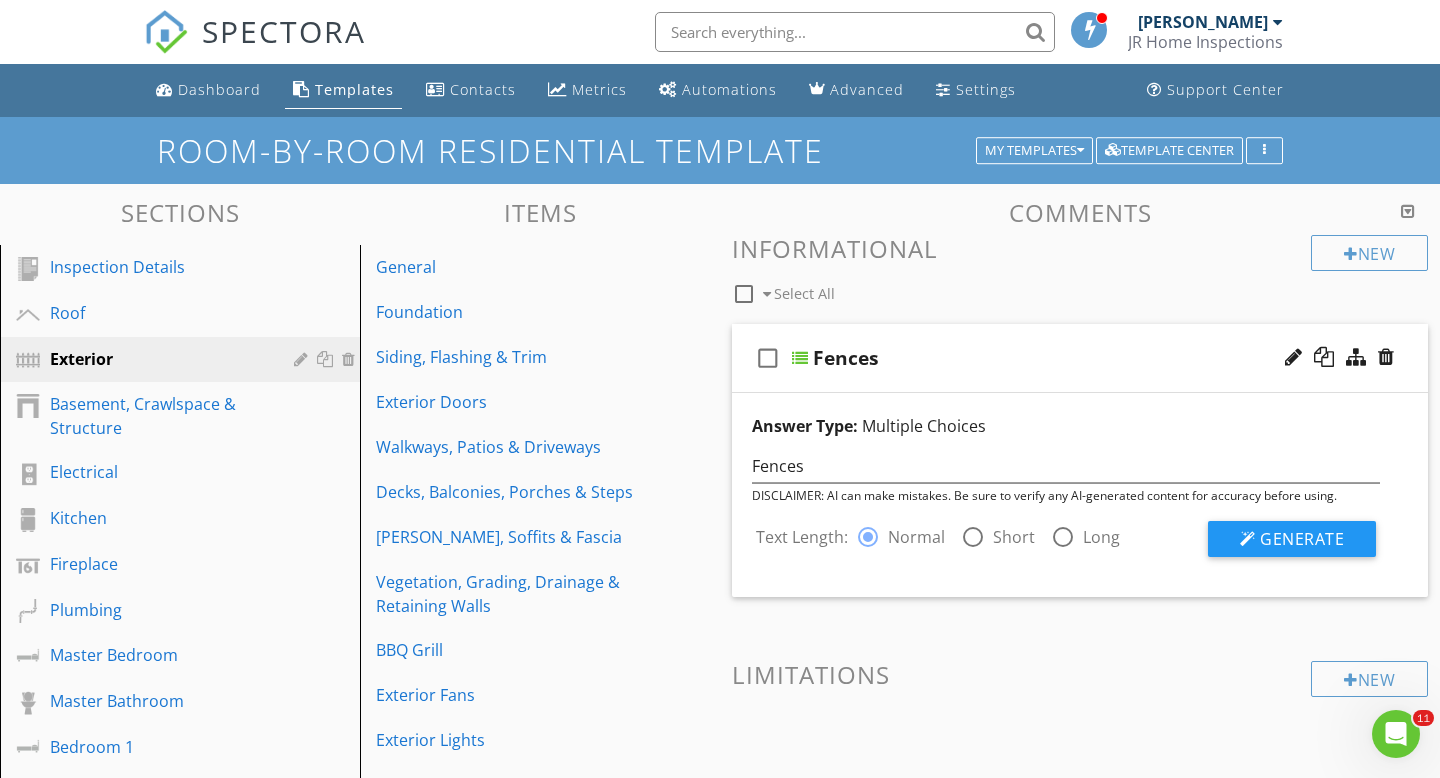 click on "check_box_outline_blank     Select All" at bounding box center (1021, 289) 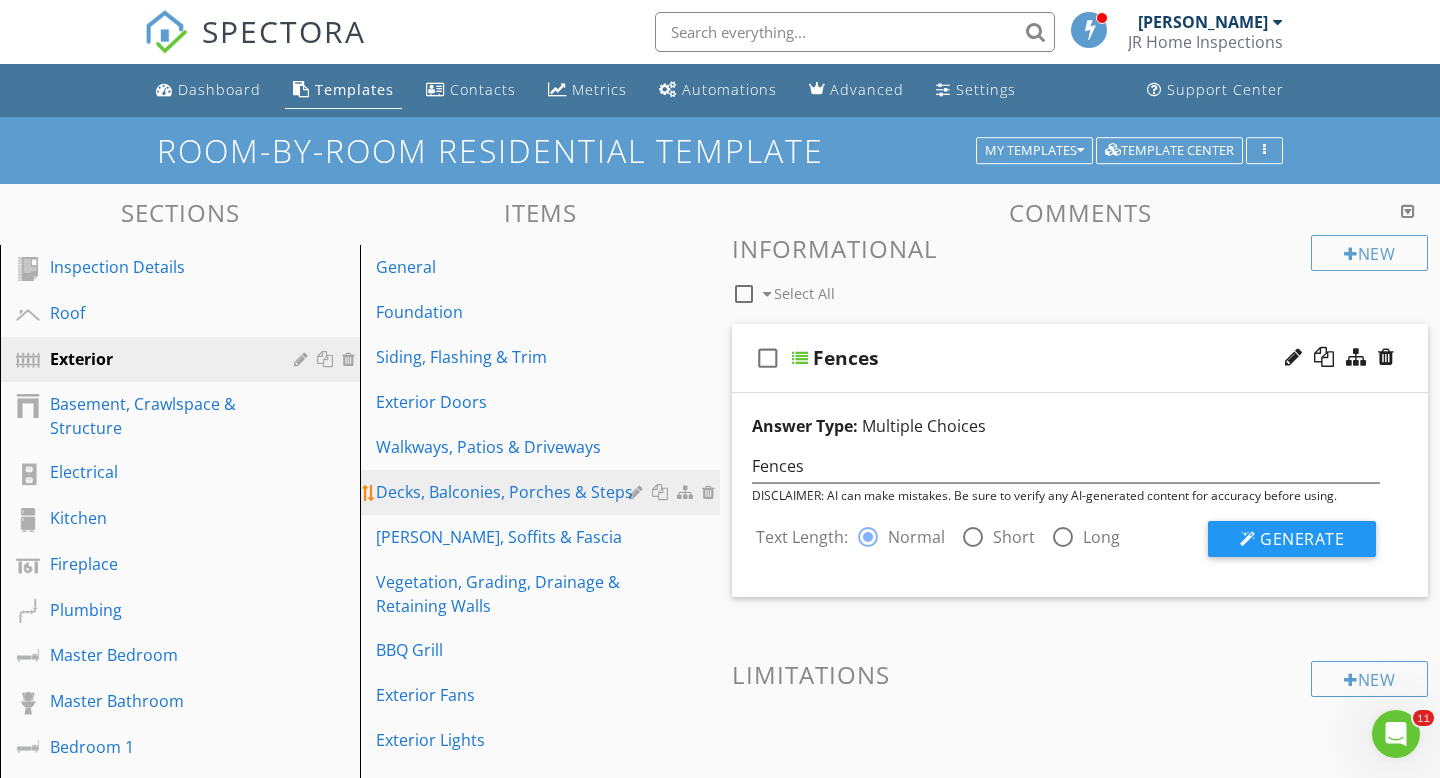 click at bounding box center (674, 492) 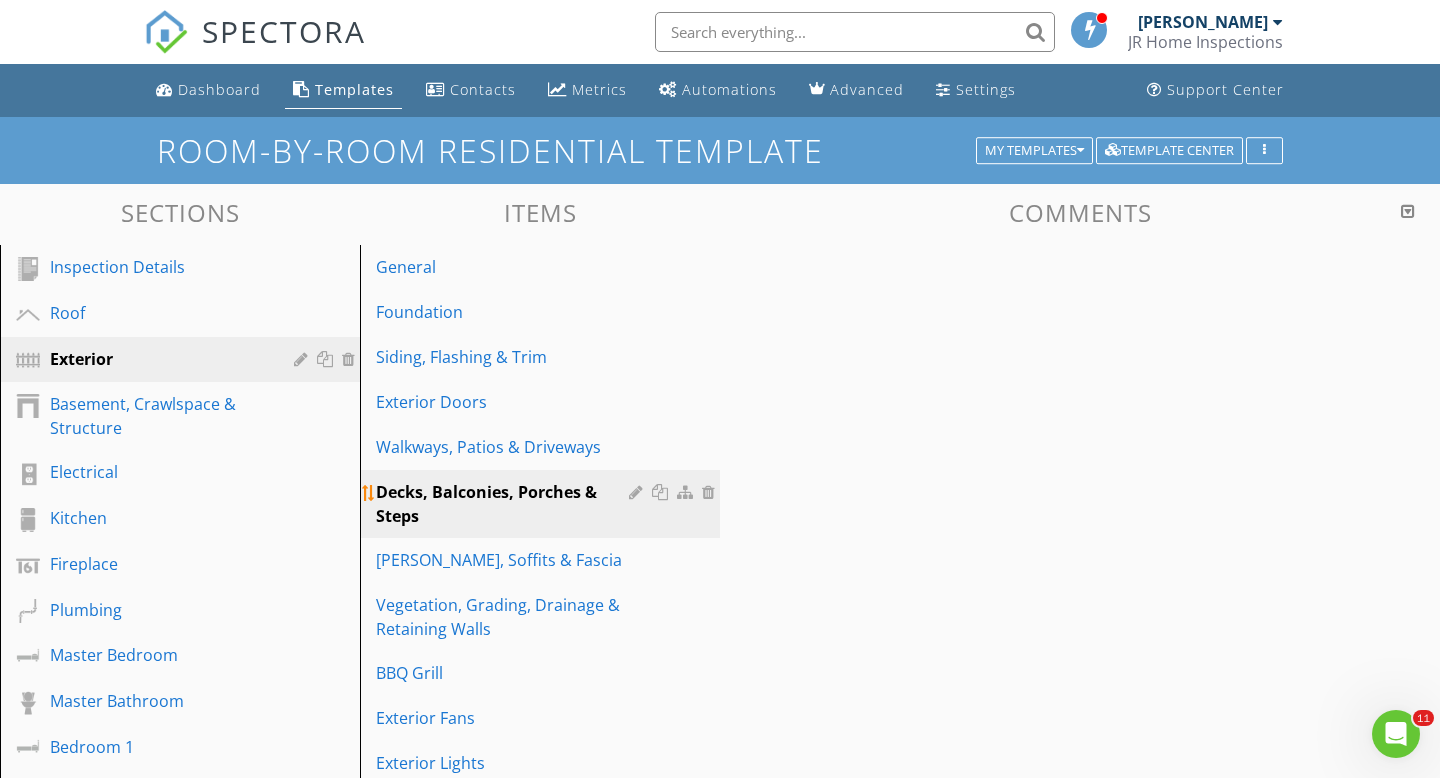 click at bounding box center (674, 492) 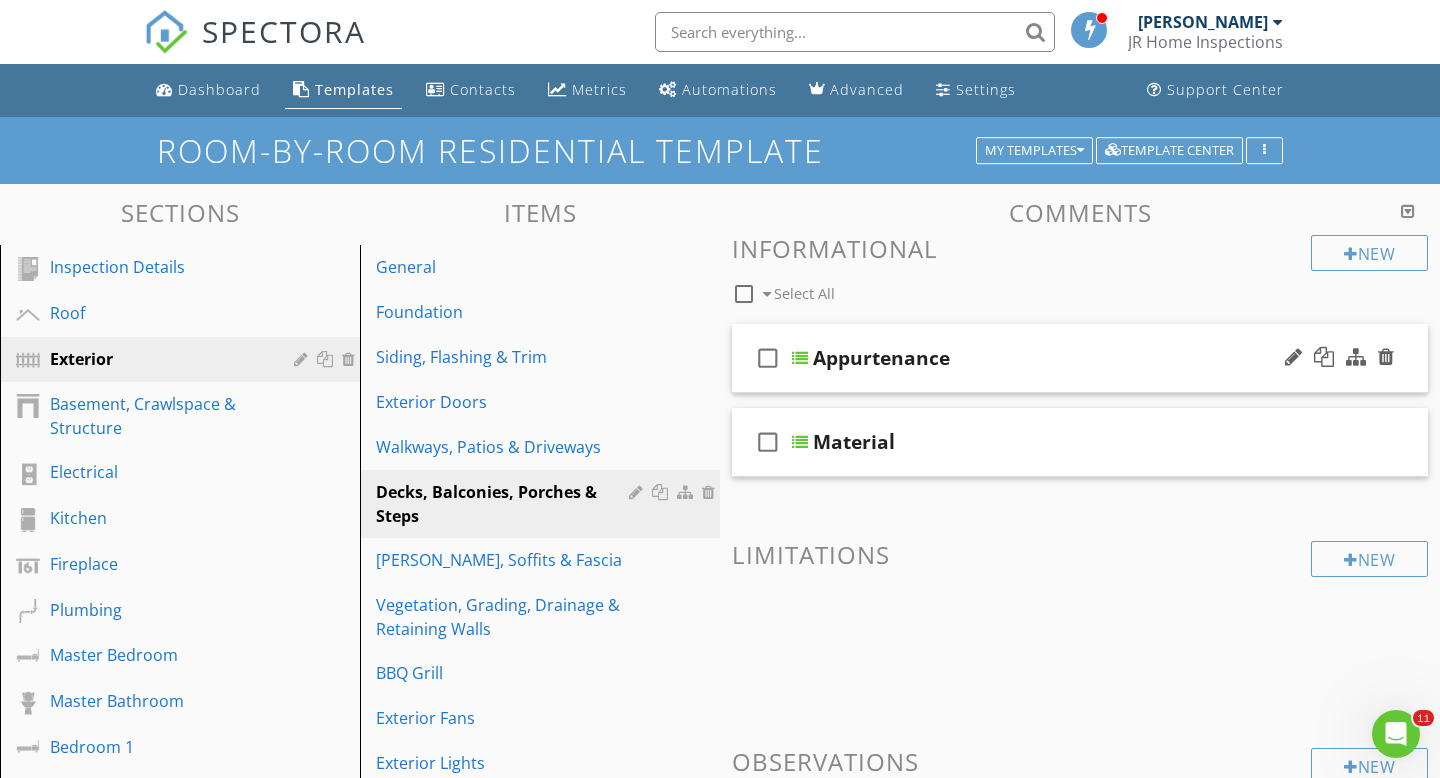 click on "Appurtenance" at bounding box center (881, 358) 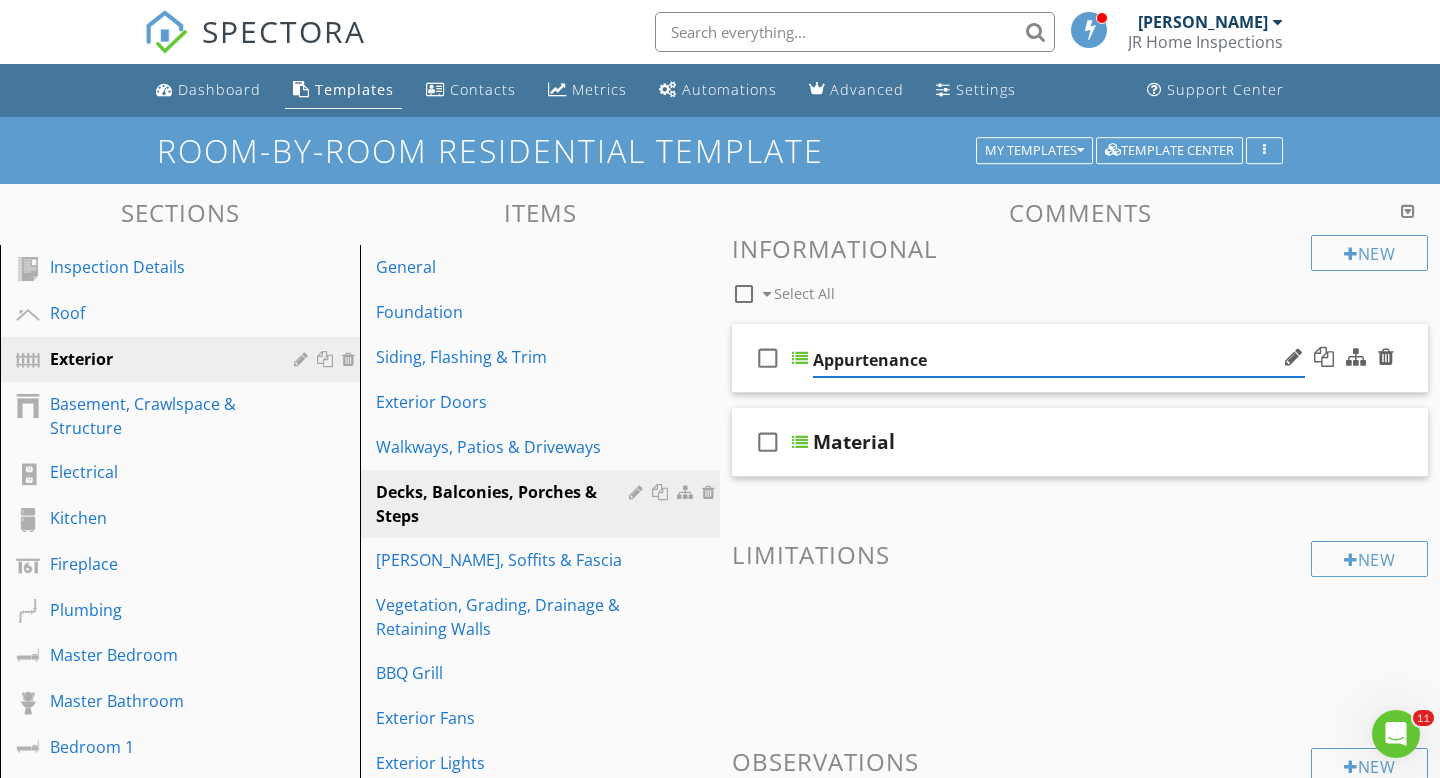 click on "check_box_outline_blank" at bounding box center [768, 358] 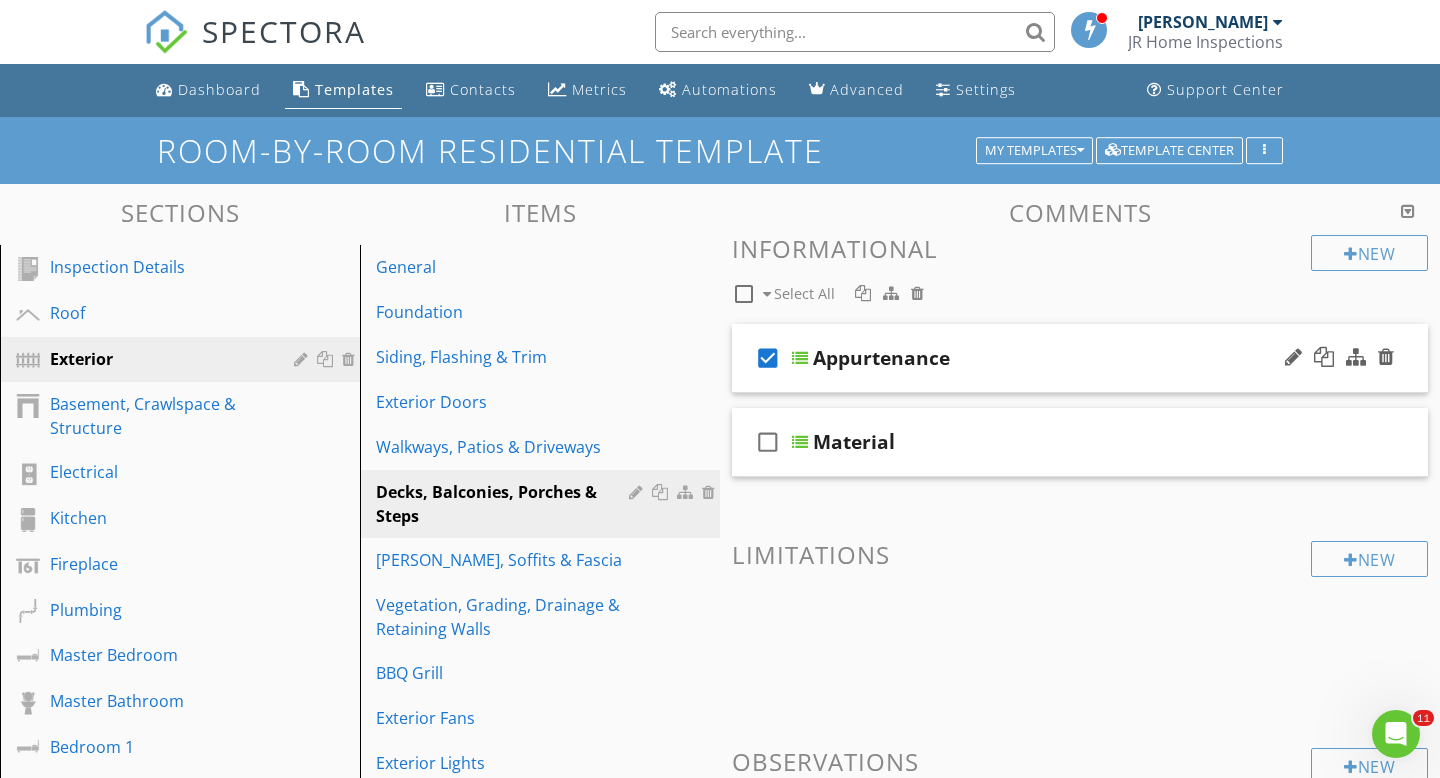 click on "check_box" at bounding box center (768, 358) 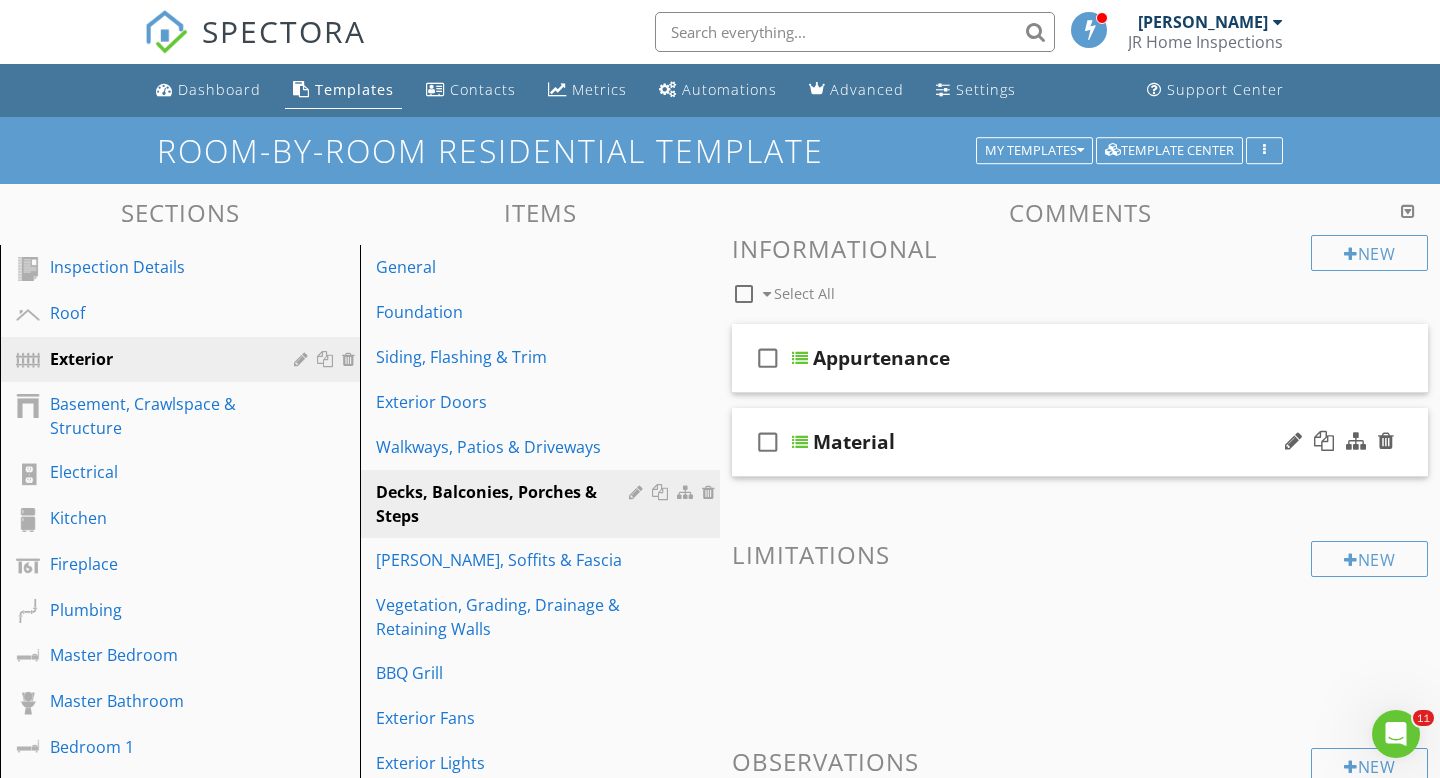 click on "check_box_outline_blank" at bounding box center [768, 442] 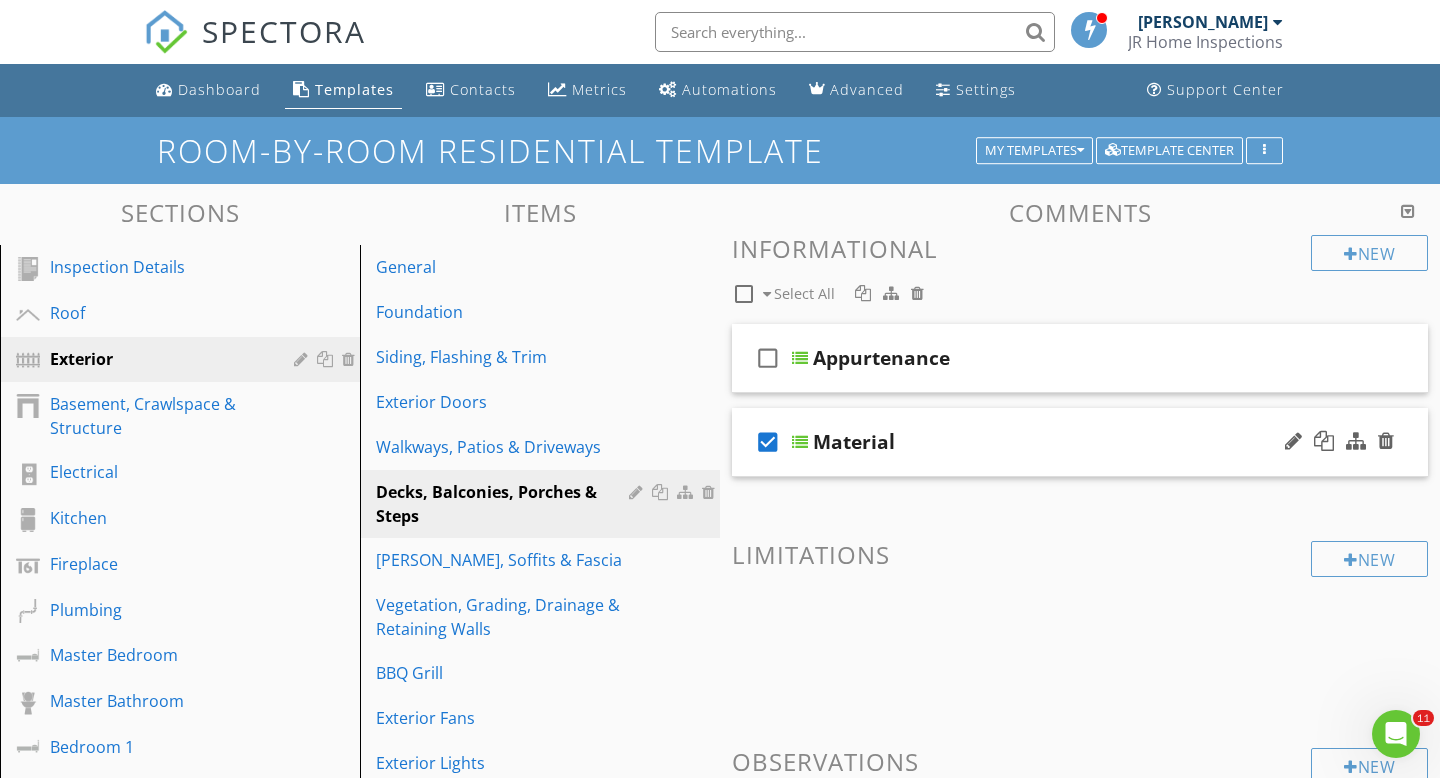 click on "check_box" at bounding box center [768, 442] 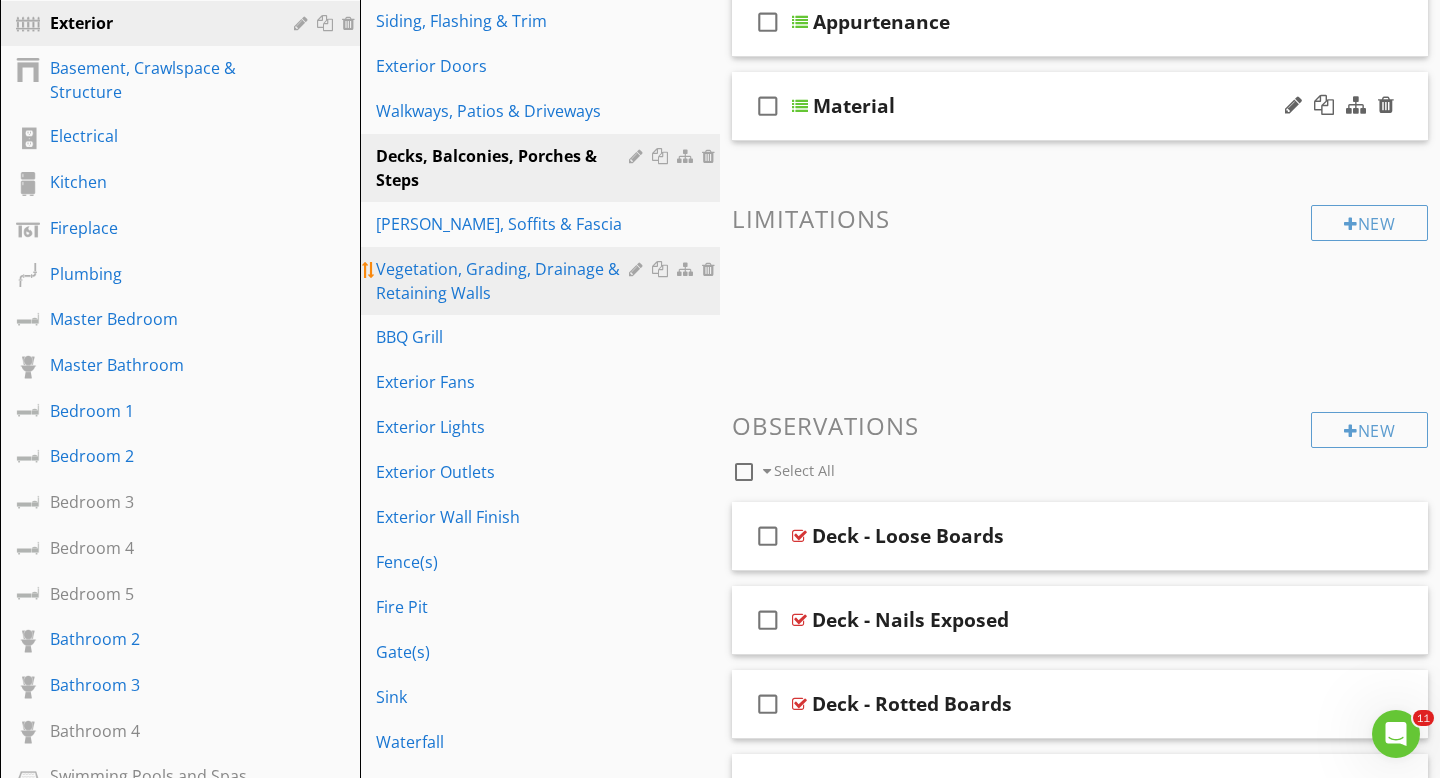 scroll, scrollTop: 337, scrollLeft: 0, axis: vertical 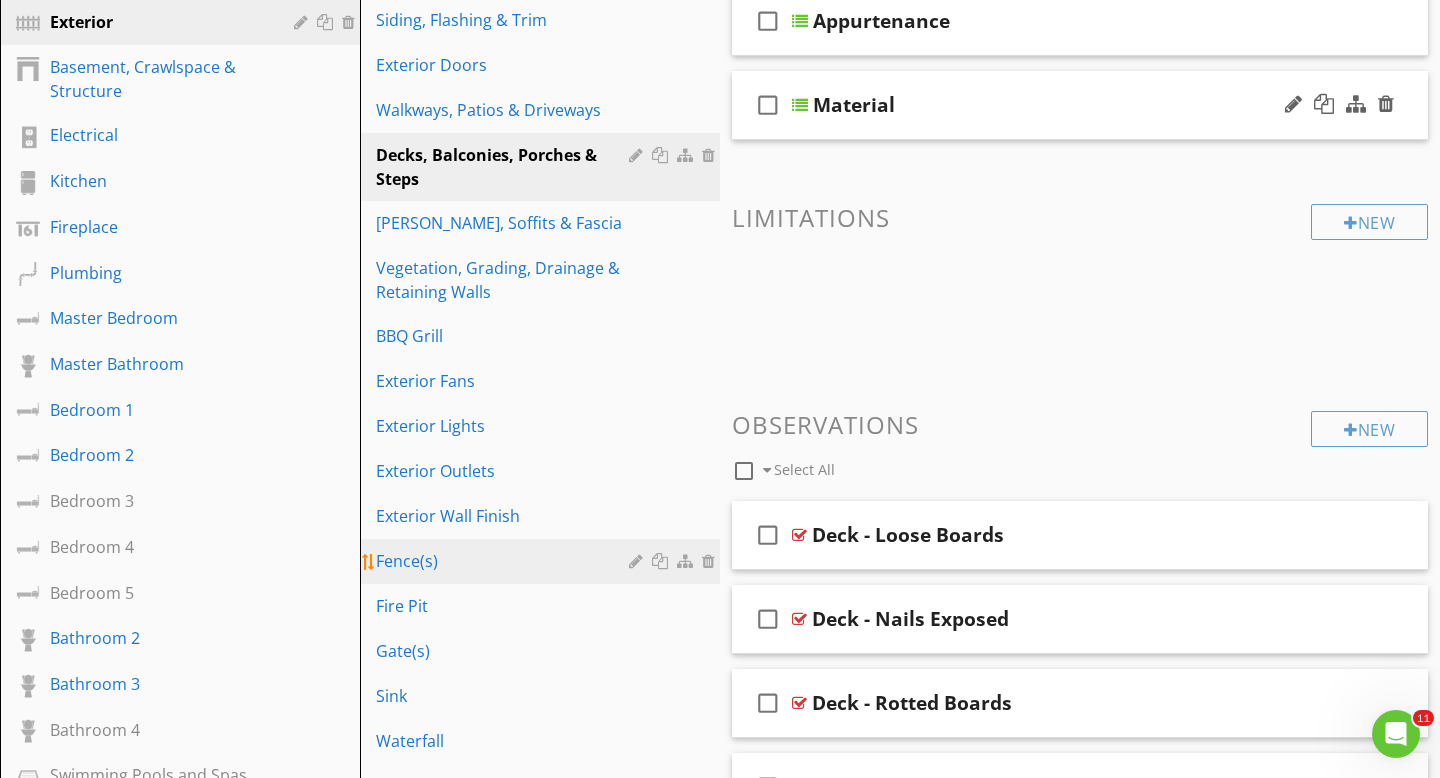 click on "Fence(s)" at bounding box center (505, 561) 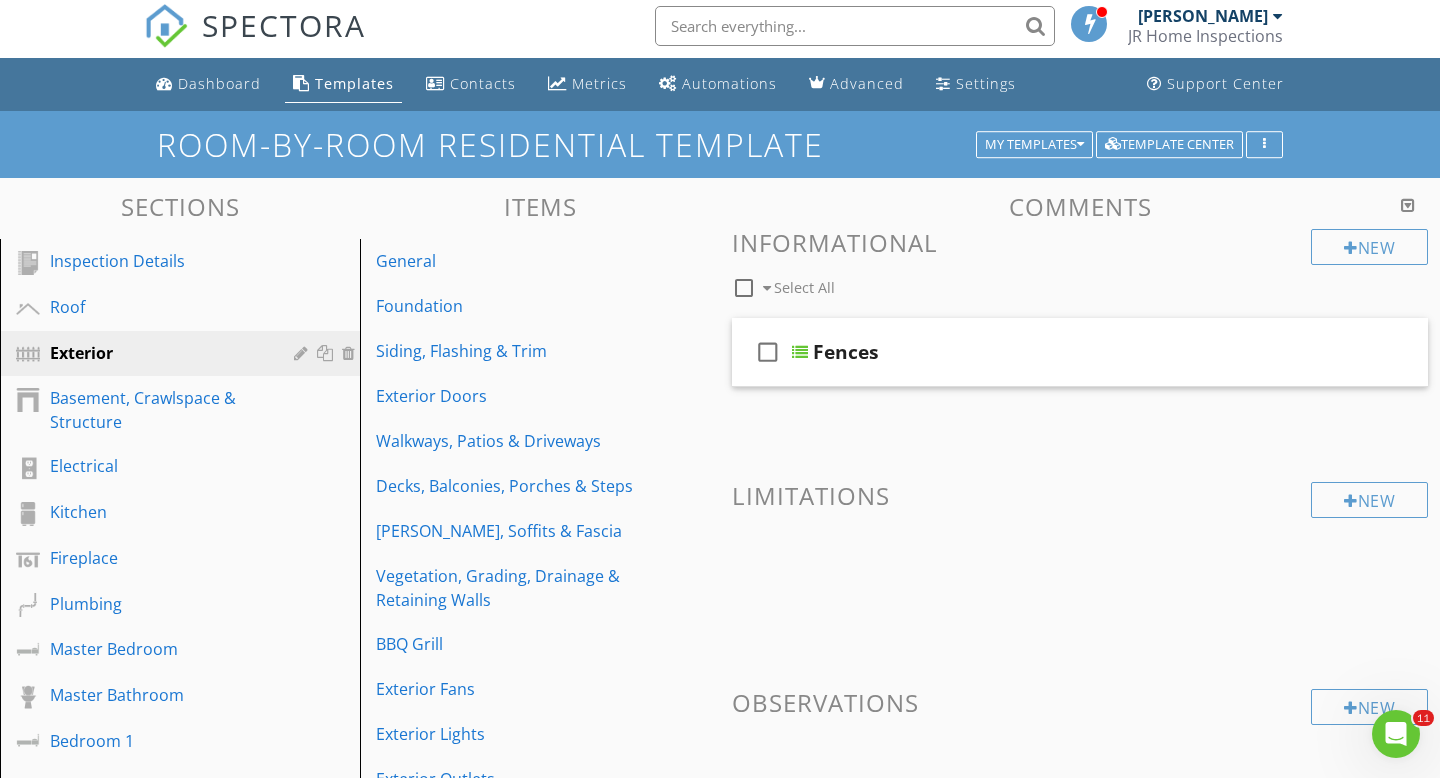 scroll, scrollTop: 0, scrollLeft: 0, axis: both 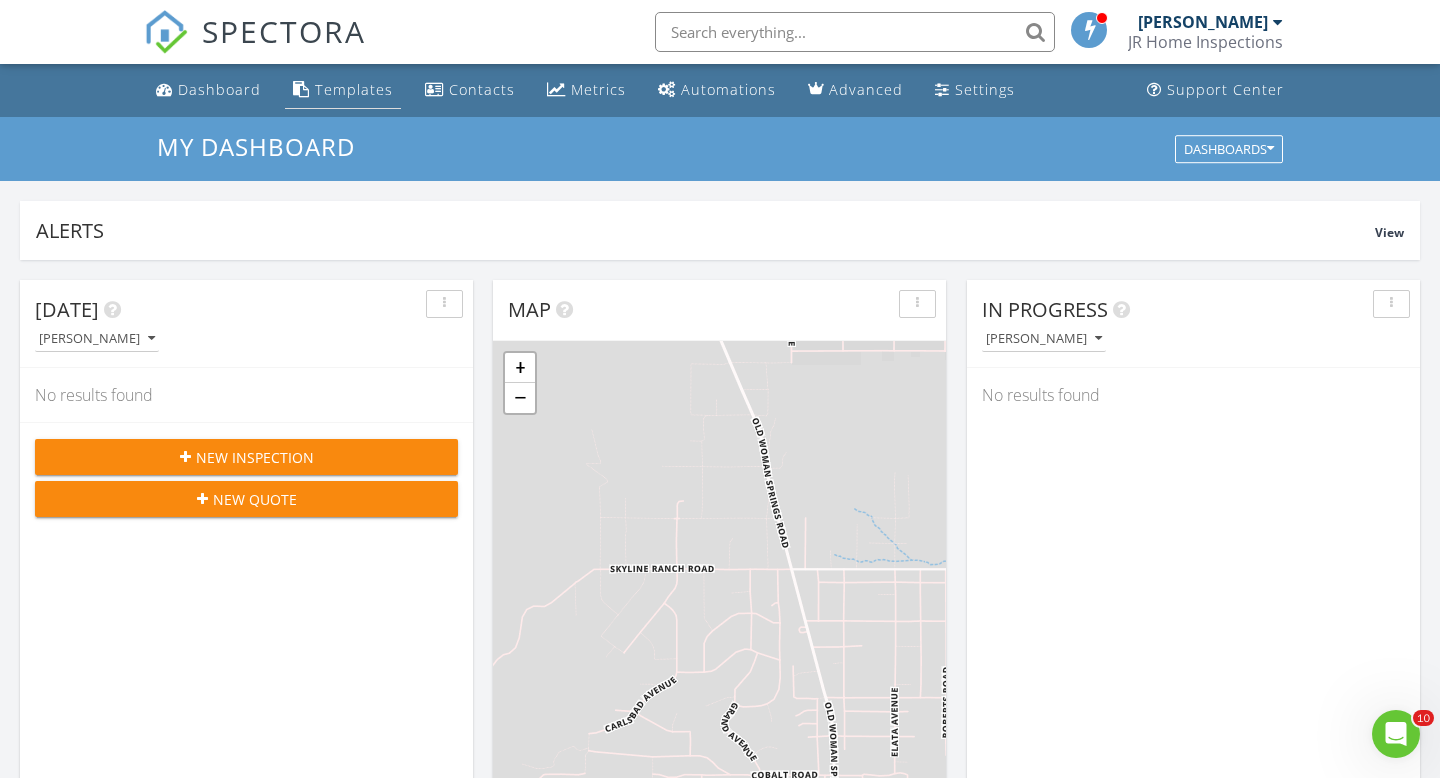 click on "Templates" at bounding box center (354, 89) 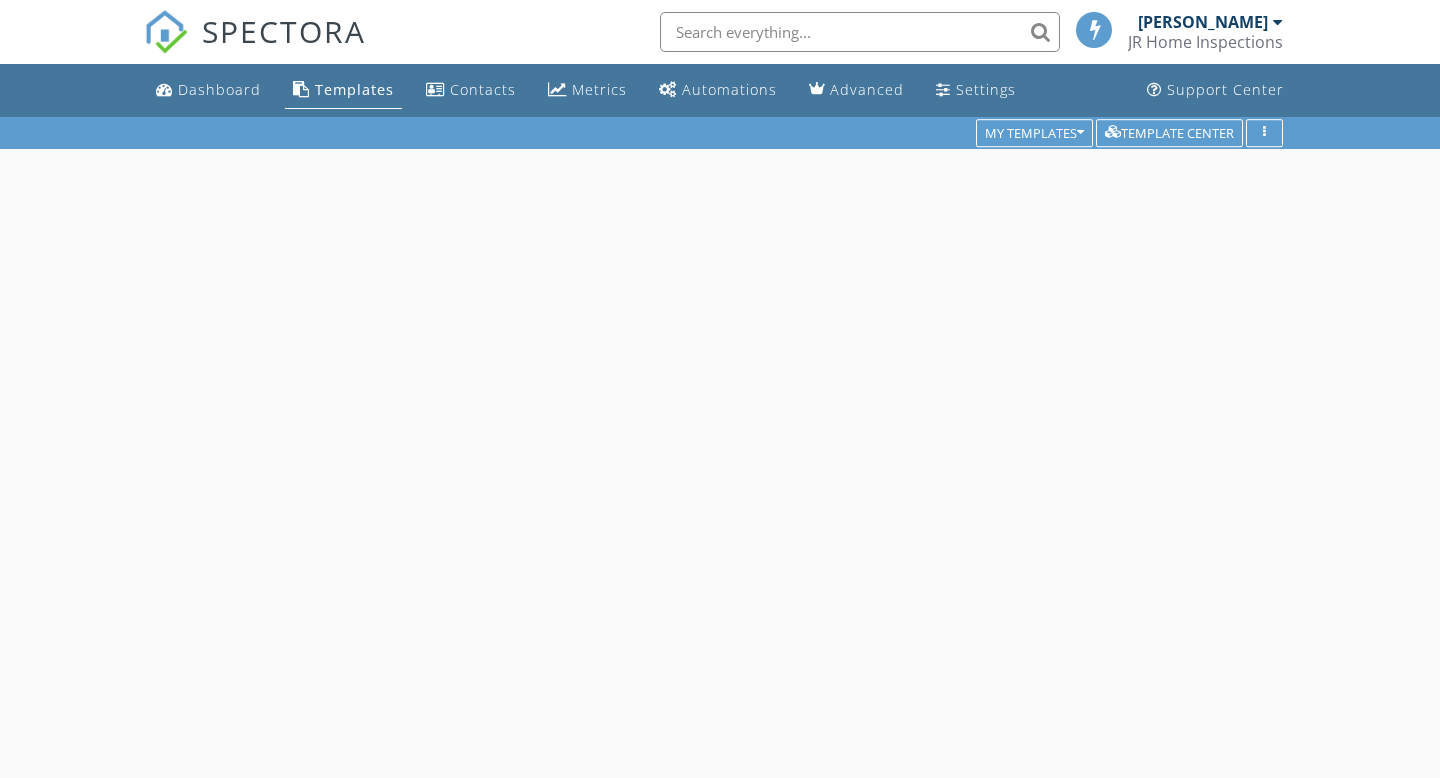 scroll, scrollTop: 0, scrollLeft: 0, axis: both 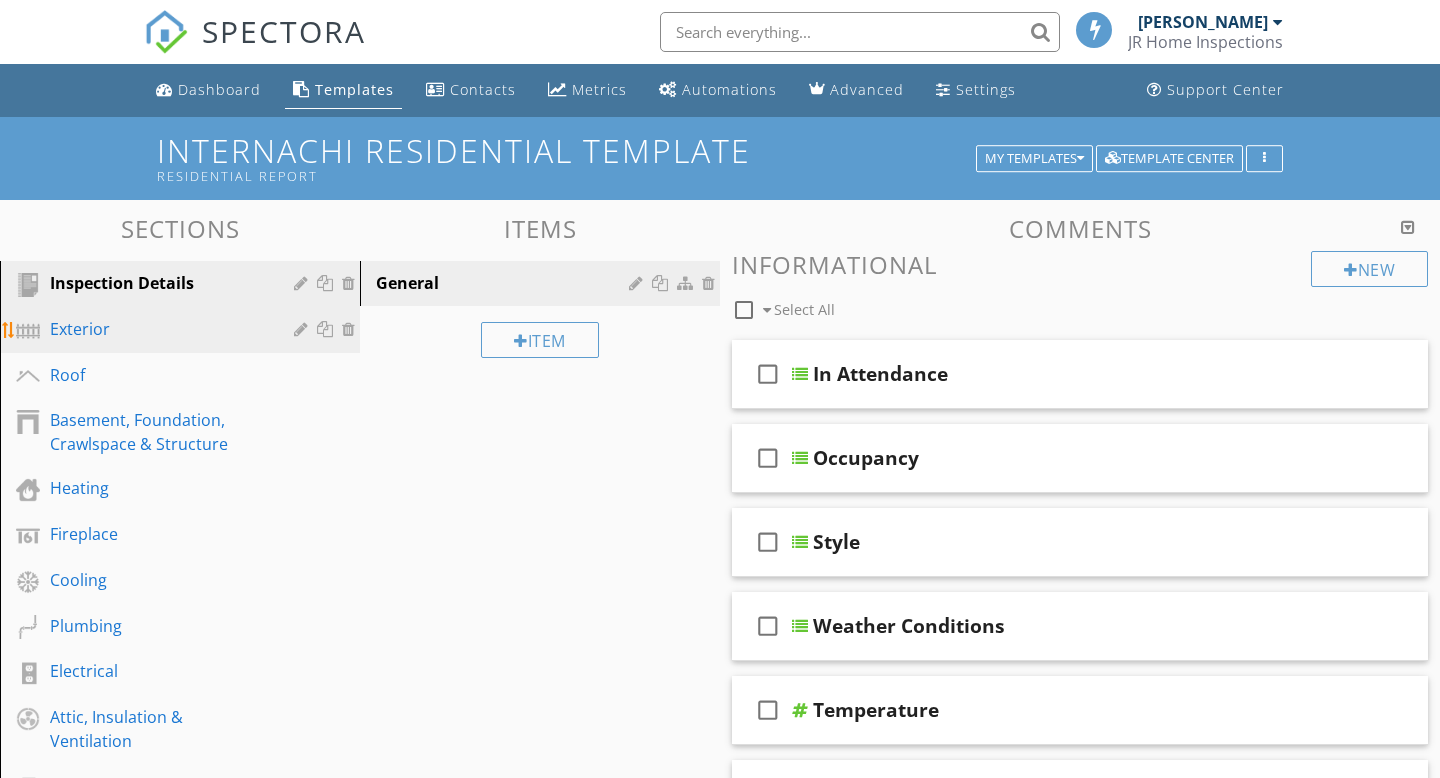 click on "Exterior" at bounding box center [157, 329] 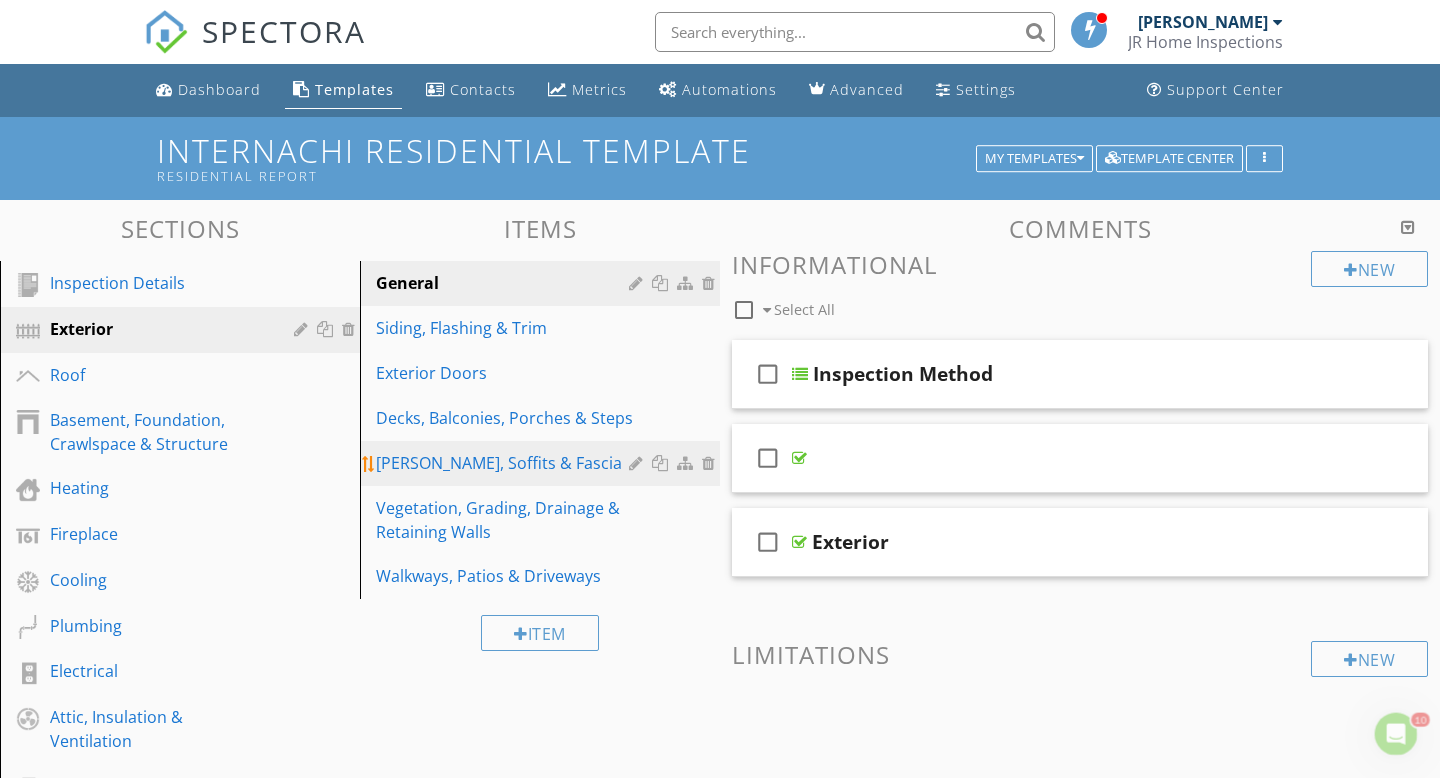 scroll, scrollTop: 0, scrollLeft: 0, axis: both 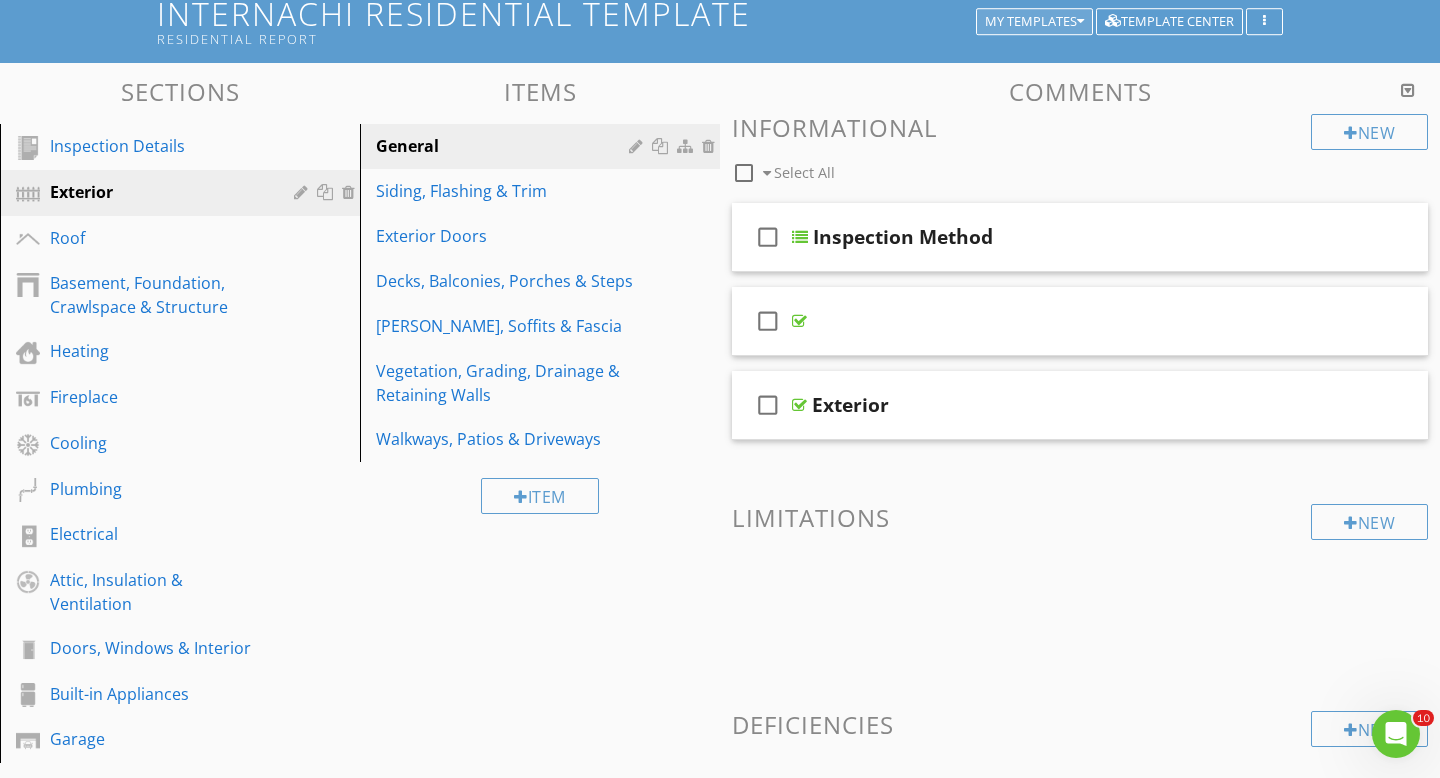 click on "My Templates" at bounding box center [1034, 22] 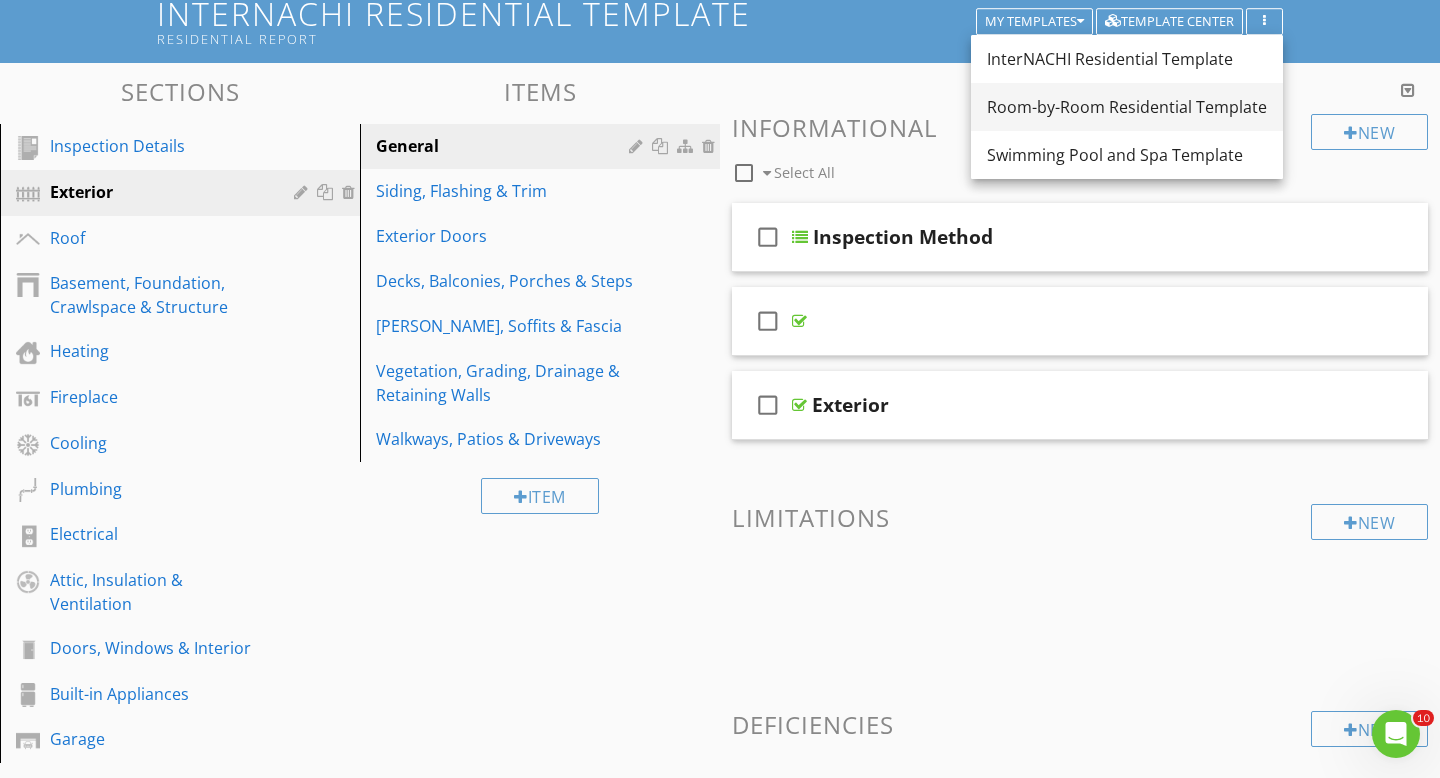 click on "Room-by-Room Residential Template" at bounding box center [1127, 107] 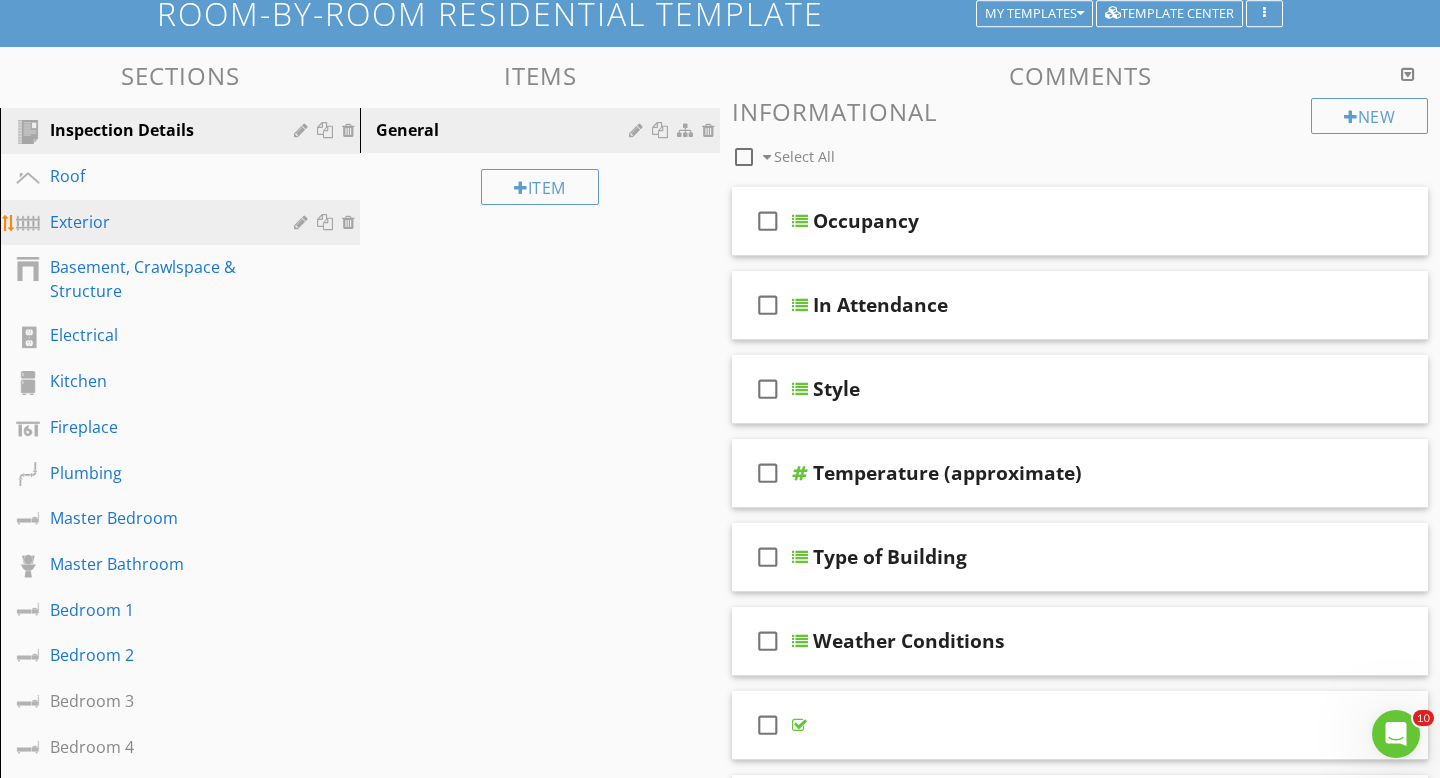 click on "Exterior" at bounding box center (183, 223) 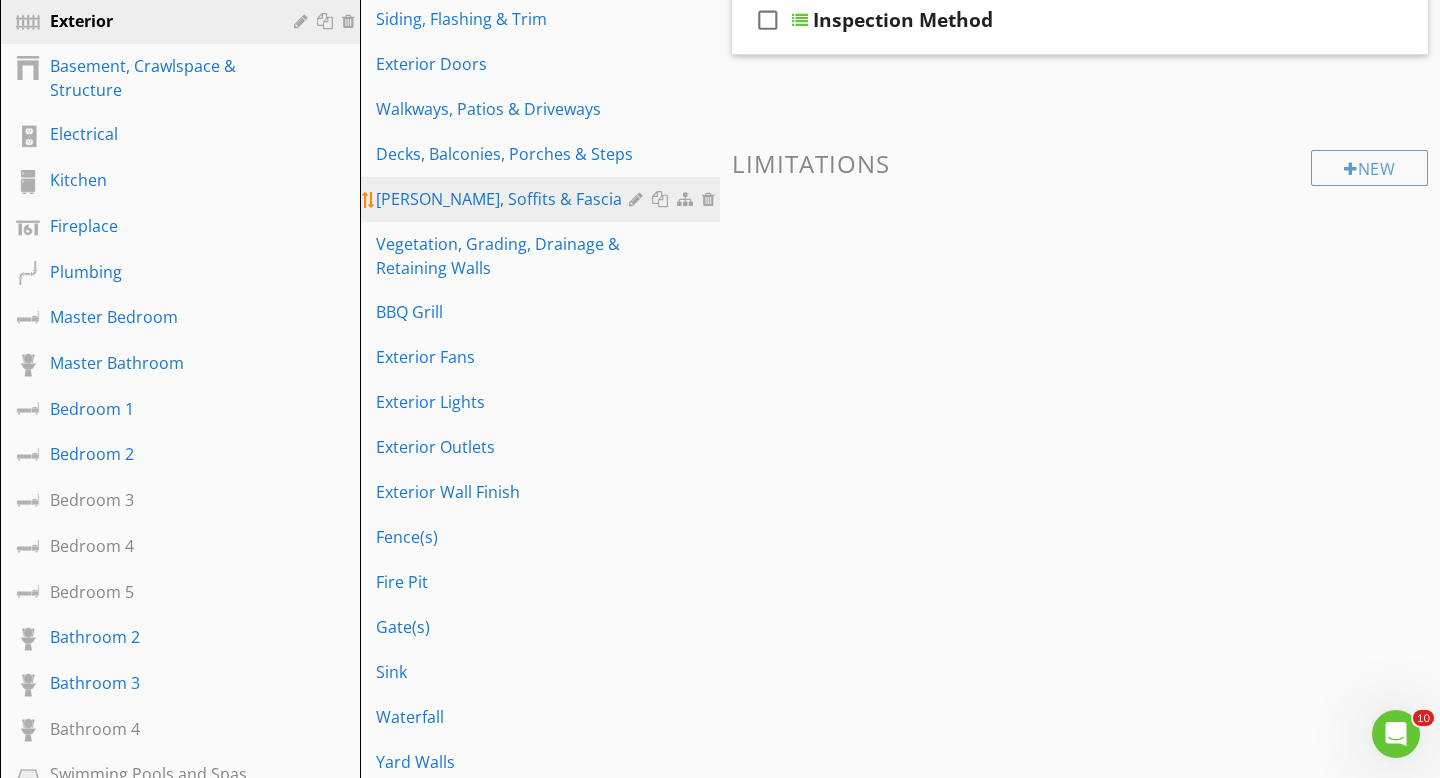 scroll, scrollTop: 344, scrollLeft: 0, axis: vertical 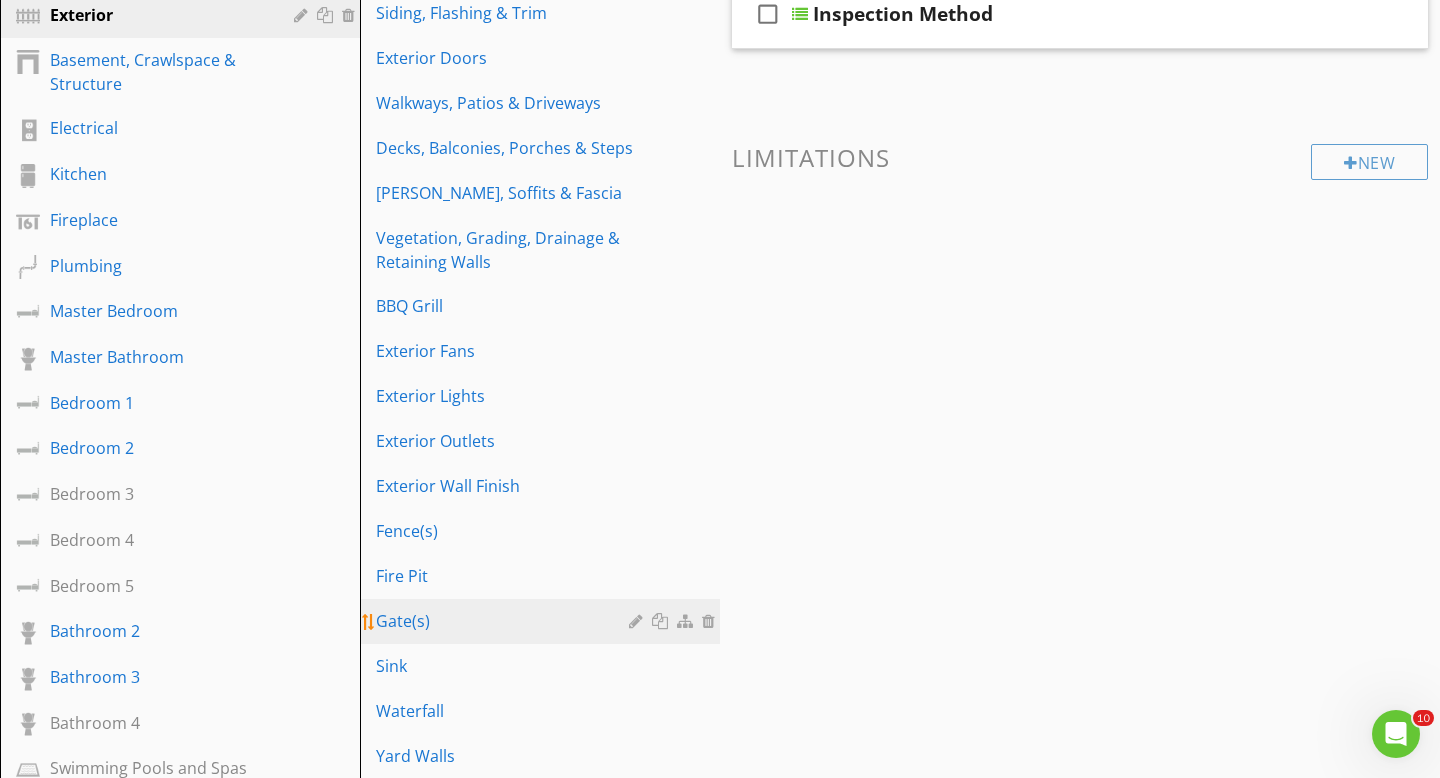click on "Gate(s)" at bounding box center [505, 621] 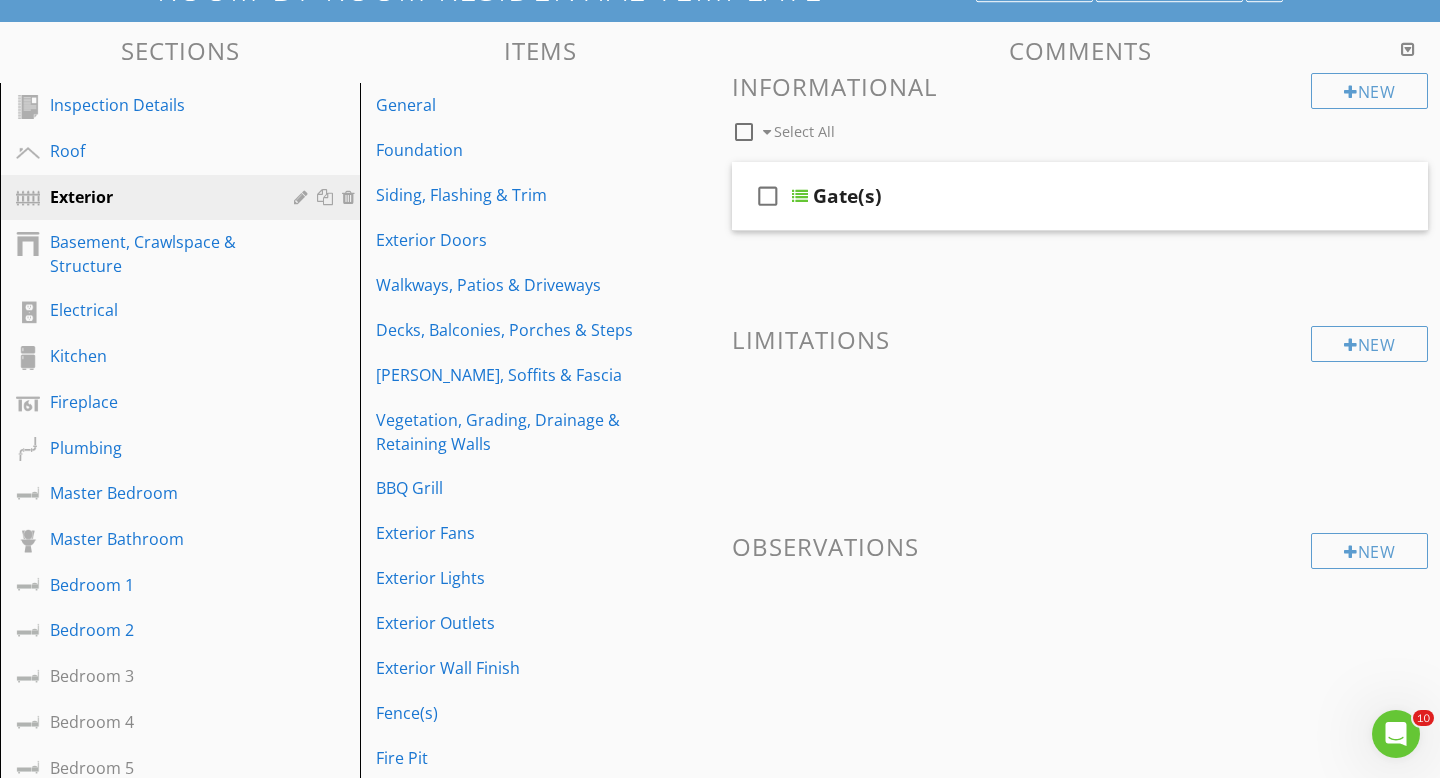 scroll, scrollTop: 0, scrollLeft: 0, axis: both 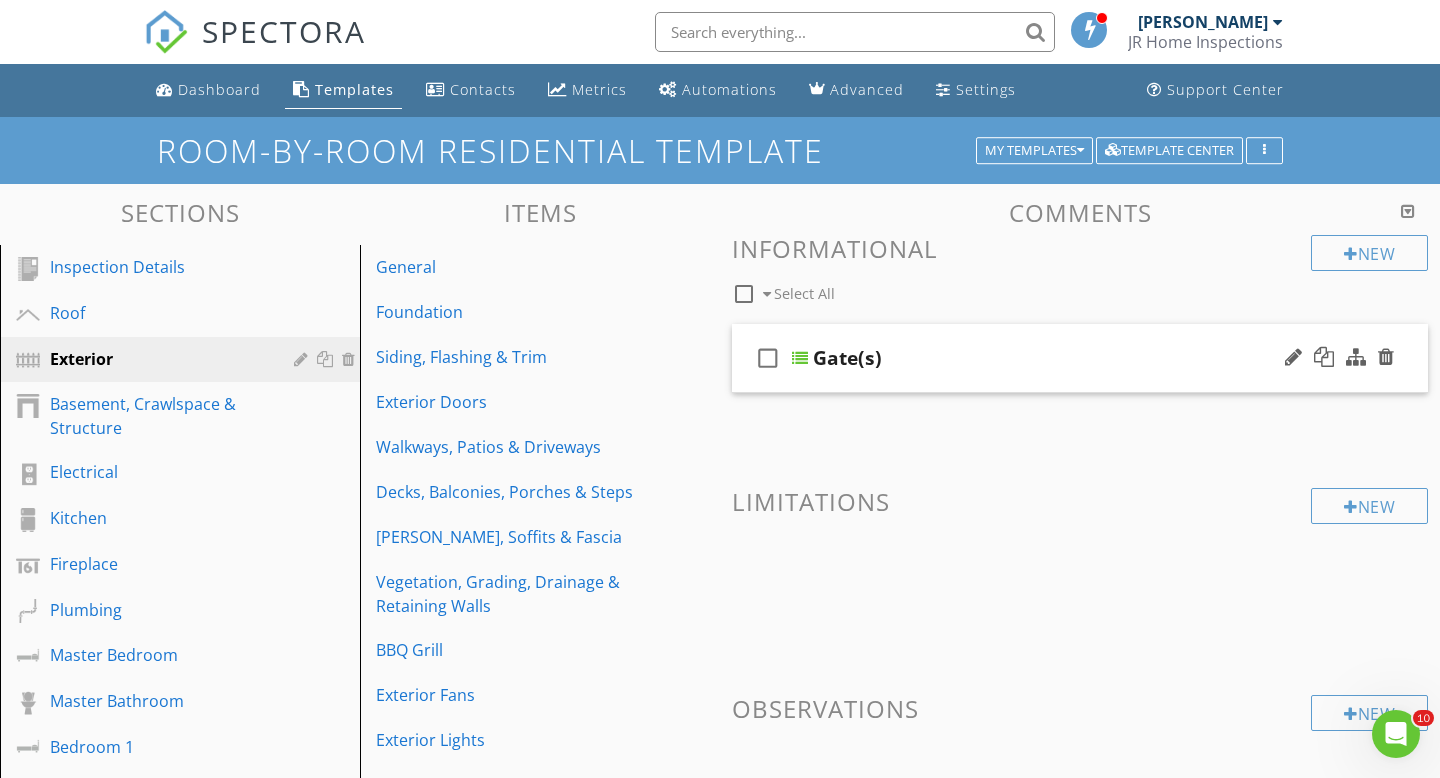 click on "Gate(s)" at bounding box center [1059, 358] 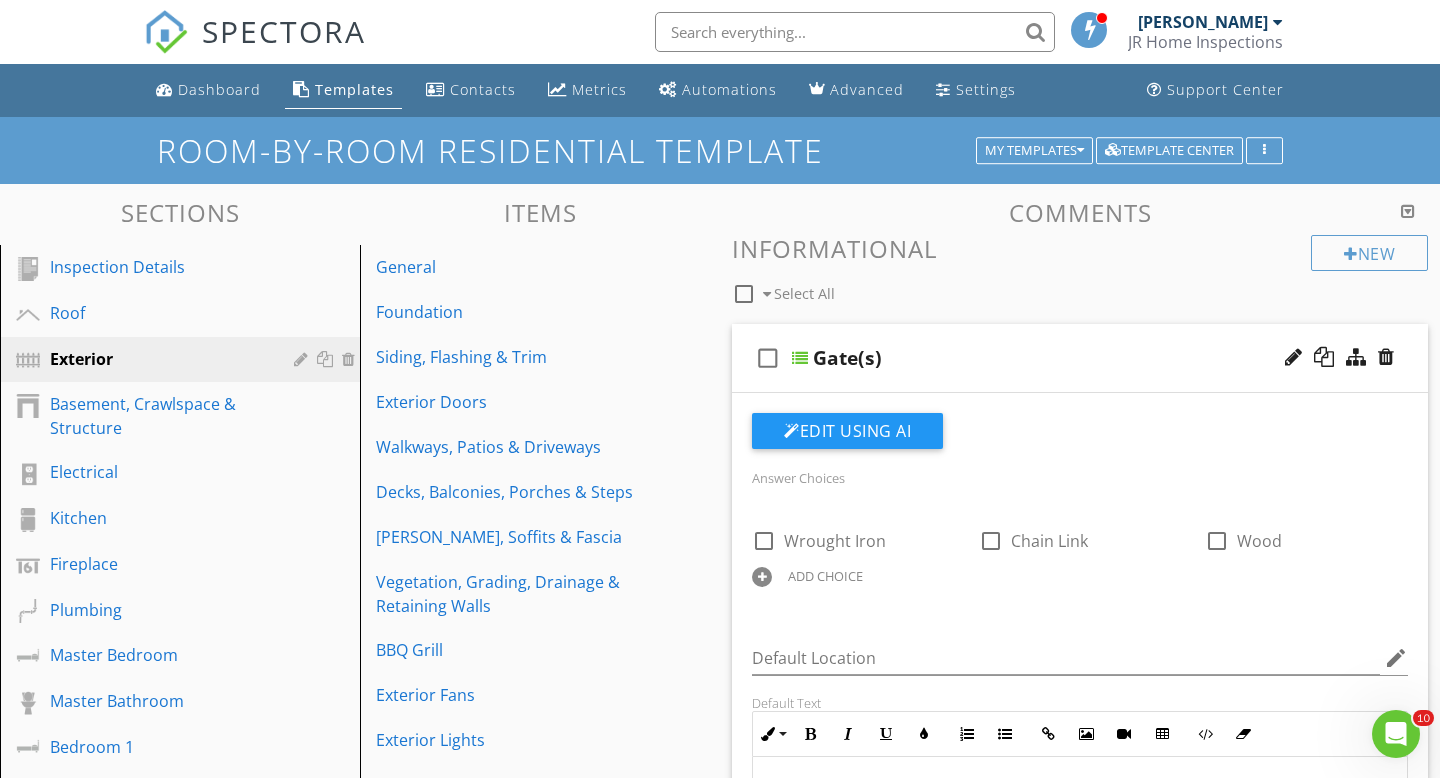 click on "check_box_outline_blank     Select All" at bounding box center (1021, 289) 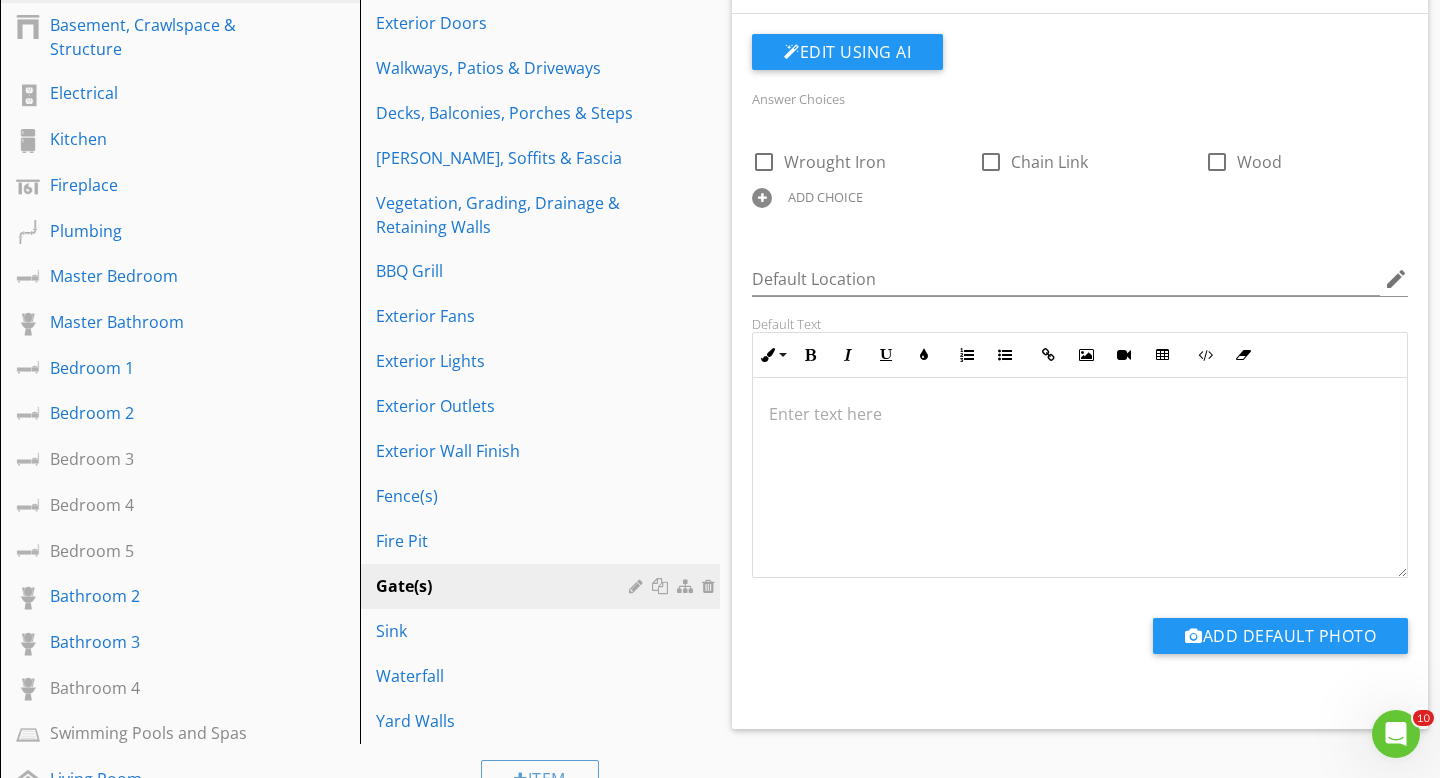 scroll, scrollTop: 389, scrollLeft: 0, axis: vertical 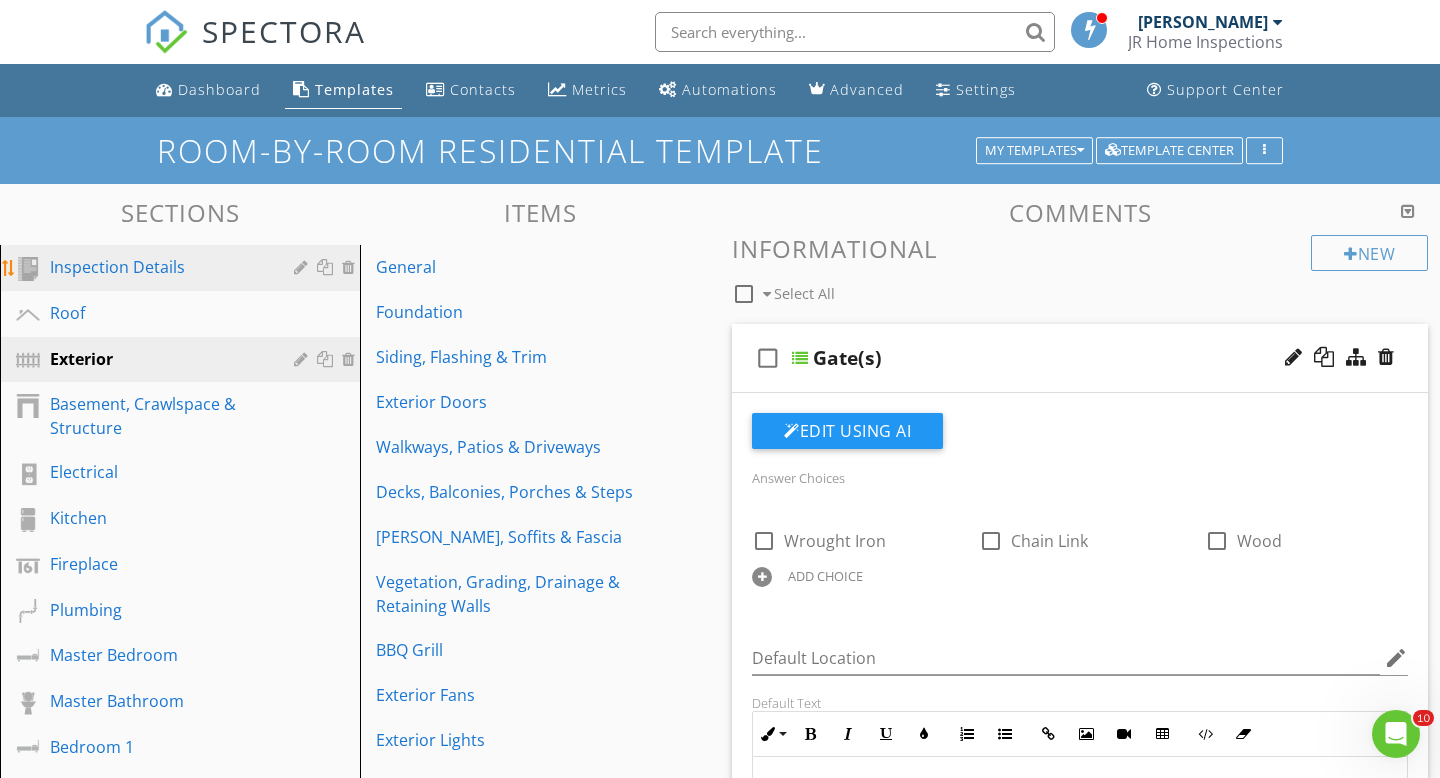 click on "Inspection Details" at bounding box center [157, 267] 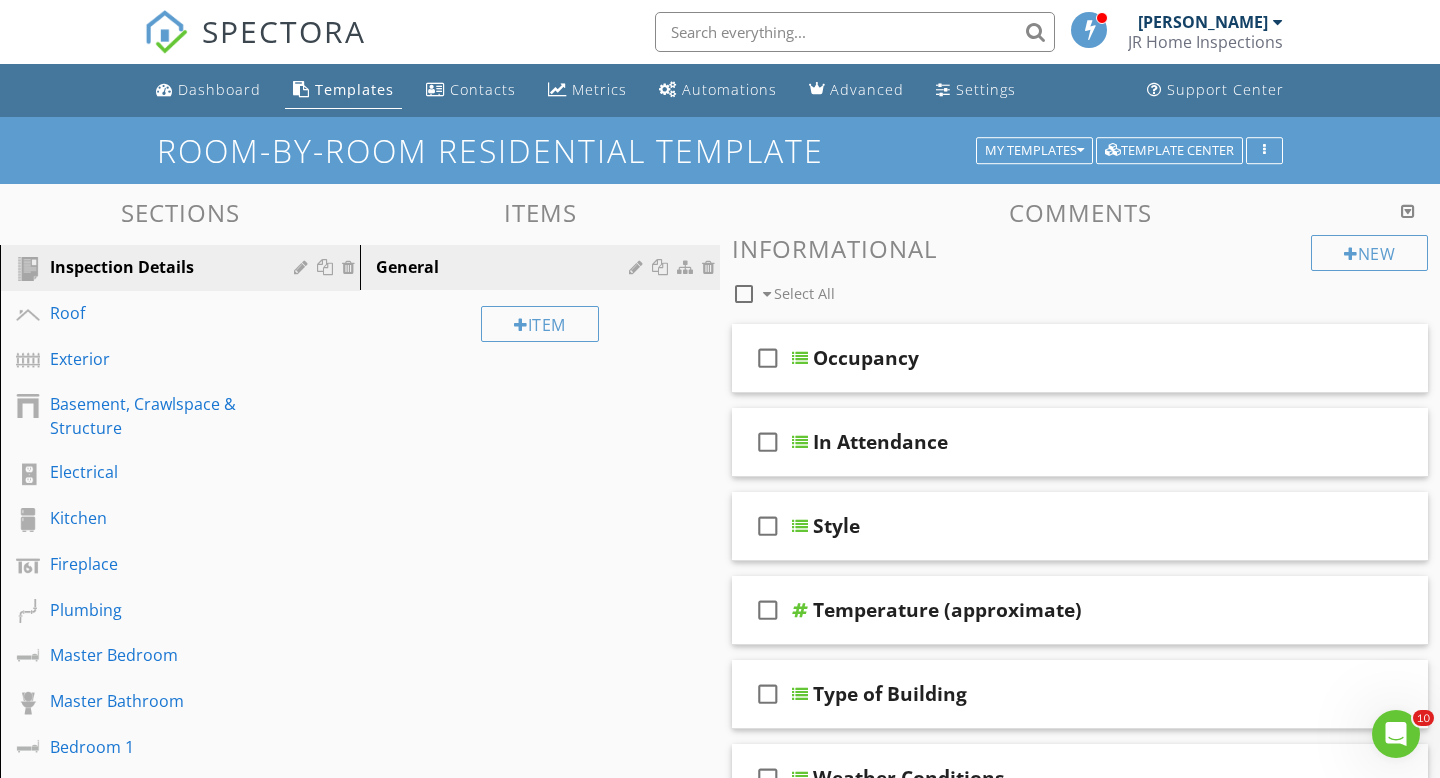 click on "[PERSON_NAME]" at bounding box center [1203, 22] 